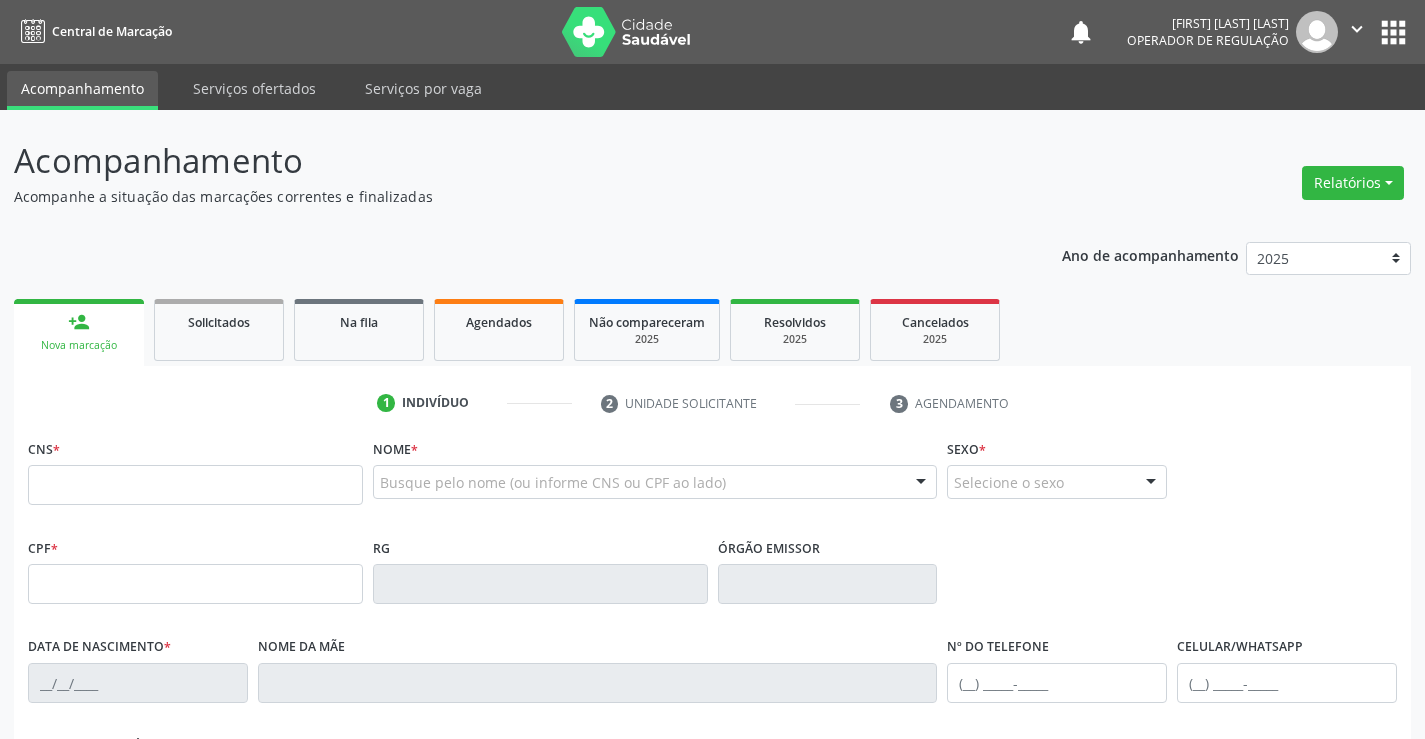 scroll, scrollTop: 0, scrollLeft: 0, axis: both 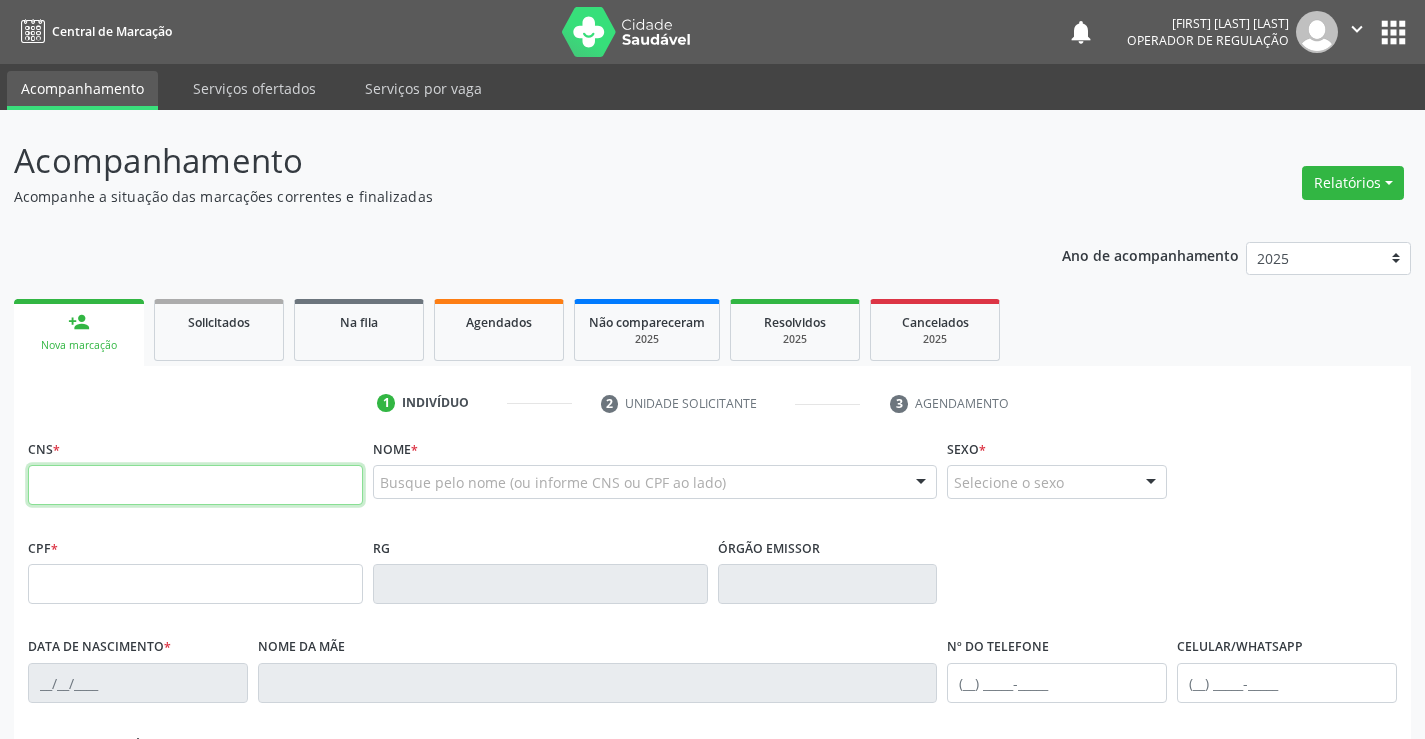click at bounding box center [195, 485] 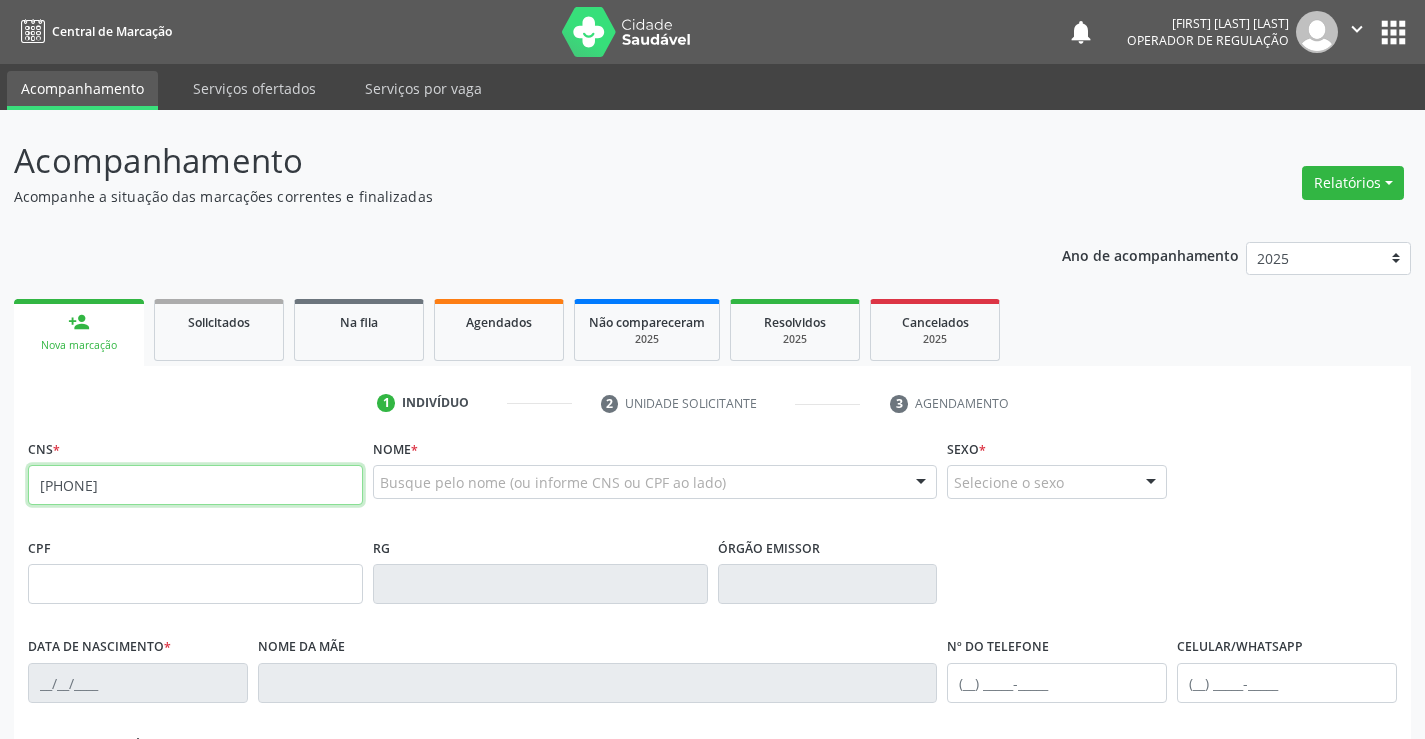 type on "[PHONE]" 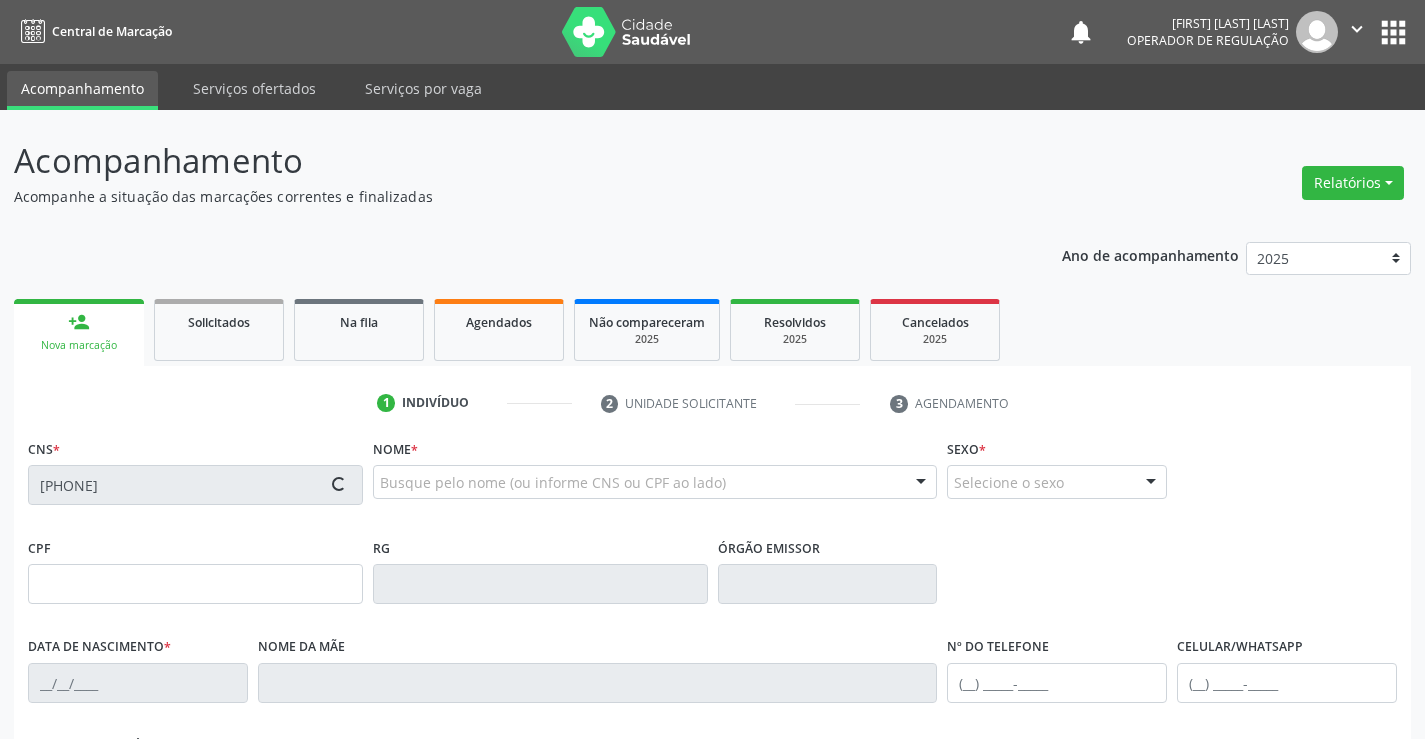 type on "[PHONE]" 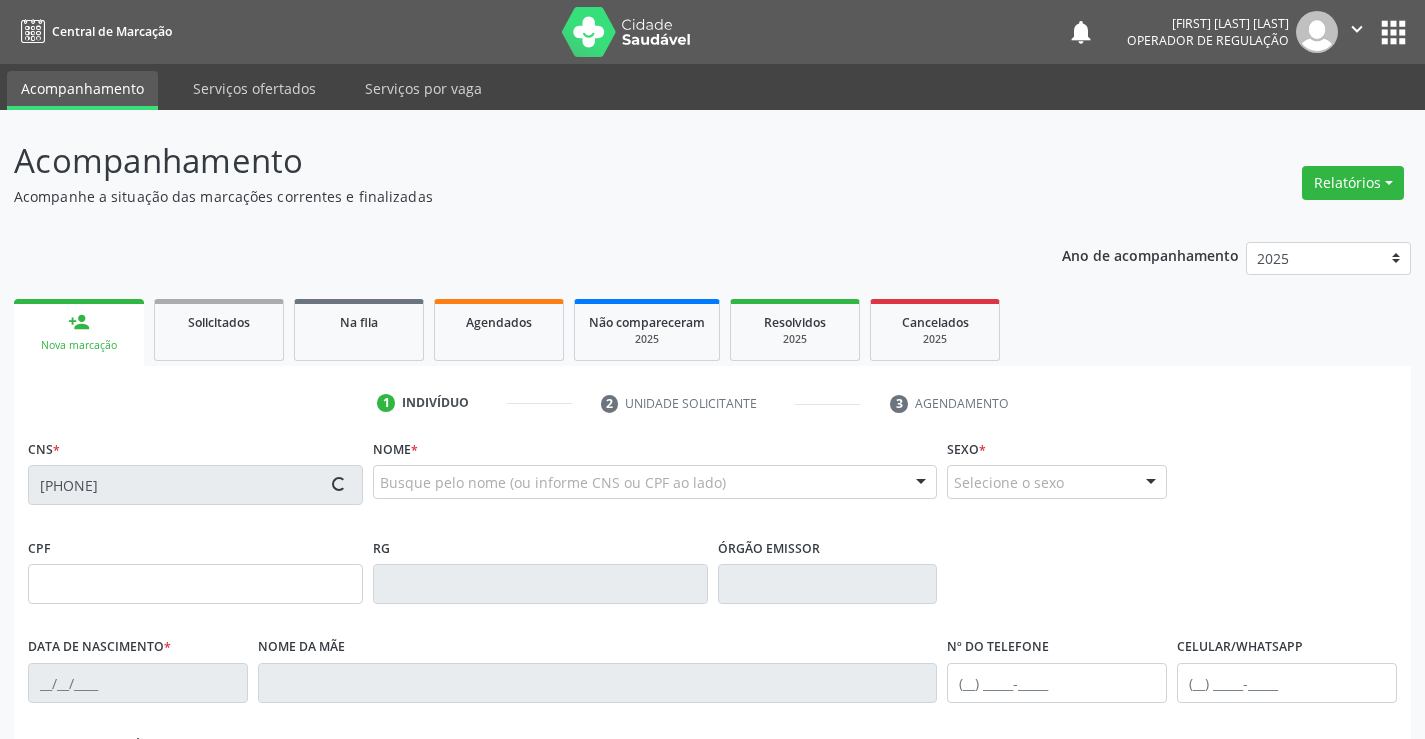 type on "[DATE]" 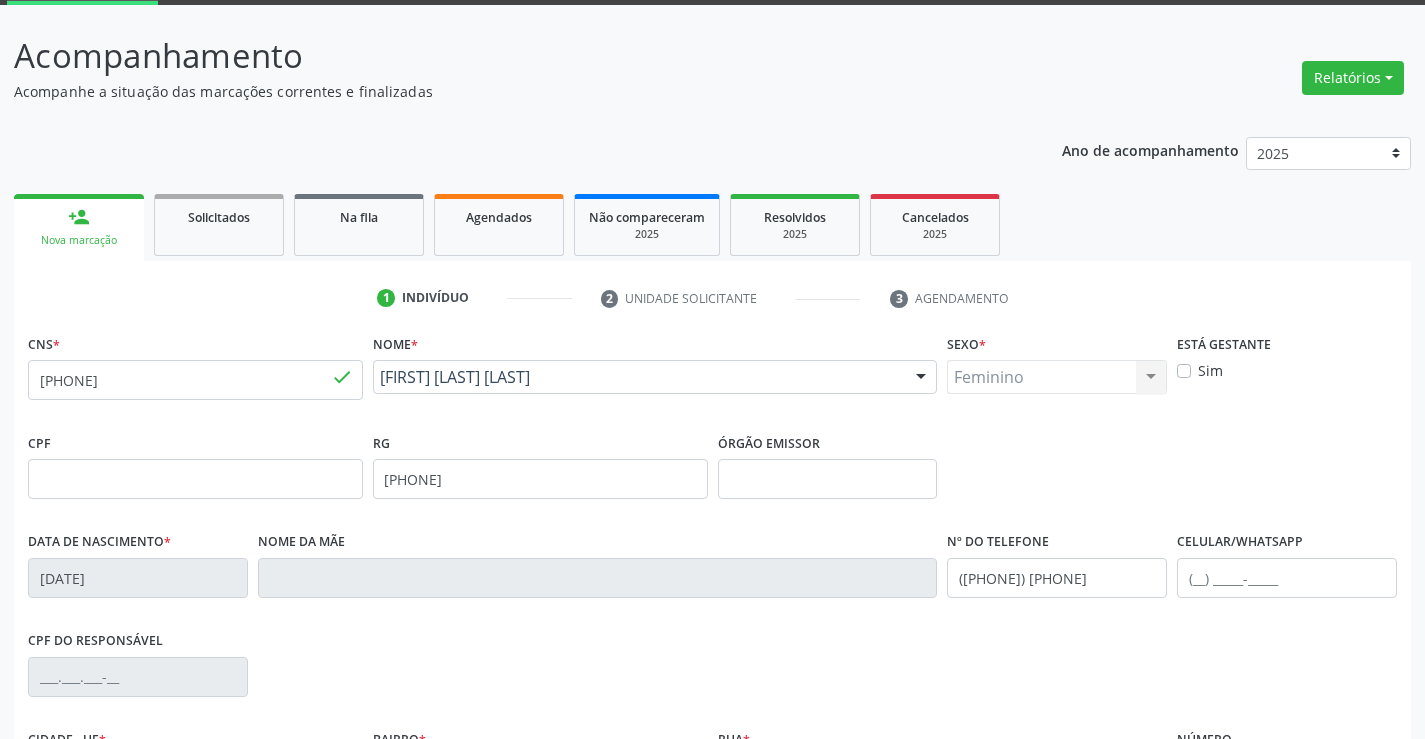 scroll, scrollTop: 345, scrollLeft: 0, axis: vertical 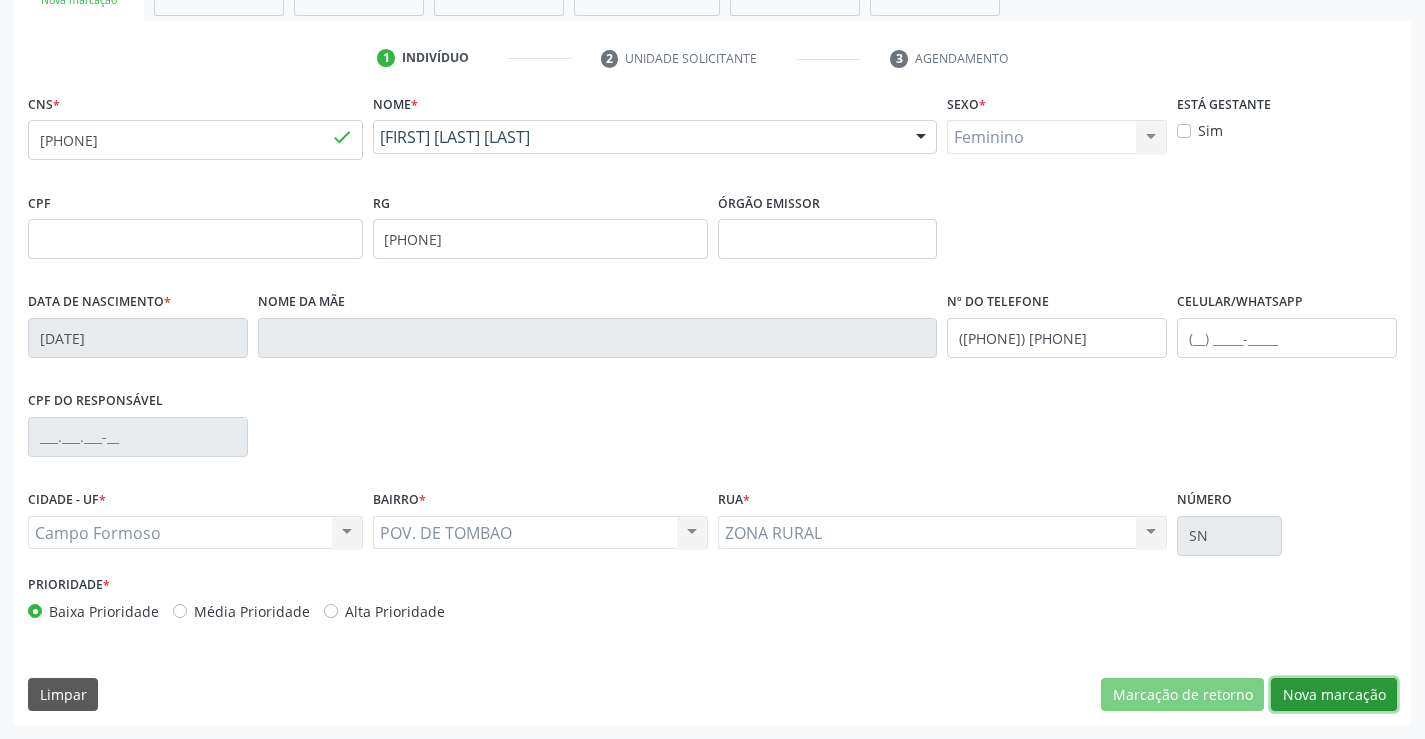 click on "Nova marcação" at bounding box center [1334, 695] 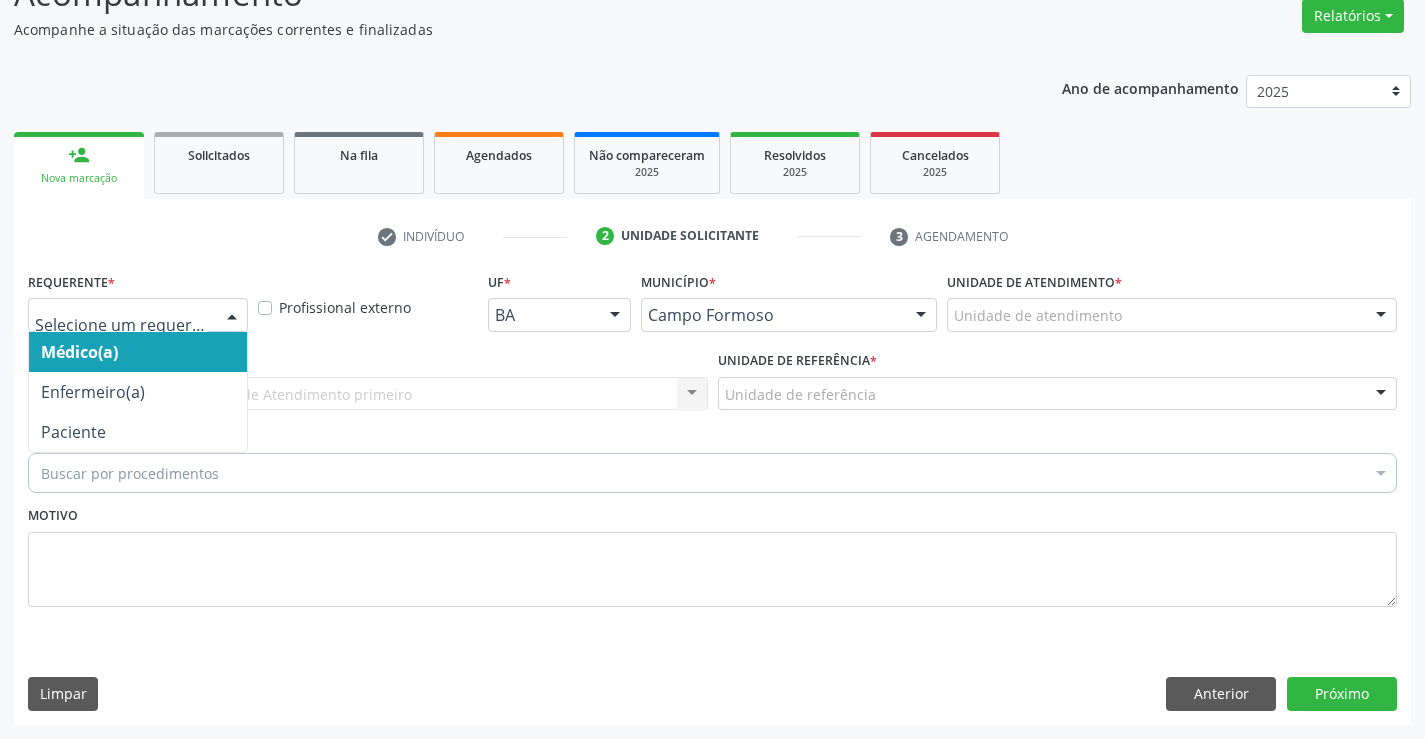 click at bounding box center (232, 316) 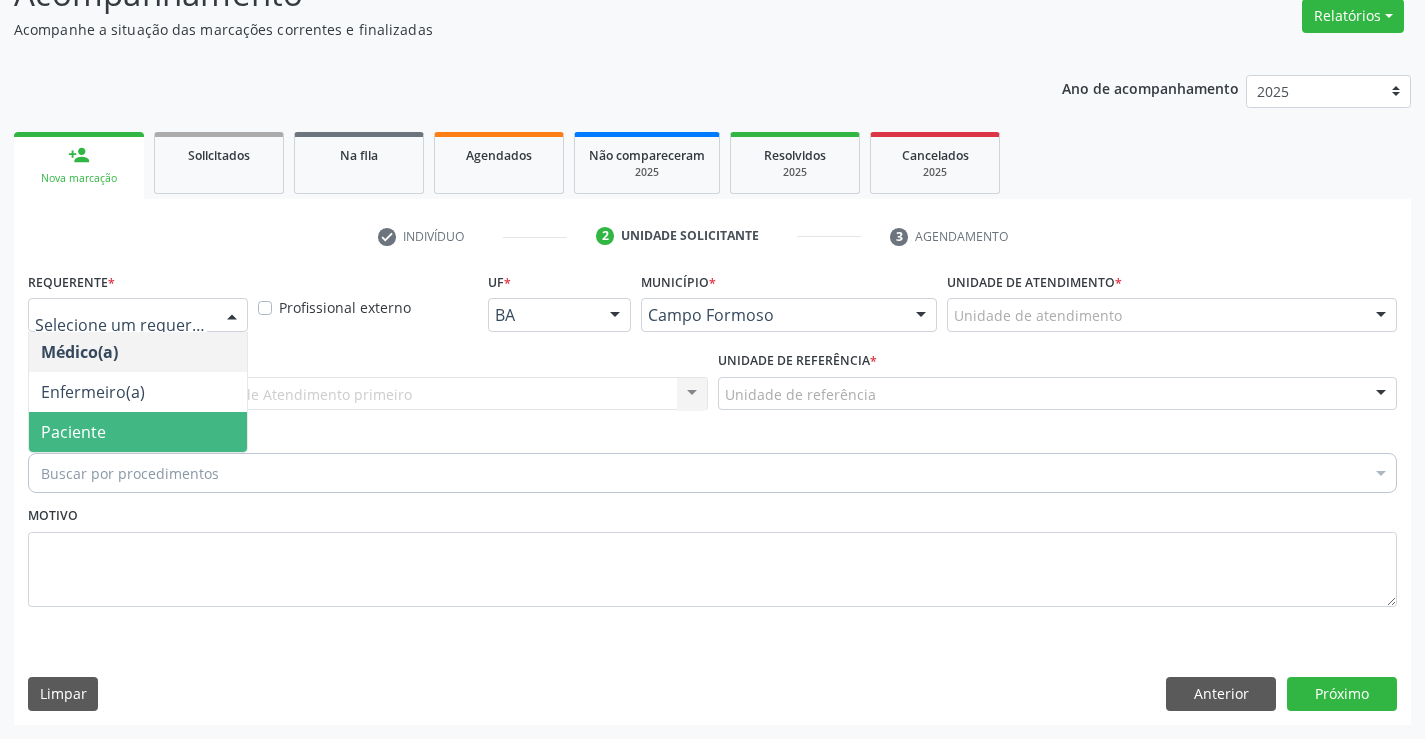 click on "Paciente" at bounding box center (138, 432) 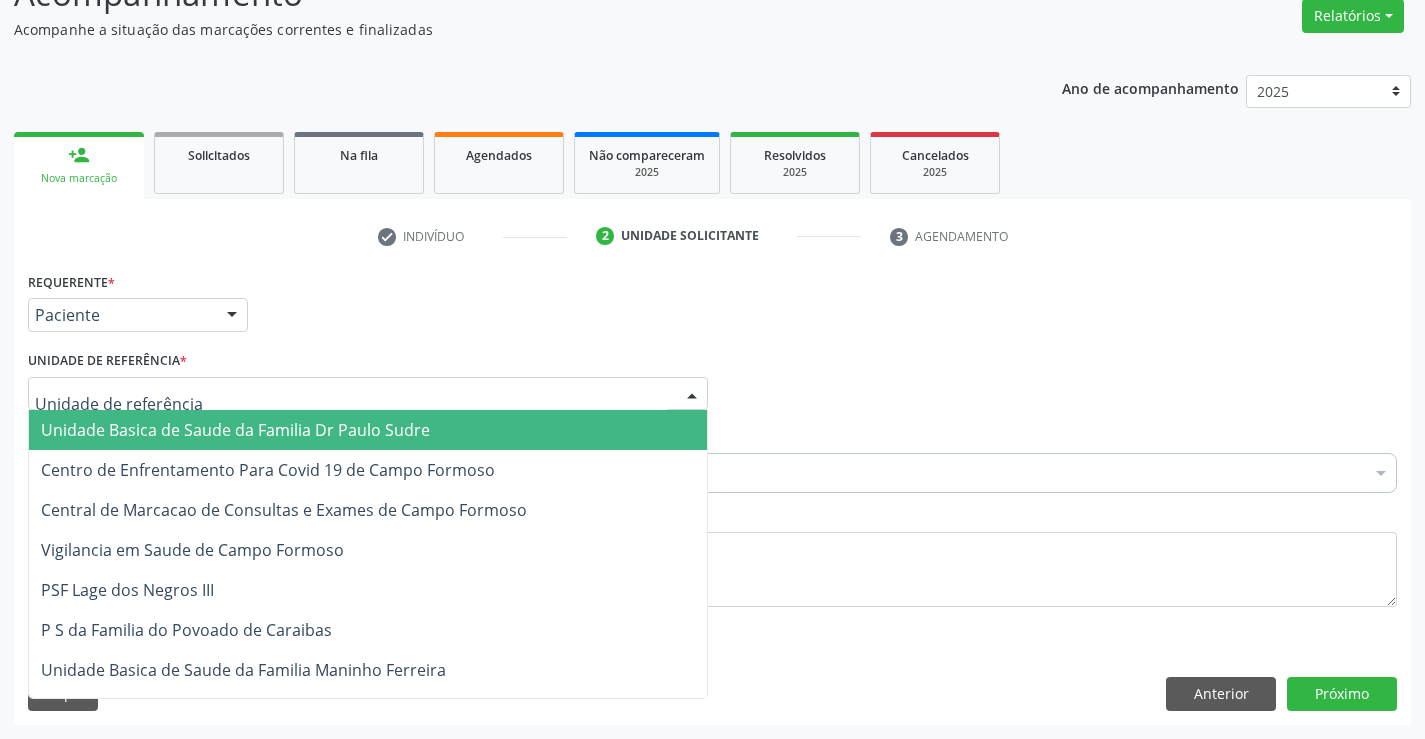 click at bounding box center [368, 394] 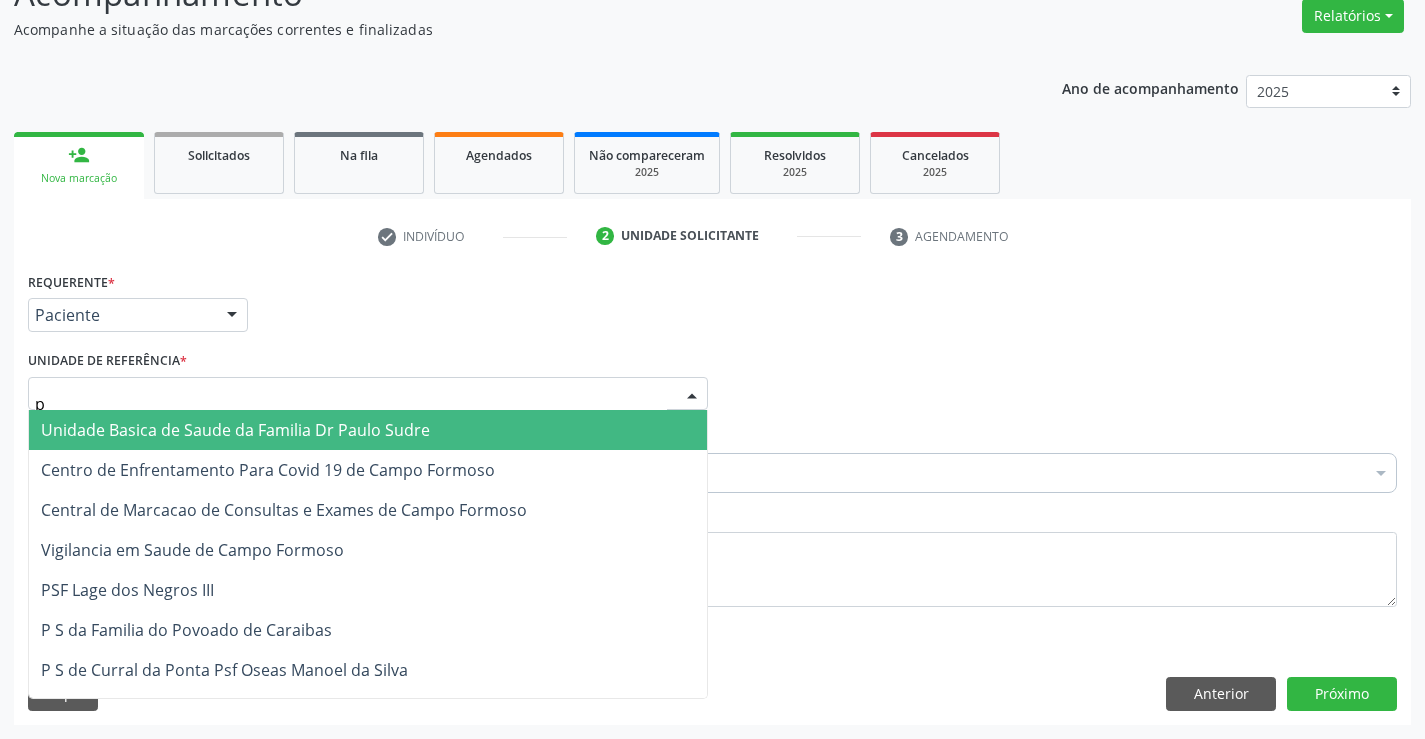 type on "po" 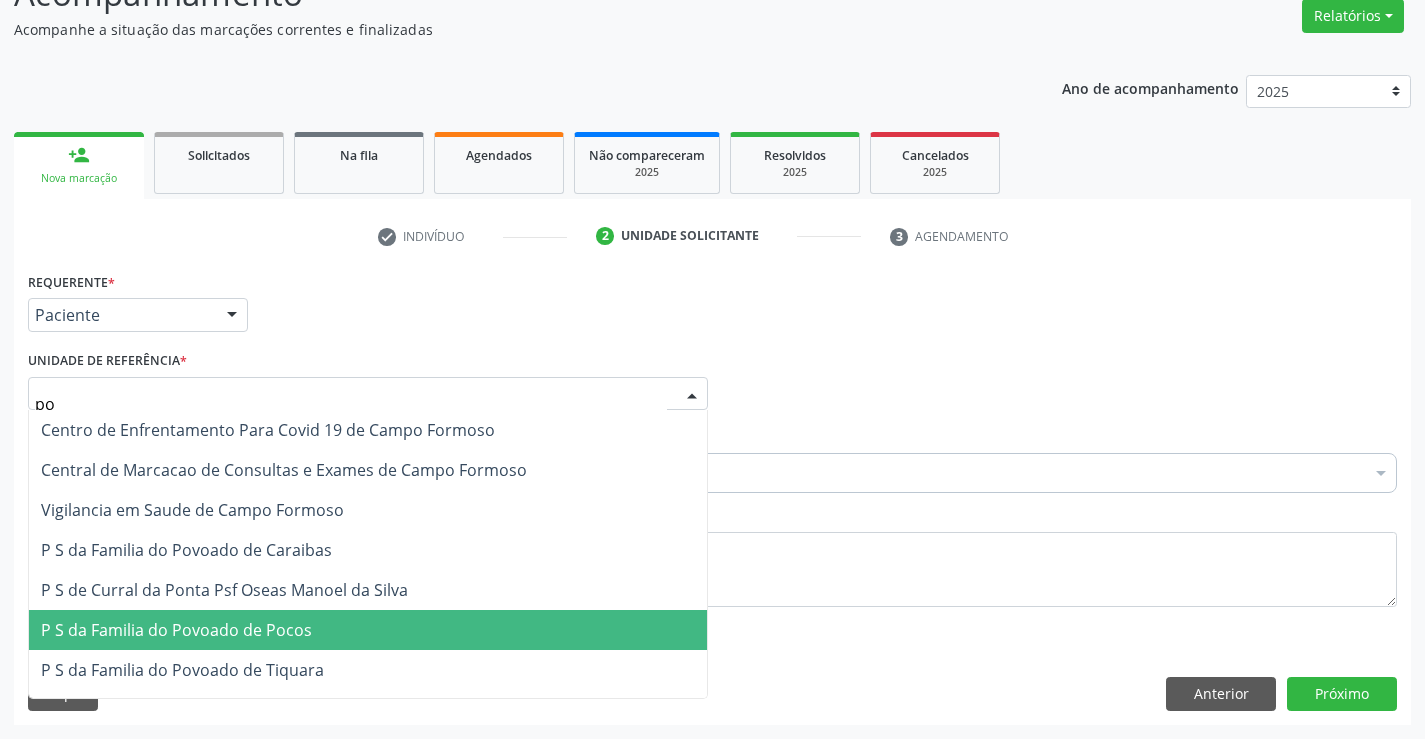 click on "P S da Familia do Povoado de Pocos" at bounding box center [176, 630] 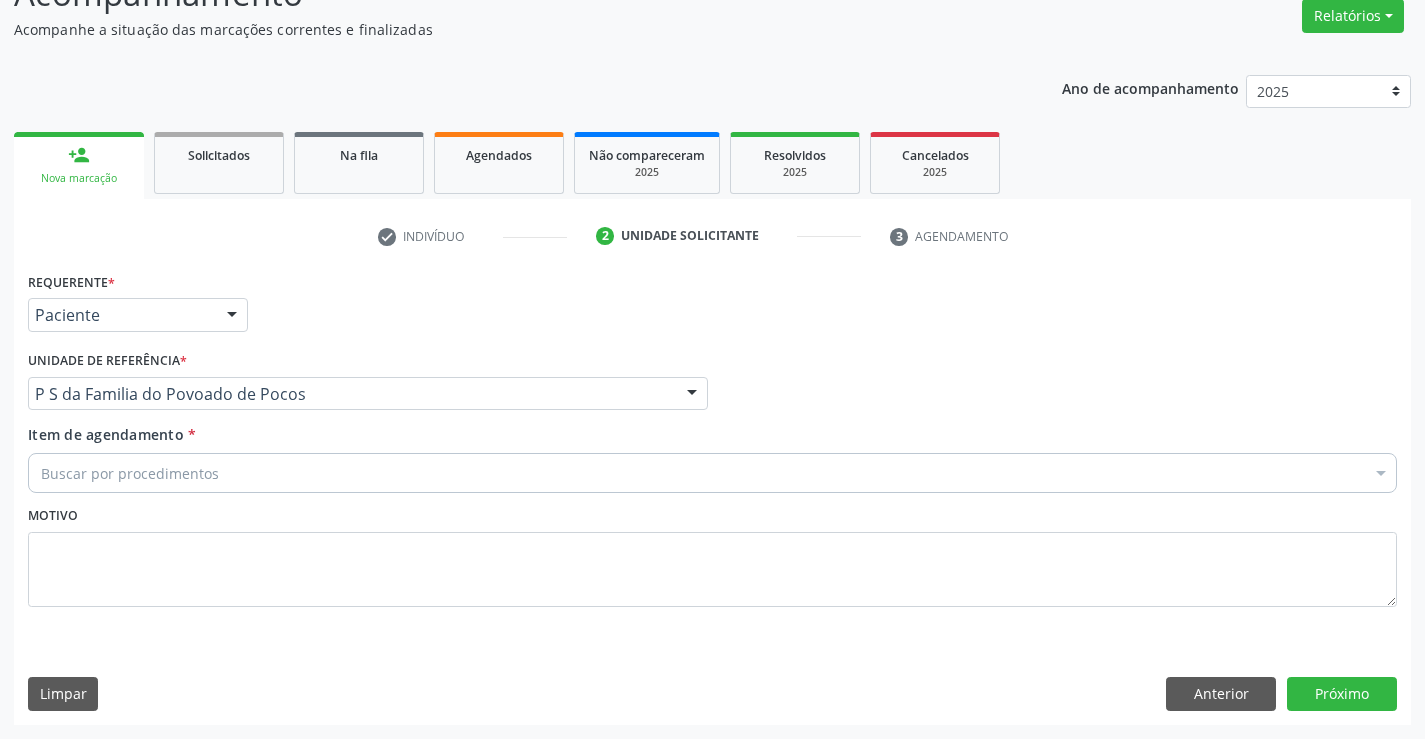 click on "Buscar por procedimentos" at bounding box center (712, 473) 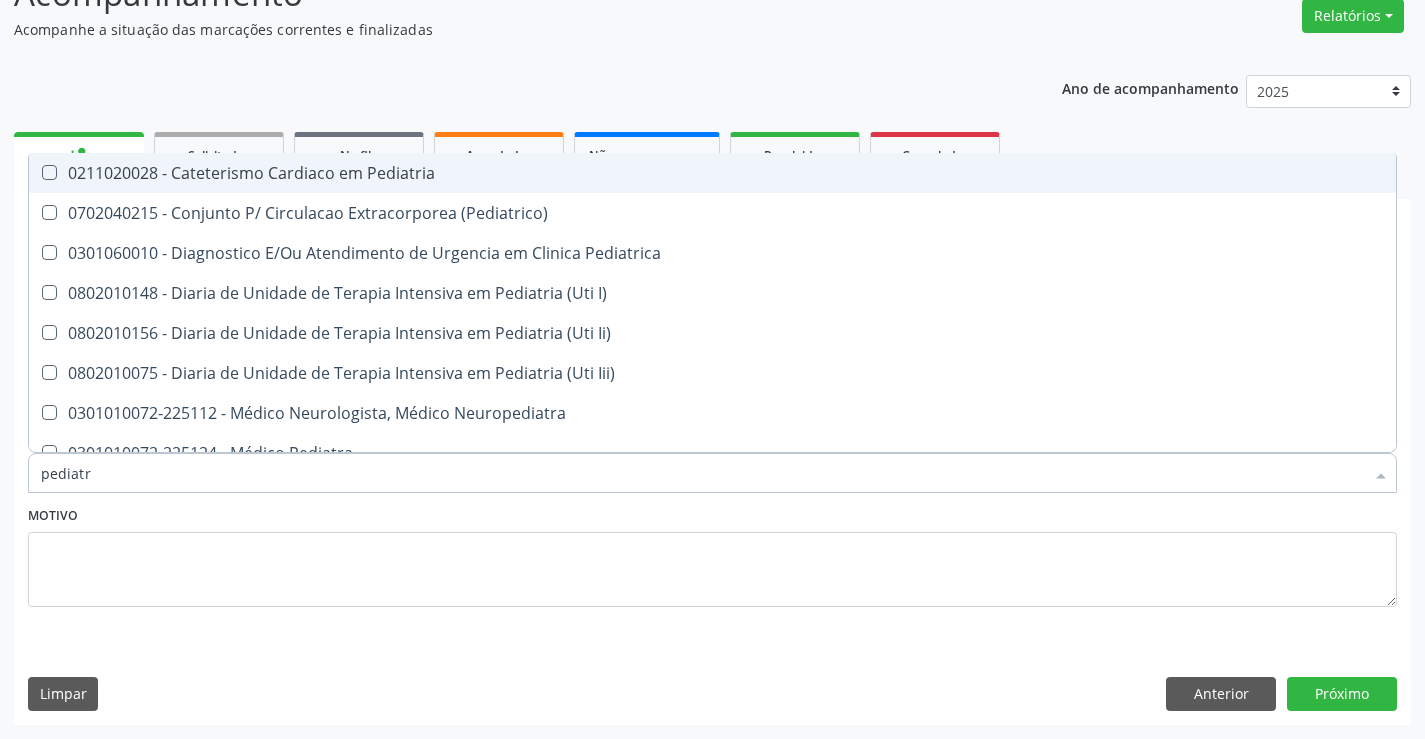 type on "pediatra" 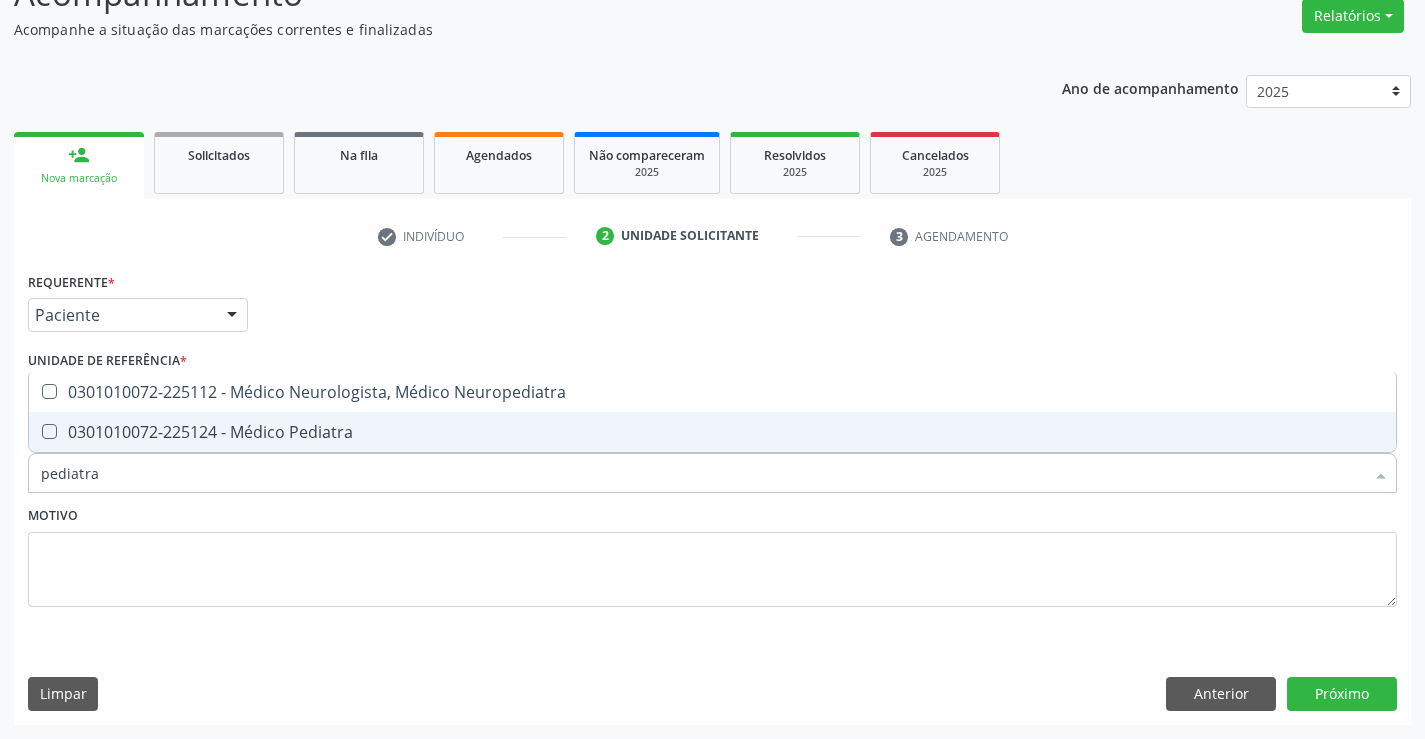 click on "0301010072-225124 - Médico Pediatra" at bounding box center [712, 432] 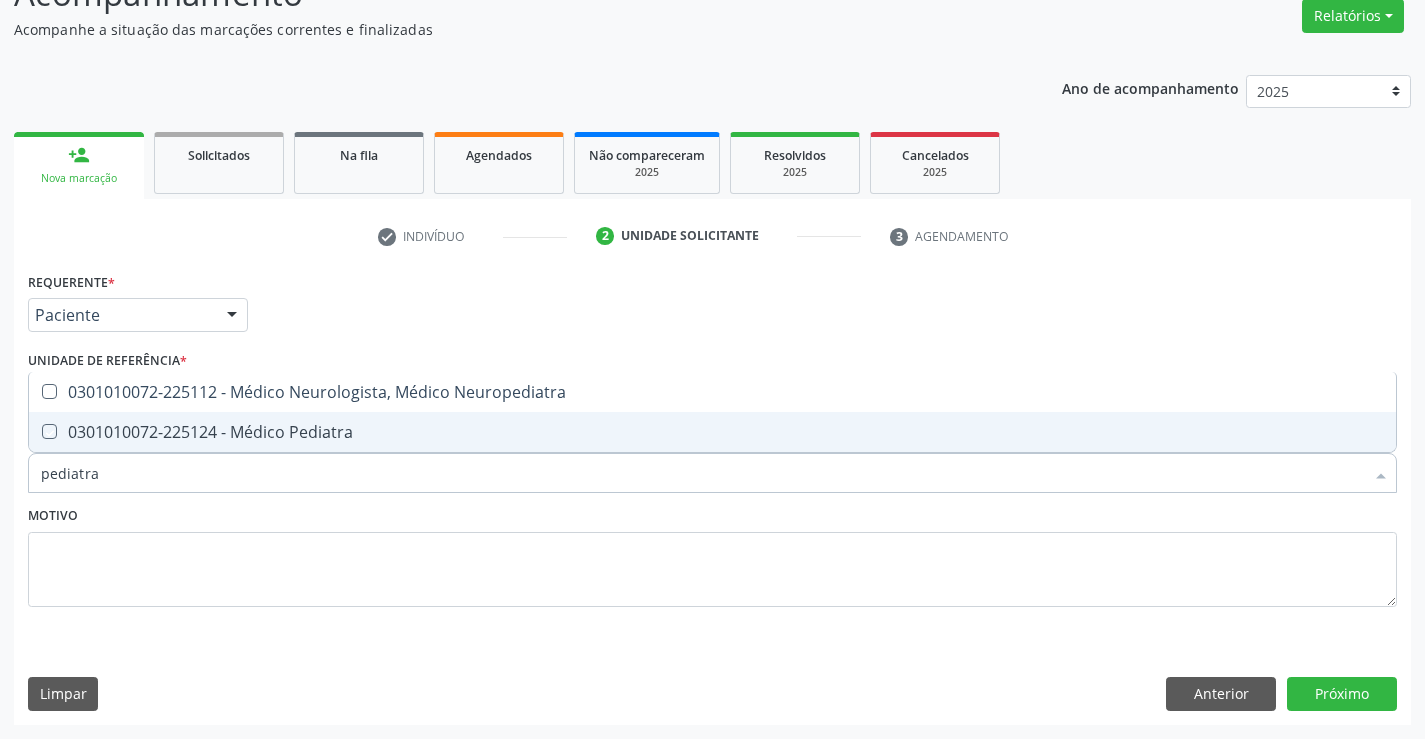 checkbox on "true" 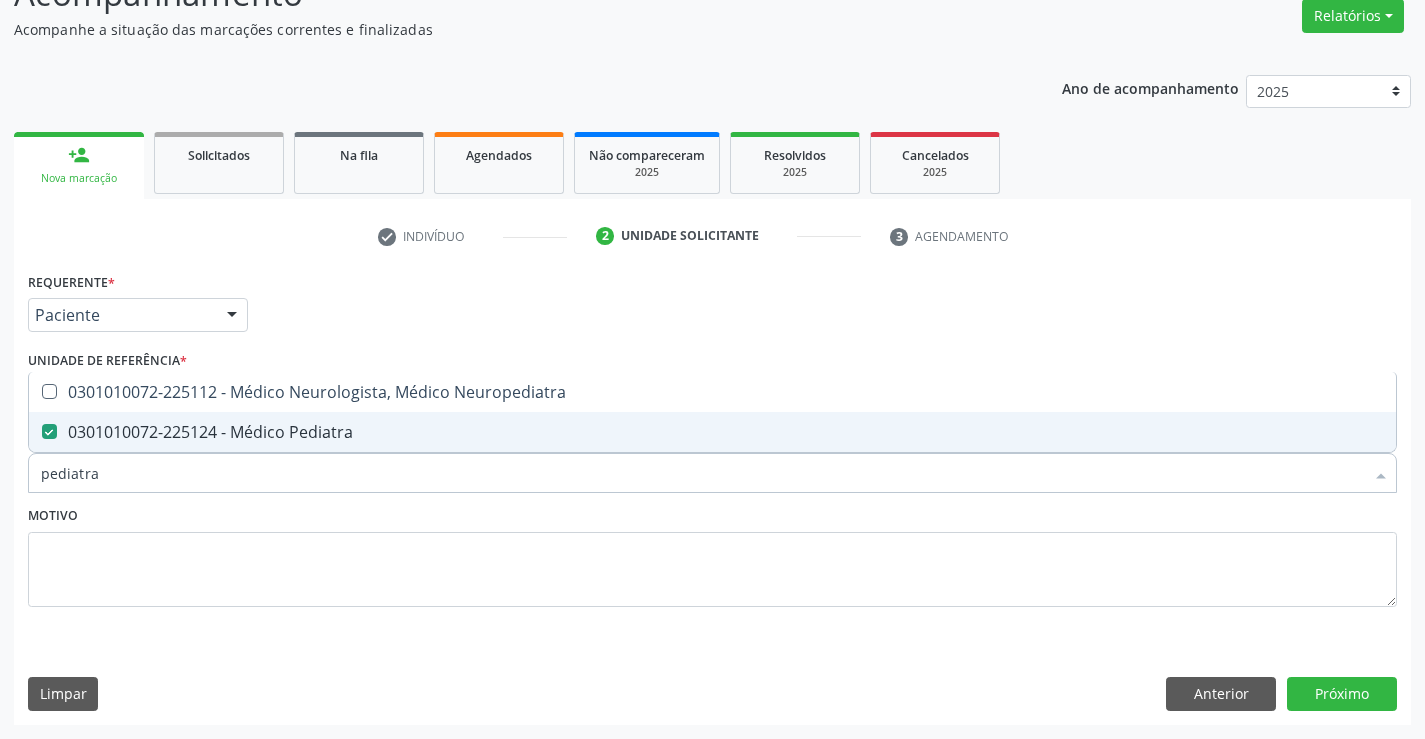 click on "Motivo" at bounding box center (712, 554) 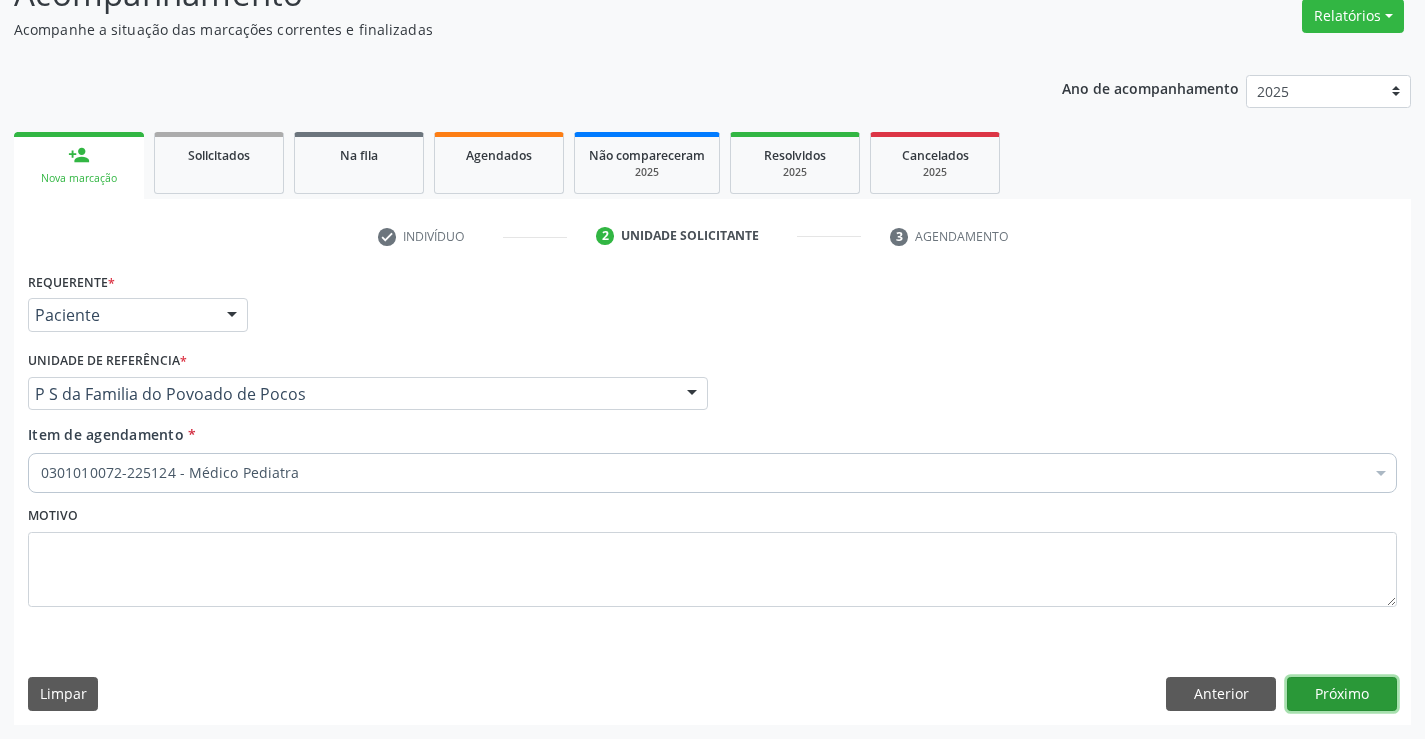 click on "Próximo" at bounding box center [1342, 694] 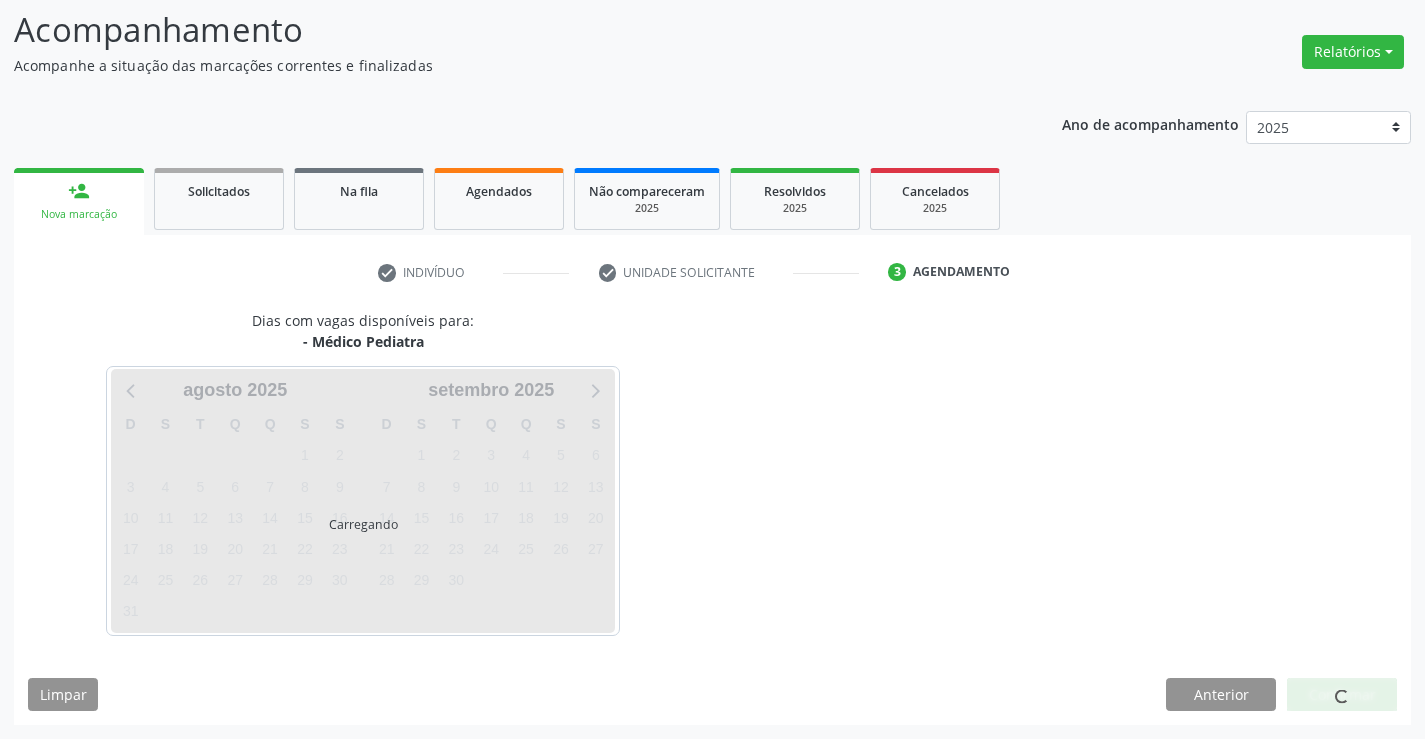 scroll, scrollTop: 131, scrollLeft: 0, axis: vertical 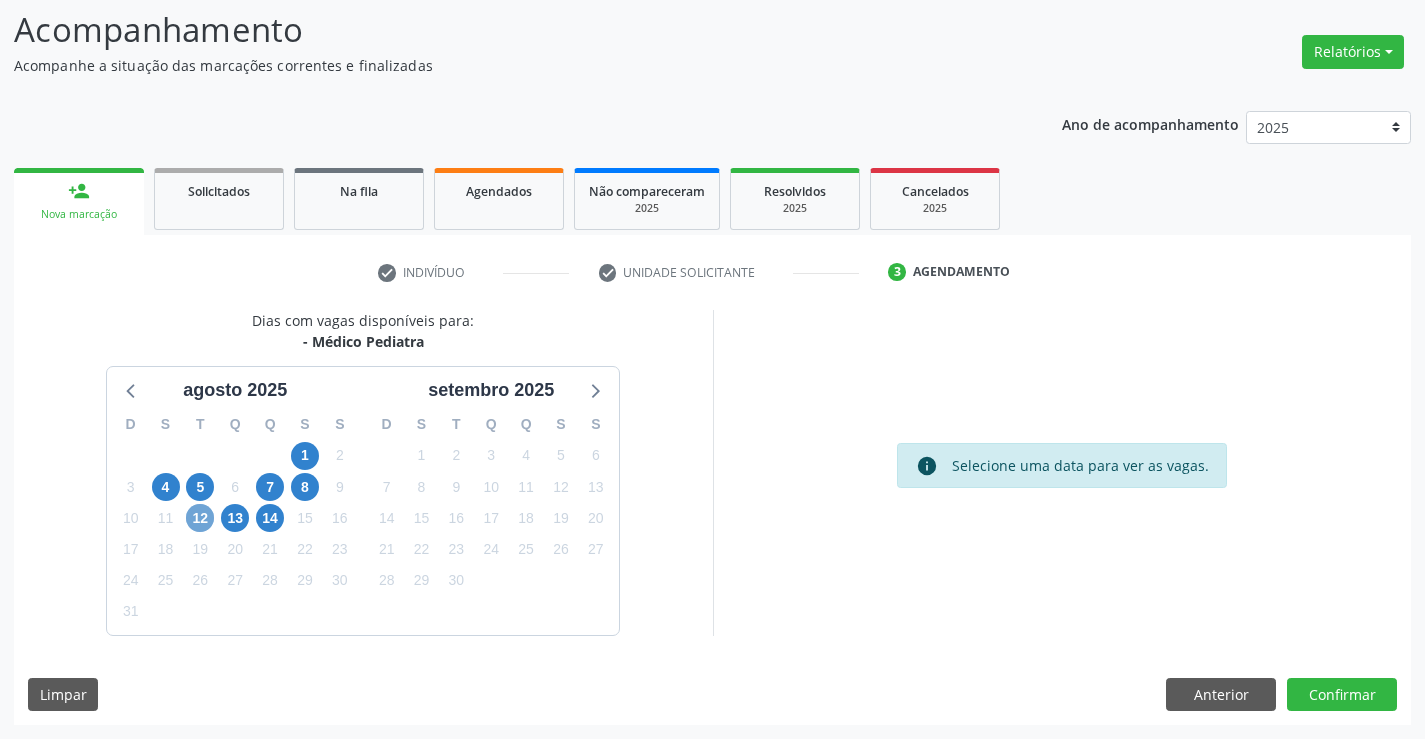 click on "12" at bounding box center (200, 518) 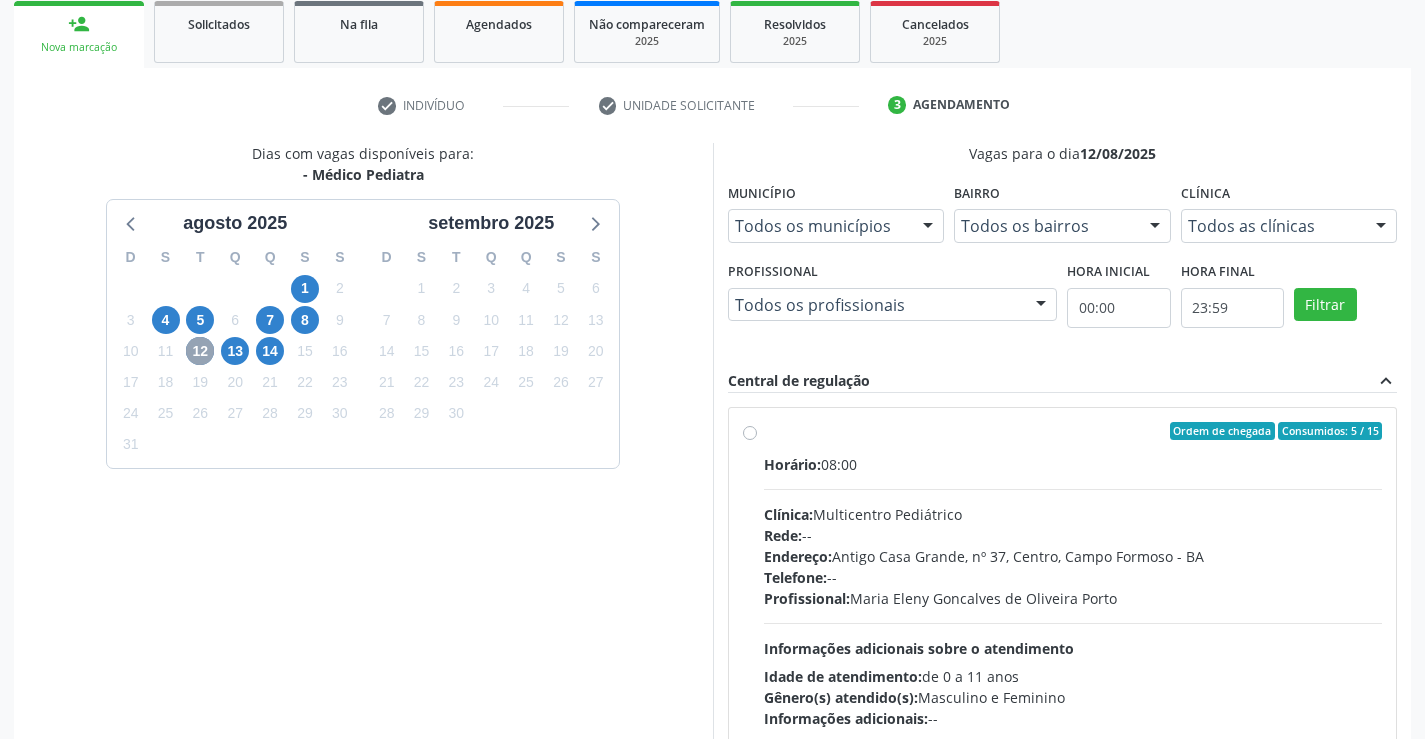 scroll, scrollTop: 331, scrollLeft: 0, axis: vertical 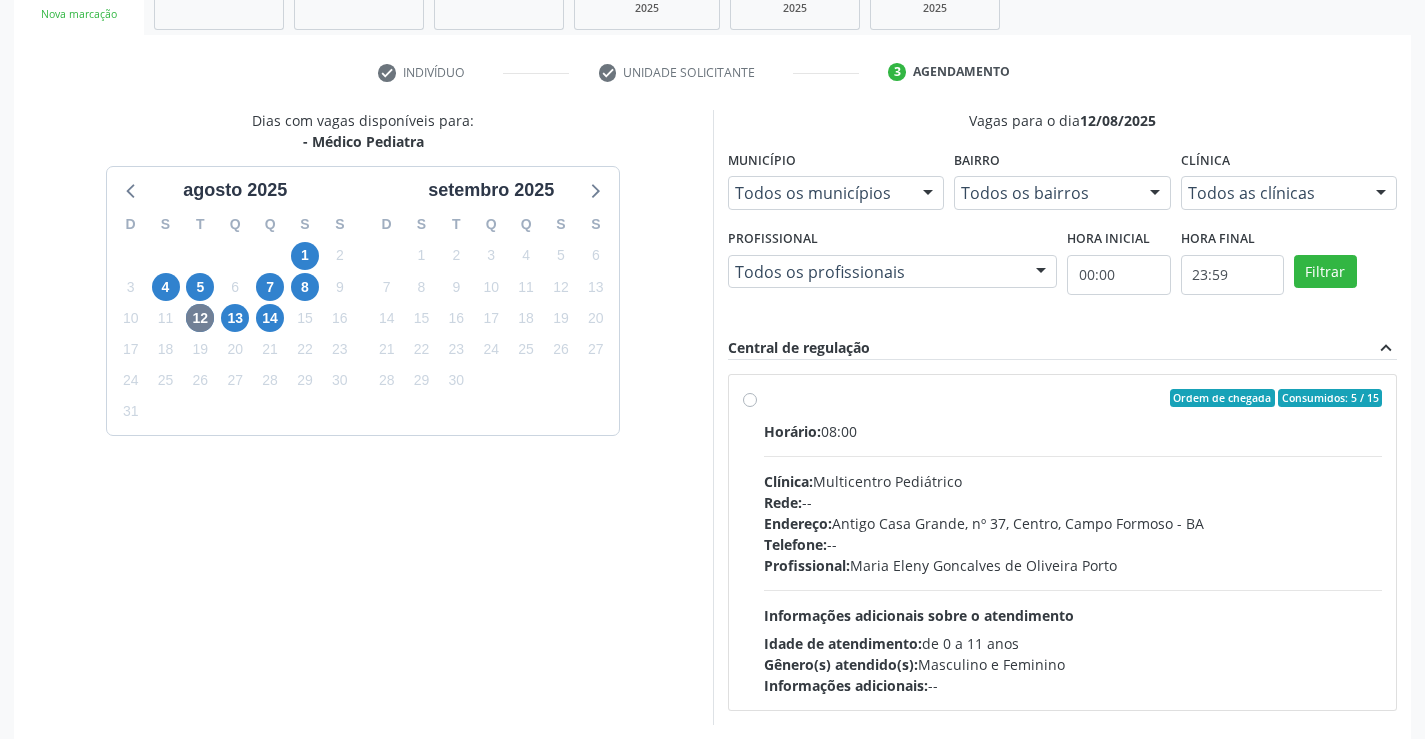 click on "Ordem de chegada
Consumidos: 5 / 15
Horário:   08:00
Clínica:  Multicentro Pediátrico
Rede:
--
Endereço:   Antigo Casa Grande, nº 37, Centro, [CITY] - [STATE]
Telefone:   --
Profissional:
[FIRST] [LAST] [LAST]
Informações adicionais sobre o atendimento
Idade de atendimento:
de 0 a 11 anos
Gênero(s) atendido(s):
Masculino e Feminino
Informações adicionais:
--" at bounding box center [1073, 542] 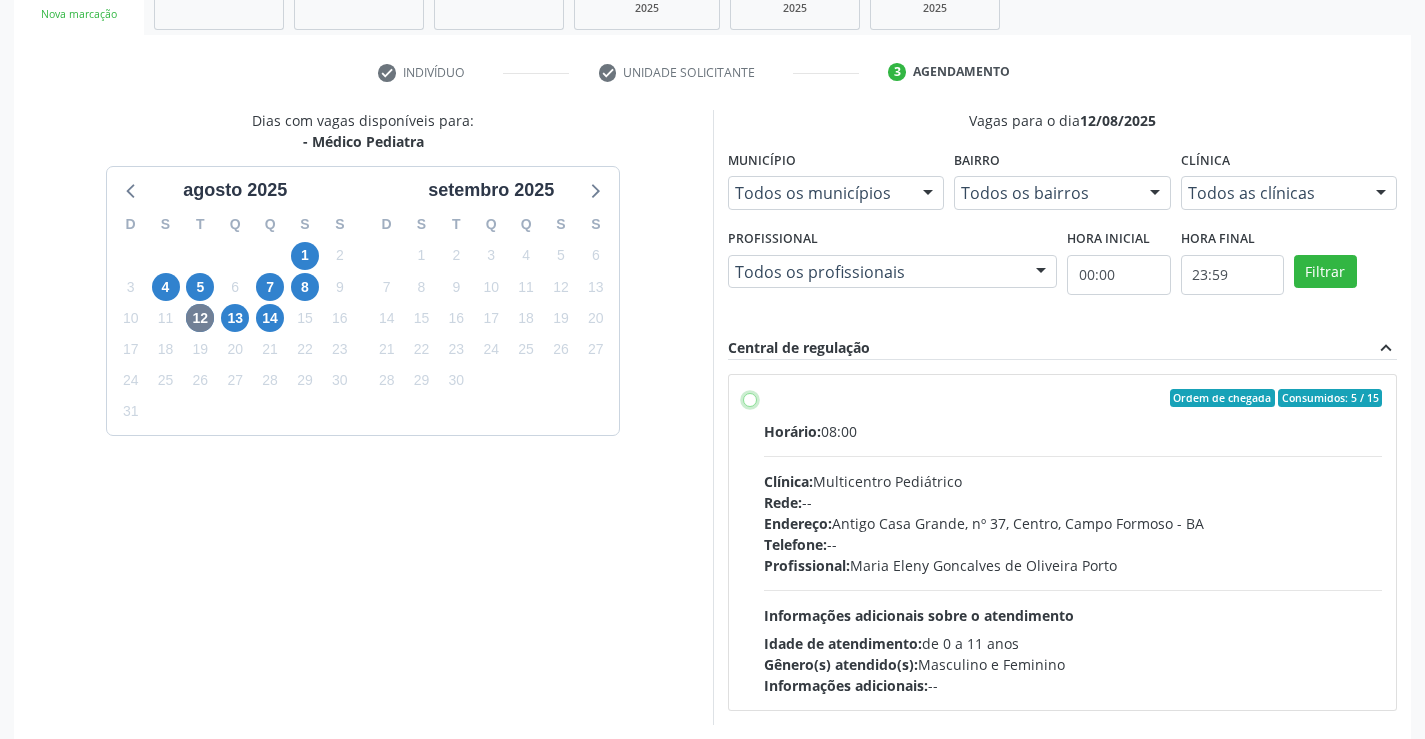 click on "Ordem de chegada
Consumidos: 5 / 15
Horário:   08:00
Clínica:  Multicentro Pediátrico
Rede:
--
Endereço:   Antigo Casa Grande, nº 37, Centro, [CITY] - [STATE]
Telefone:   --
Profissional:
[FIRST] [LAST] [LAST]
Informações adicionais sobre o atendimento
Idade de atendimento:
de 0 a 11 anos
Gênero(s) atendido(s):
Masculino e Feminino
Informações adicionais:
--" at bounding box center (750, 398) 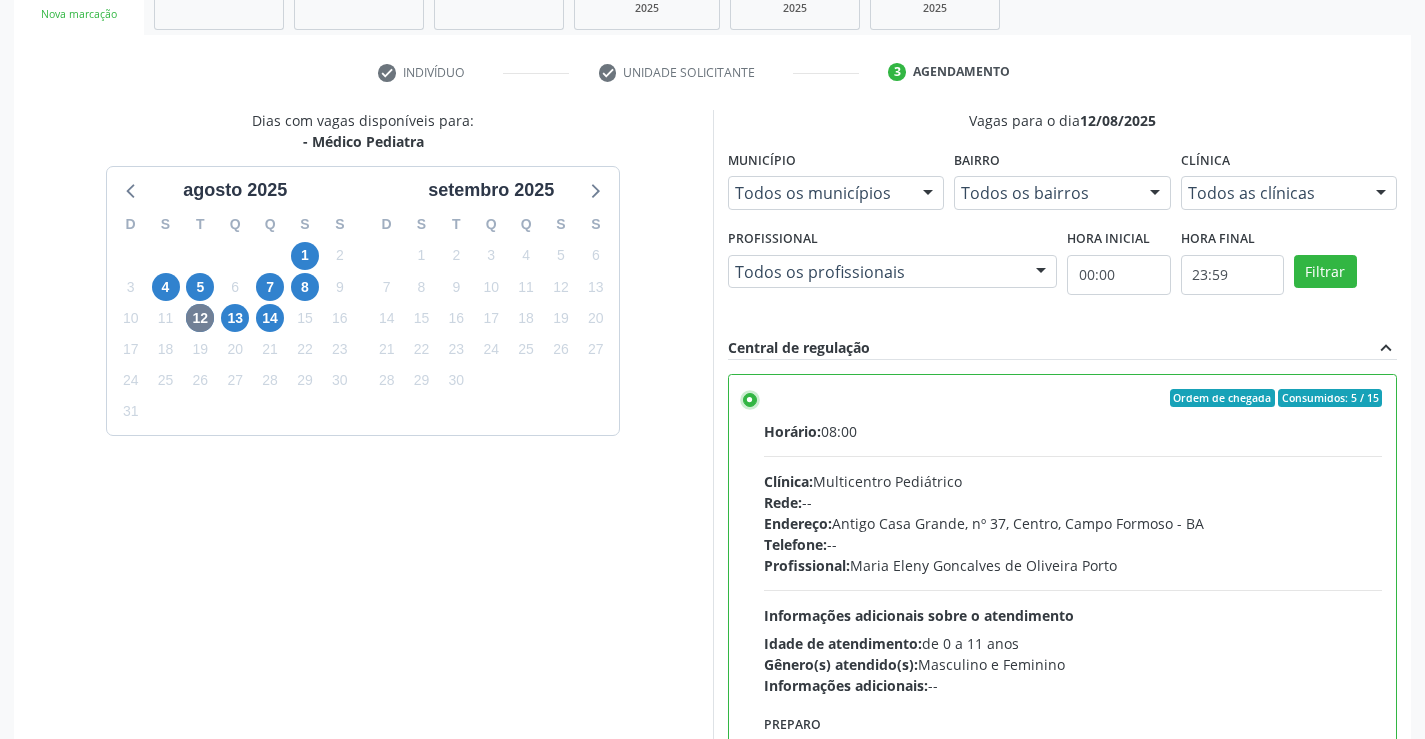 scroll, scrollTop: 99, scrollLeft: 0, axis: vertical 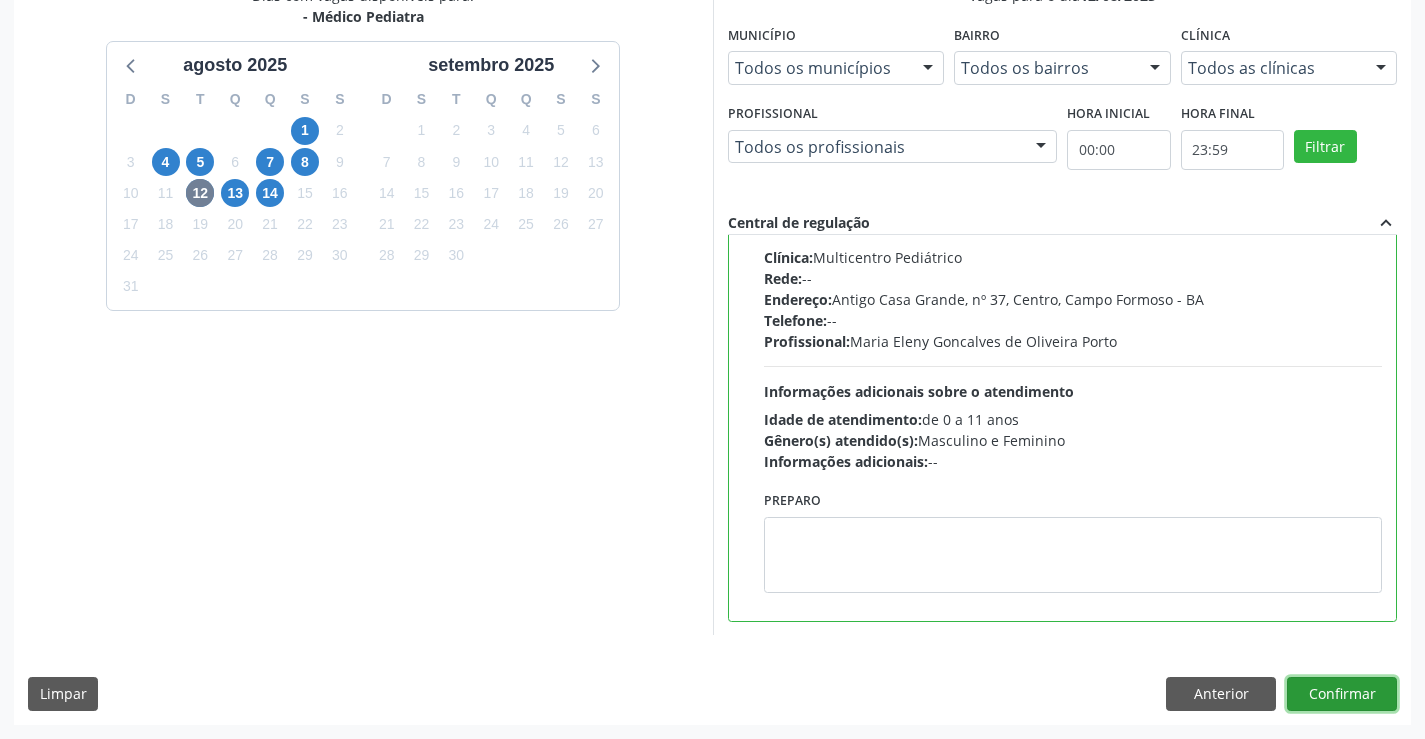 click on "Confirmar" at bounding box center [1342, 694] 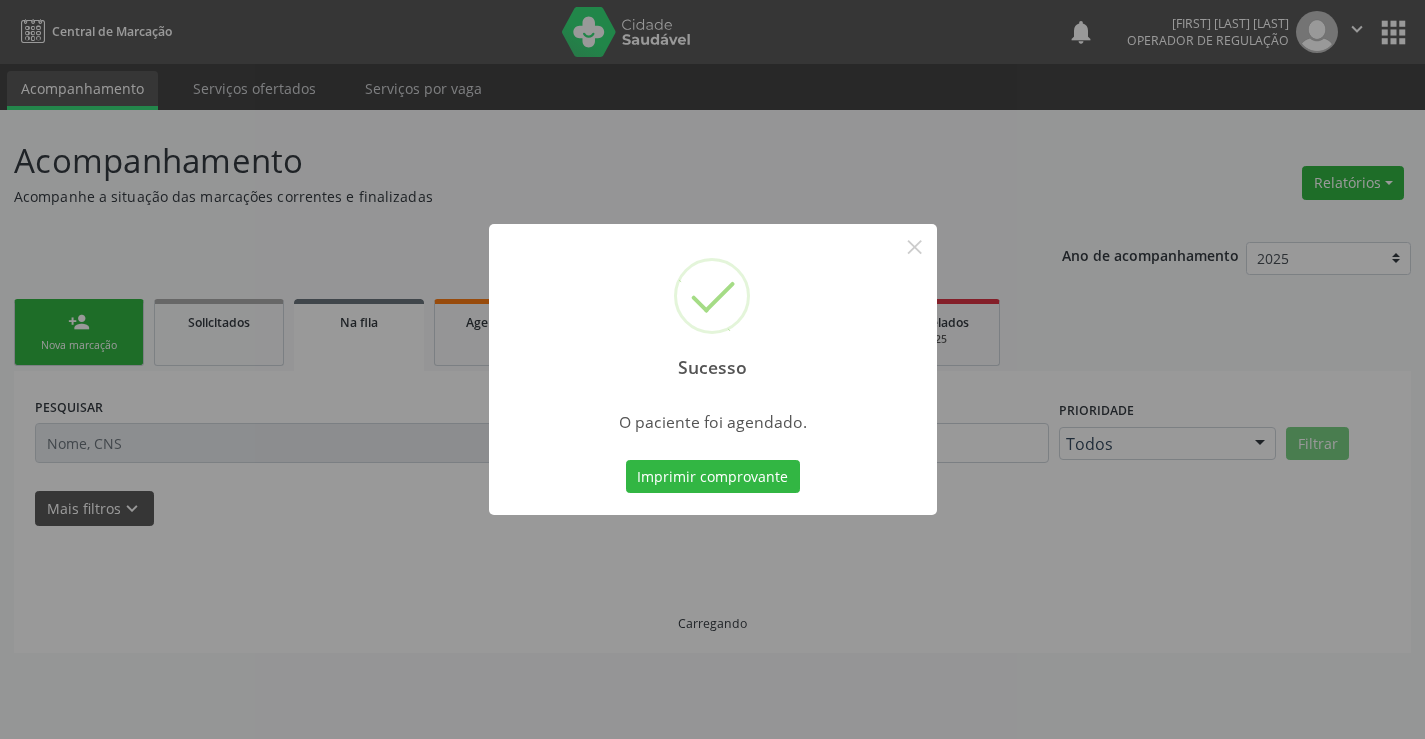 scroll, scrollTop: 0, scrollLeft: 0, axis: both 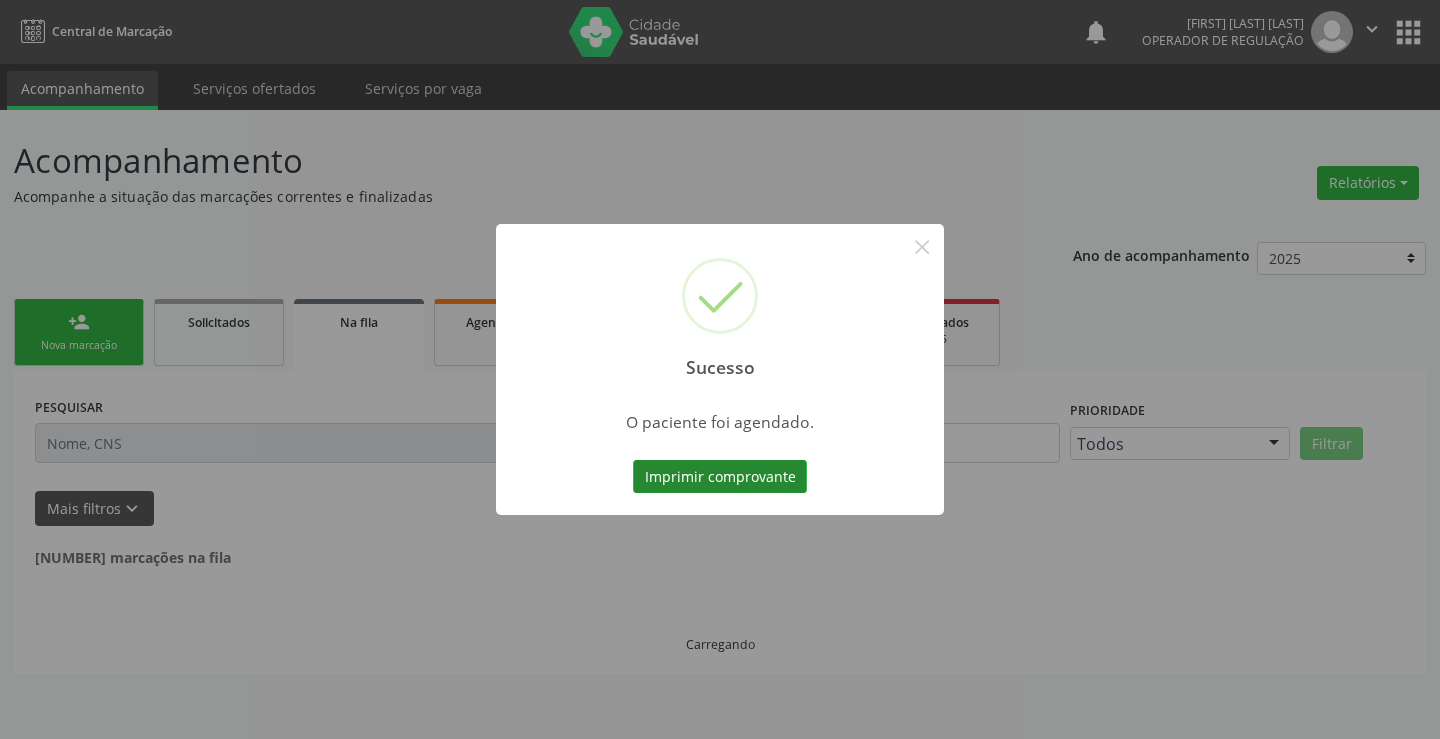 click on "Imprimir comprovante" at bounding box center (720, 477) 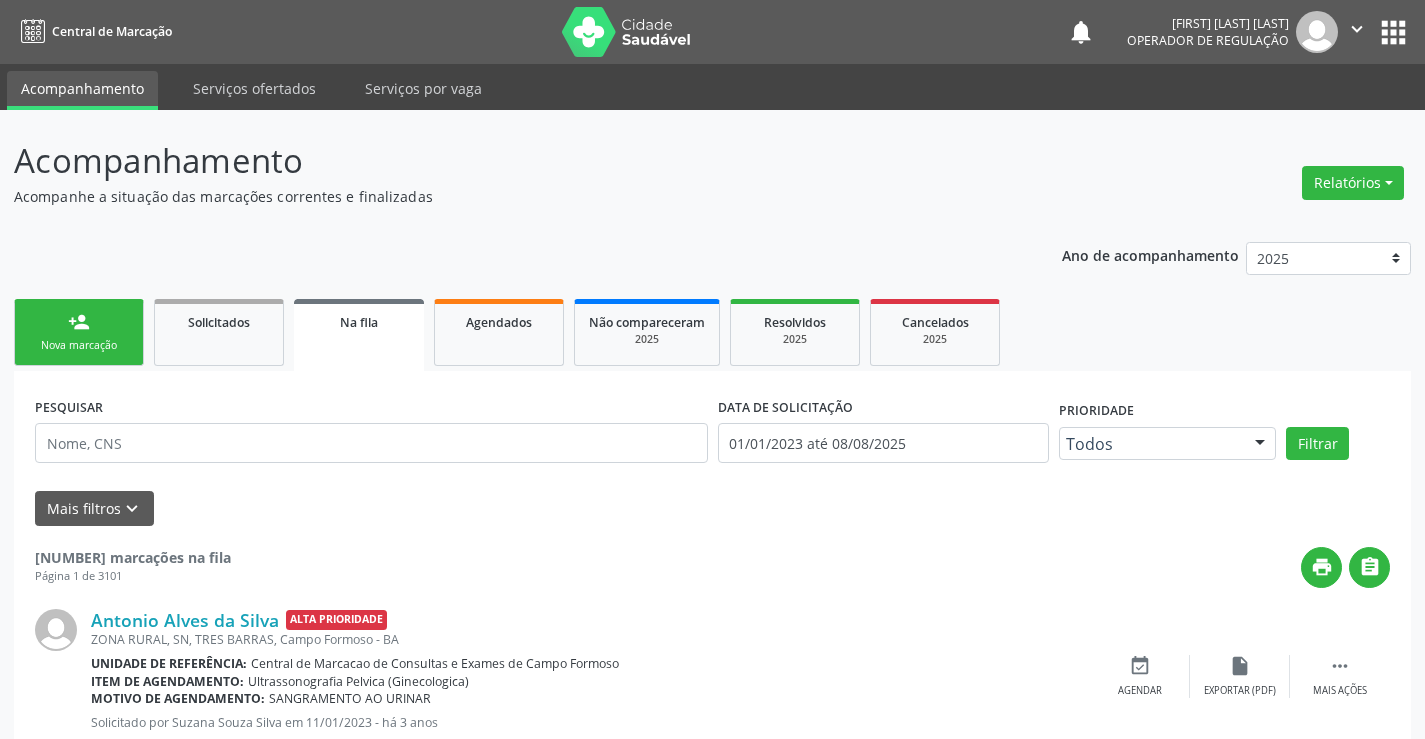click on "Nova marcação" at bounding box center [79, 345] 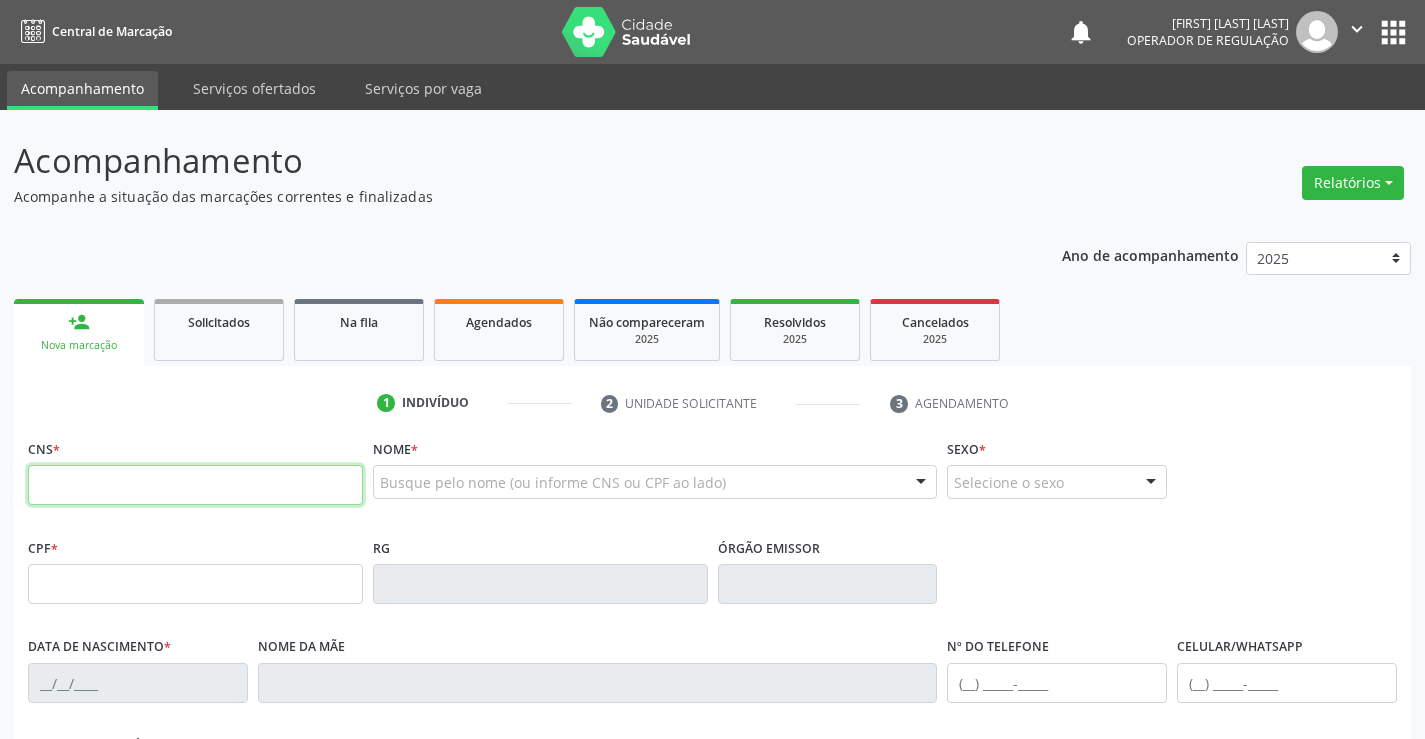 click at bounding box center [195, 485] 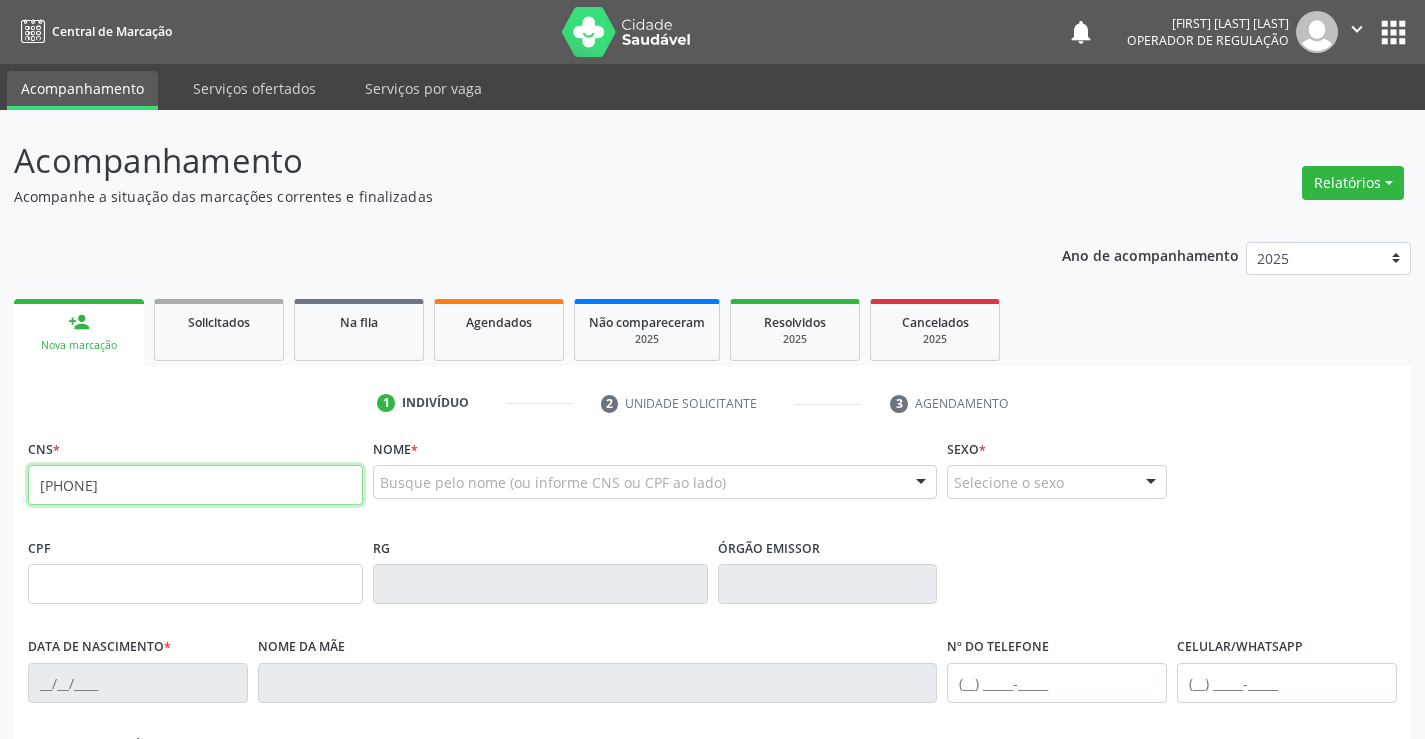 type on "[PHONE]" 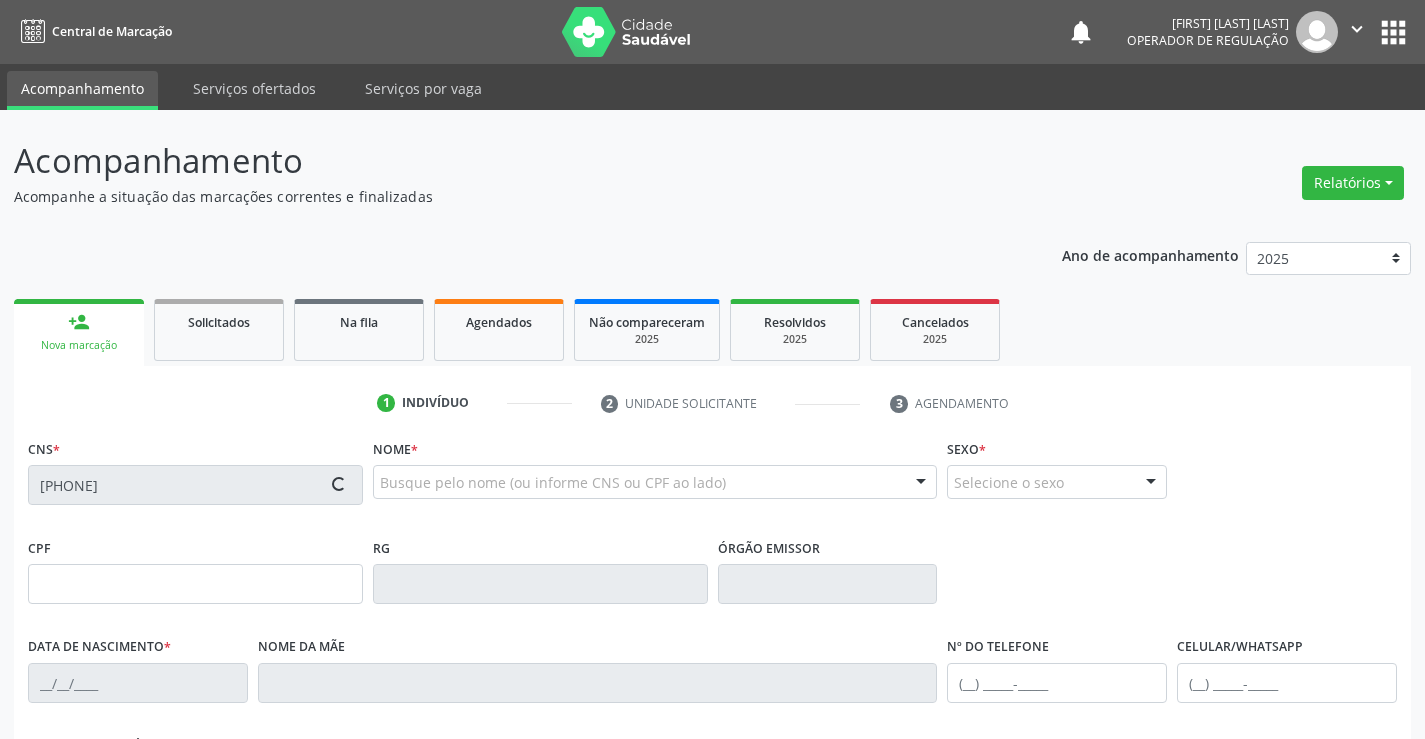 type on "[PHONE]" 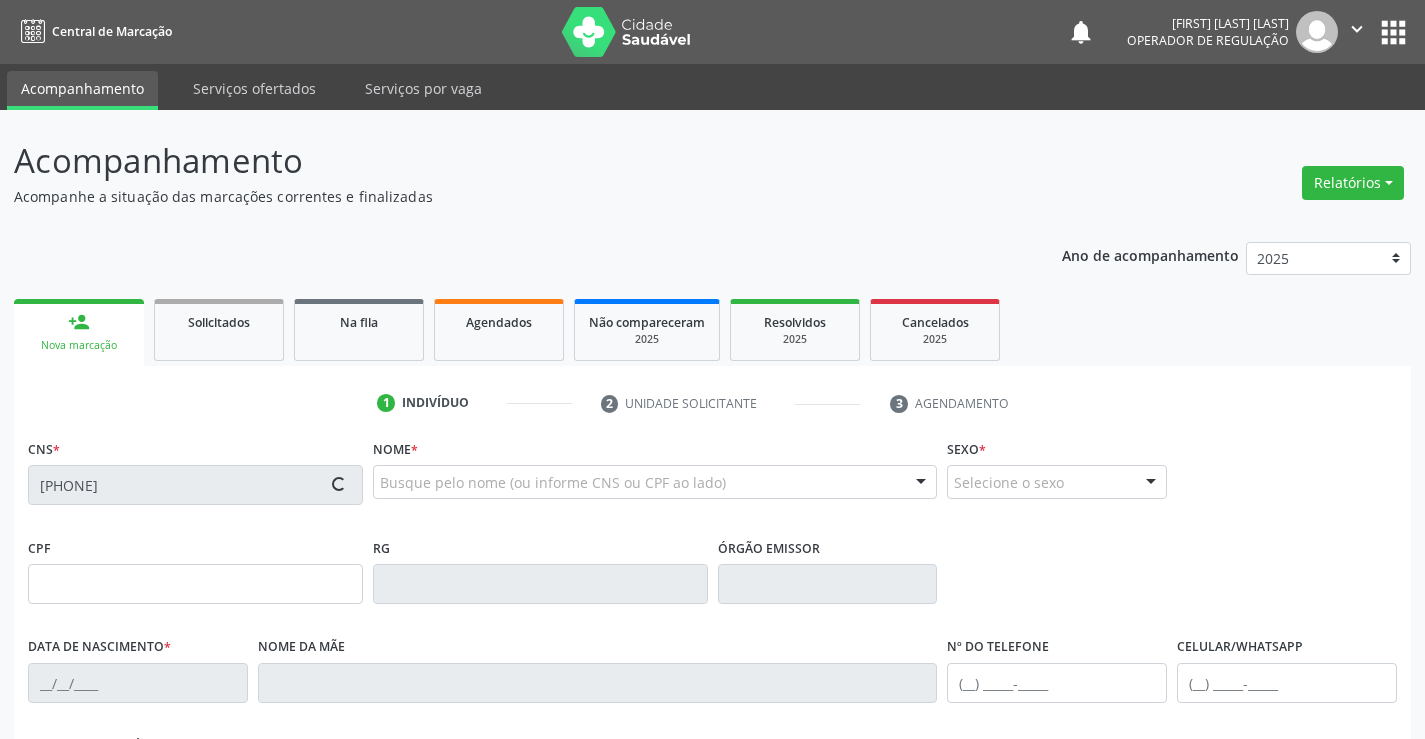 type on "[DATE]" 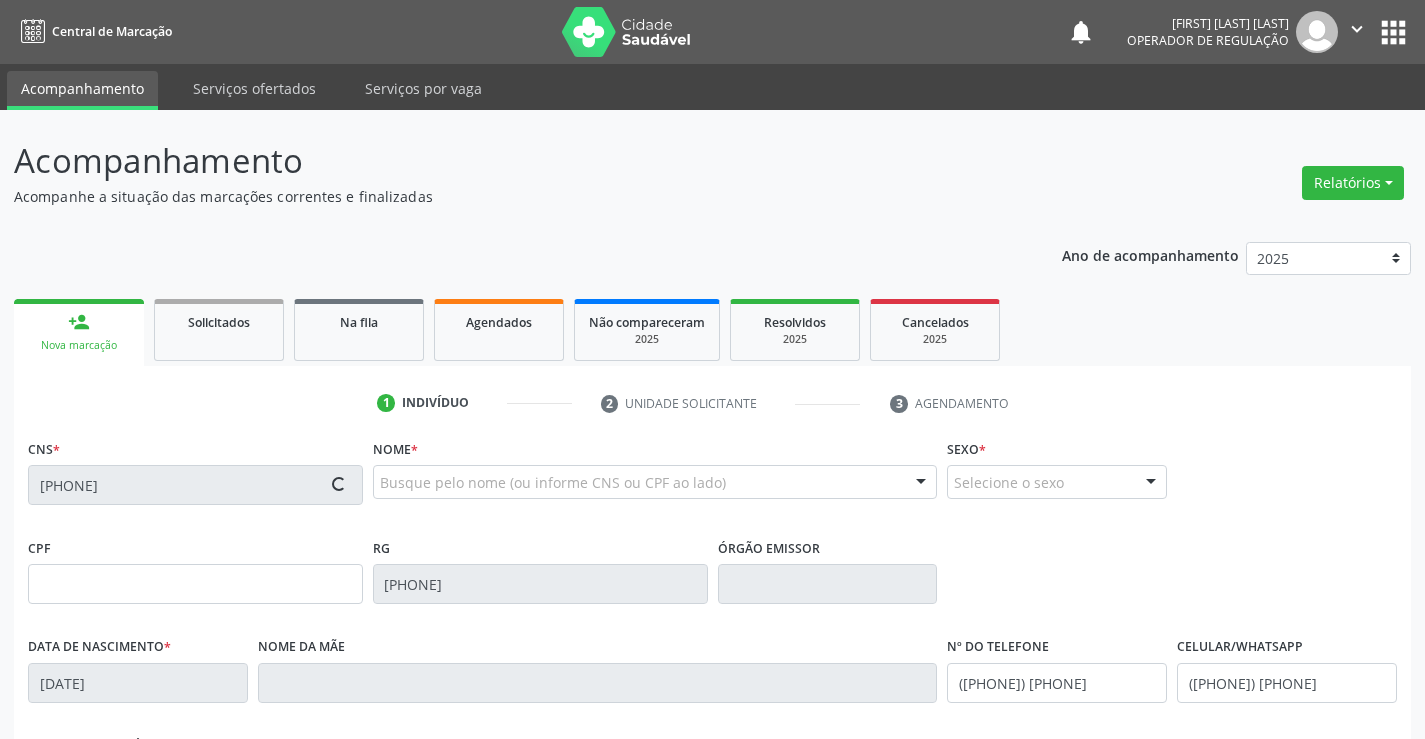 type on "[PHONE]" 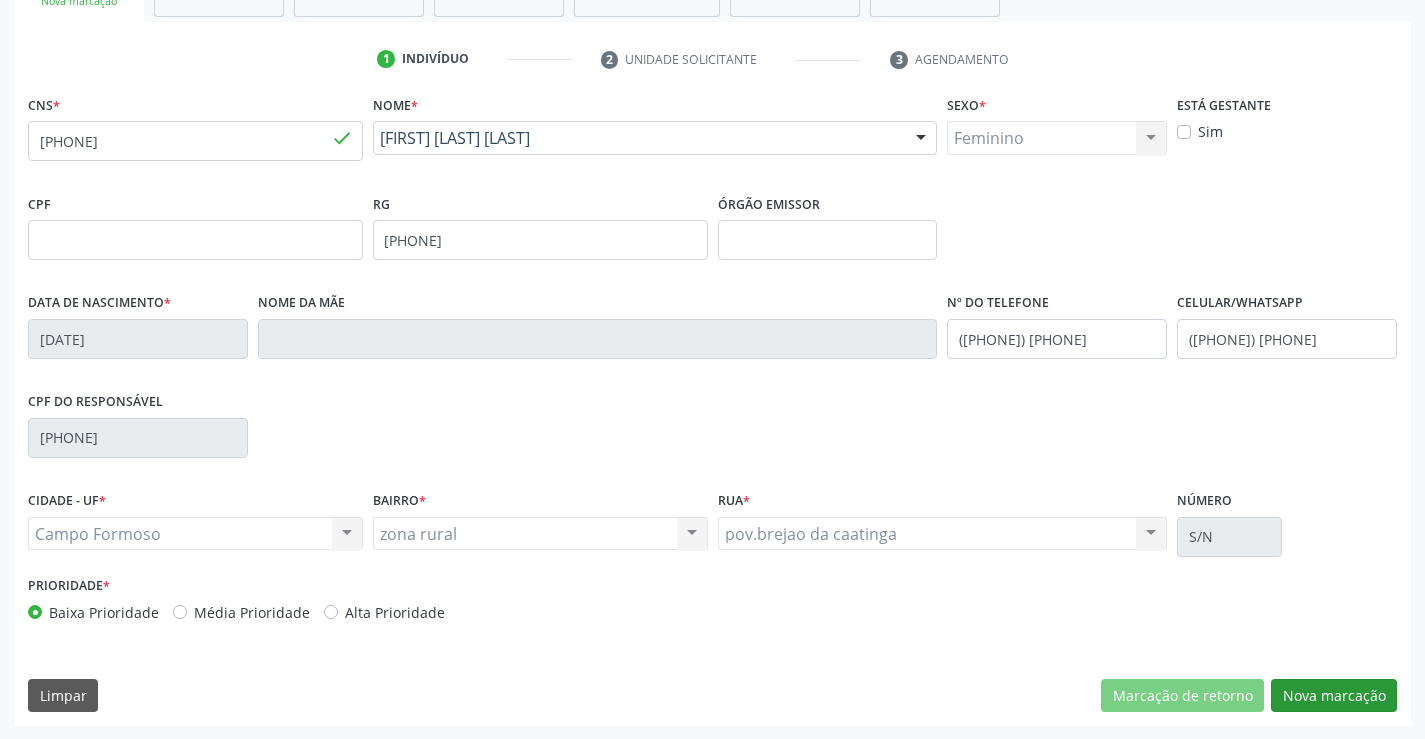 scroll, scrollTop: 345, scrollLeft: 0, axis: vertical 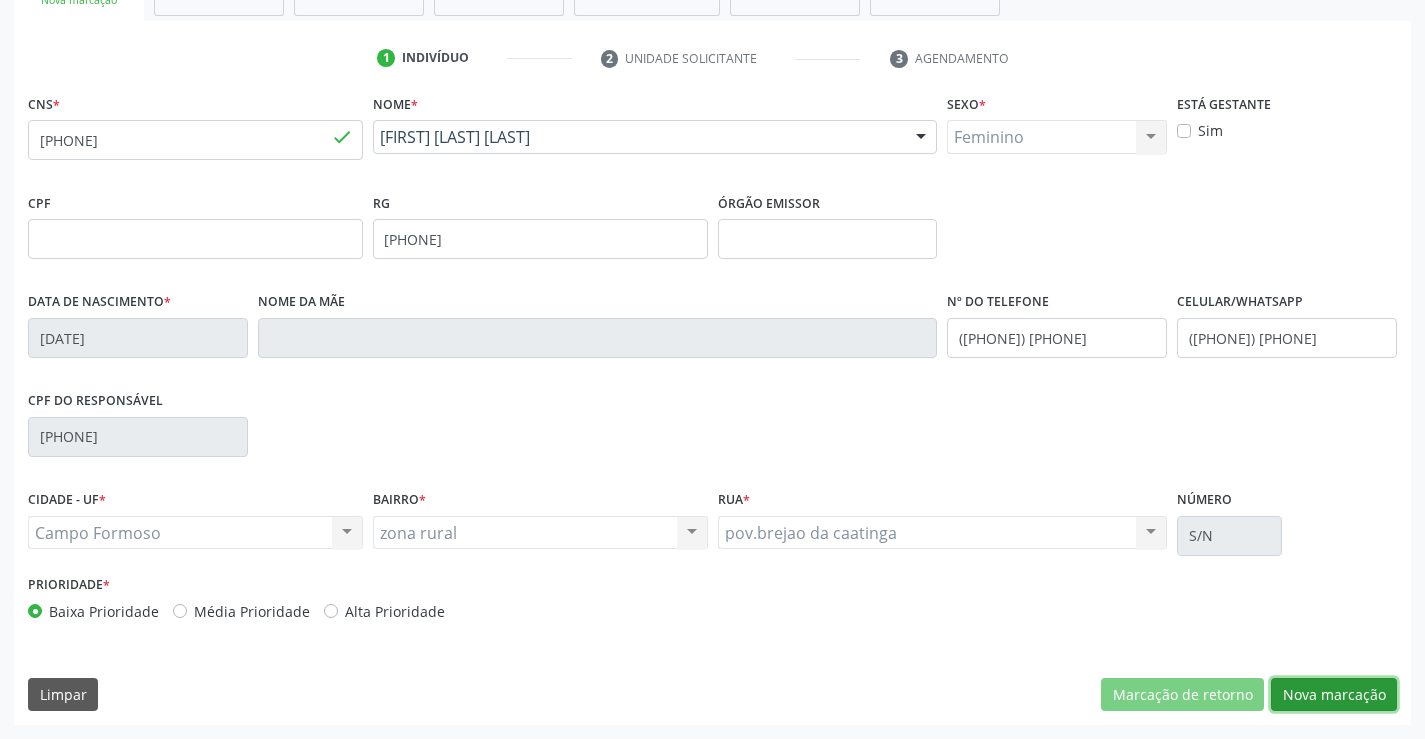 click on "Nova marcação" at bounding box center [1334, 695] 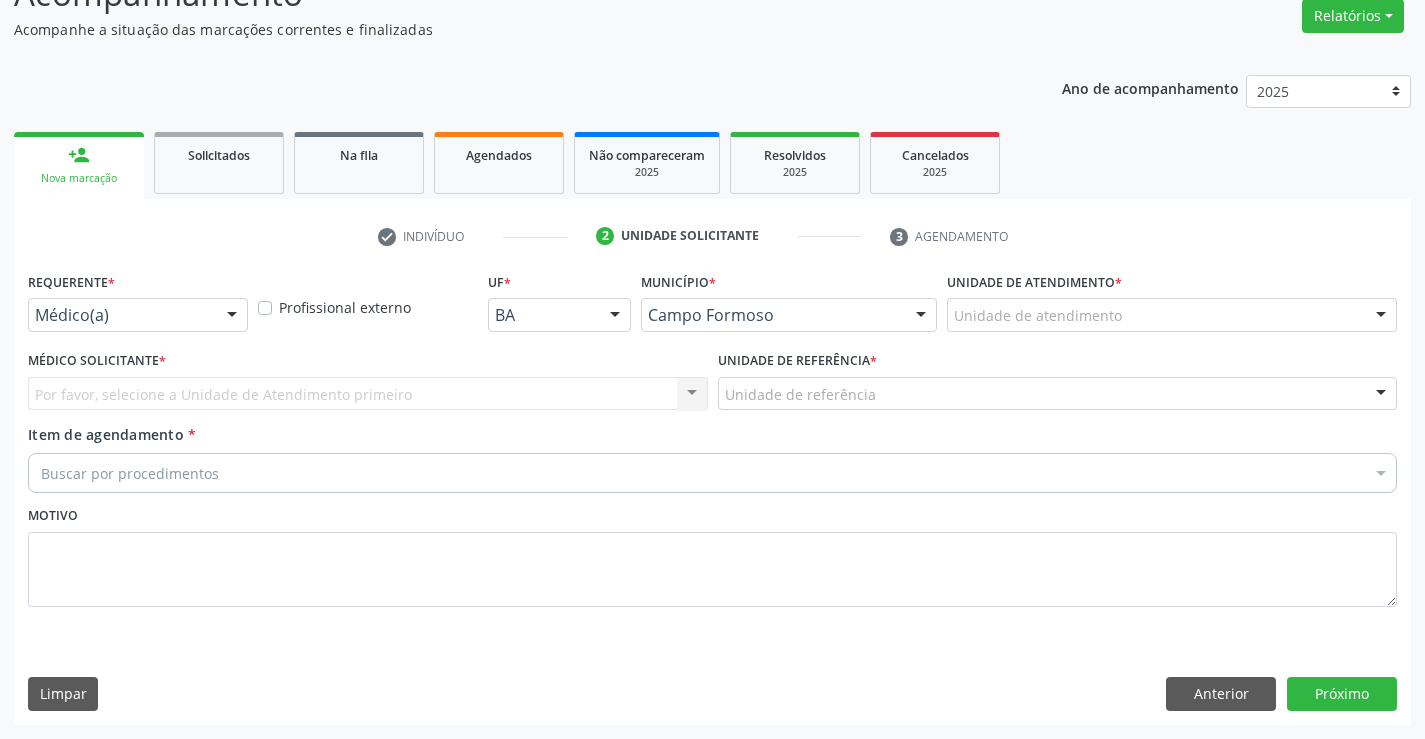 scroll, scrollTop: 167, scrollLeft: 0, axis: vertical 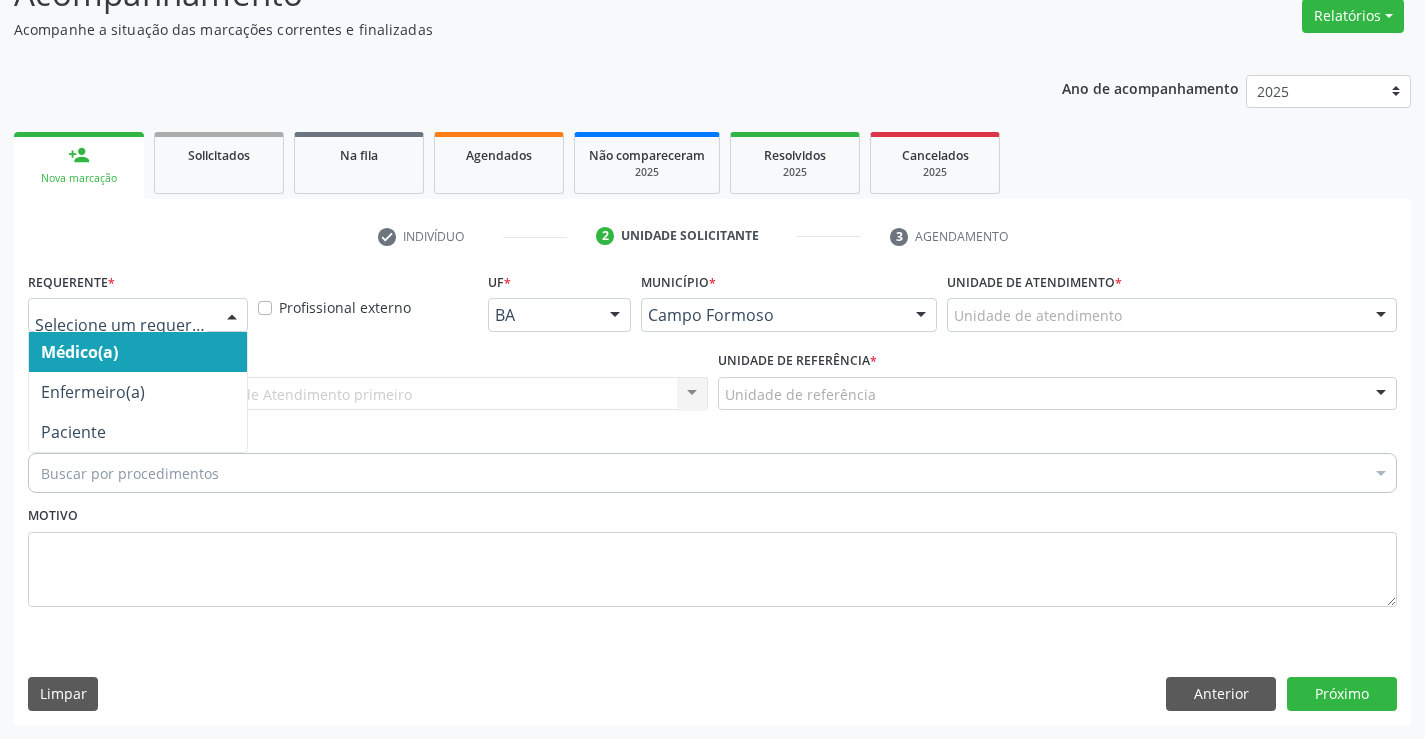 click at bounding box center [232, 316] 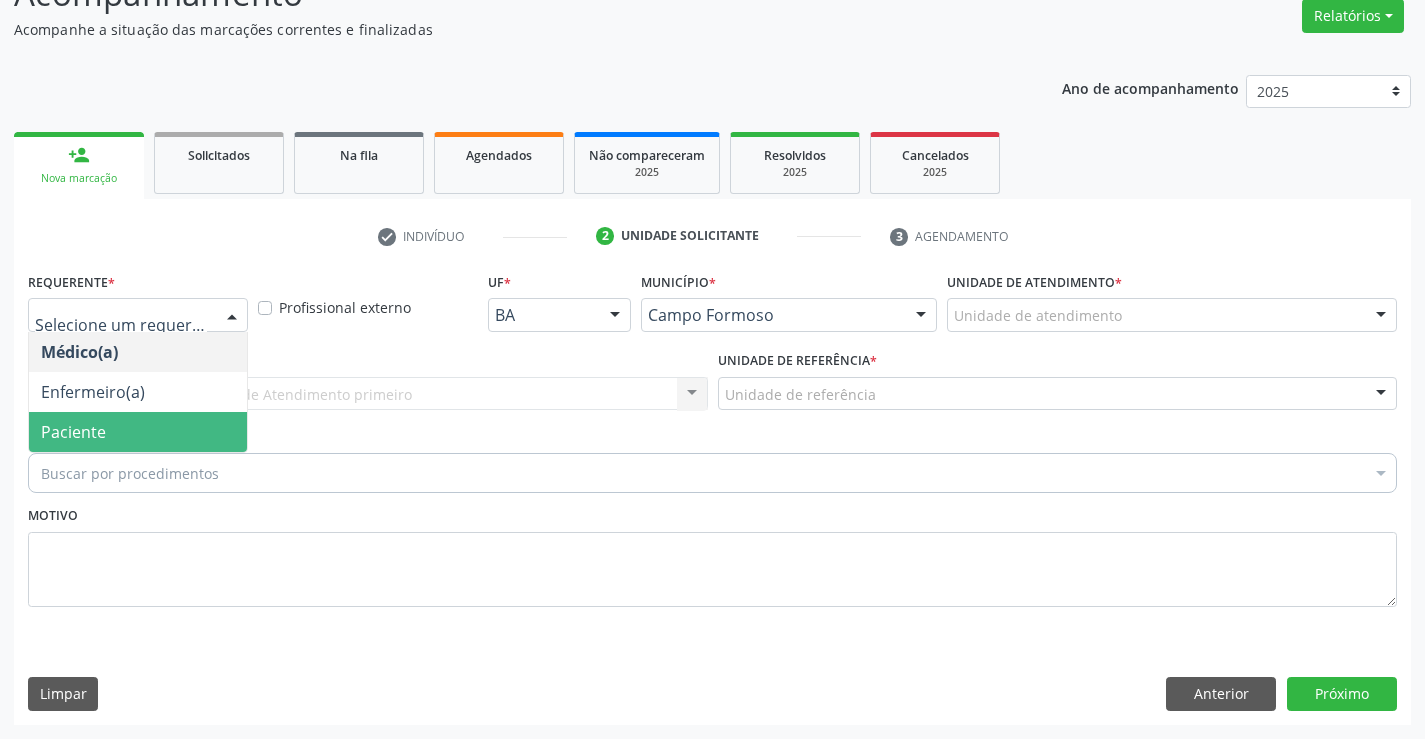 click on "Paciente" at bounding box center (138, 432) 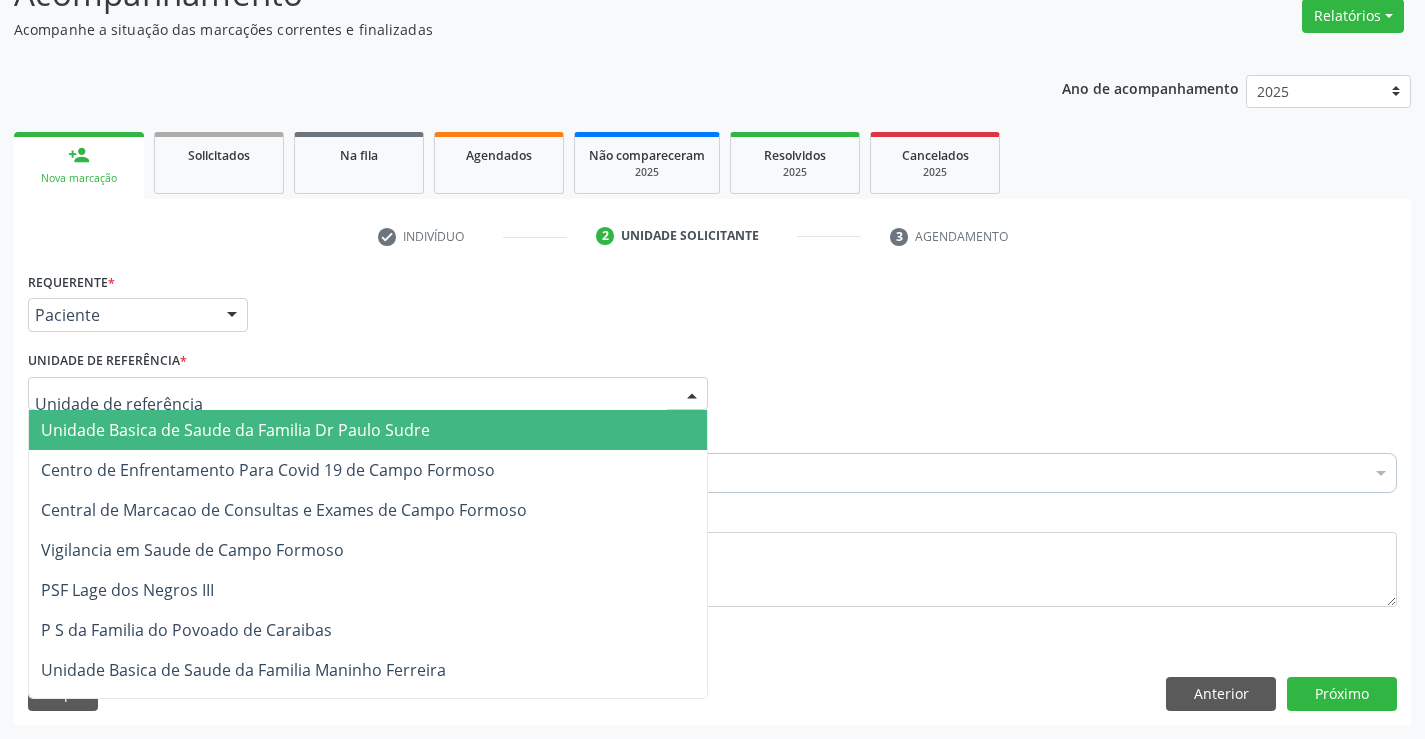 click at bounding box center [368, 394] 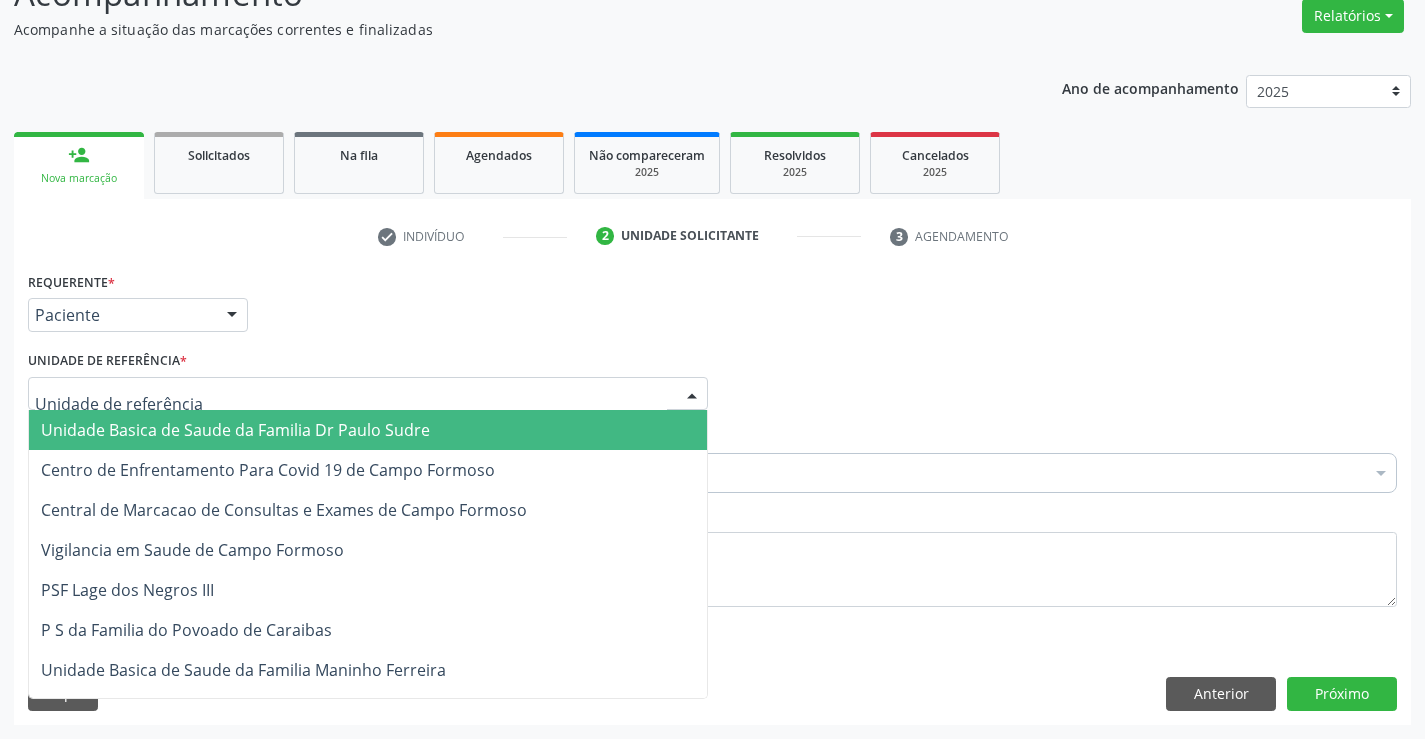 click on "Unidade Basica de Saude da Familia Dr Paulo Sudre" at bounding box center [235, 430] 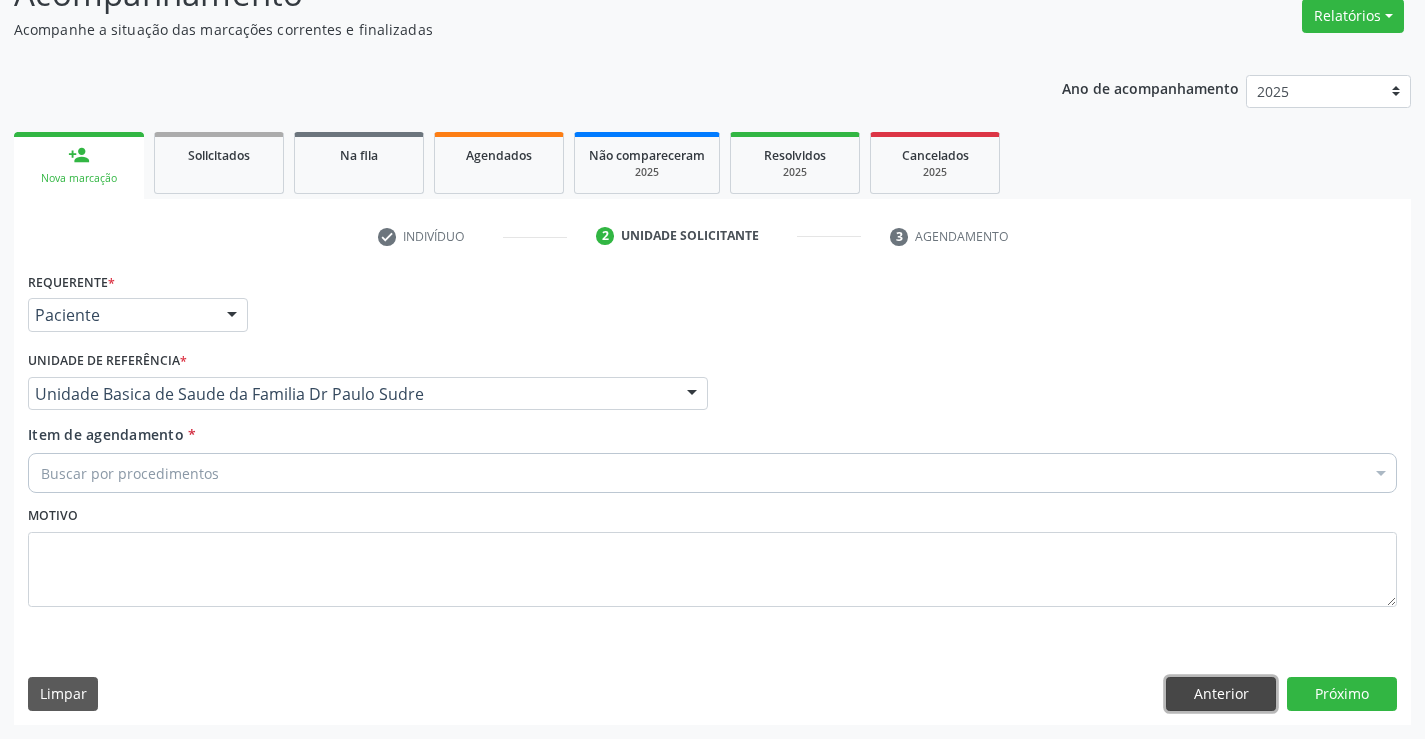 click on "Anterior" at bounding box center (1221, 694) 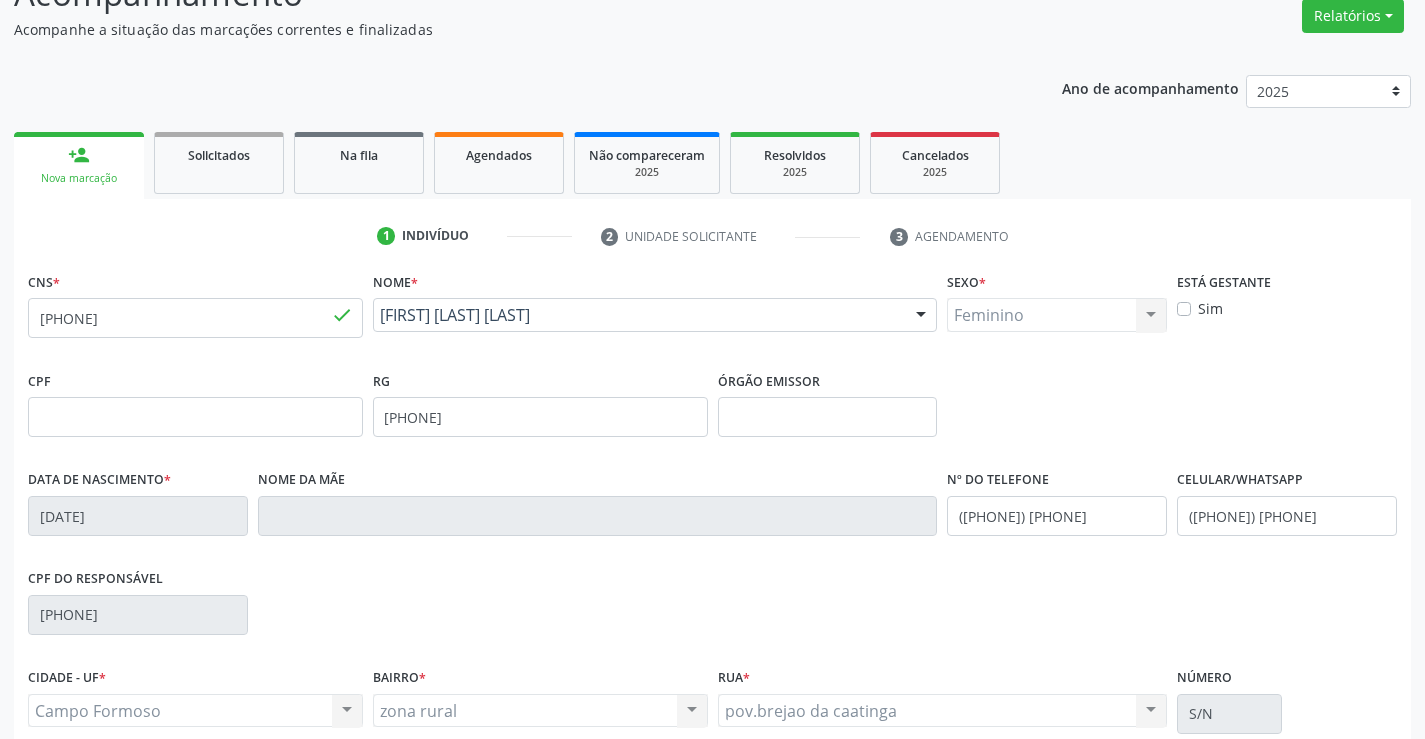 scroll, scrollTop: 267, scrollLeft: 0, axis: vertical 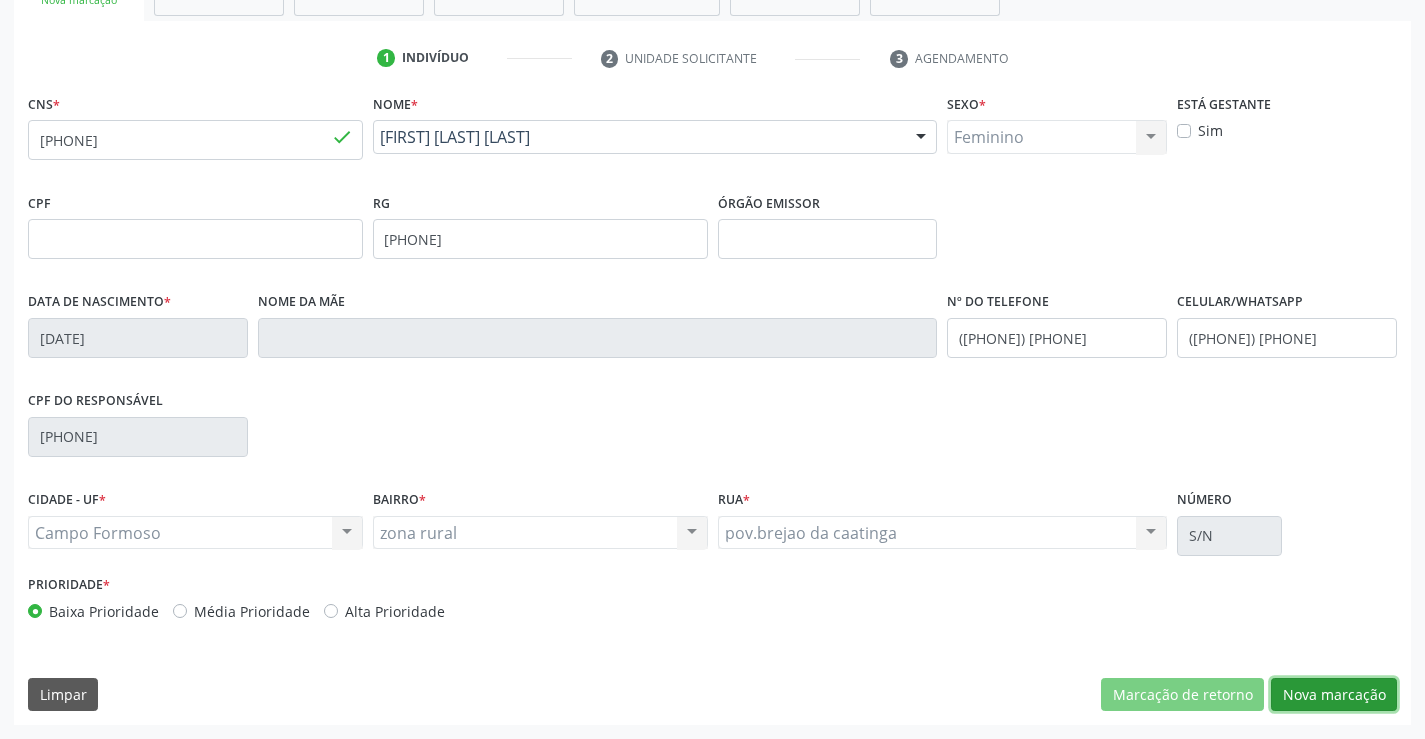 click on "Nova marcação" at bounding box center [1334, 695] 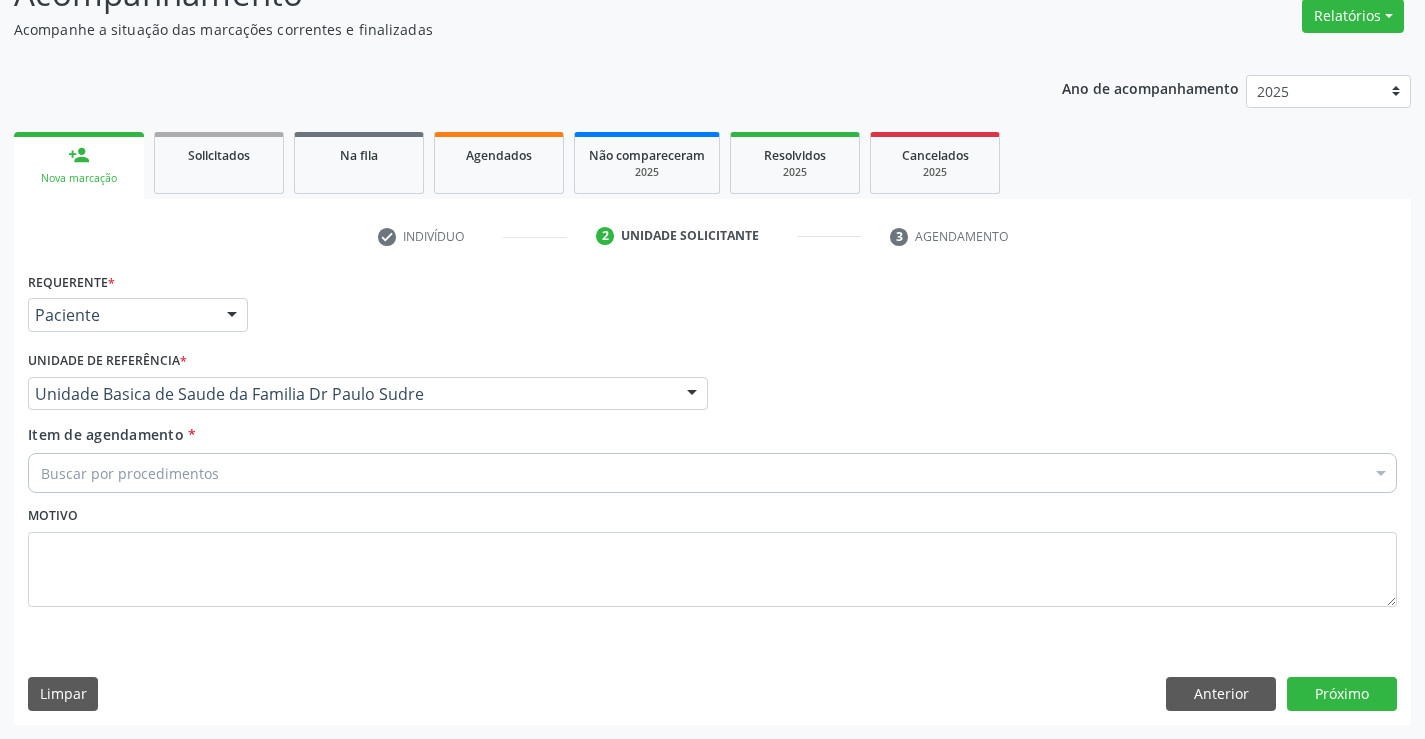 scroll, scrollTop: 167, scrollLeft: 0, axis: vertical 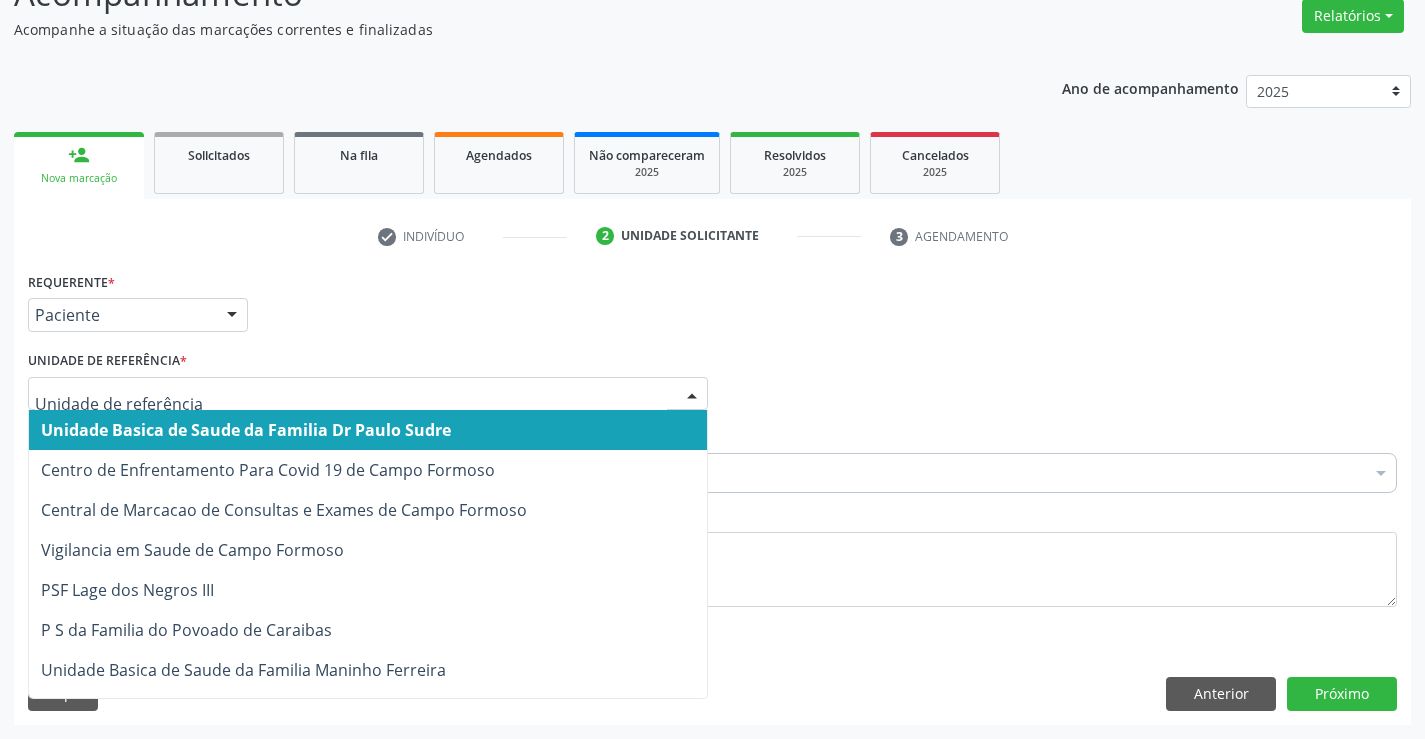 click at bounding box center [692, 395] 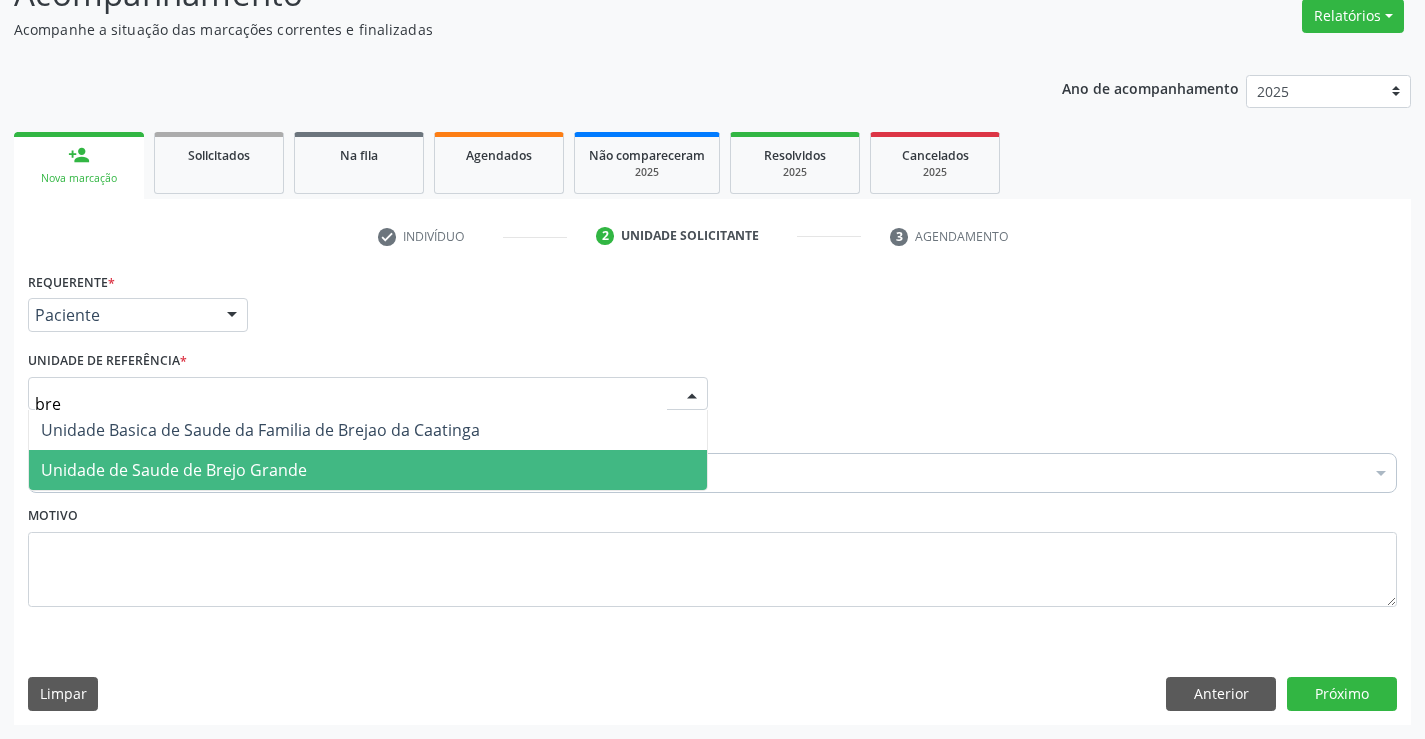 click on "Unidade de Saude de Brejo Grande" at bounding box center [368, 470] 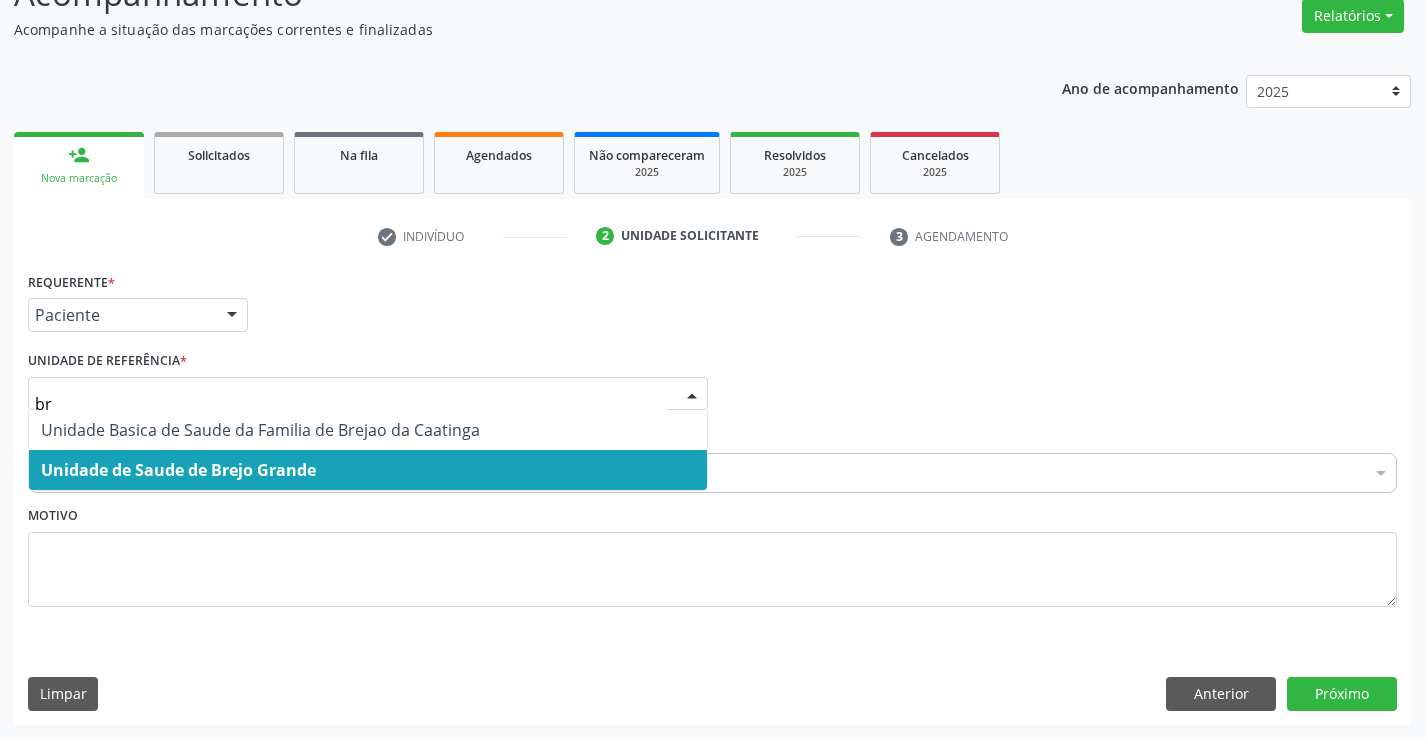 type on "bre" 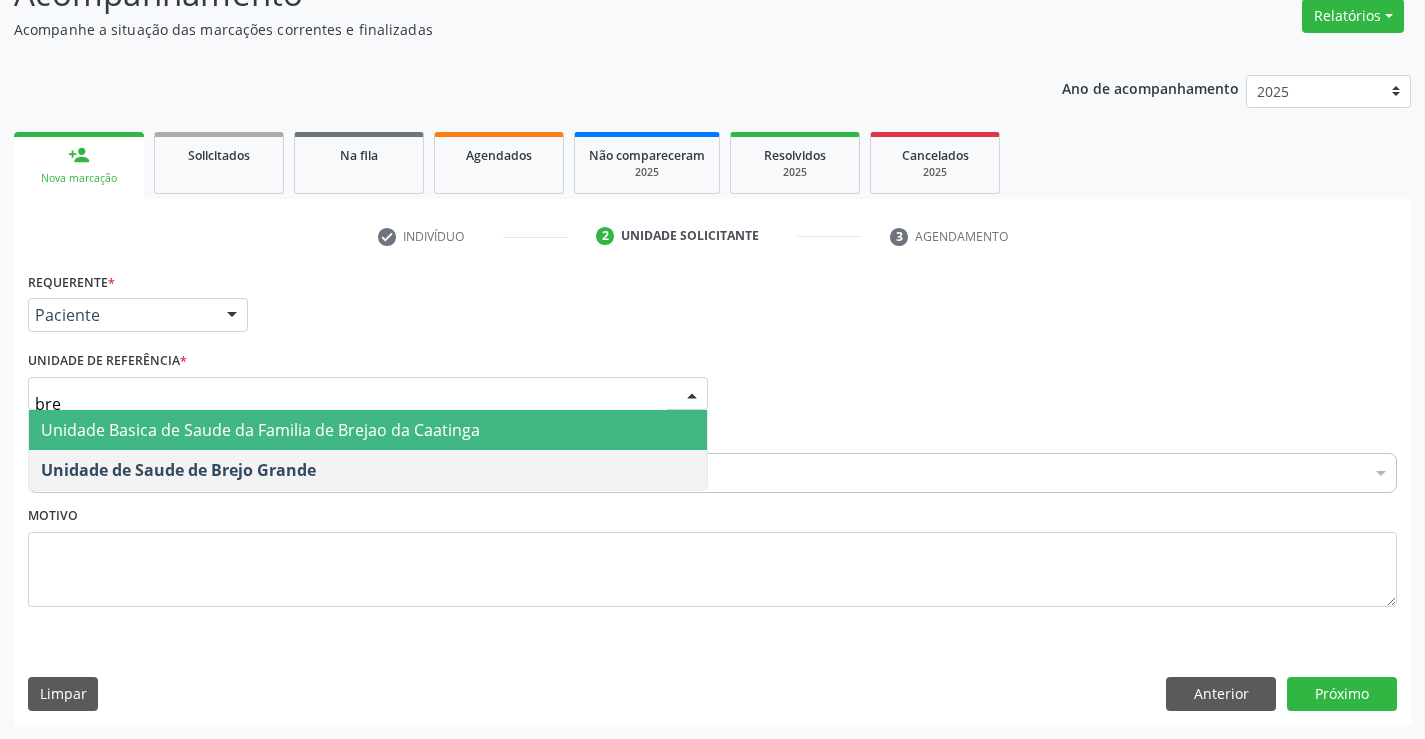 click on "Unidade Basica de Saude da Familia de Brejao da Caatinga" at bounding box center [260, 430] 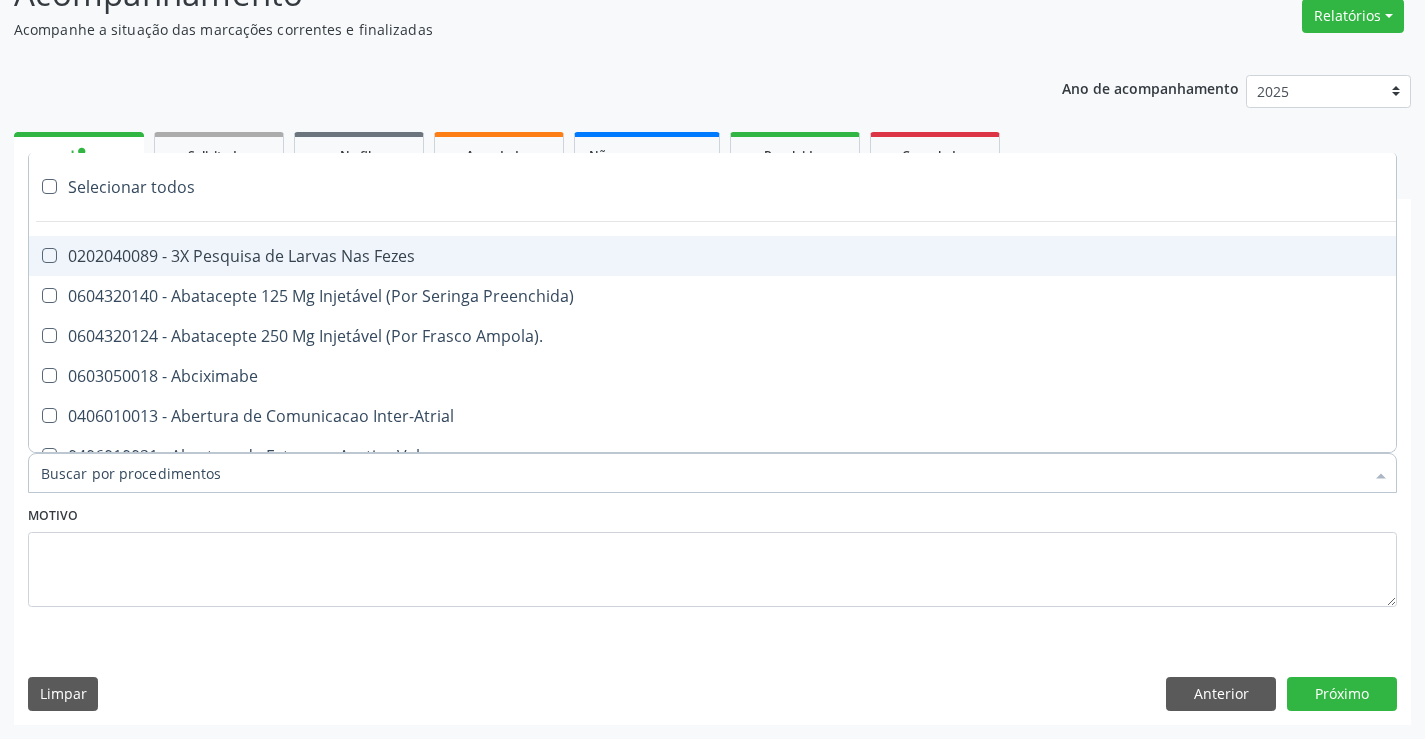click at bounding box center (712, 473) 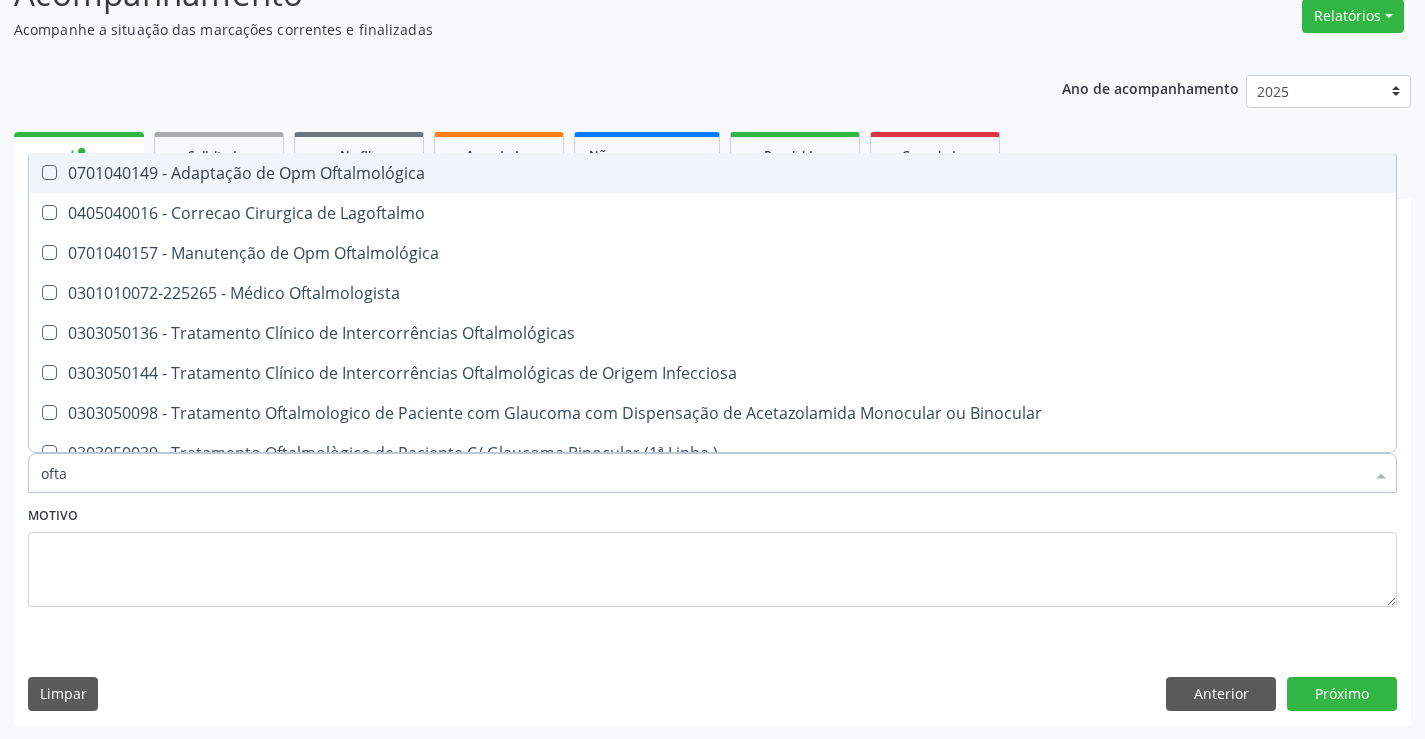 type on "oftal" 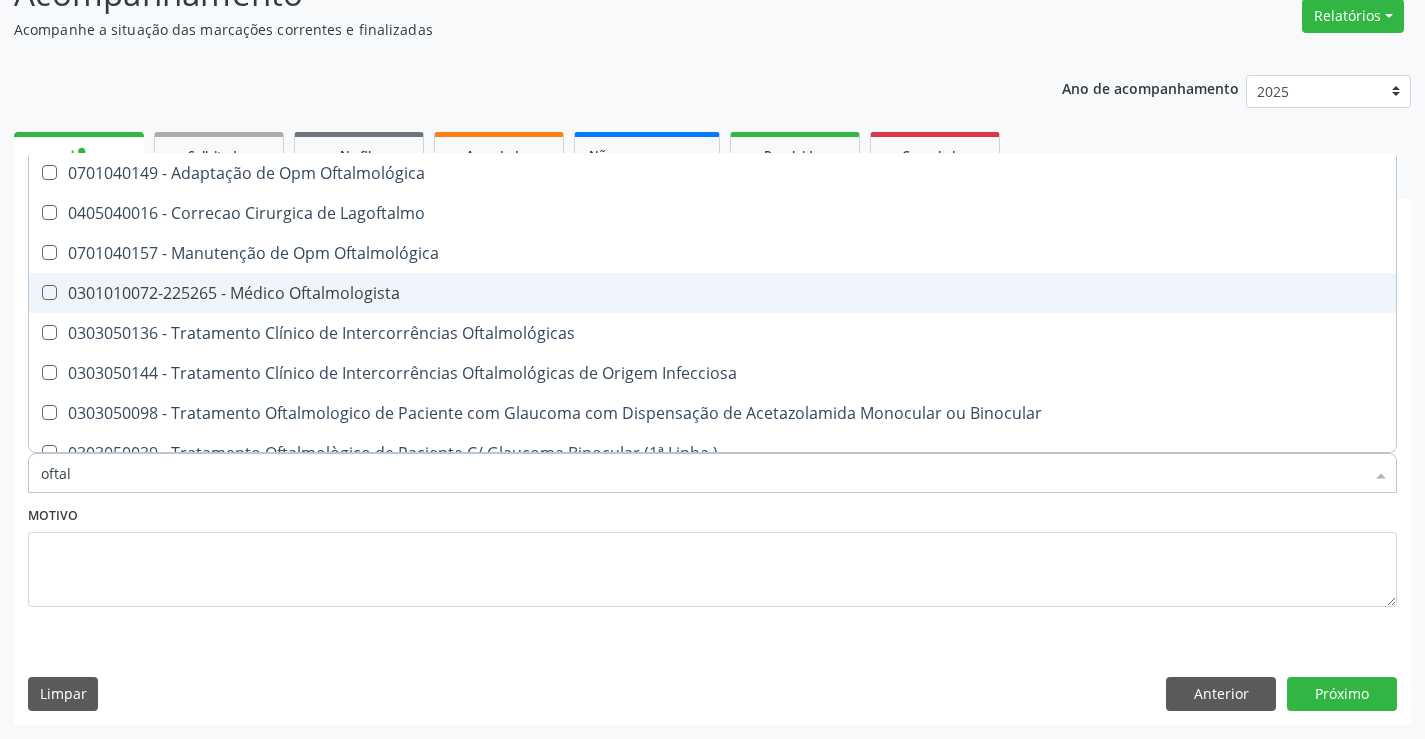click on "0301010072-225265 - Médico Oftalmologista" at bounding box center (712, 293) 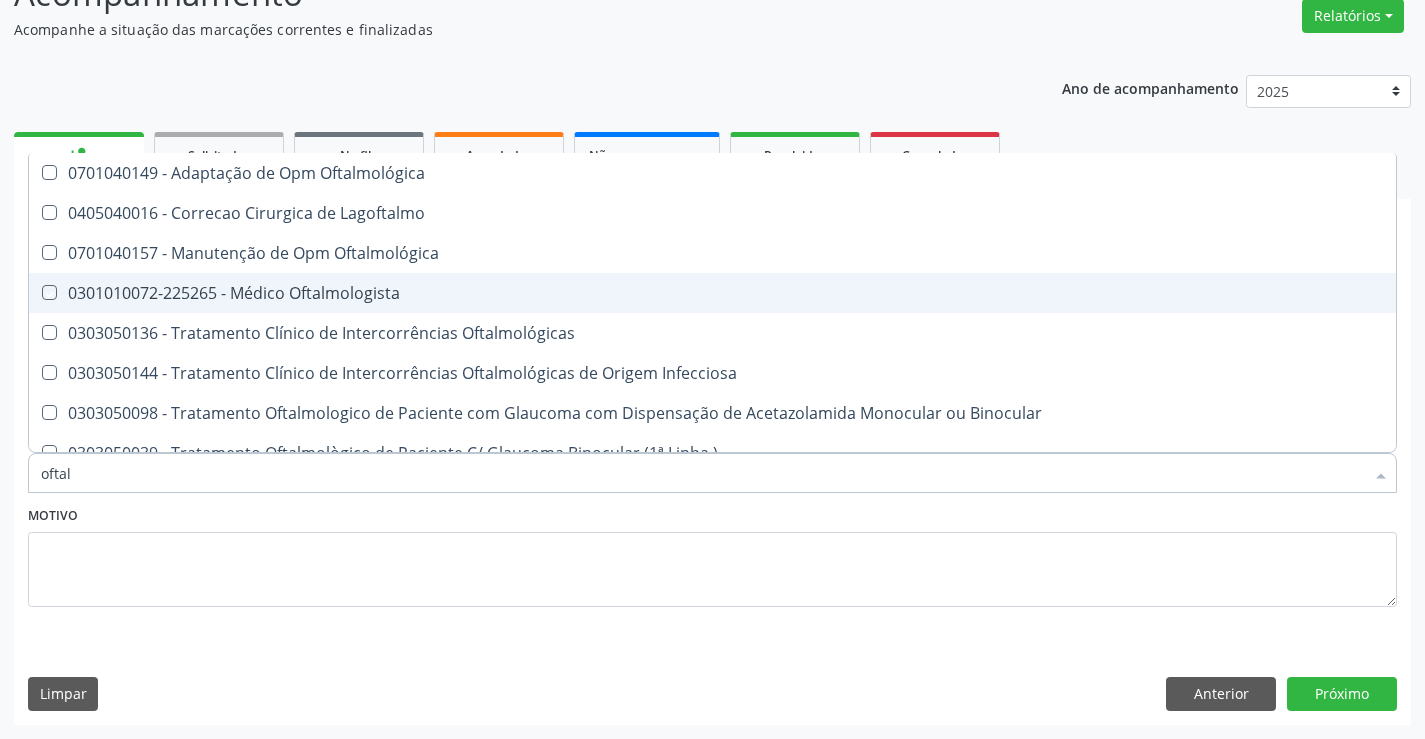 checkbox on "true" 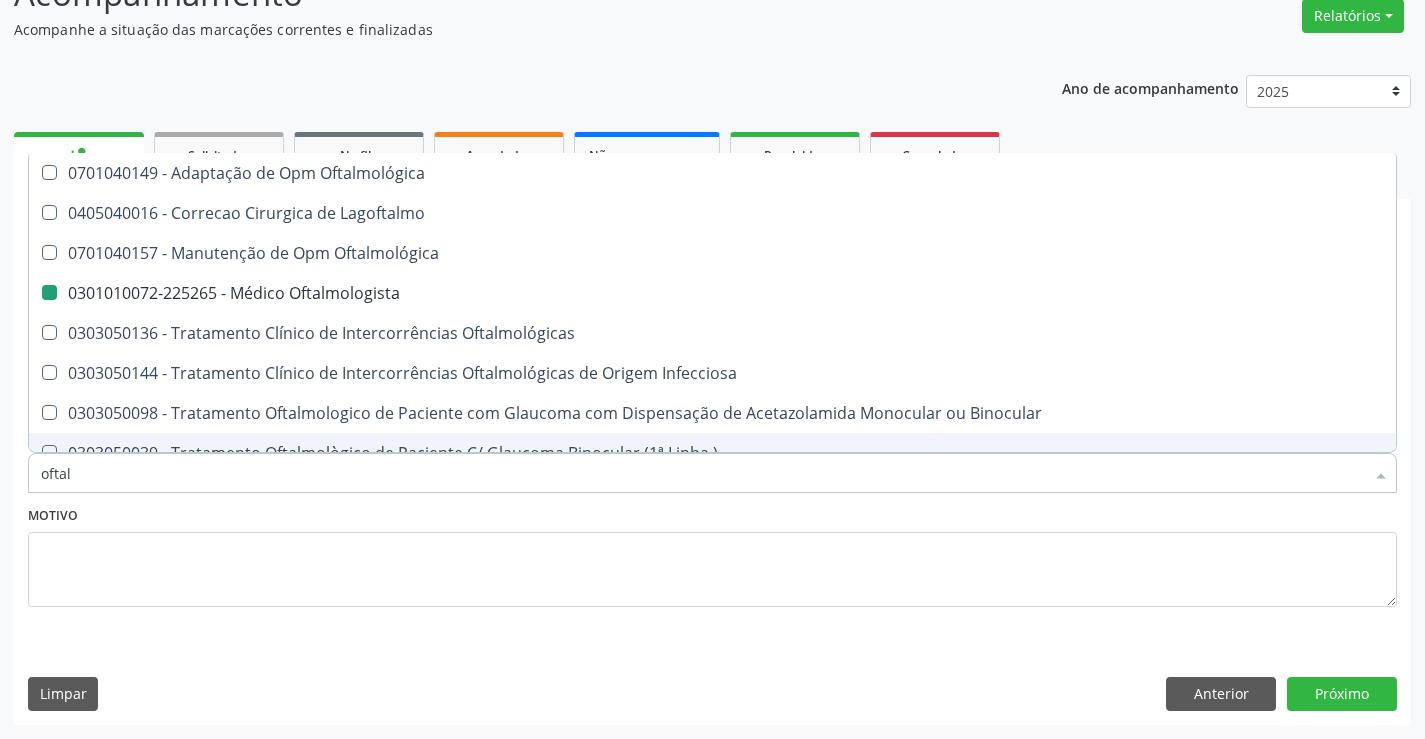 click on "Motivo" at bounding box center (712, 554) 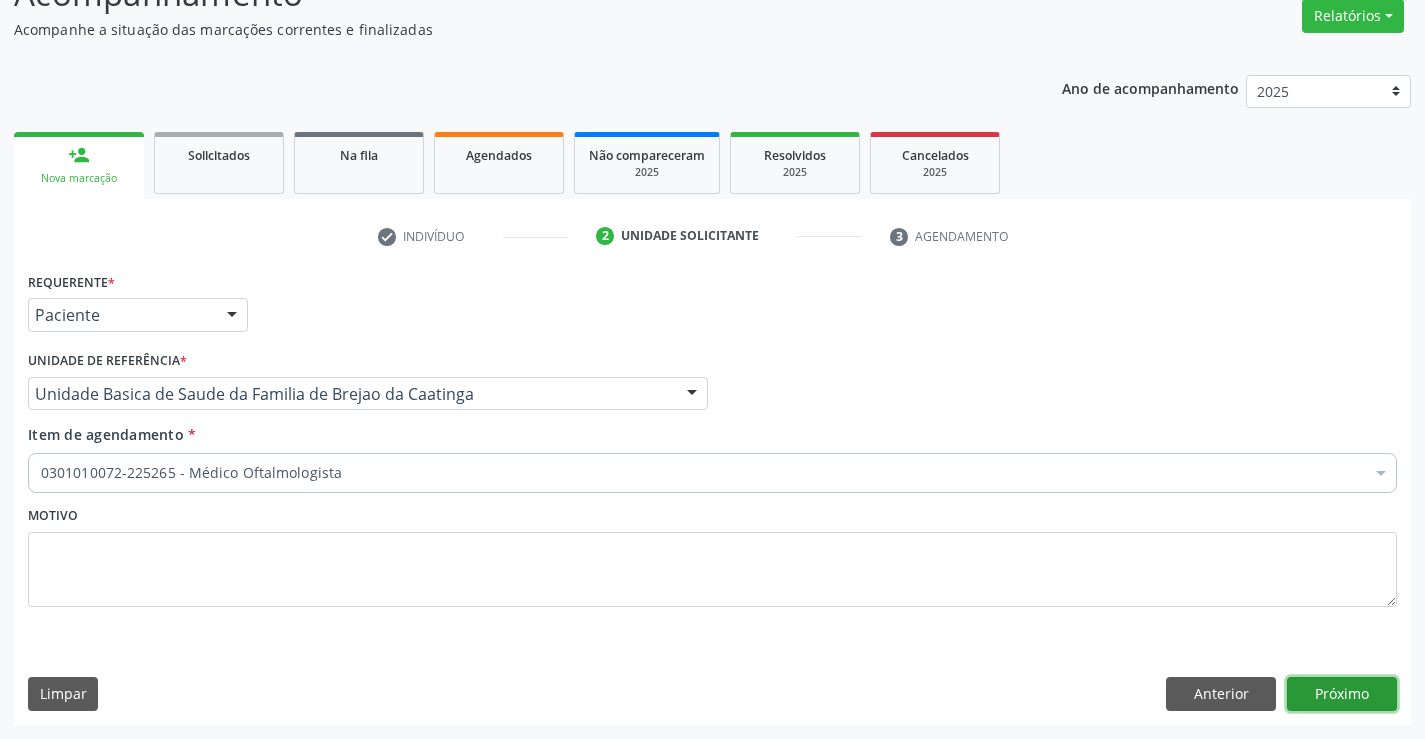click on "Próximo" at bounding box center [1342, 694] 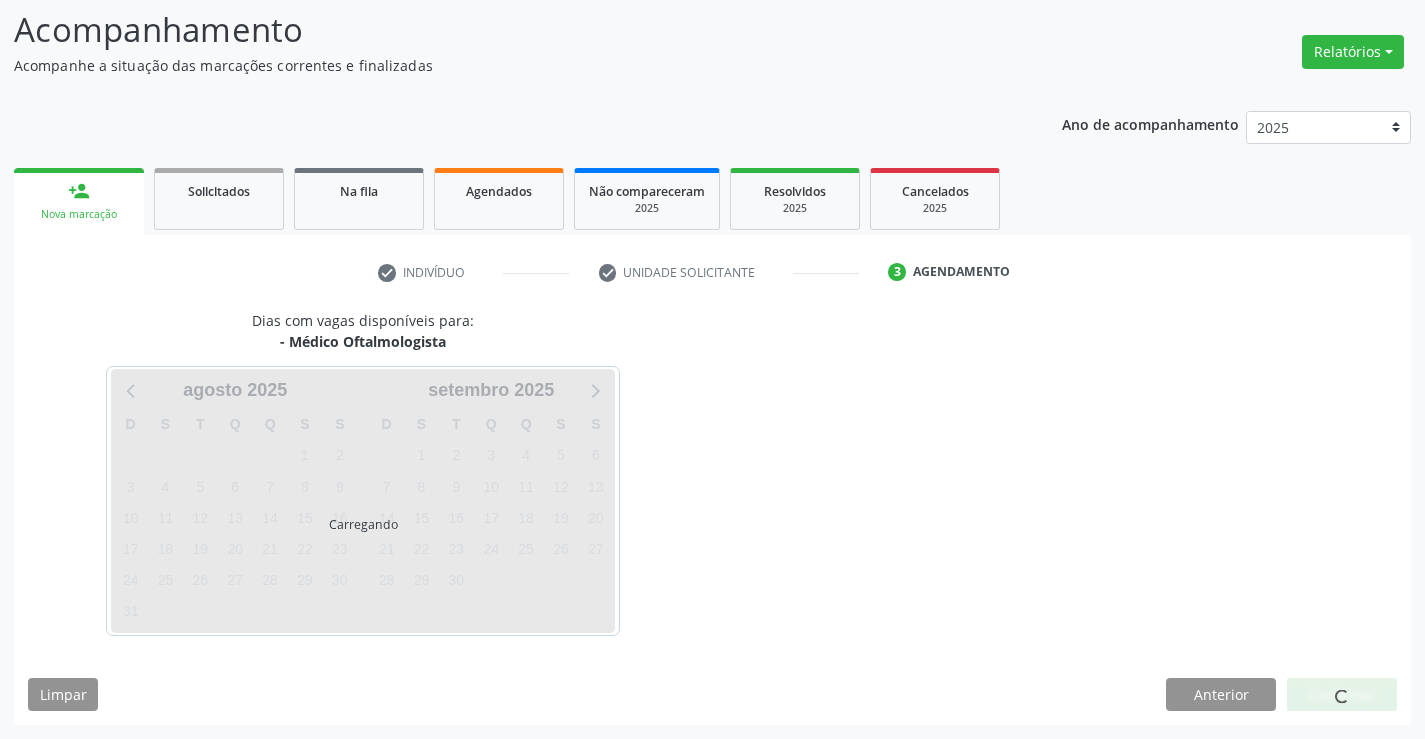 scroll, scrollTop: 167, scrollLeft: 0, axis: vertical 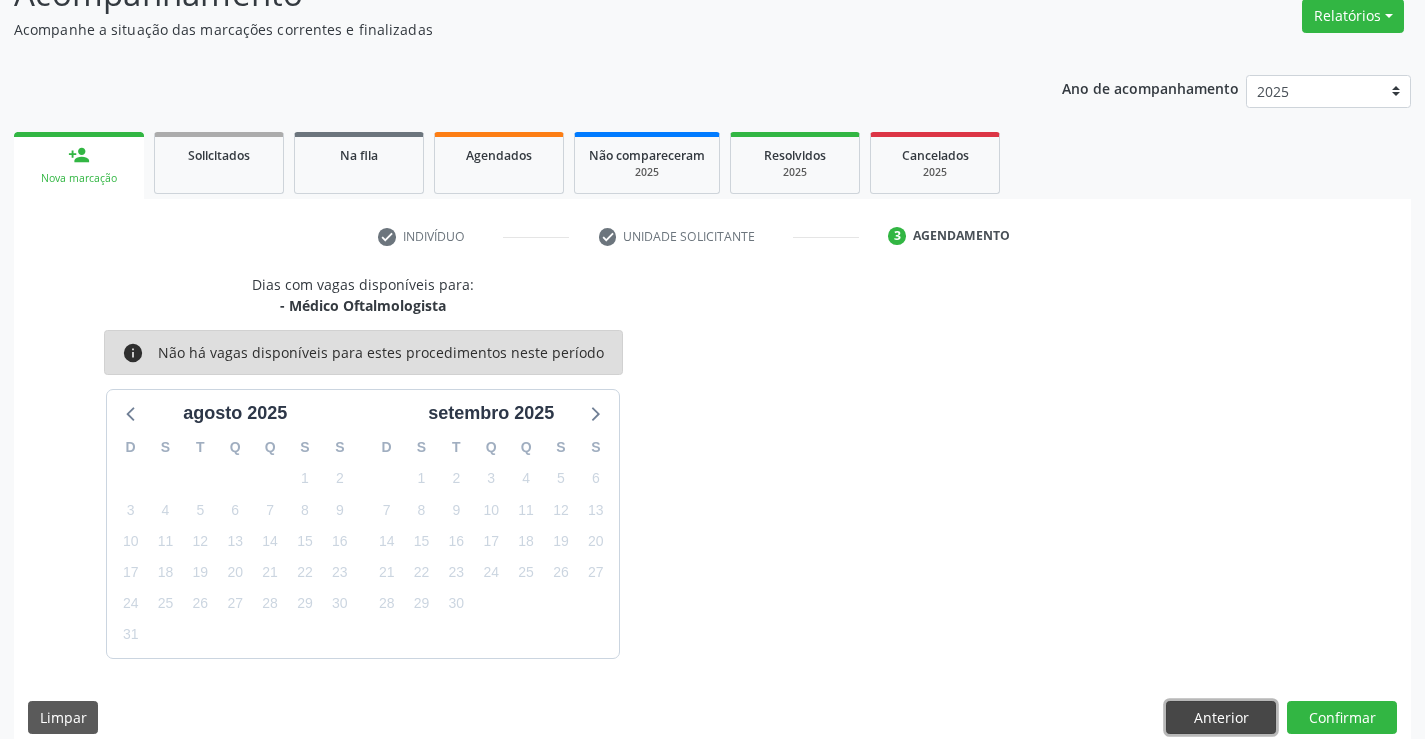 click on "Anterior" at bounding box center (1221, 718) 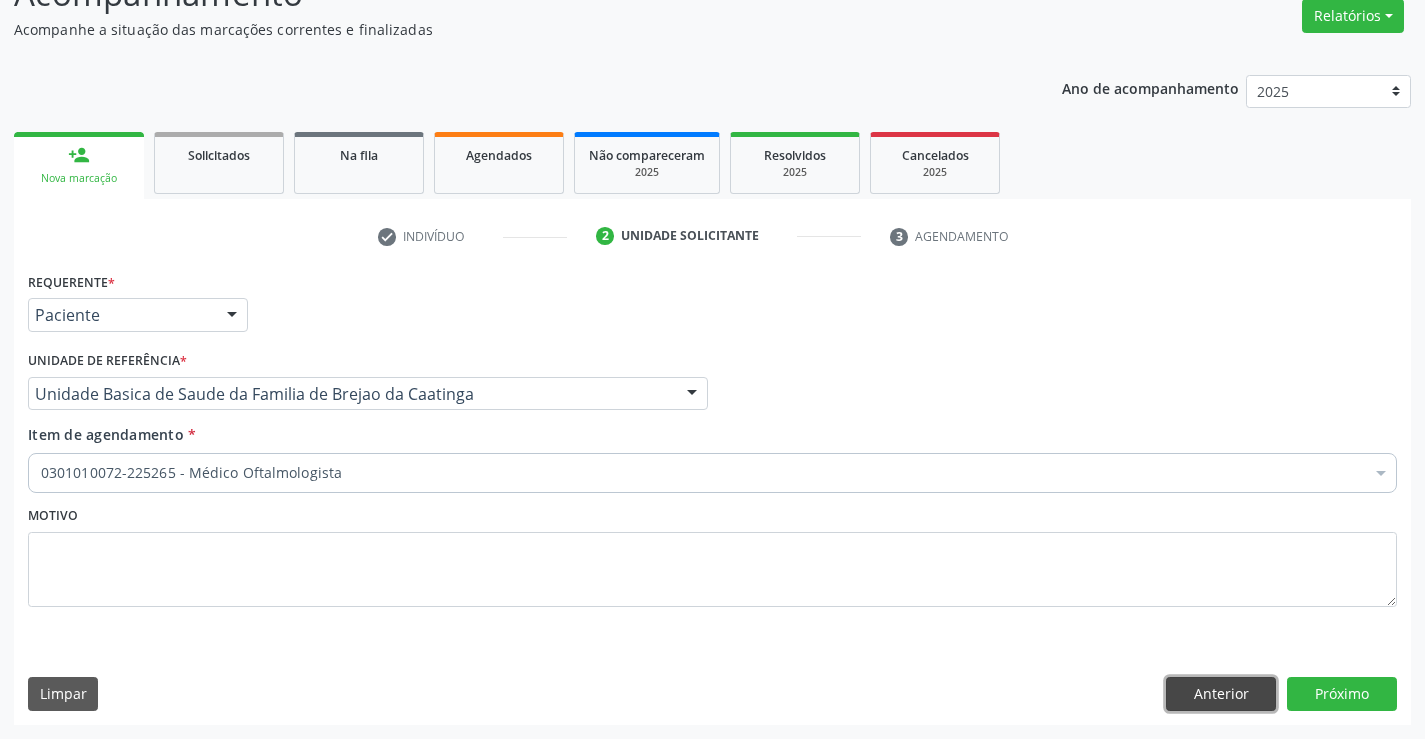 click on "Anterior" at bounding box center [1221, 694] 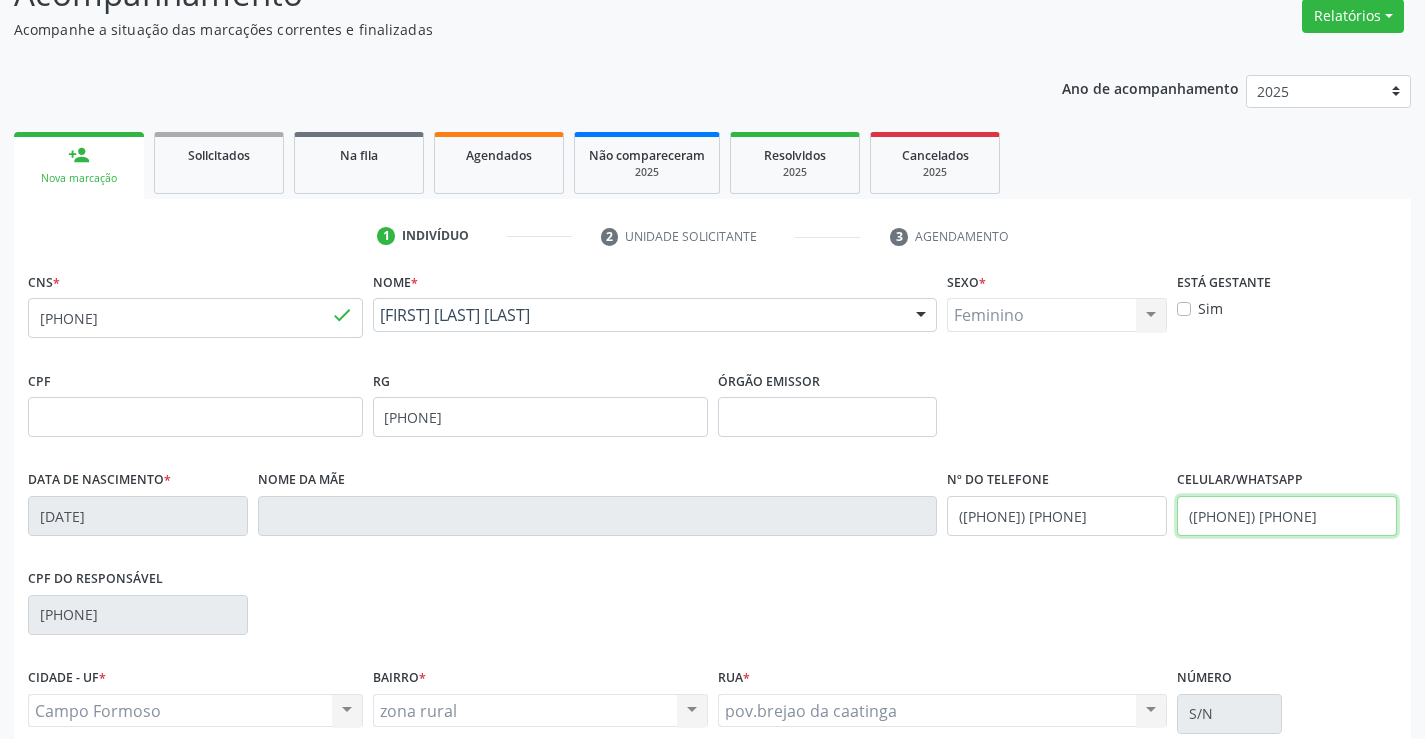 click on "([PHONE]) [PHONE]" at bounding box center (1287, 516) 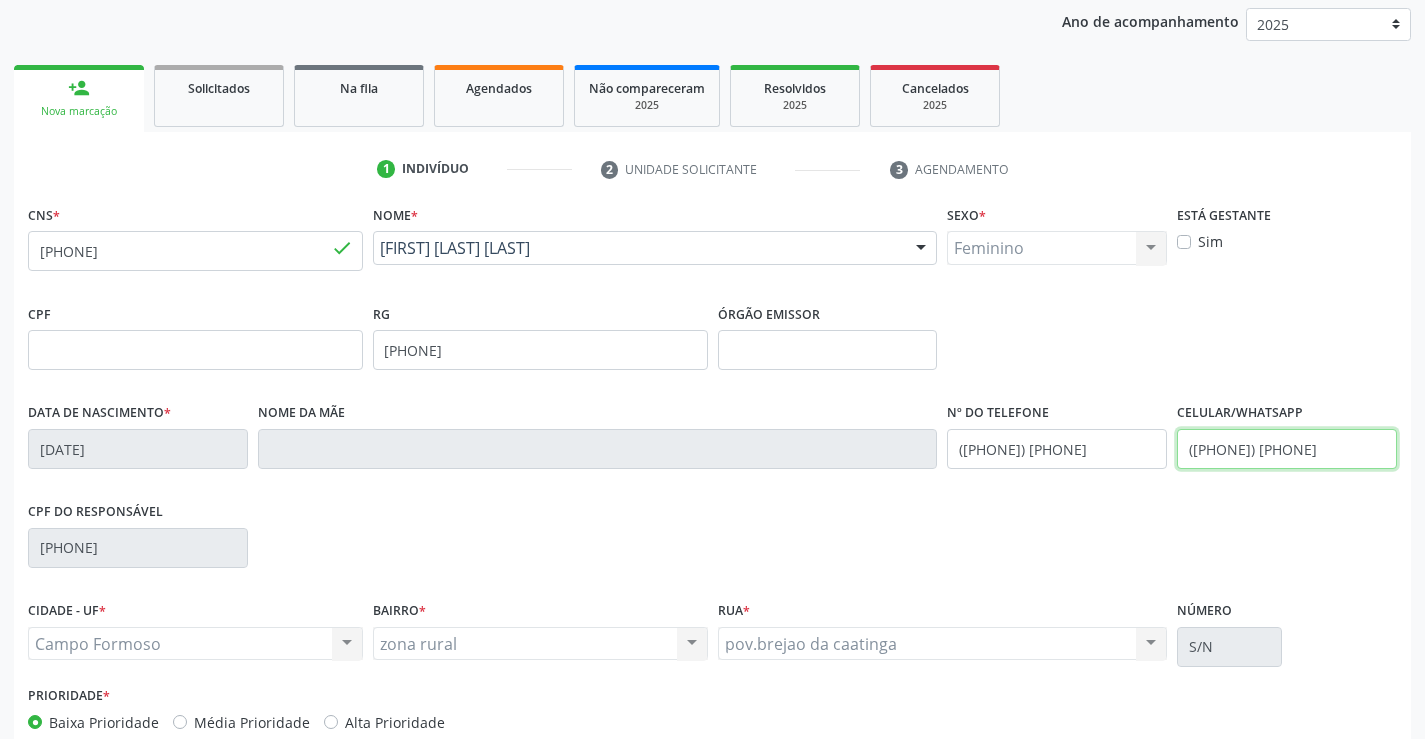 scroll, scrollTop: 345, scrollLeft: 0, axis: vertical 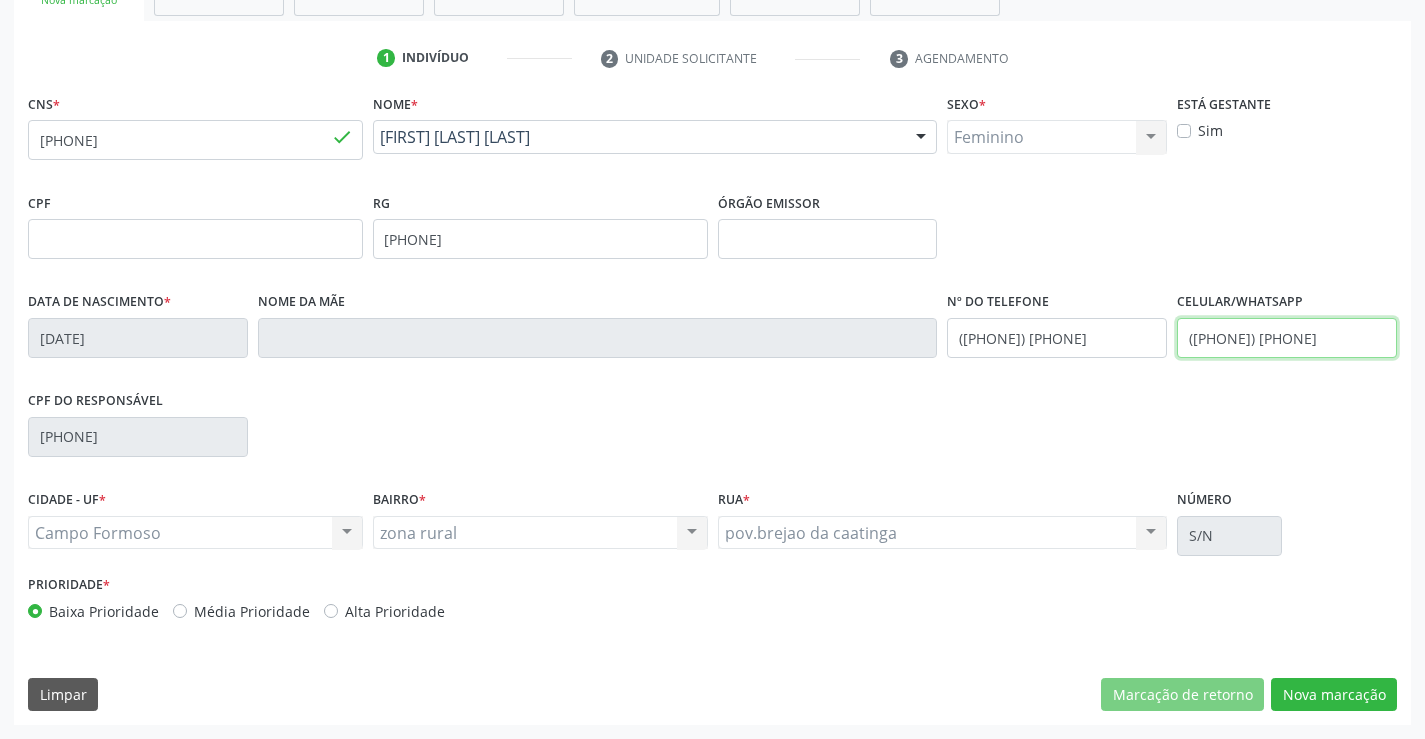 type on "([PHONE]) [PHONE]" 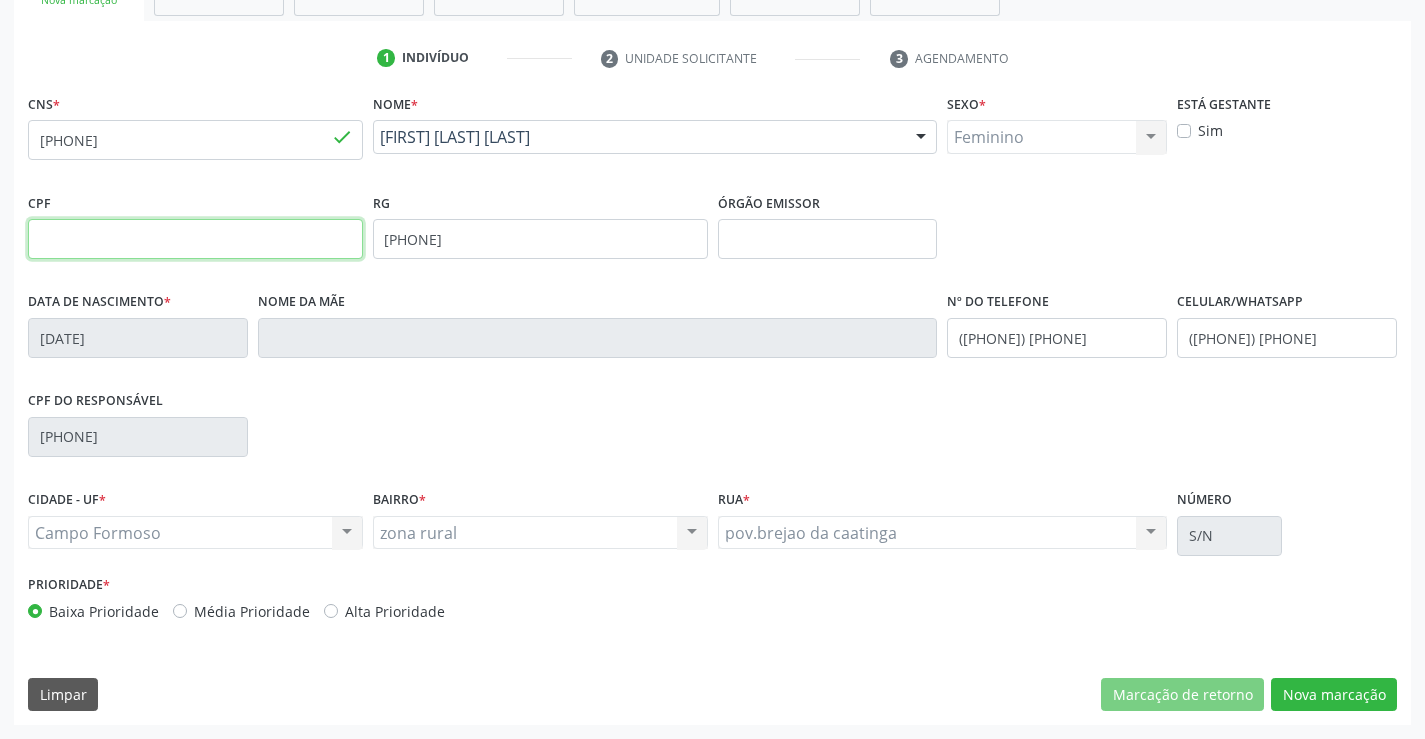 click at bounding box center [195, 239] 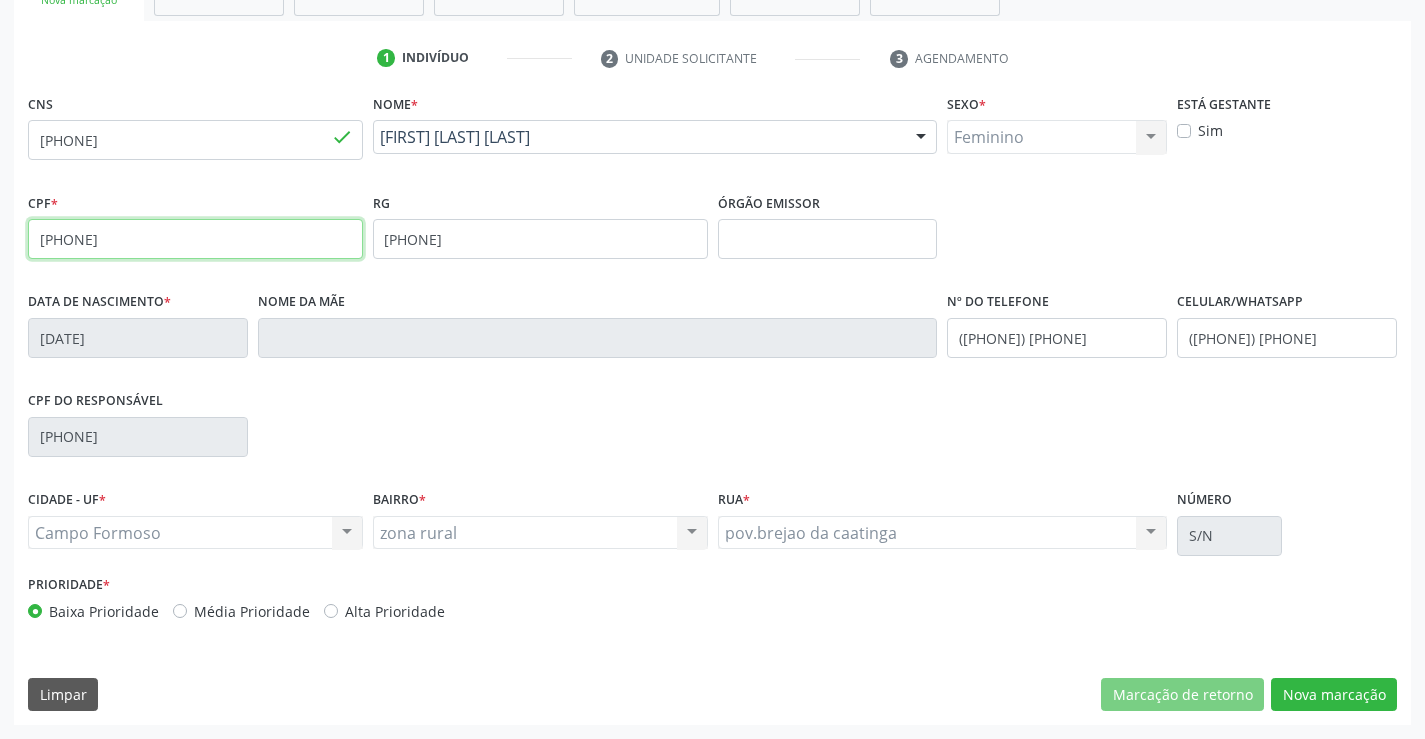 type on "[PHONE]" 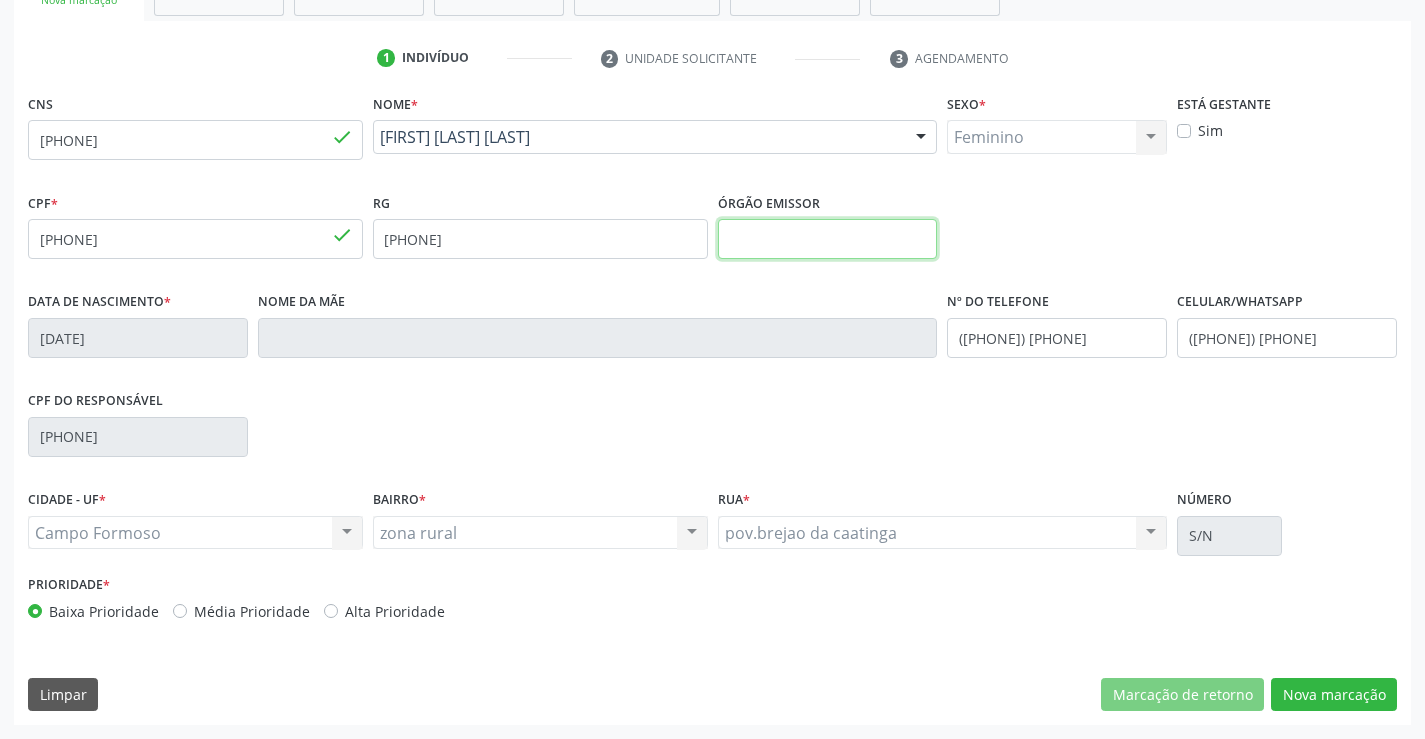 click at bounding box center [828, 239] 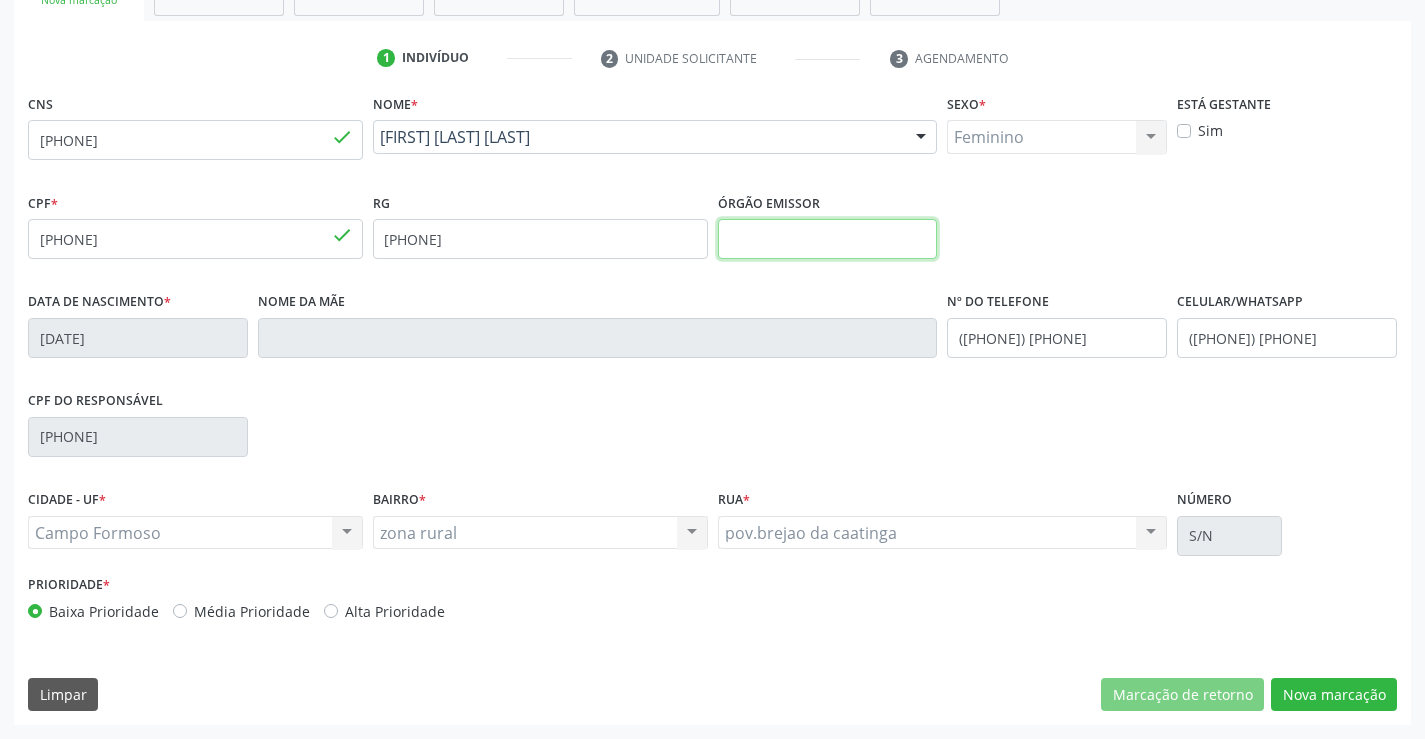 type on "SSPBA" 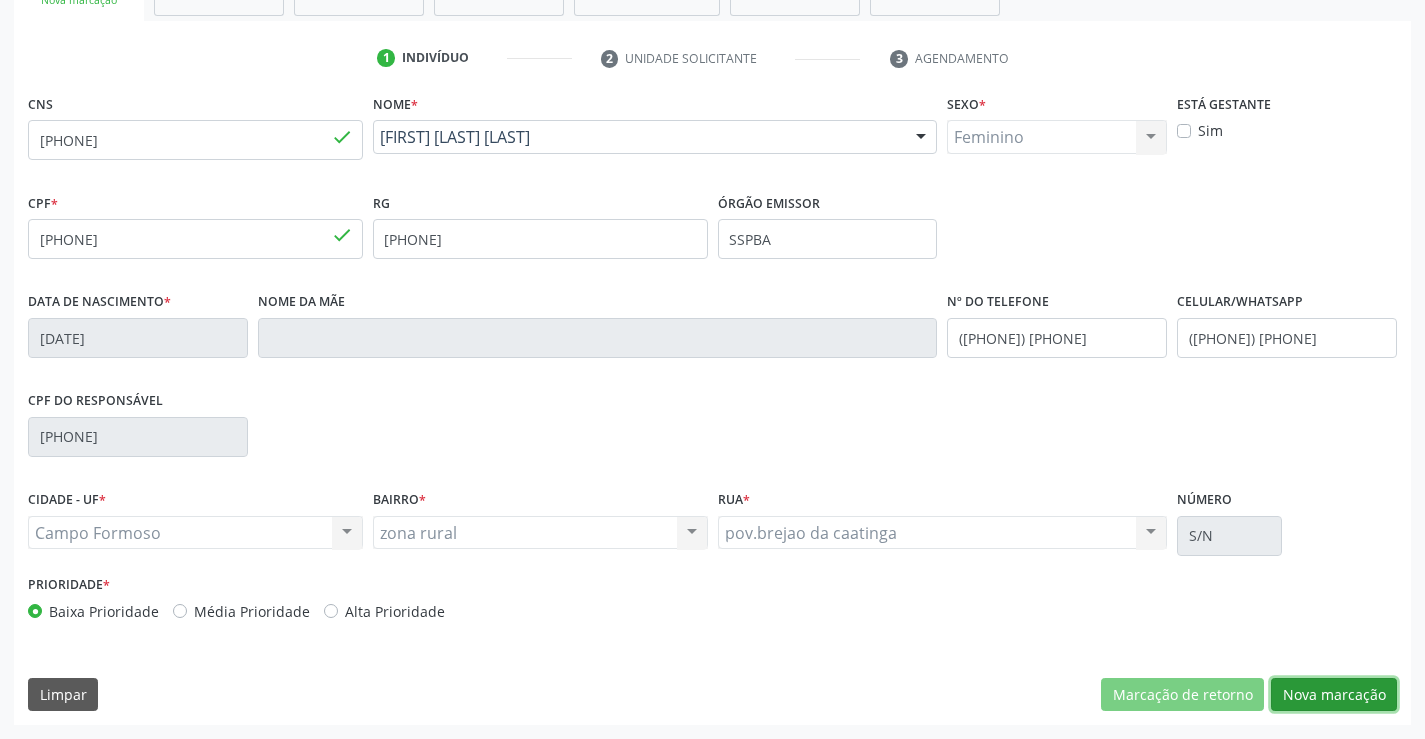 click on "Nova marcação" at bounding box center (1334, 695) 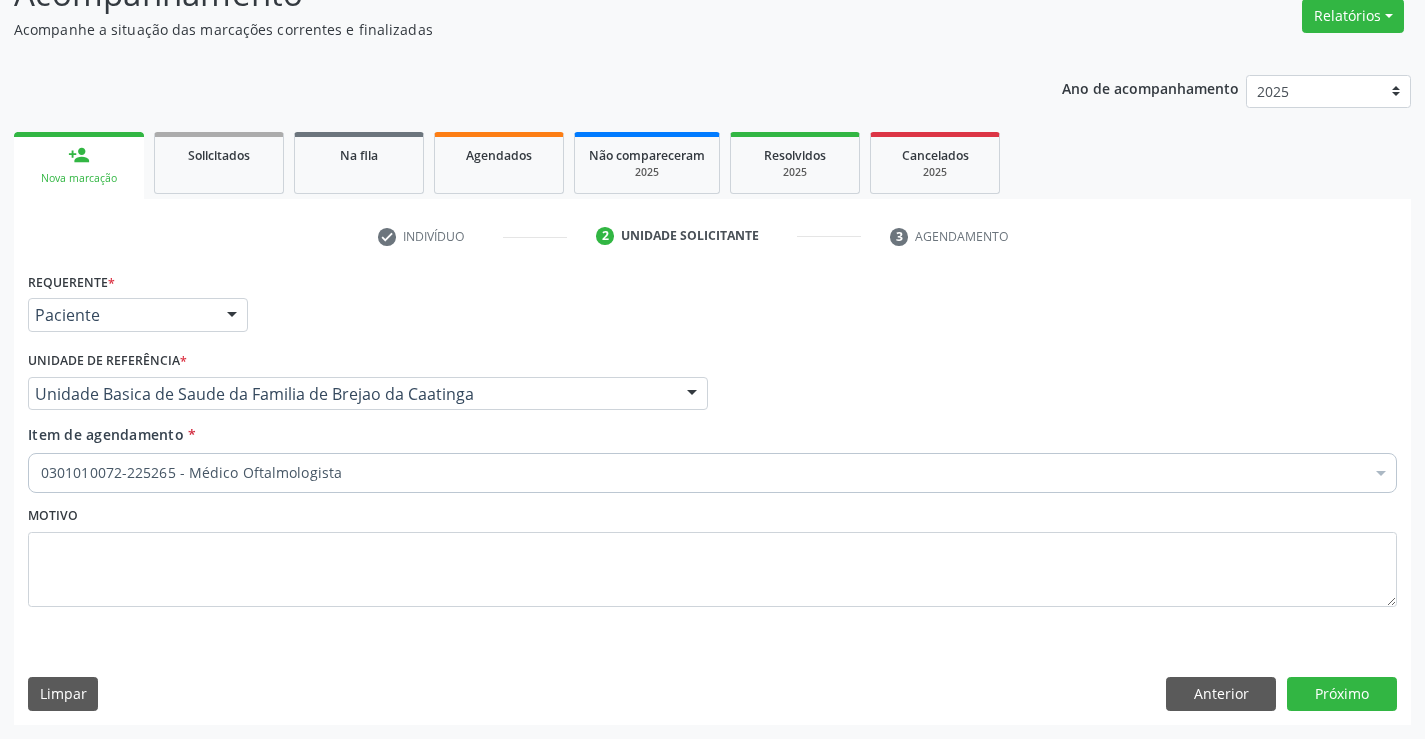scroll, scrollTop: 167, scrollLeft: 0, axis: vertical 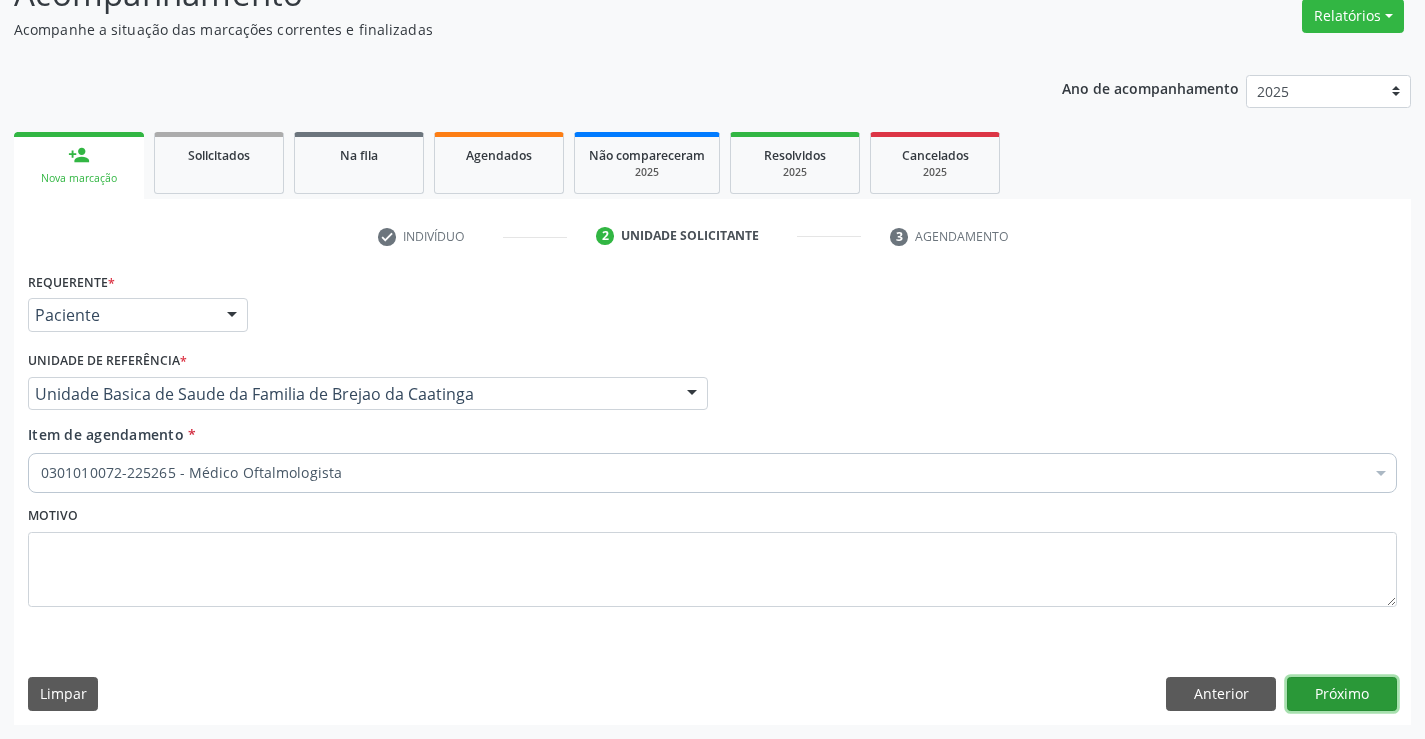 click on "Próximo" at bounding box center (1342, 694) 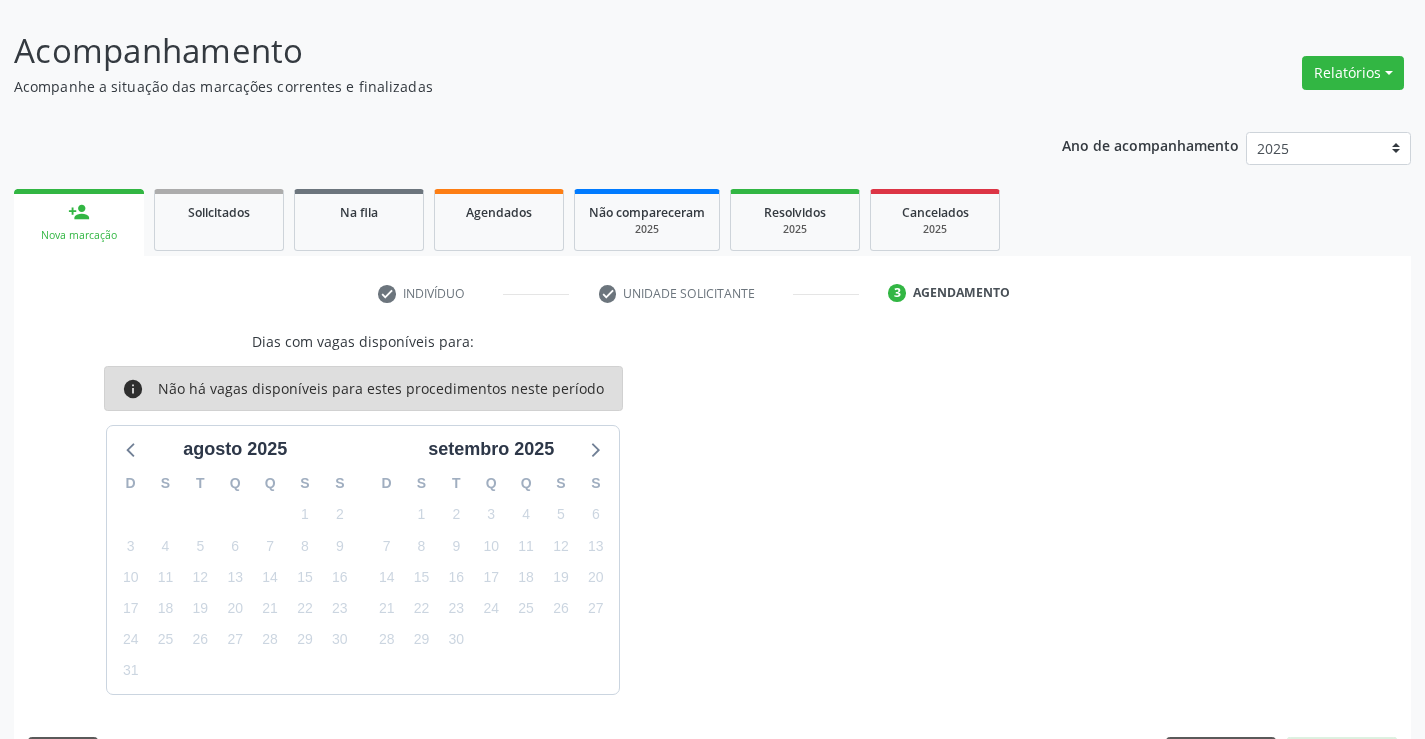 scroll, scrollTop: 167, scrollLeft: 0, axis: vertical 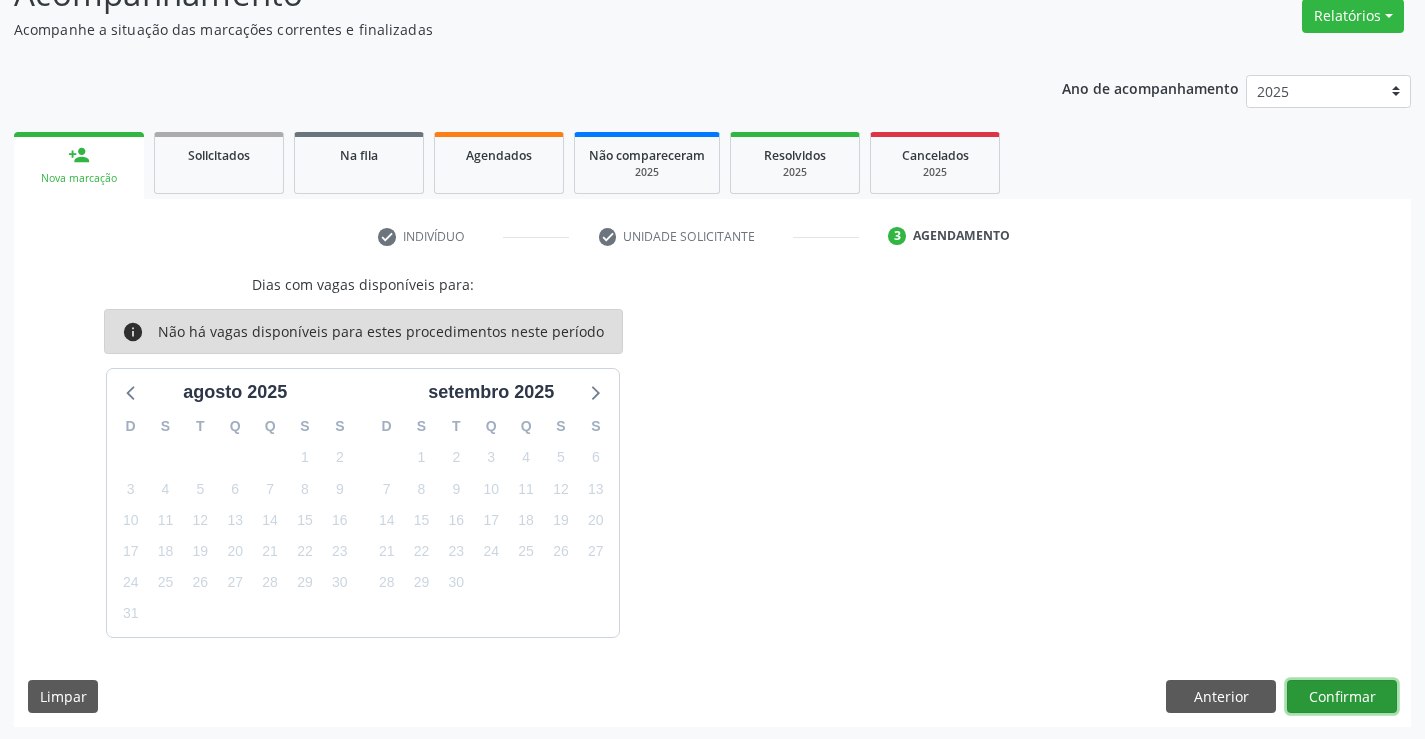 click on "Confirmar" at bounding box center (1342, 697) 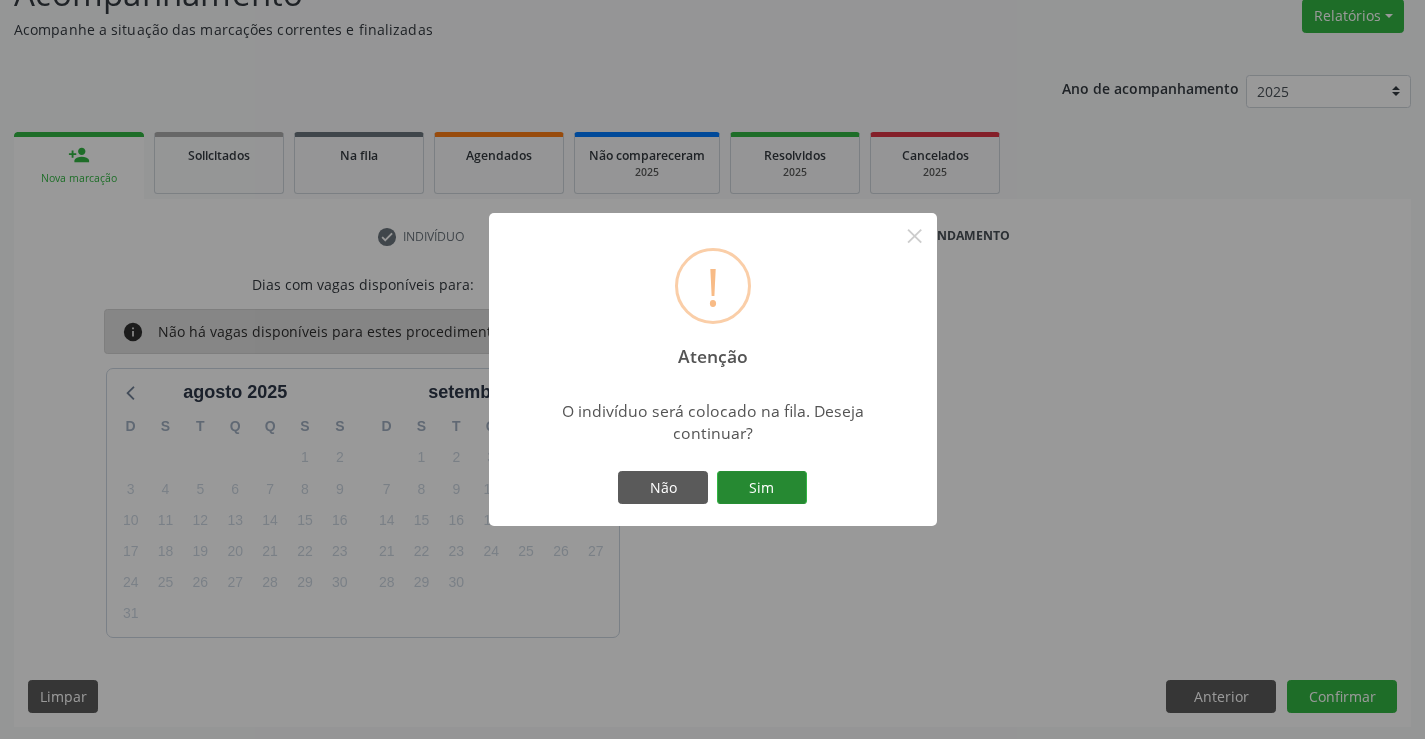 click on "Sim" at bounding box center [762, 488] 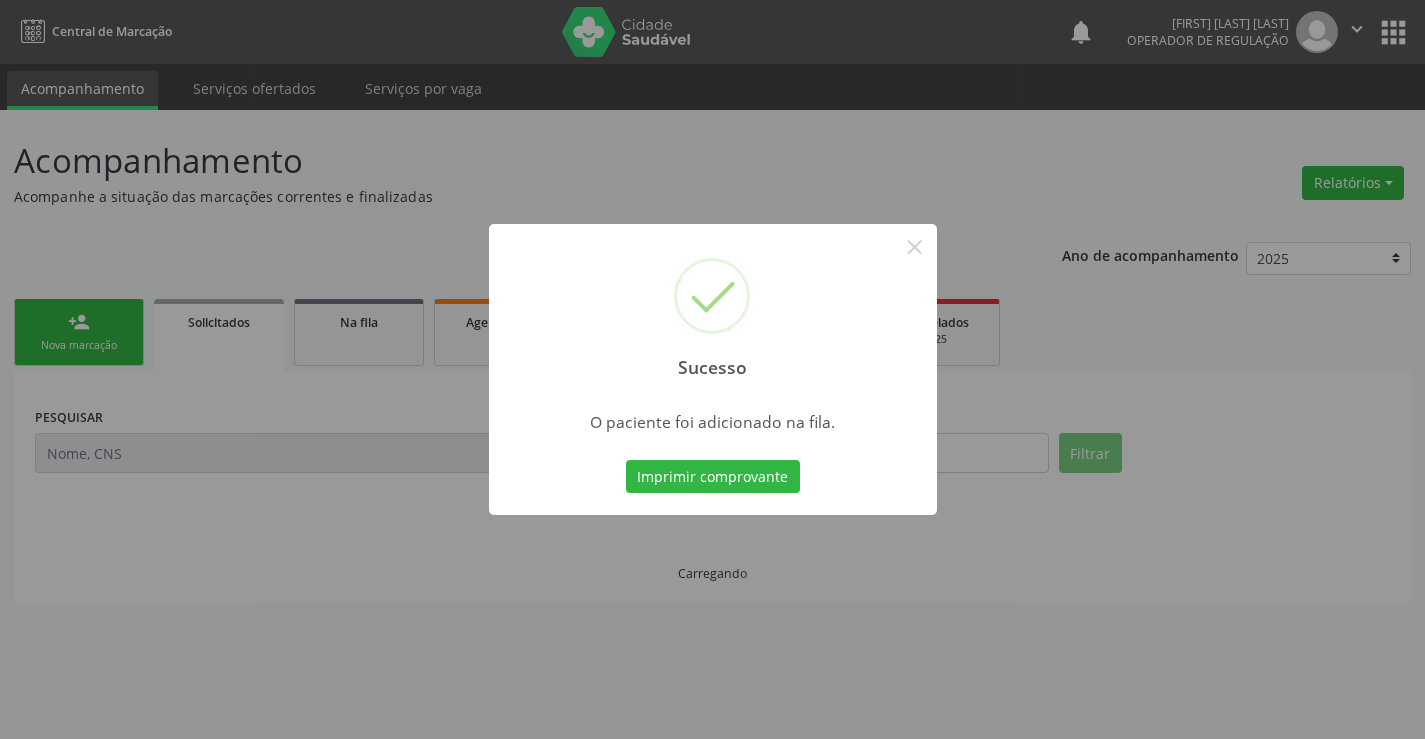 scroll, scrollTop: 0, scrollLeft: 0, axis: both 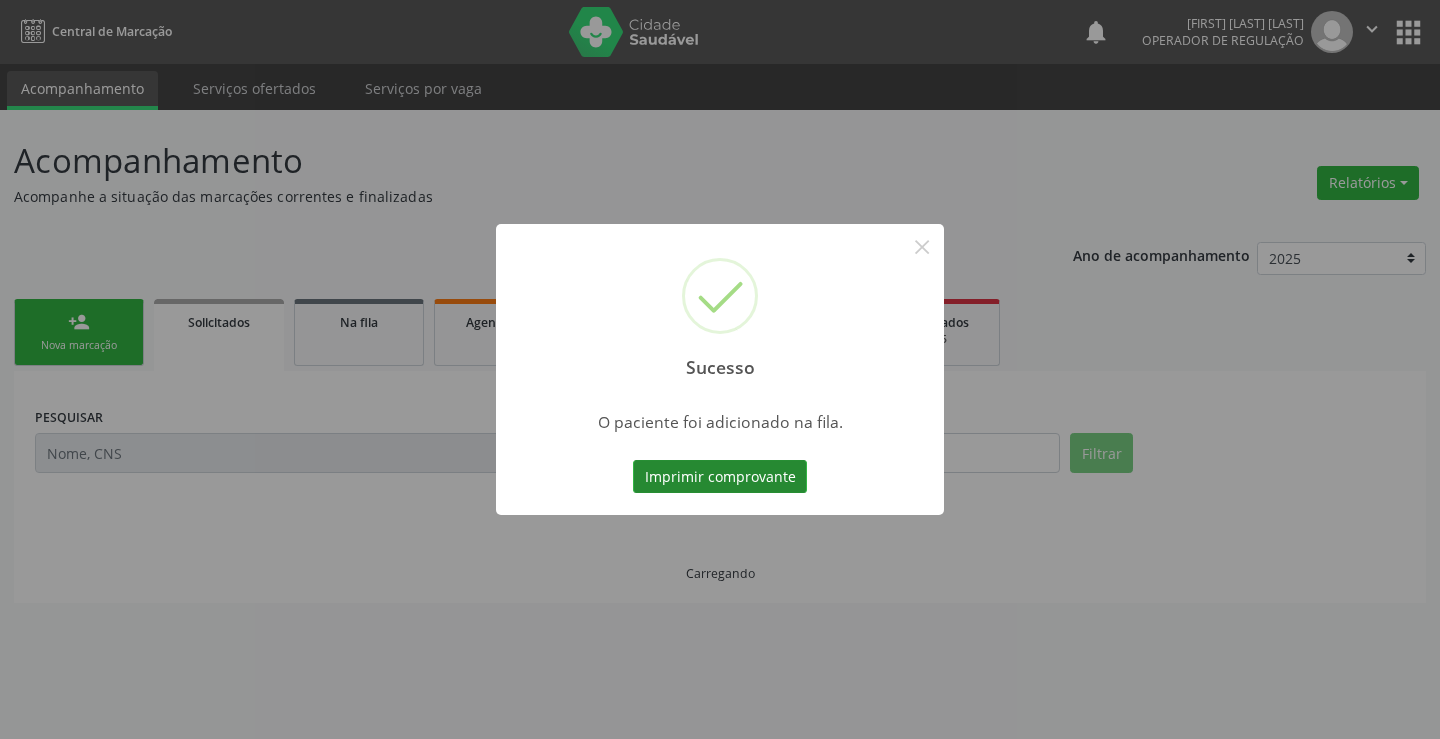 click on "Imprimir comprovante" at bounding box center (720, 477) 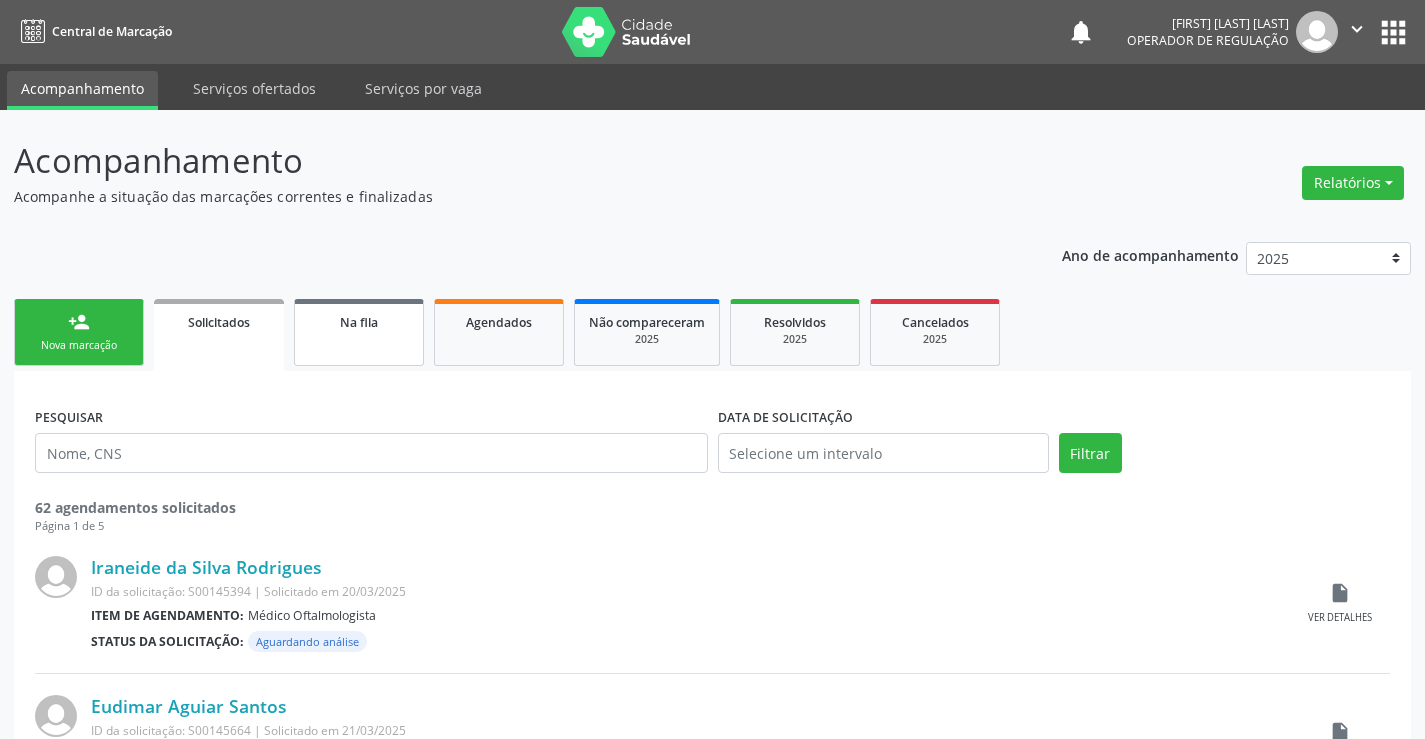 click on "Na fila" at bounding box center (359, 332) 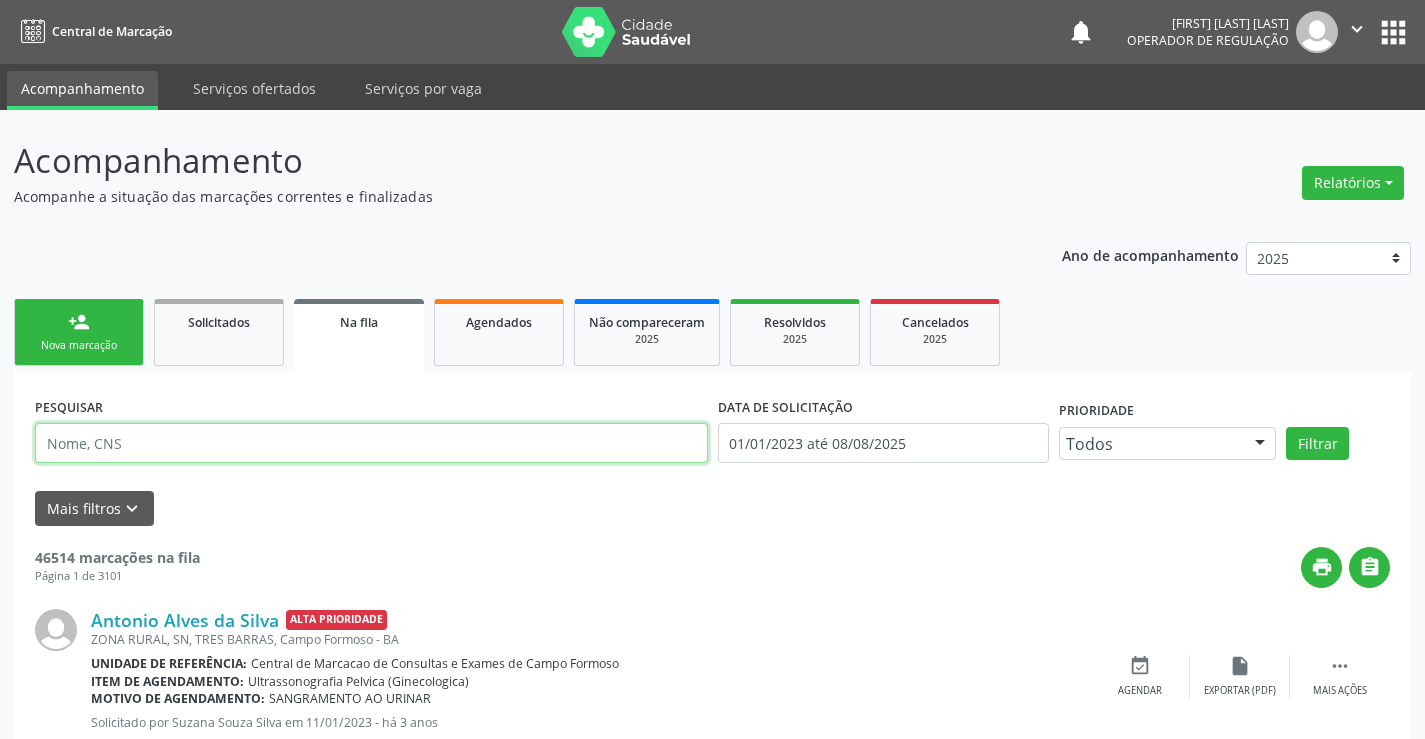 click at bounding box center (371, 443) 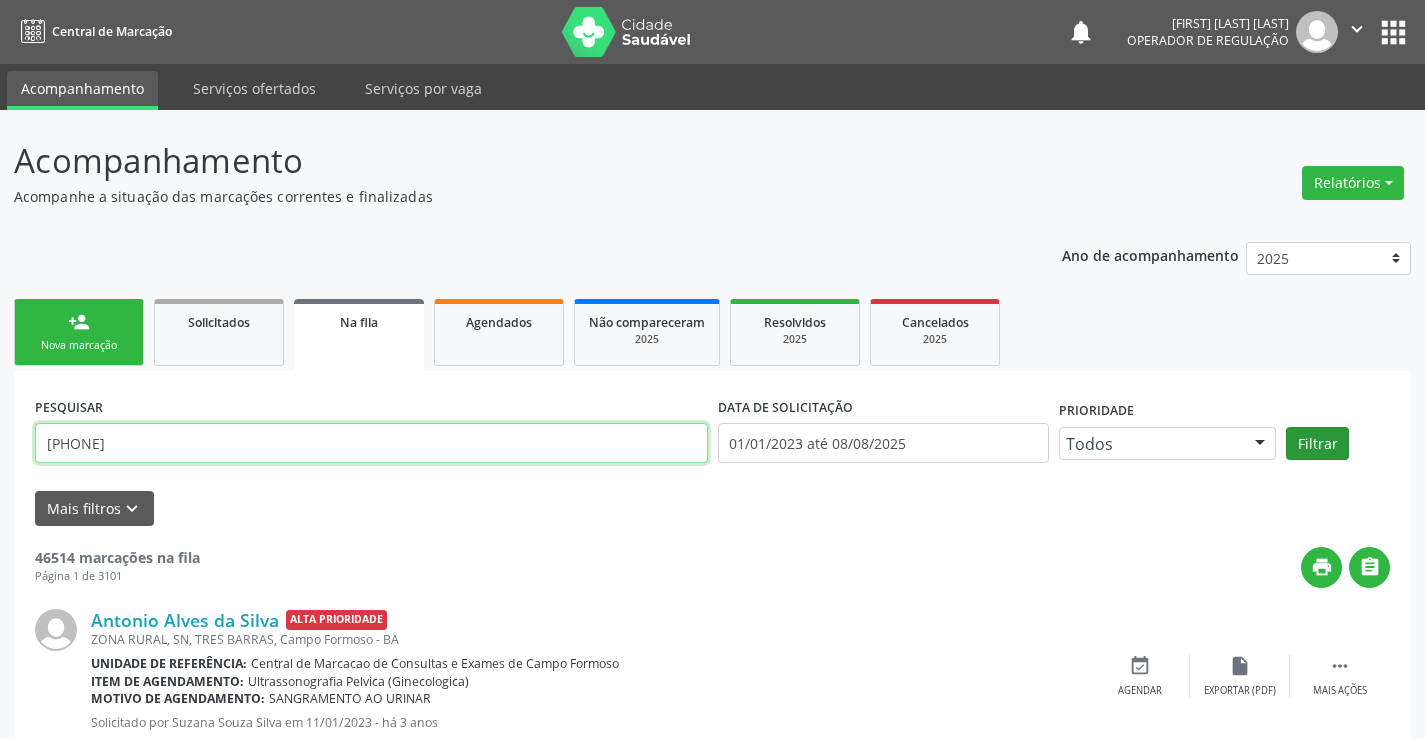 type on "[PHONE]" 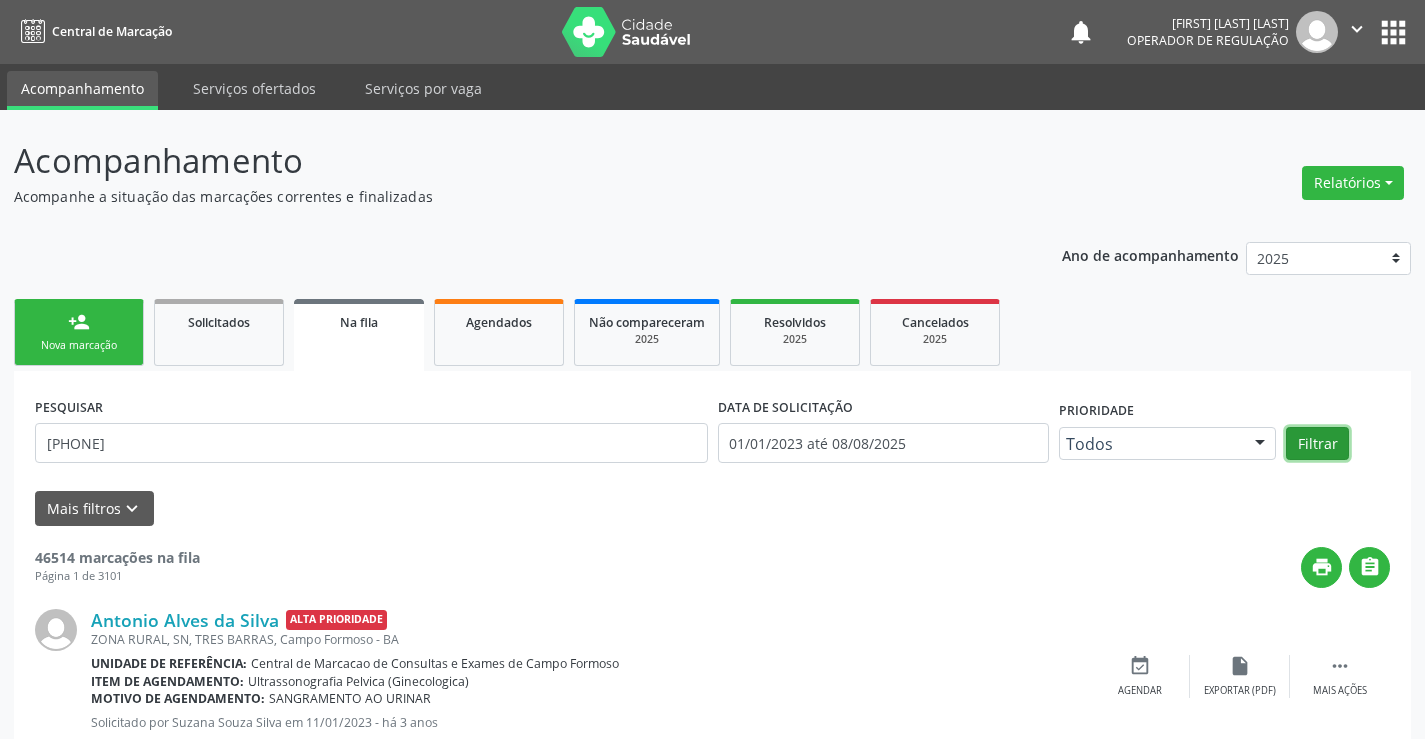click on "Filtrar" at bounding box center [1317, 444] 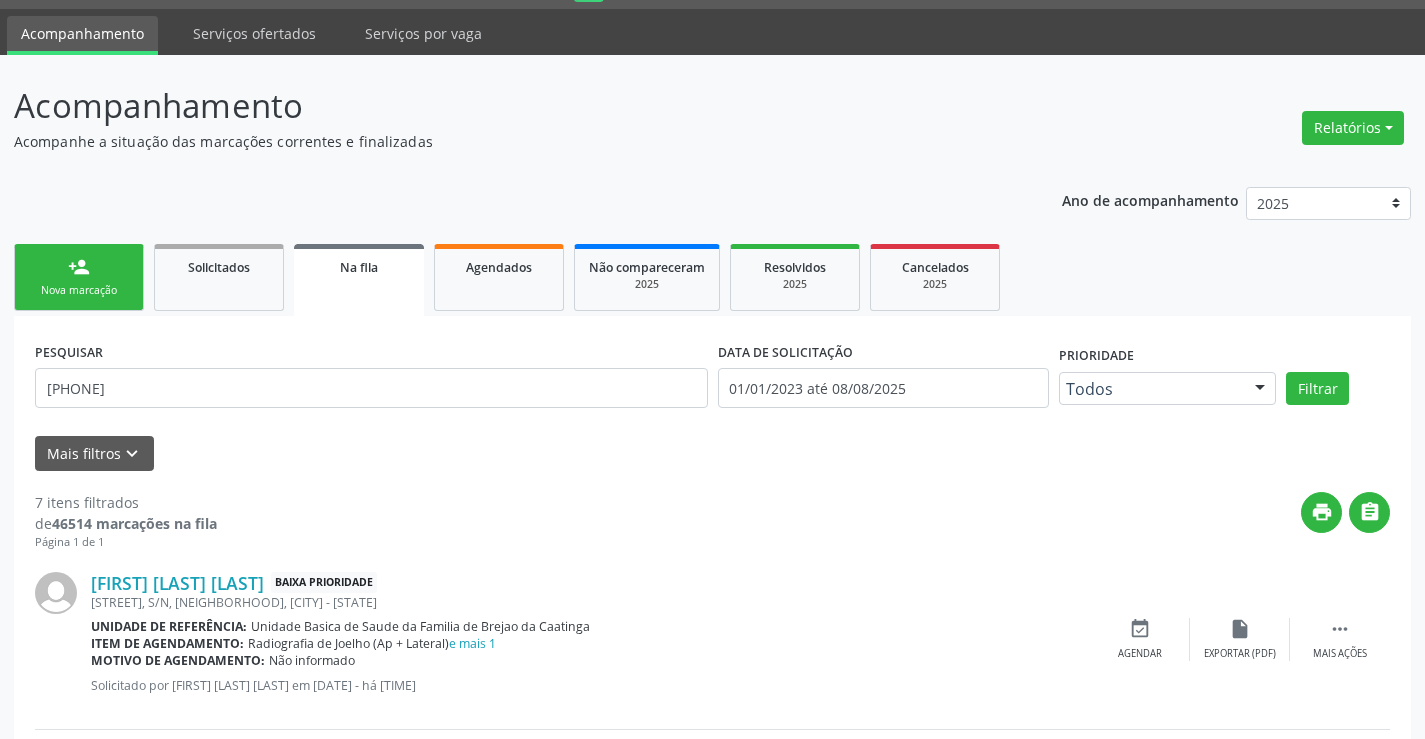 scroll, scrollTop: 0, scrollLeft: 0, axis: both 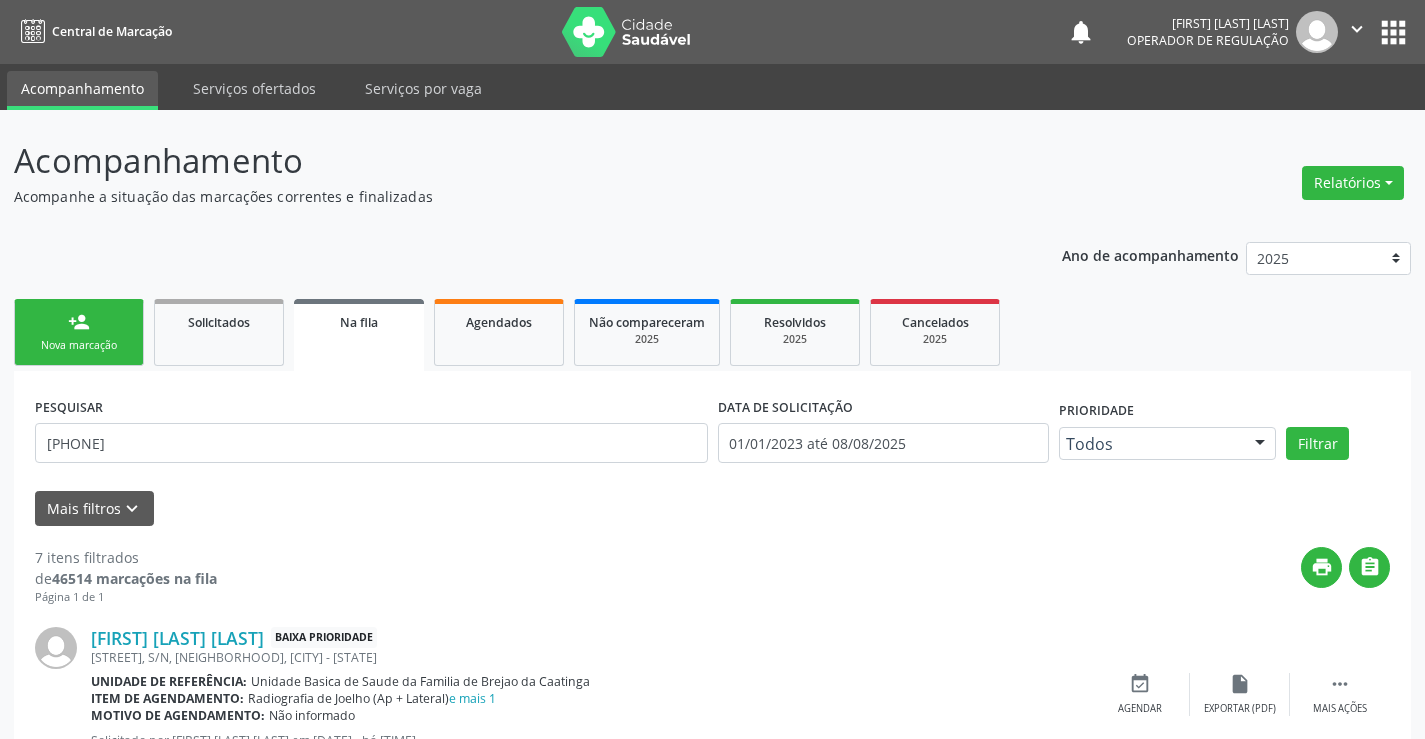 click on "person_add
Nova marcação" at bounding box center (79, 332) 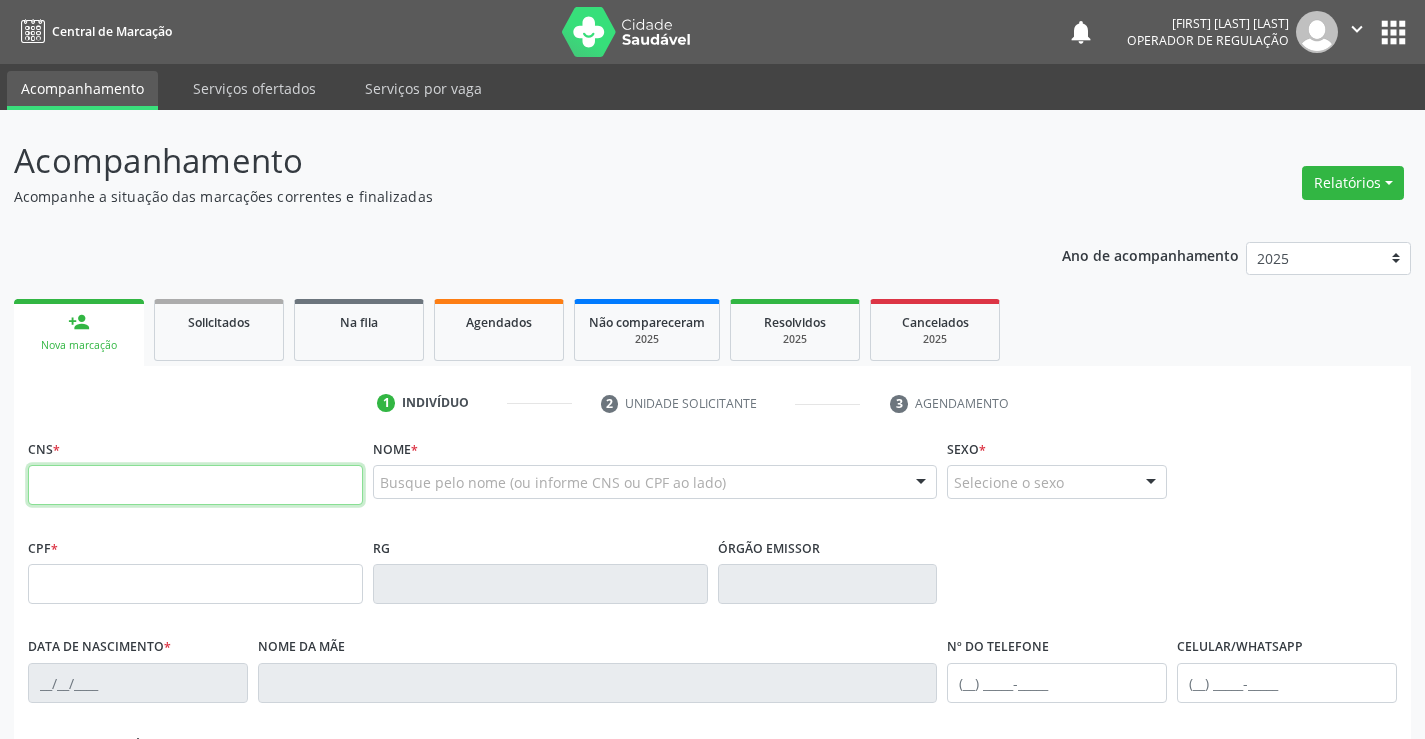 click at bounding box center (195, 485) 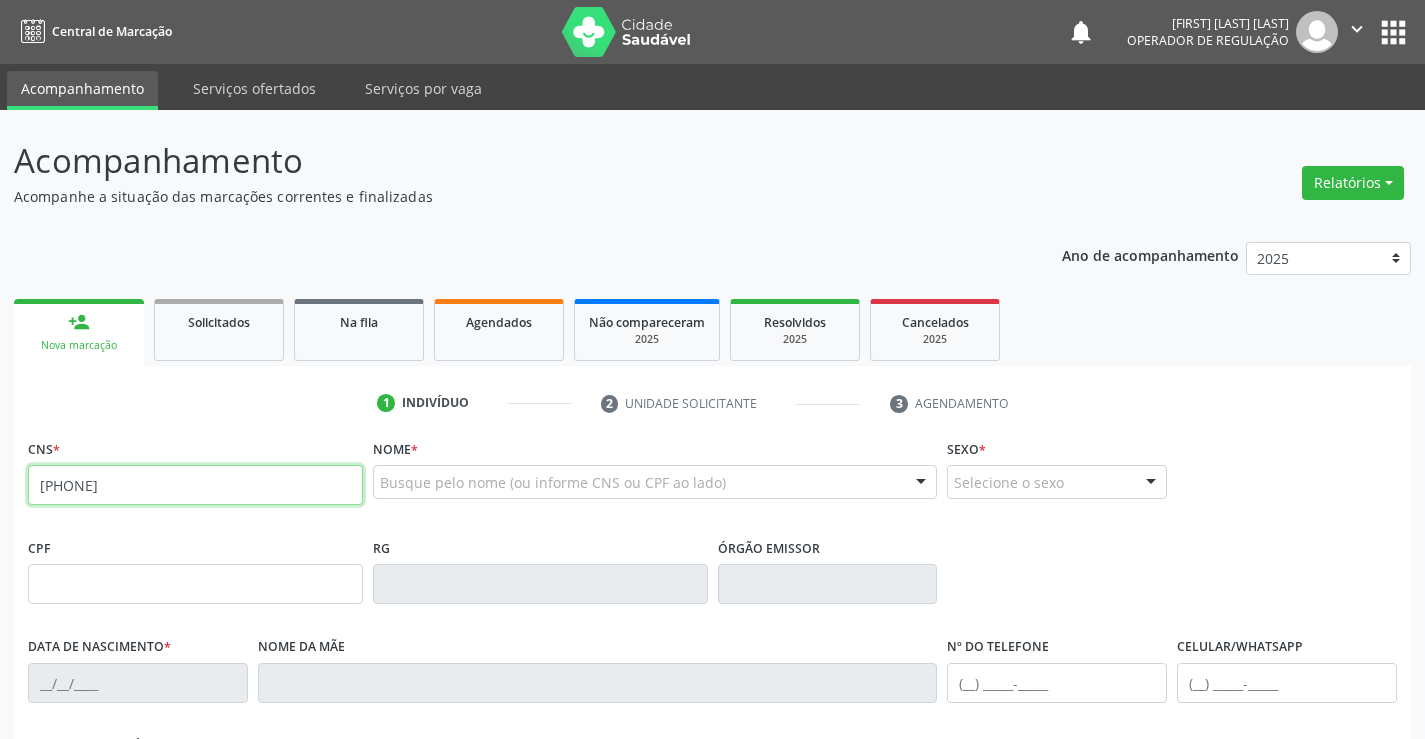type on "[PHONE]" 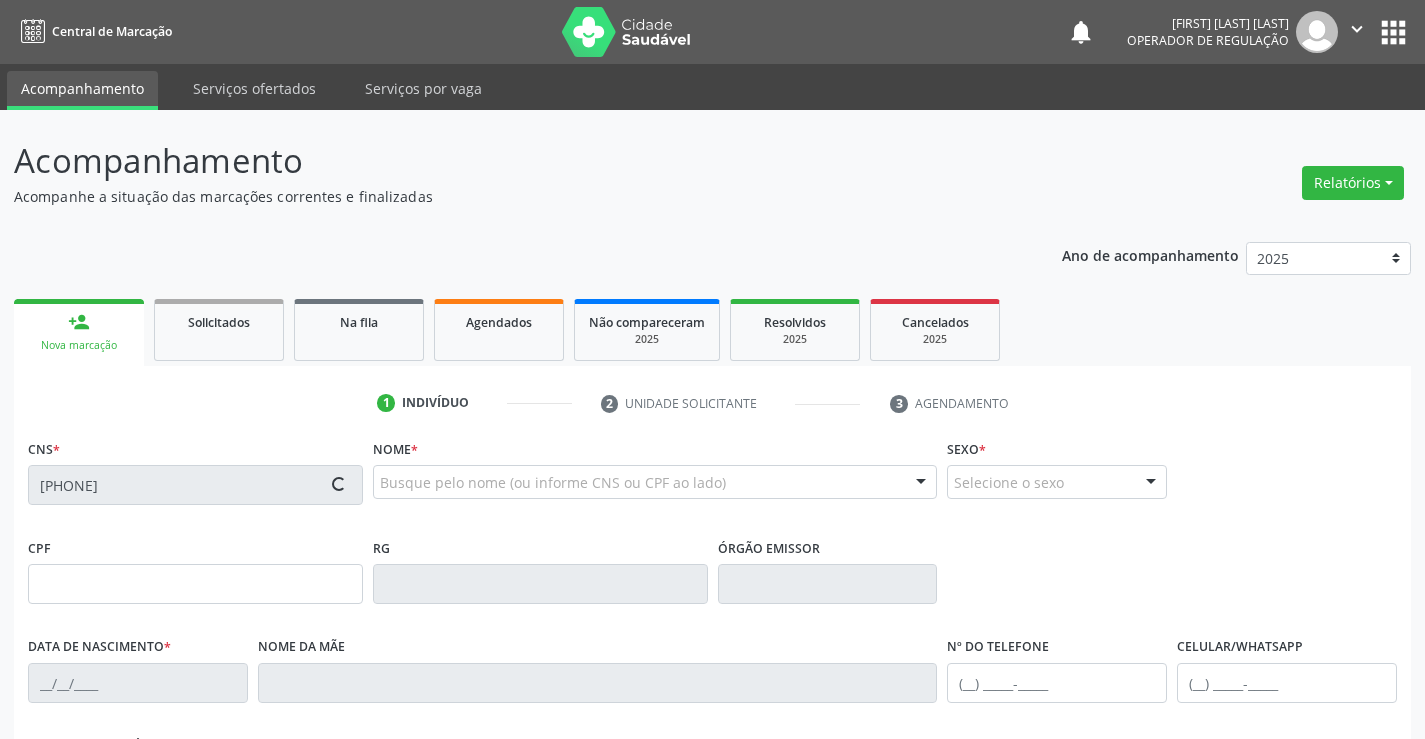 type on "[PHONE]" 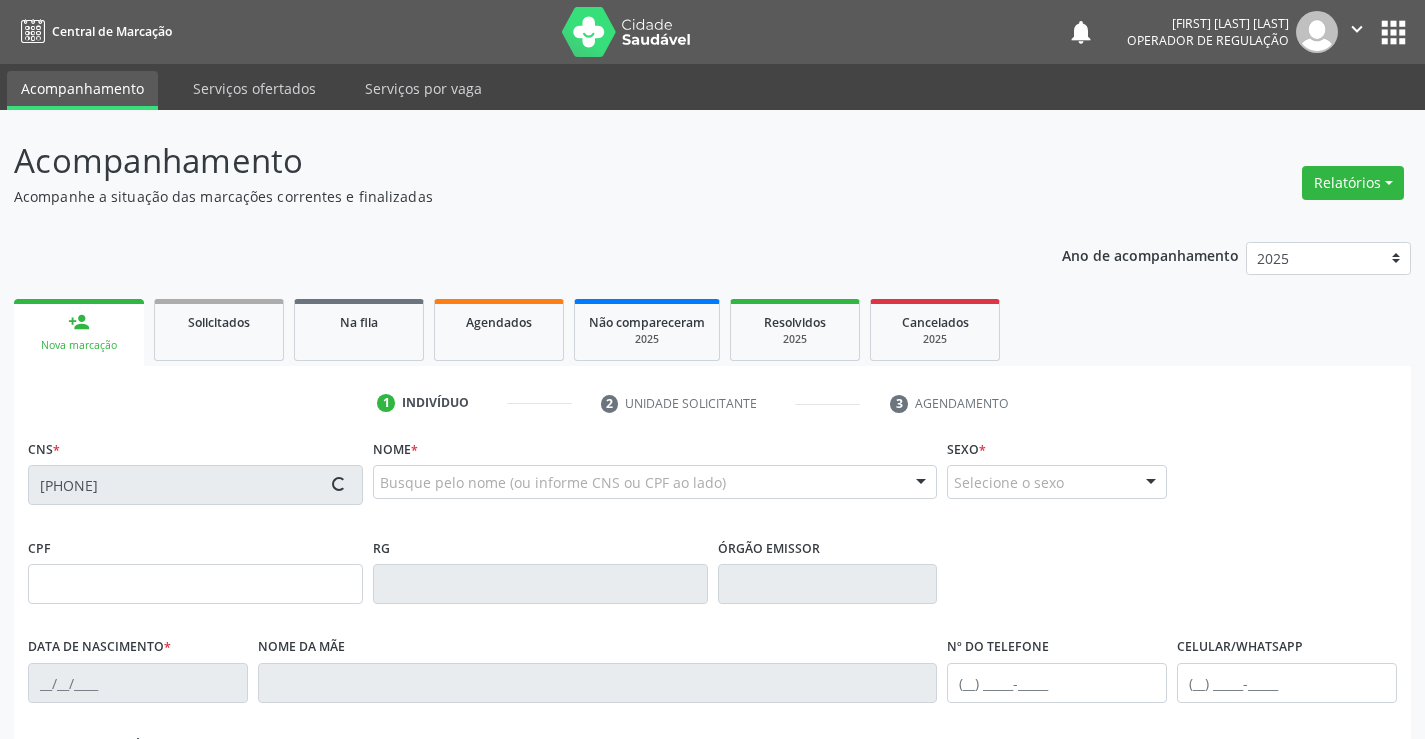 type on "[DATE]" 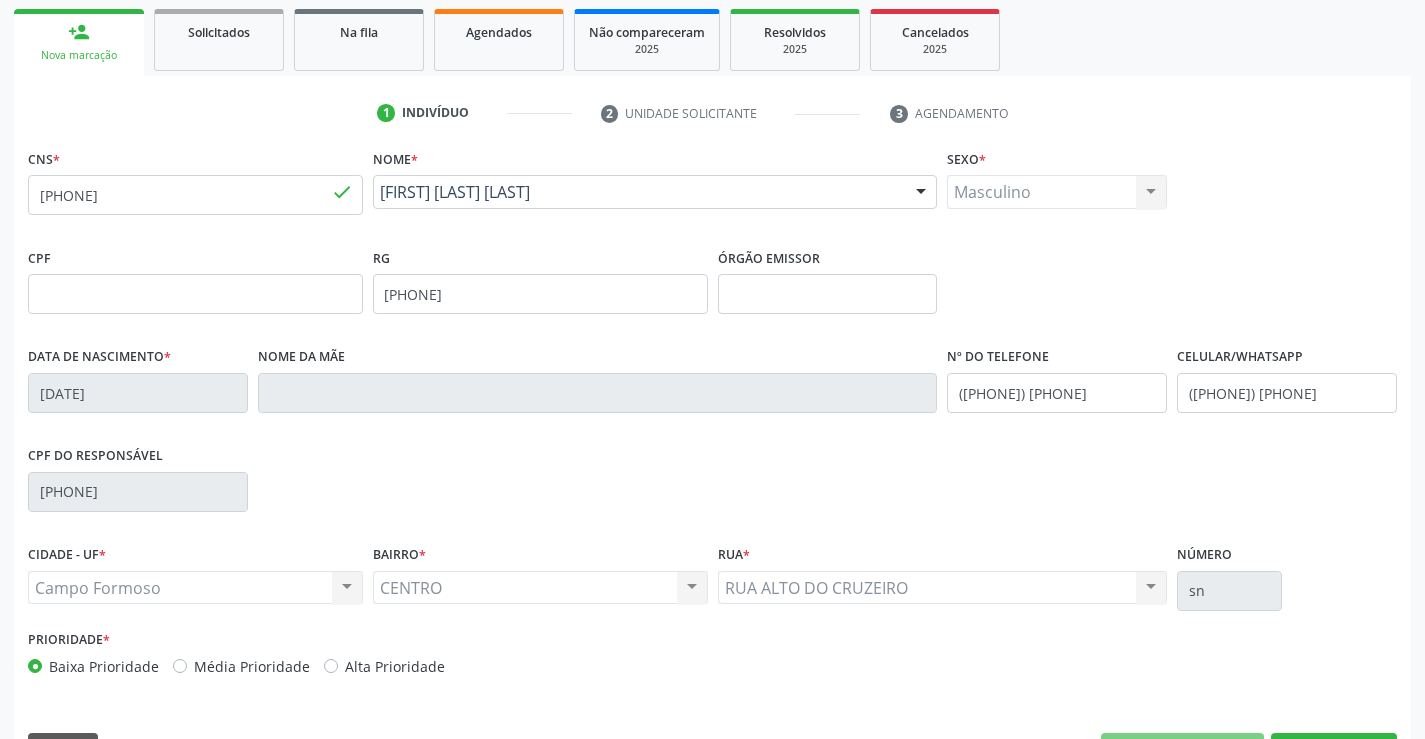 scroll, scrollTop: 300, scrollLeft: 0, axis: vertical 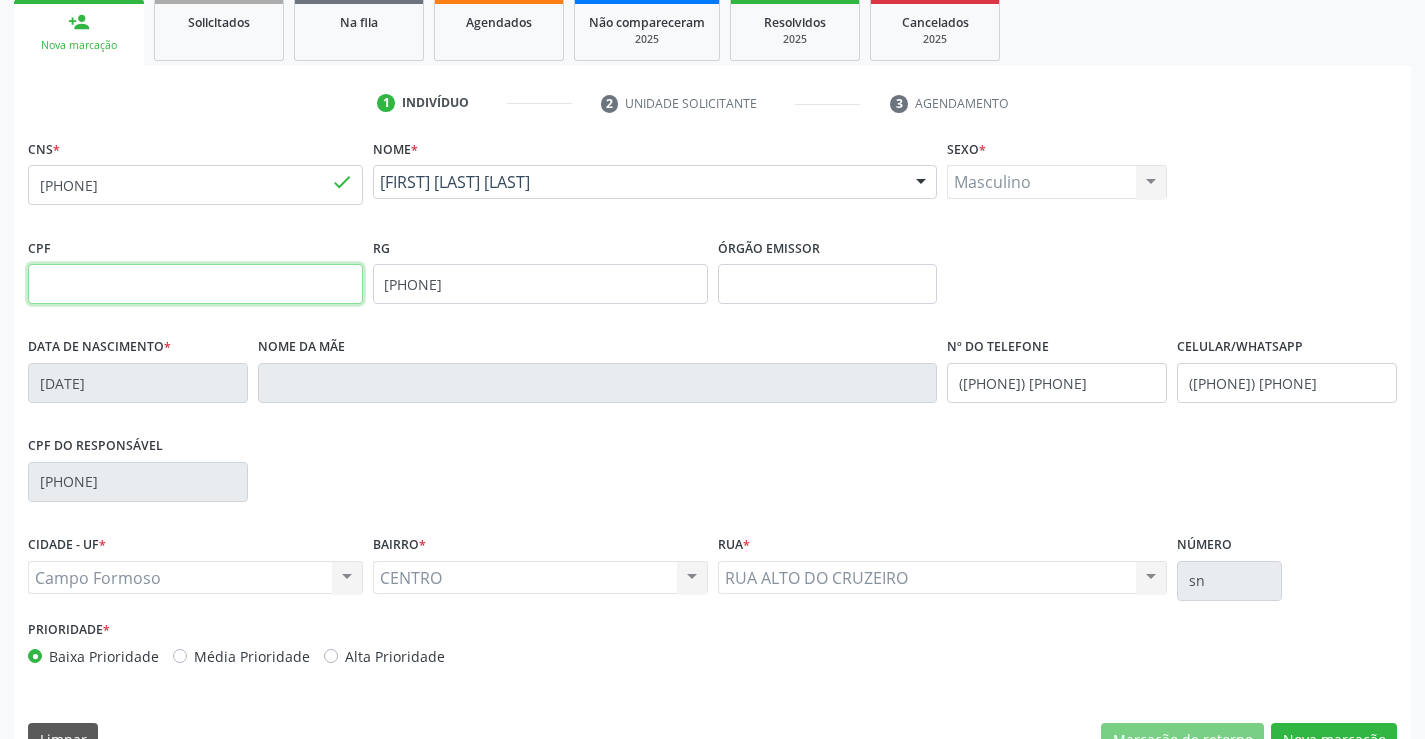 click at bounding box center [195, 284] 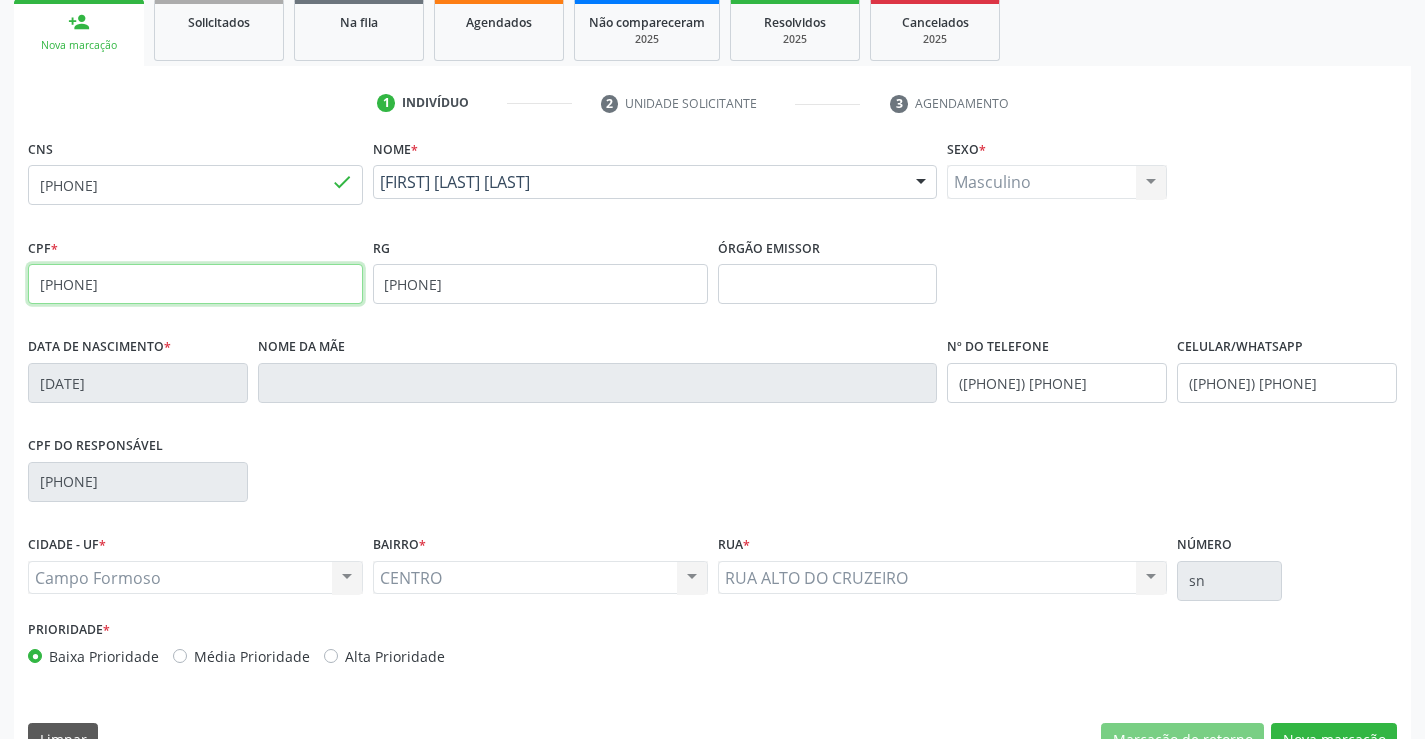 scroll, scrollTop: 345, scrollLeft: 0, axis: vertical 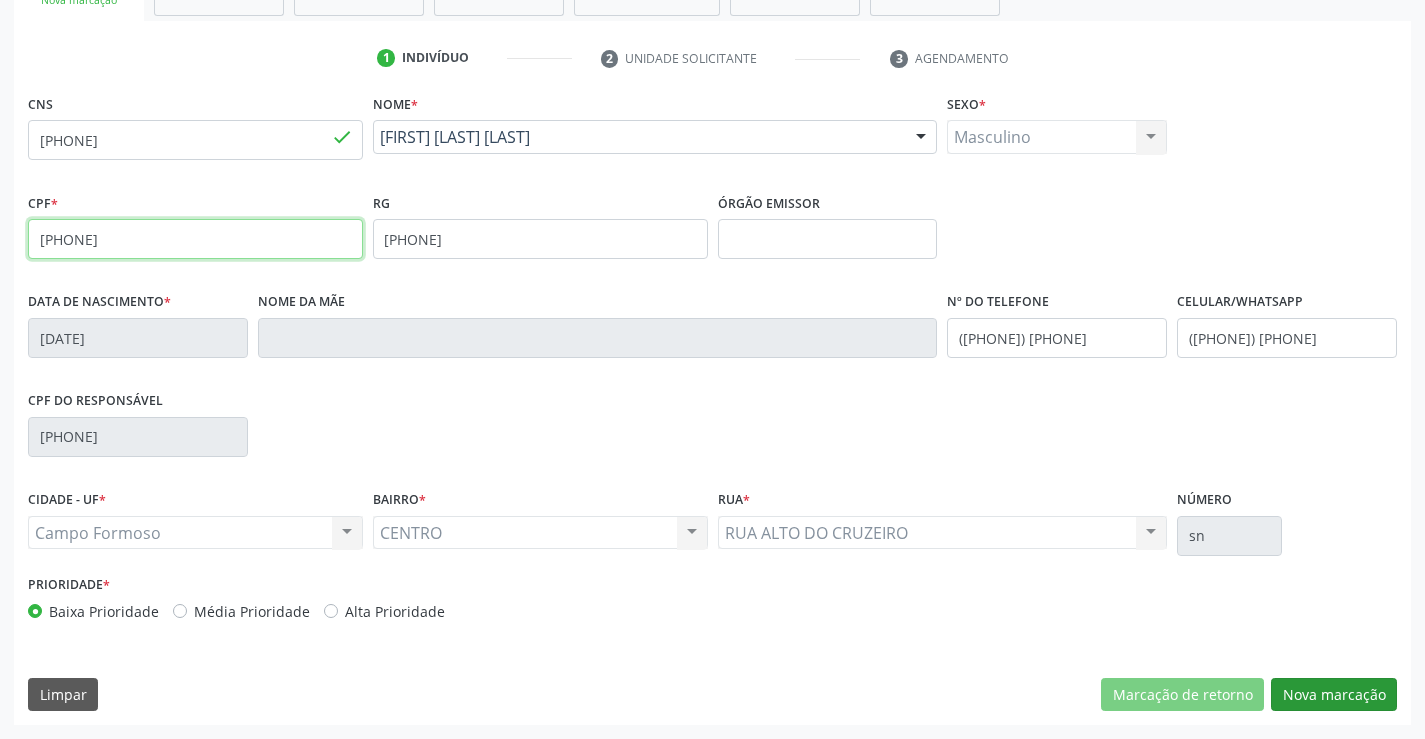 type on "[PHONE]" 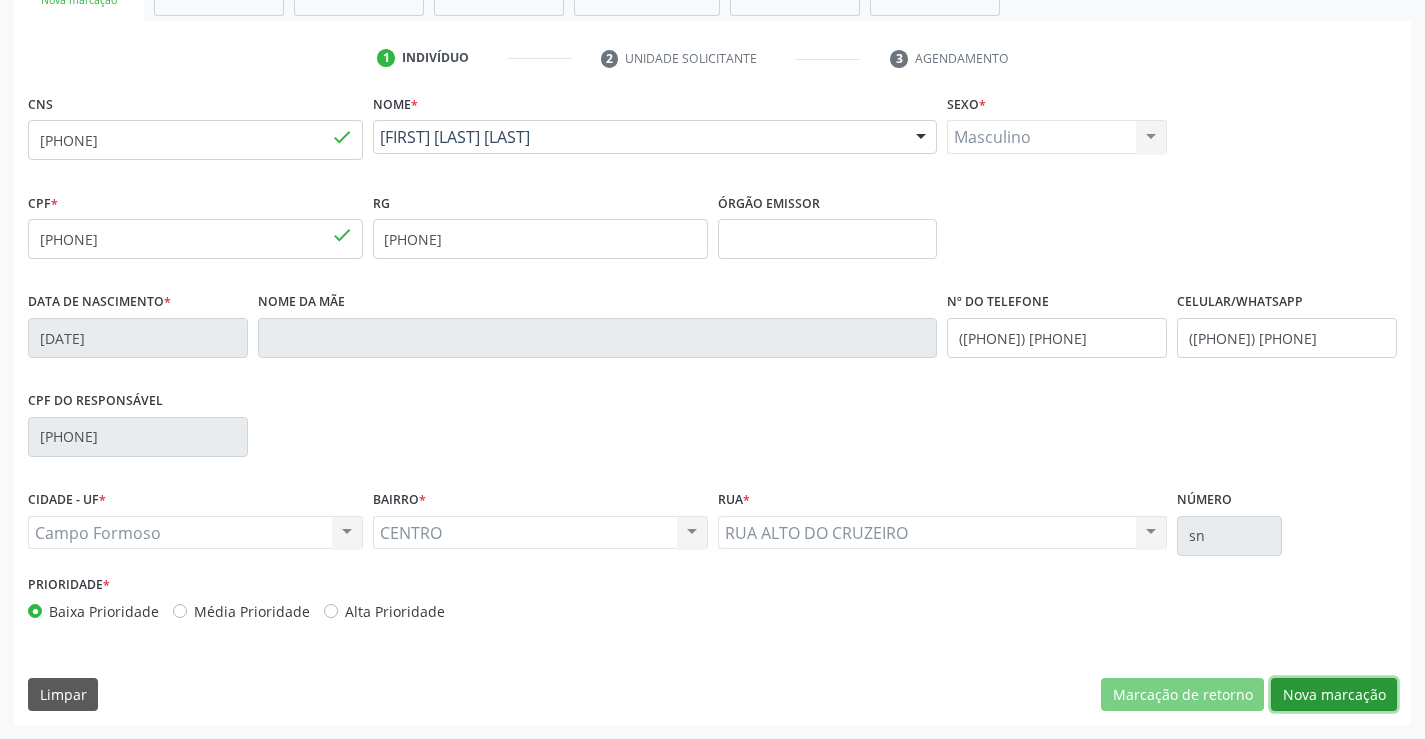 click on "Nova marcação" at bounding box center (1334, 695) 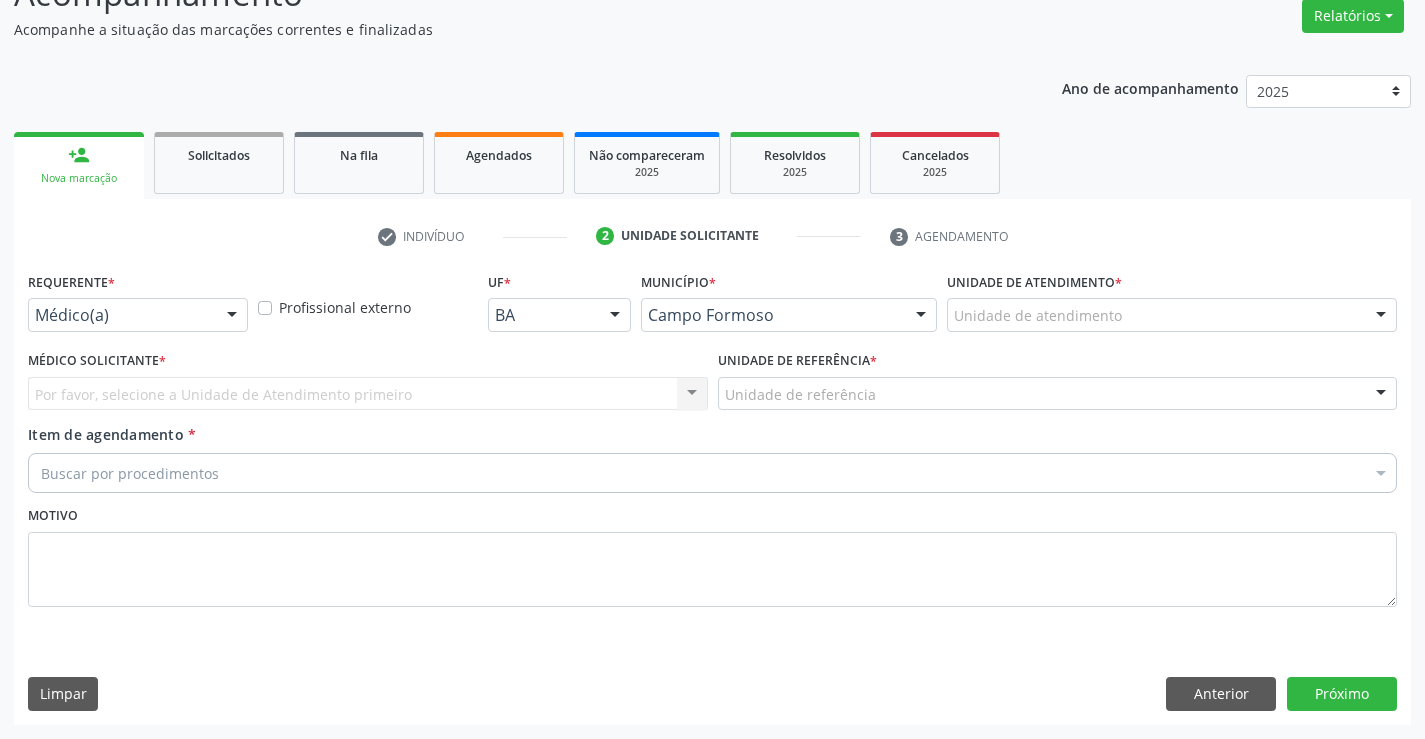 scroll, scrollTop: 167, scrollLeft: 0, axis: vertical 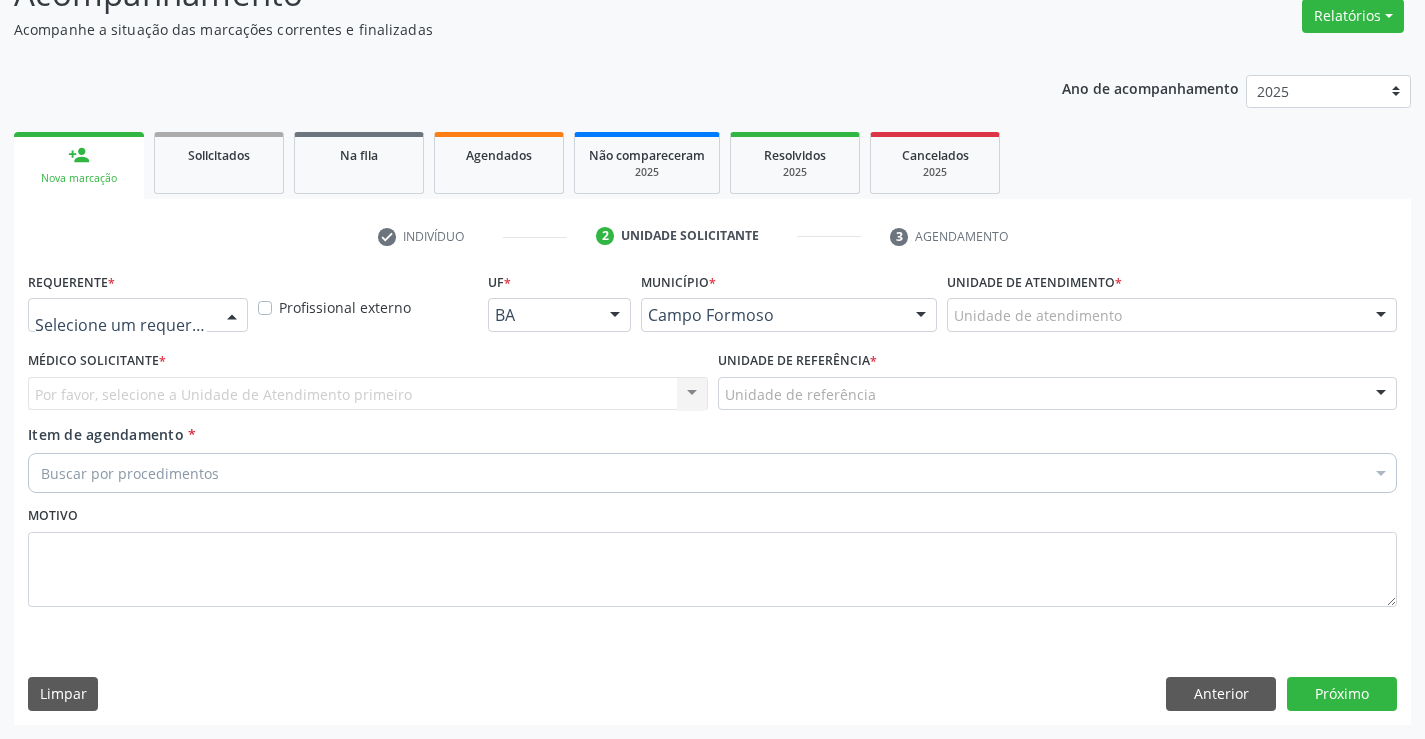 drag, startPoint x: 232, startPoint y: 312, endPoint x: 222, endPoint y: 391, distance: 79.630394 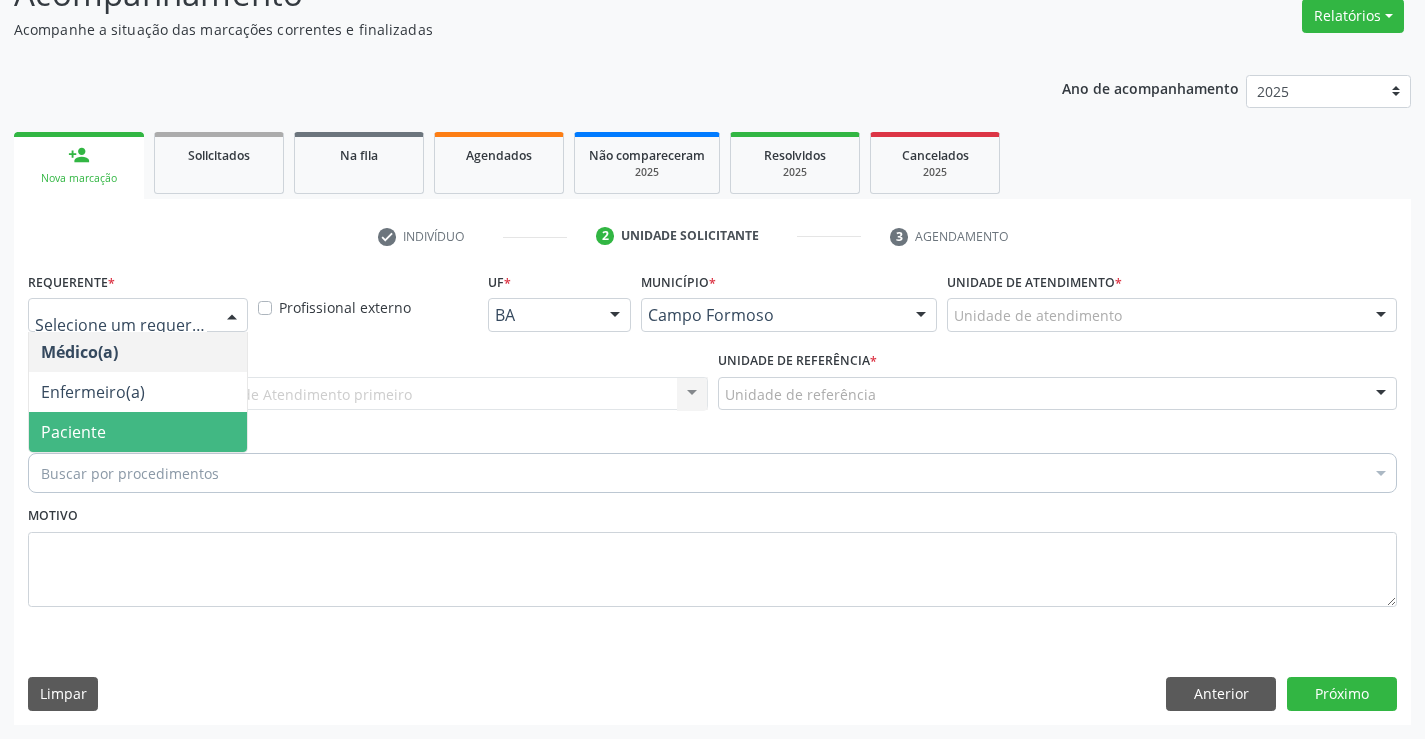 click on "Paciente" at bounding box center (138, 432) 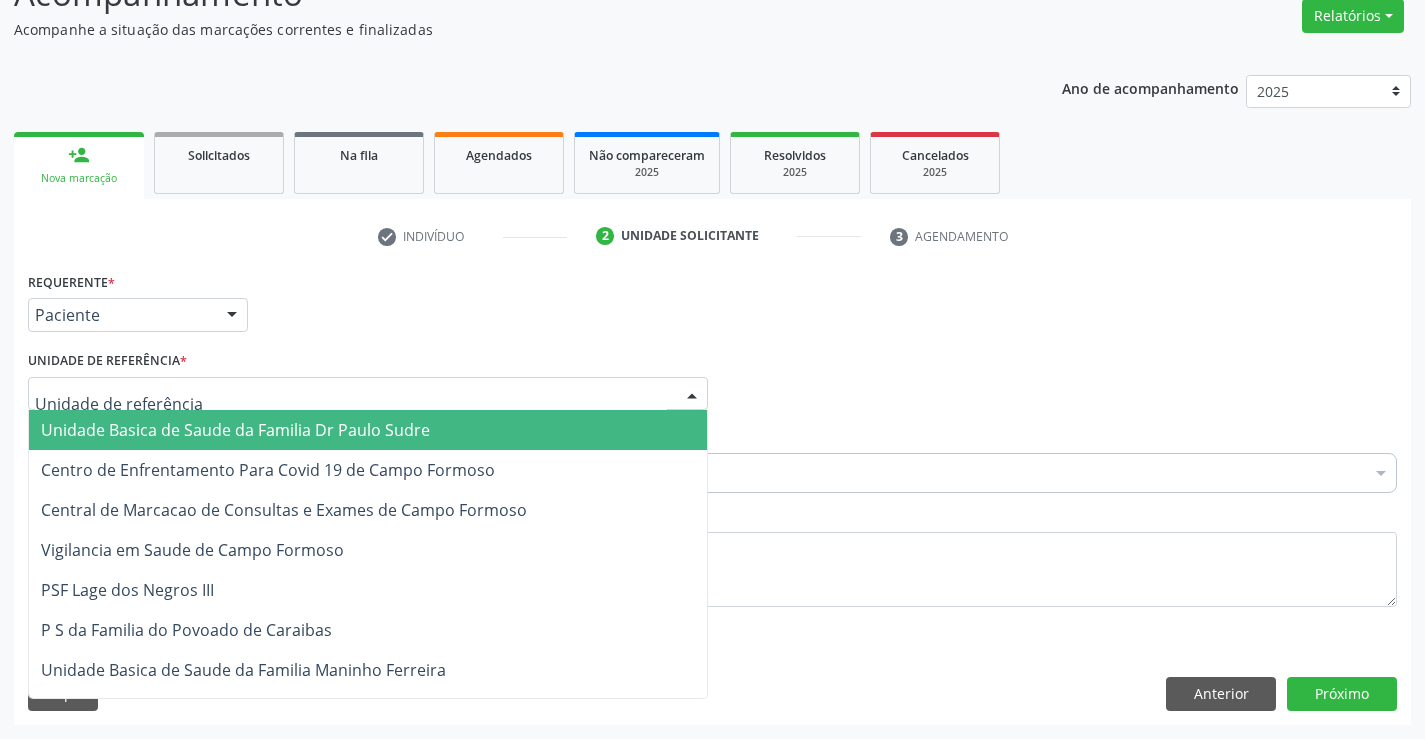 click at bounding box center [368, 394] 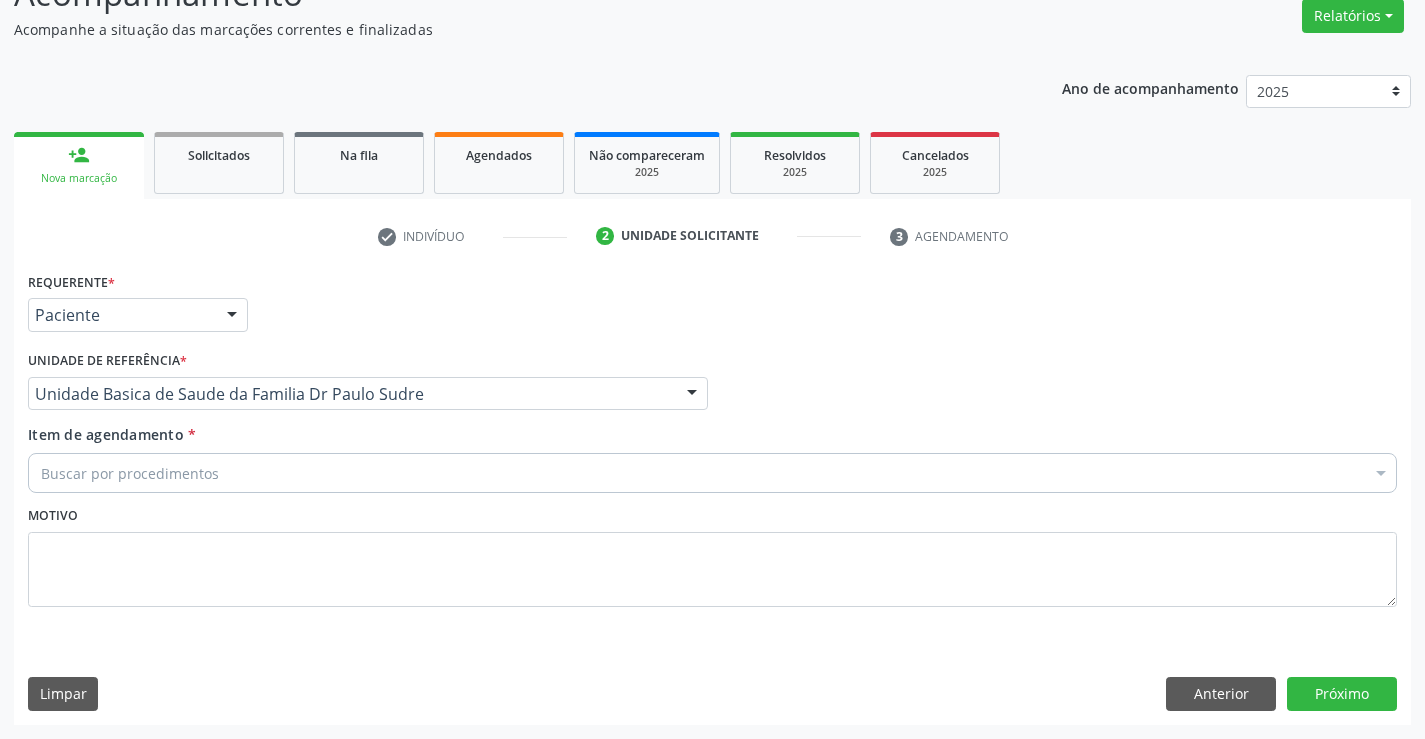 click on "Buscar por procedimentos" at bounding box center [712, 473] 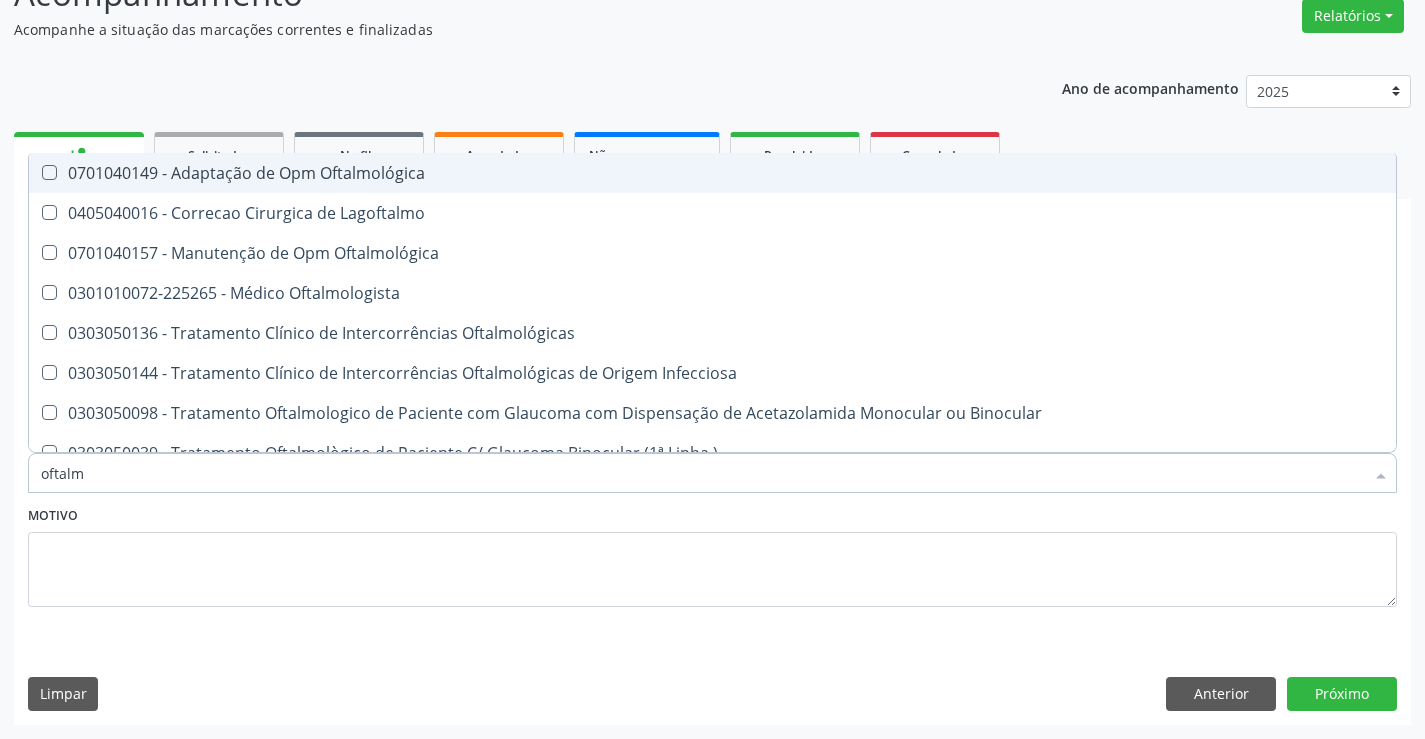 type on "oftalmo" 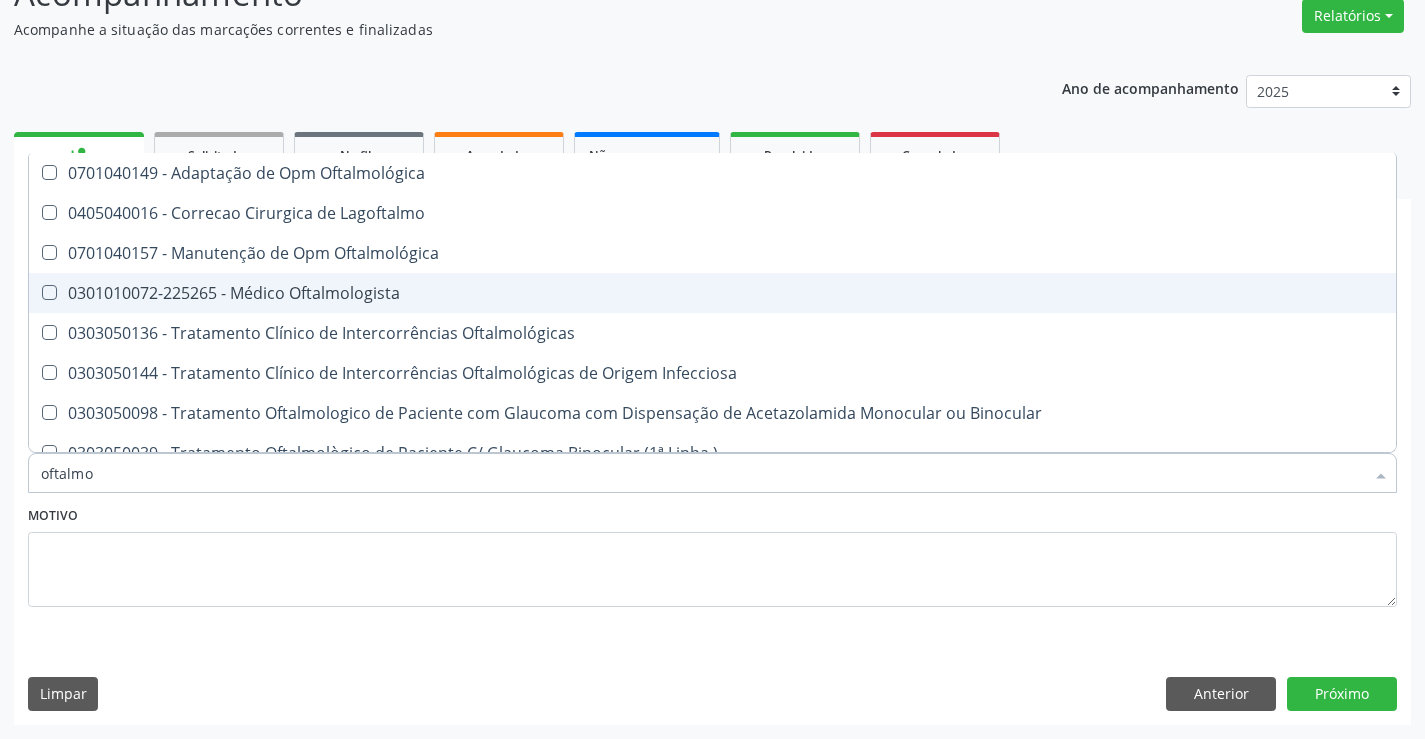 click on "0301010072-225265 - Médico Oftalmologista" at bounding box center [712, 293] 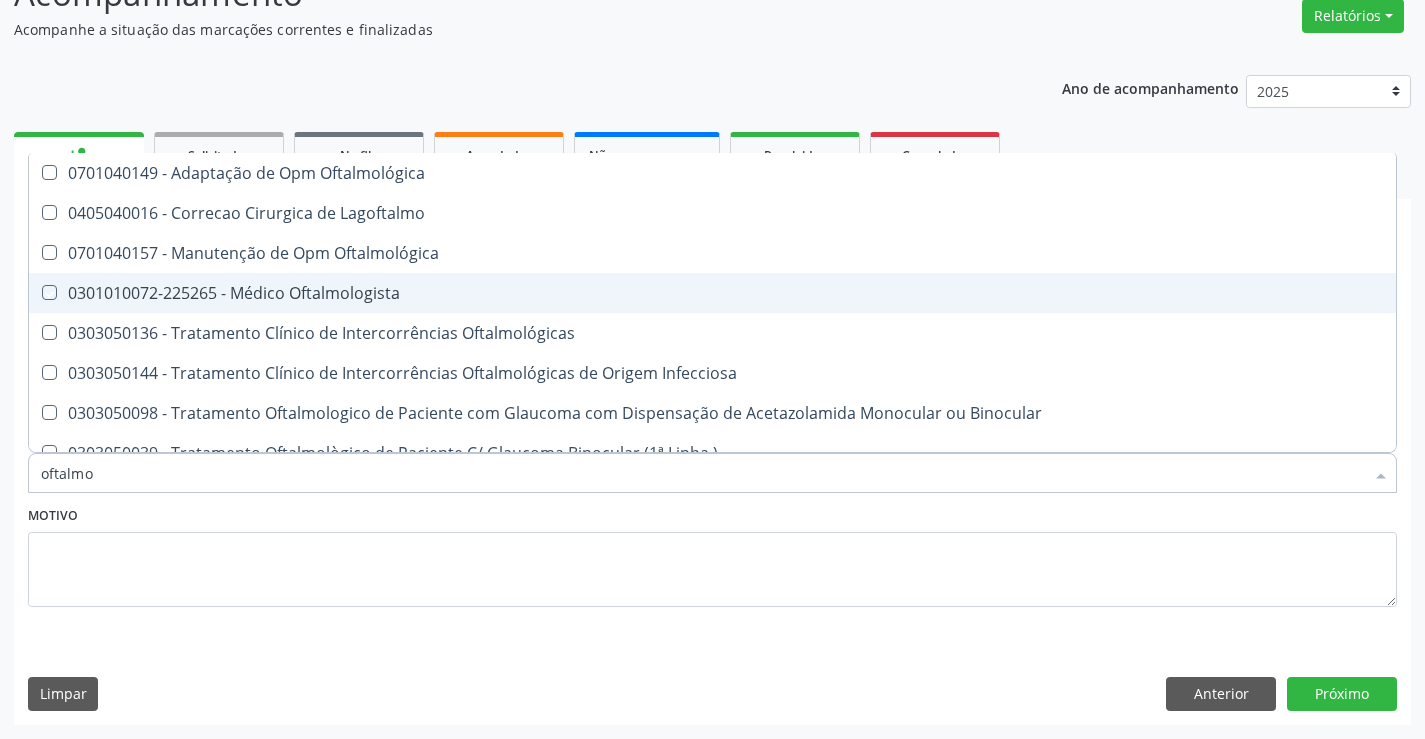 checkbox on "true" 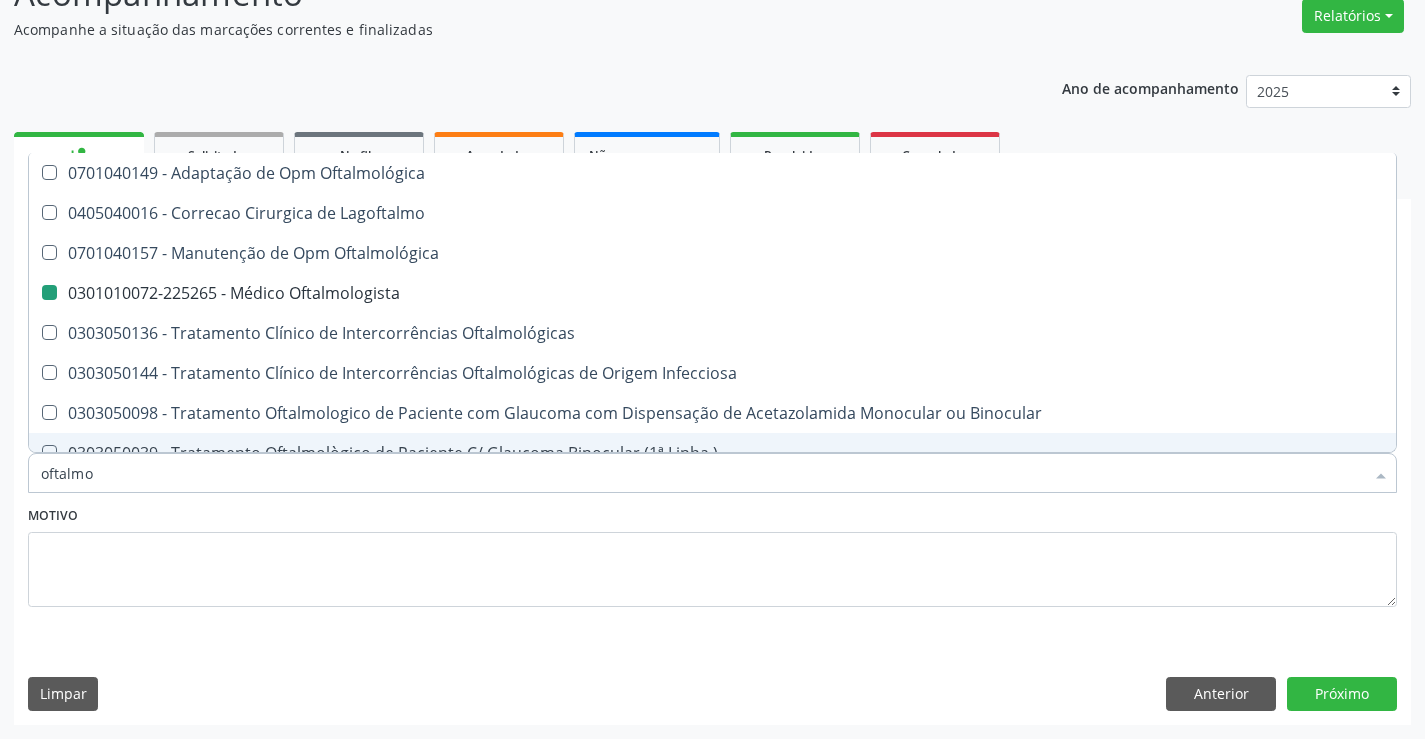 click on "Motivo" at bounding box center [712, 554] 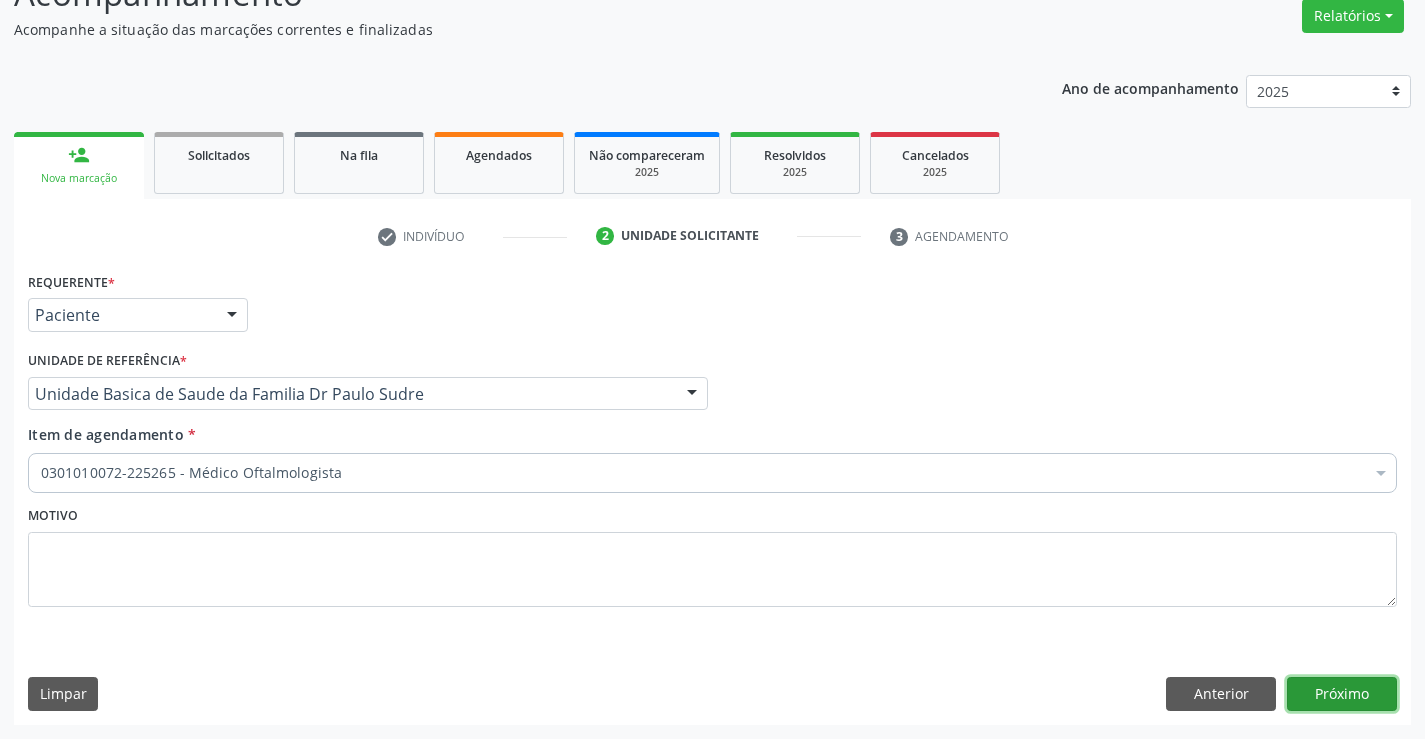 click on "Próximo" at bounding box center (1342, 694) 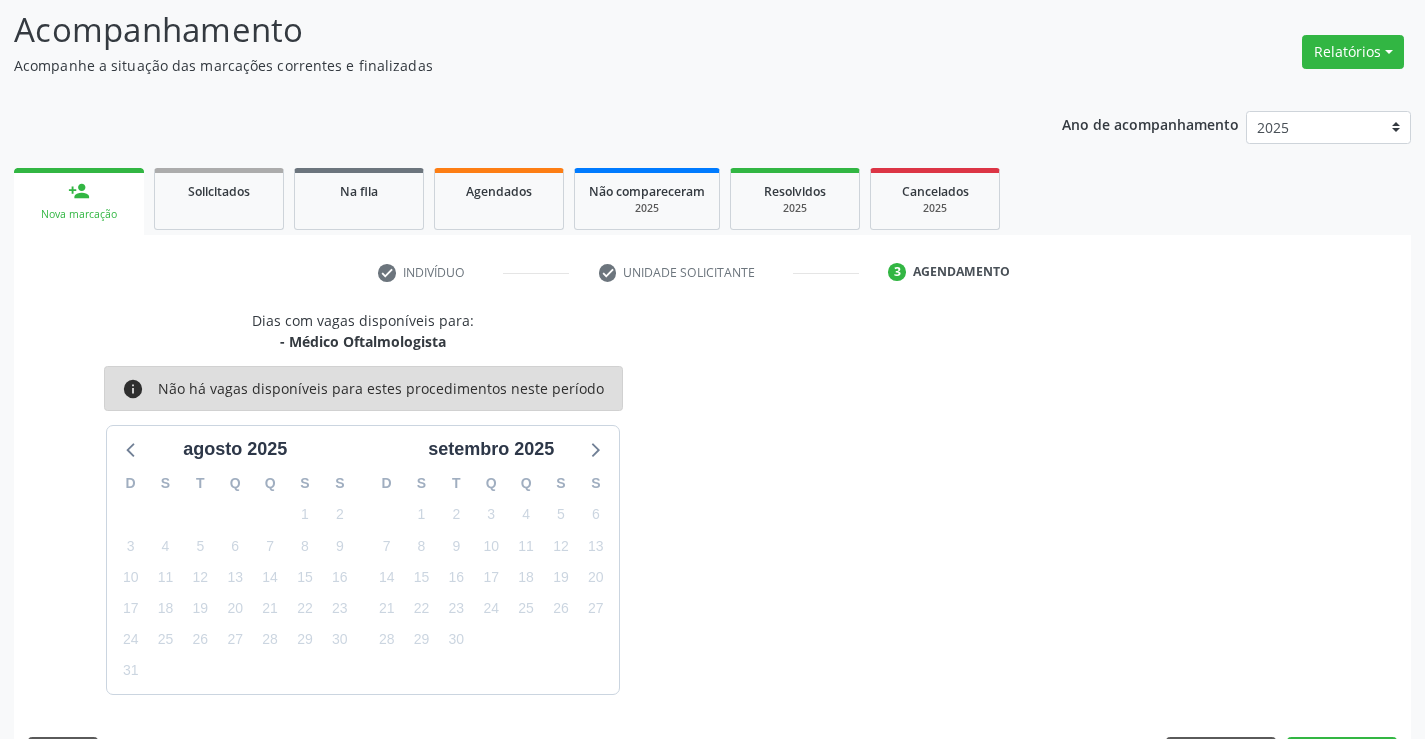 scroll, scrollTop: 167, scrollLeft: 0, axis: vertical 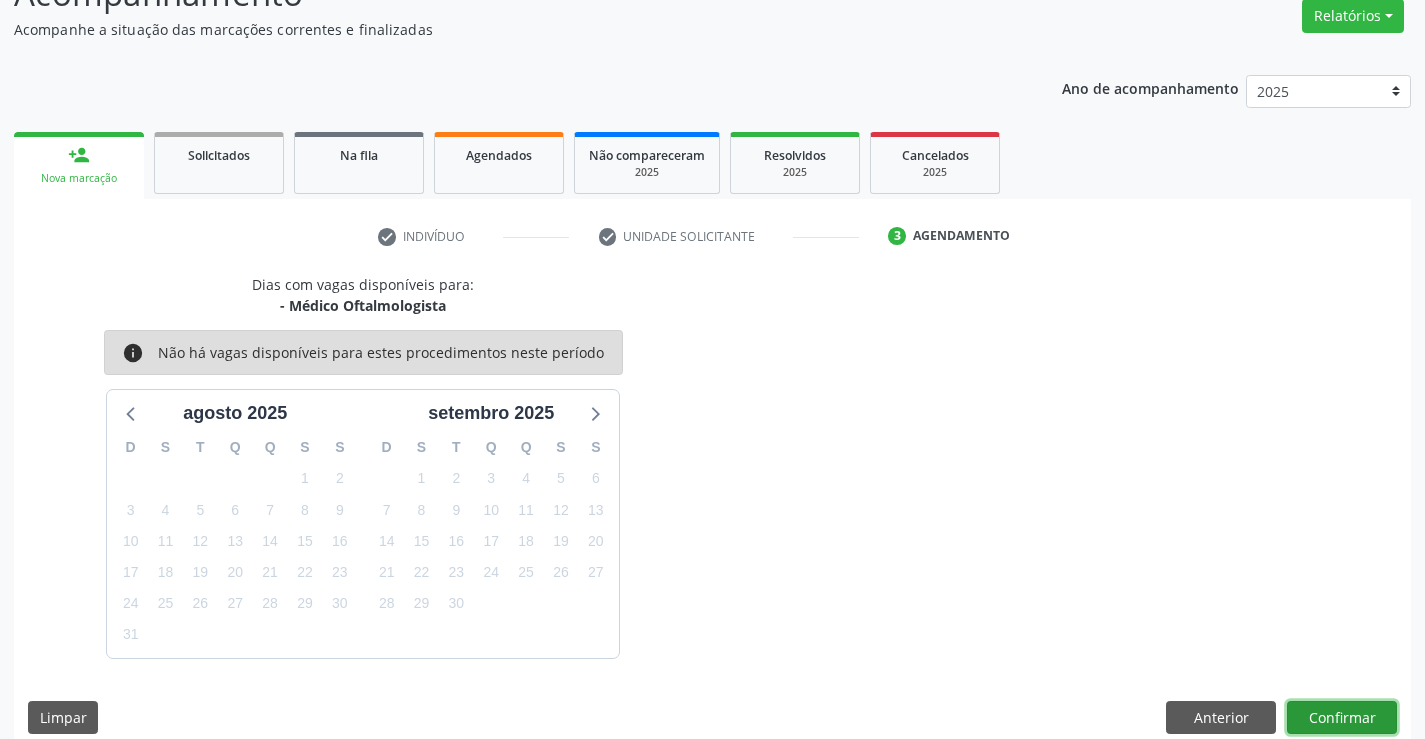 click on "Confirmar" at bounding box center (1342, 718) 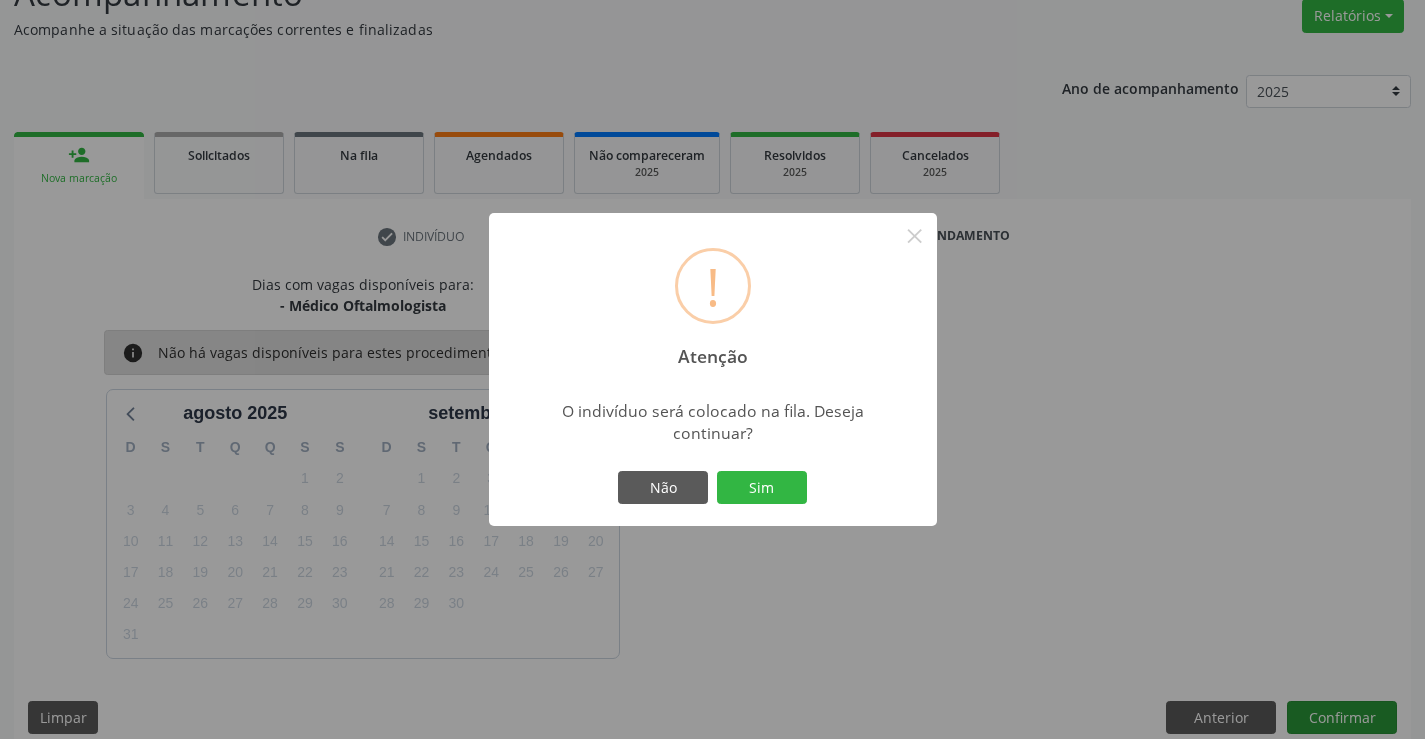 type 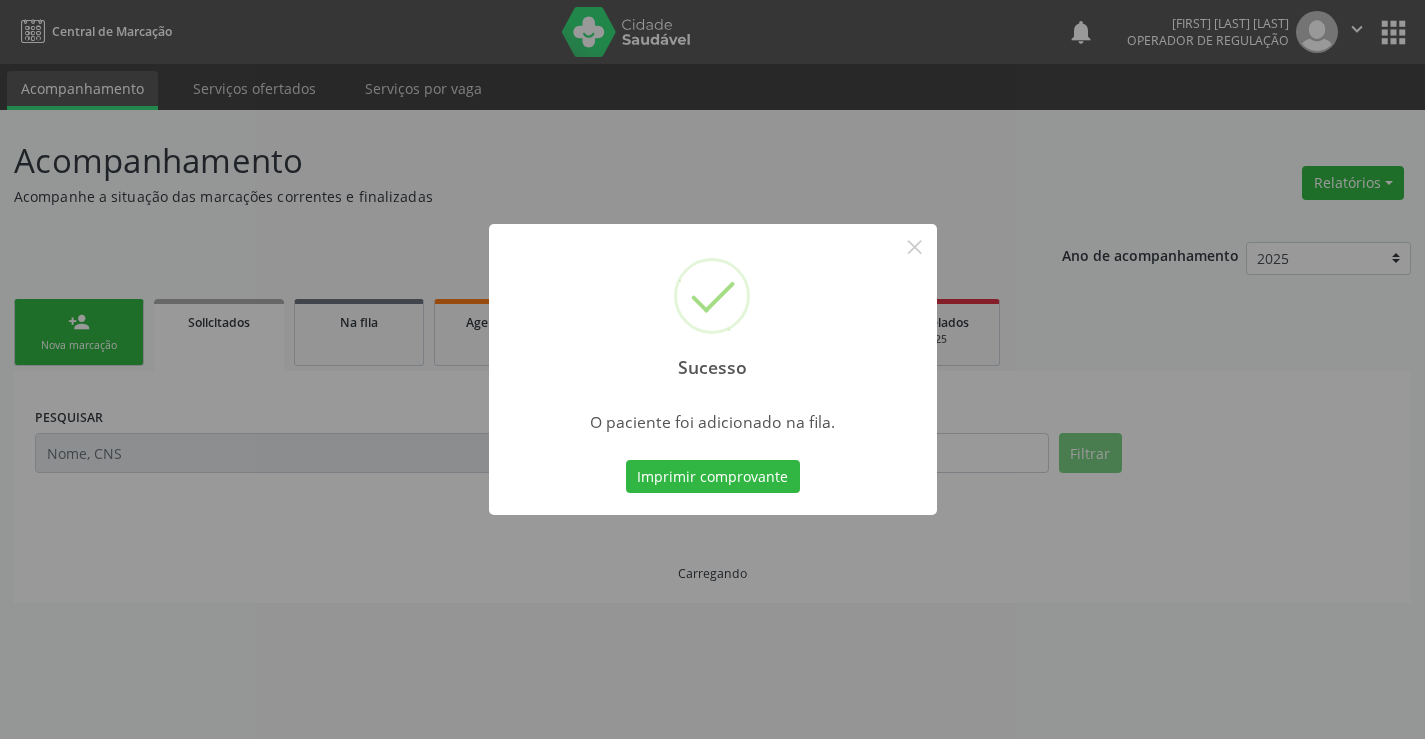 scroll, scrollTop: 0, scrollLeft: 0, axis: both 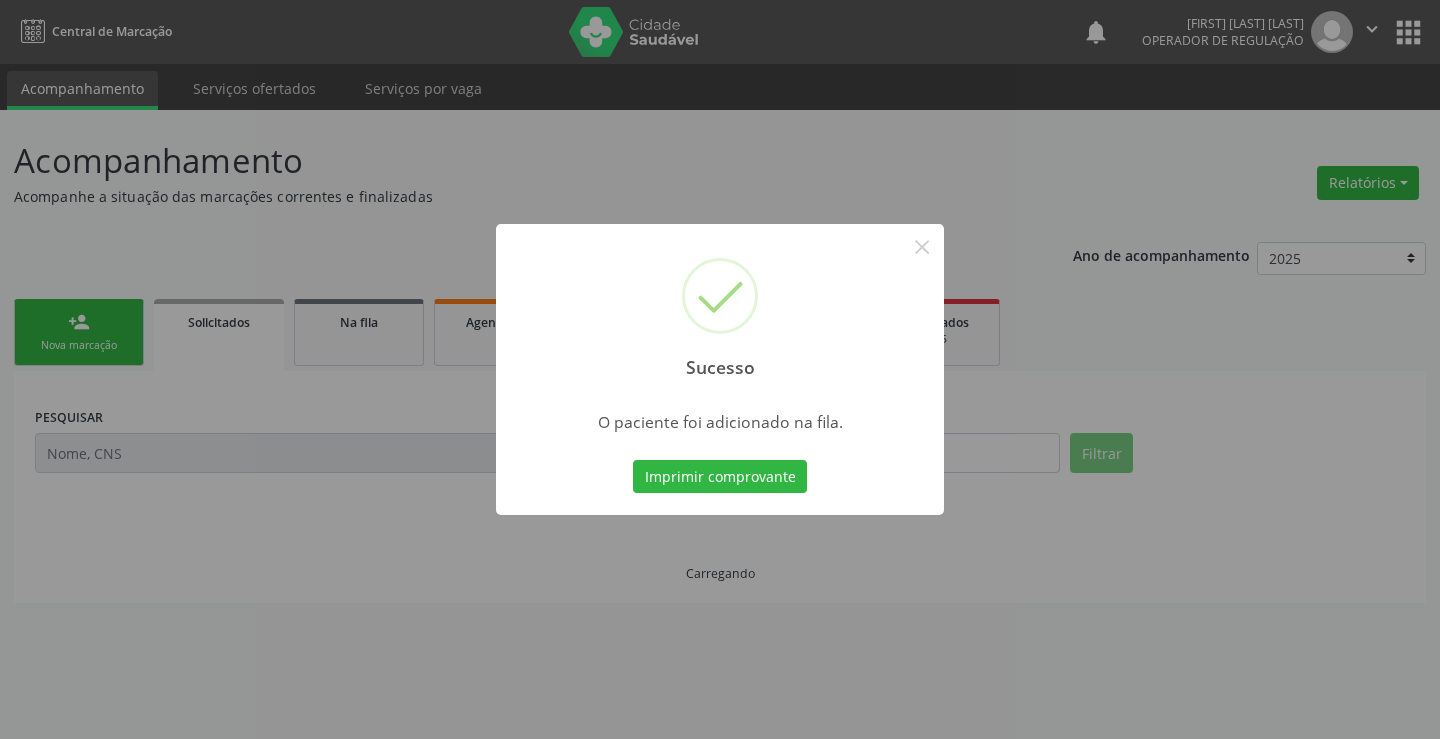 type 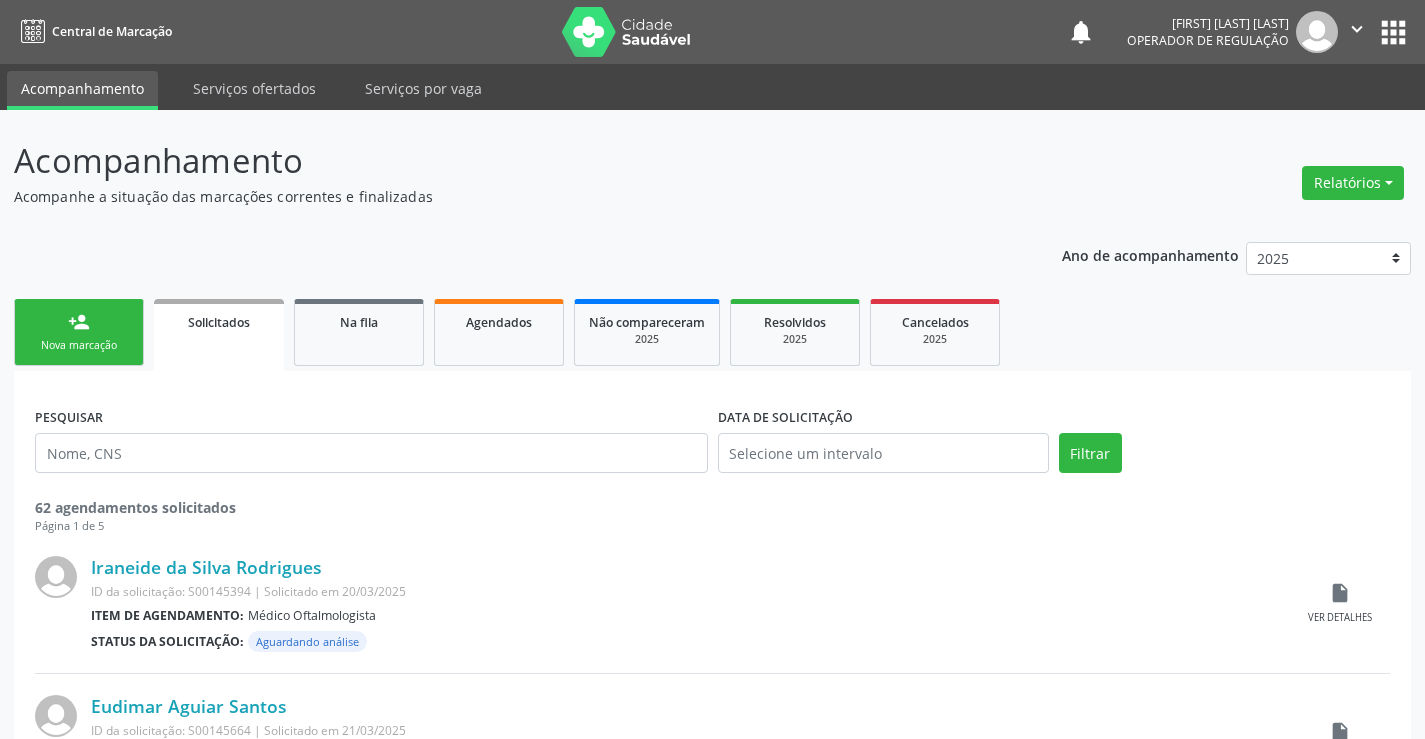 click on "Nova marcação" at bounding box center (79, 345) 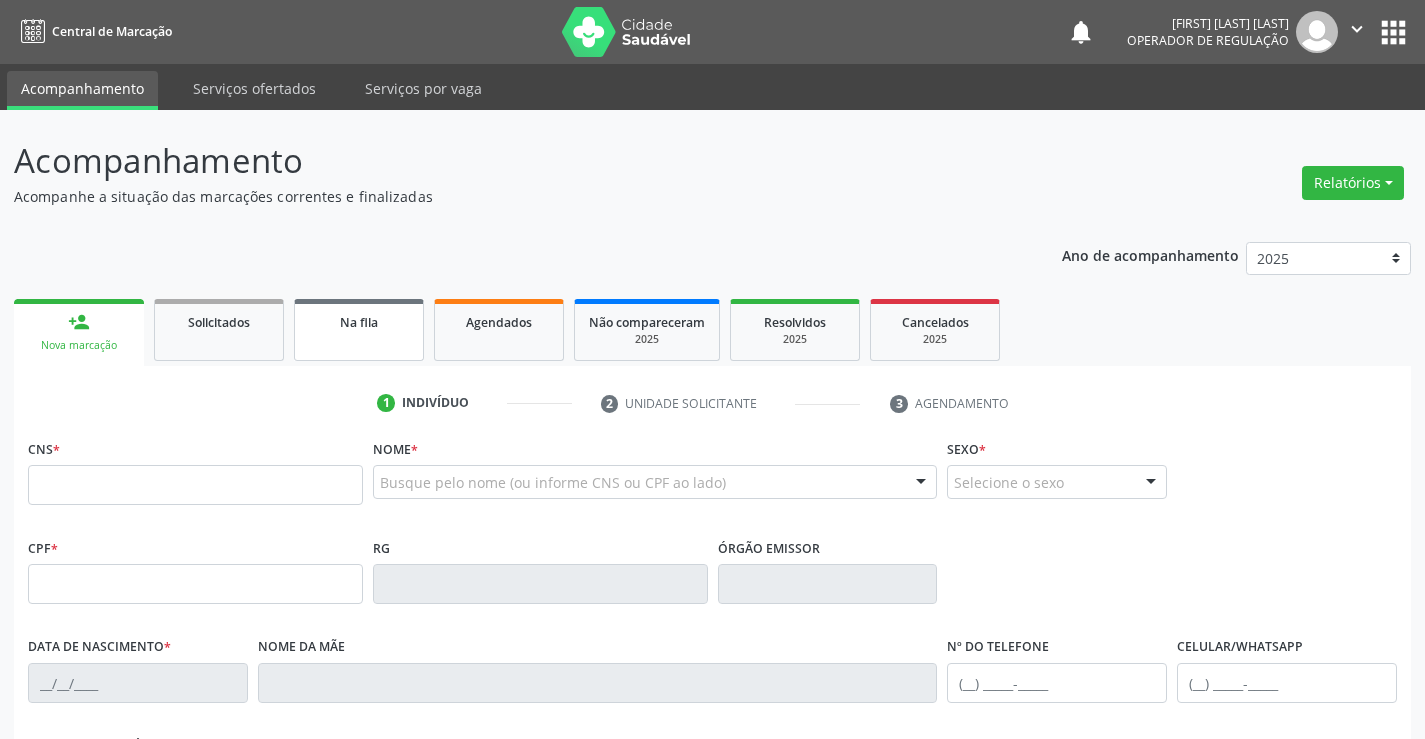 click on "Na fila" at bounding box center (359, 330) 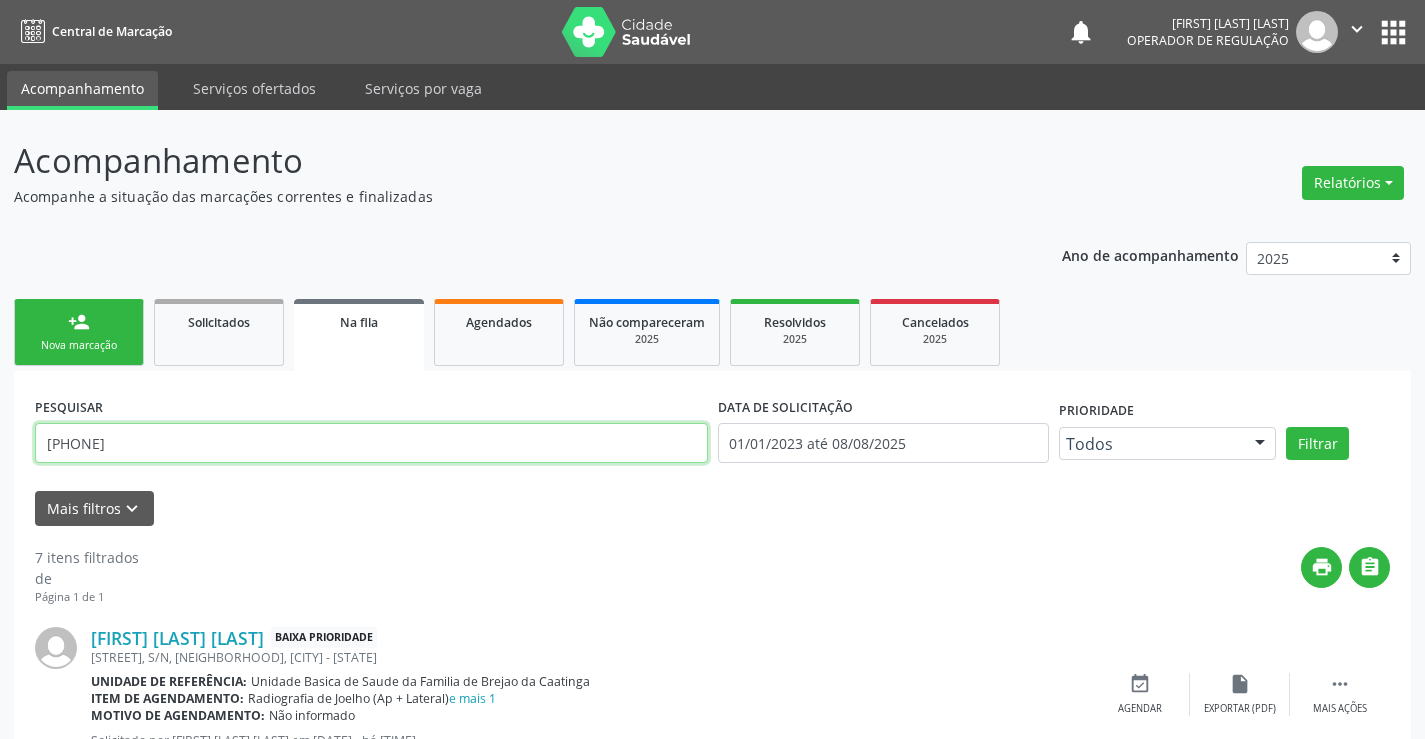 click on "[PHONE]" at bounding box center [371, 443] 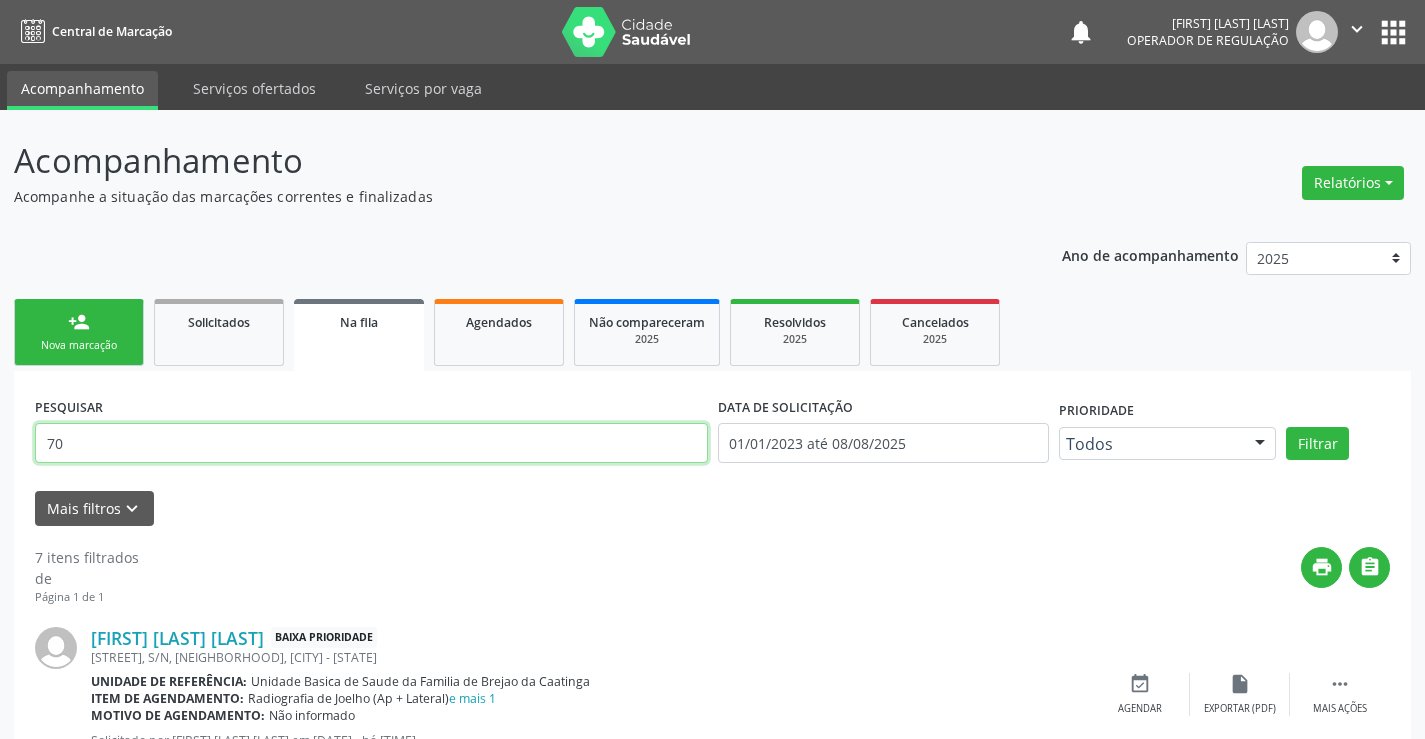 type on "7" 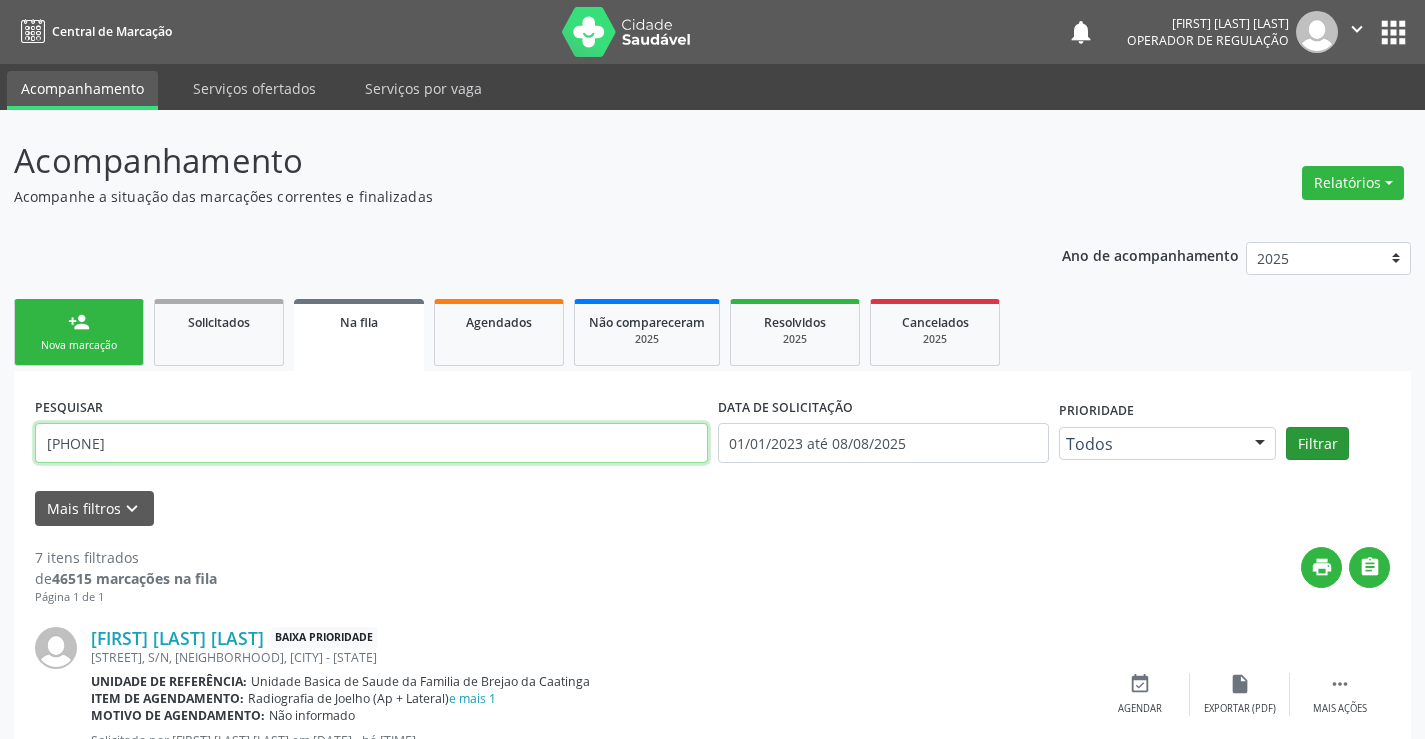 type on "[PHONE]" 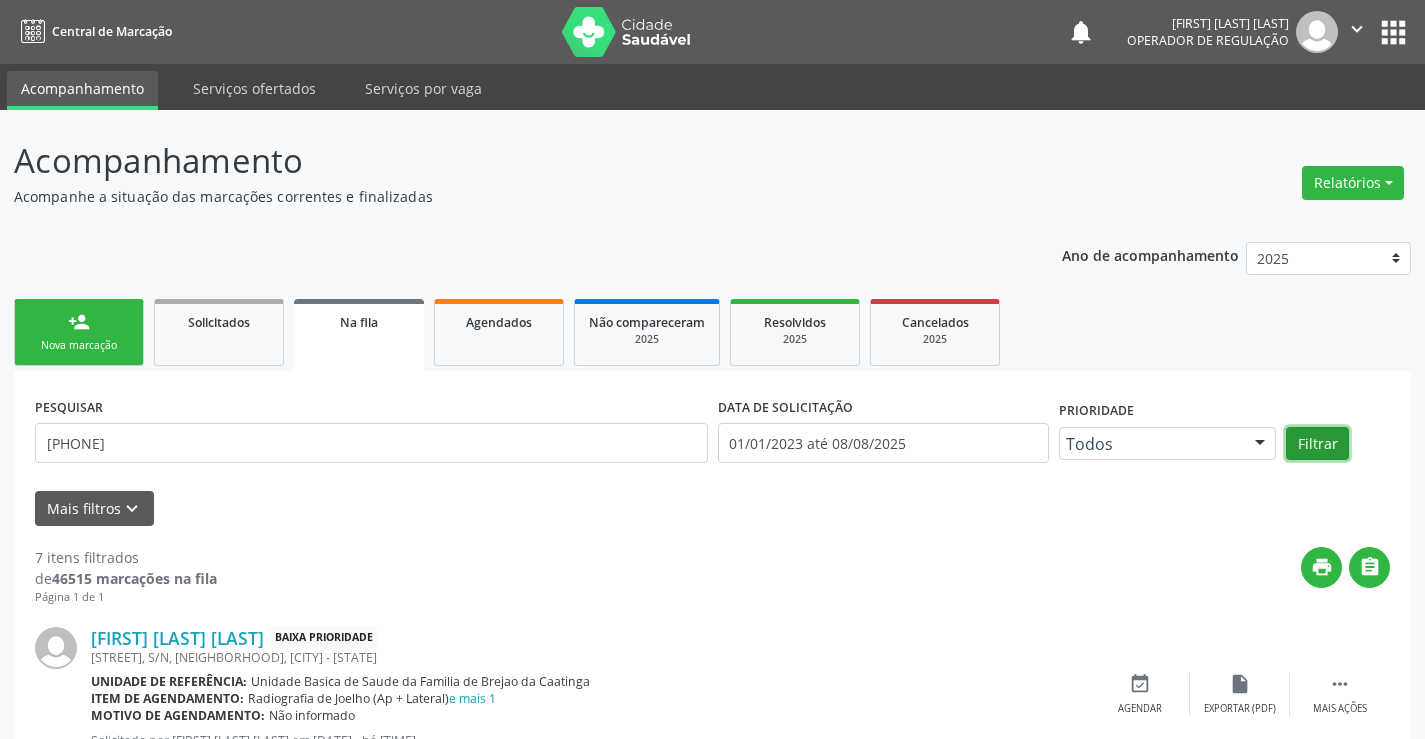 click on "Filtrar" at bounding box center [1317, 444] 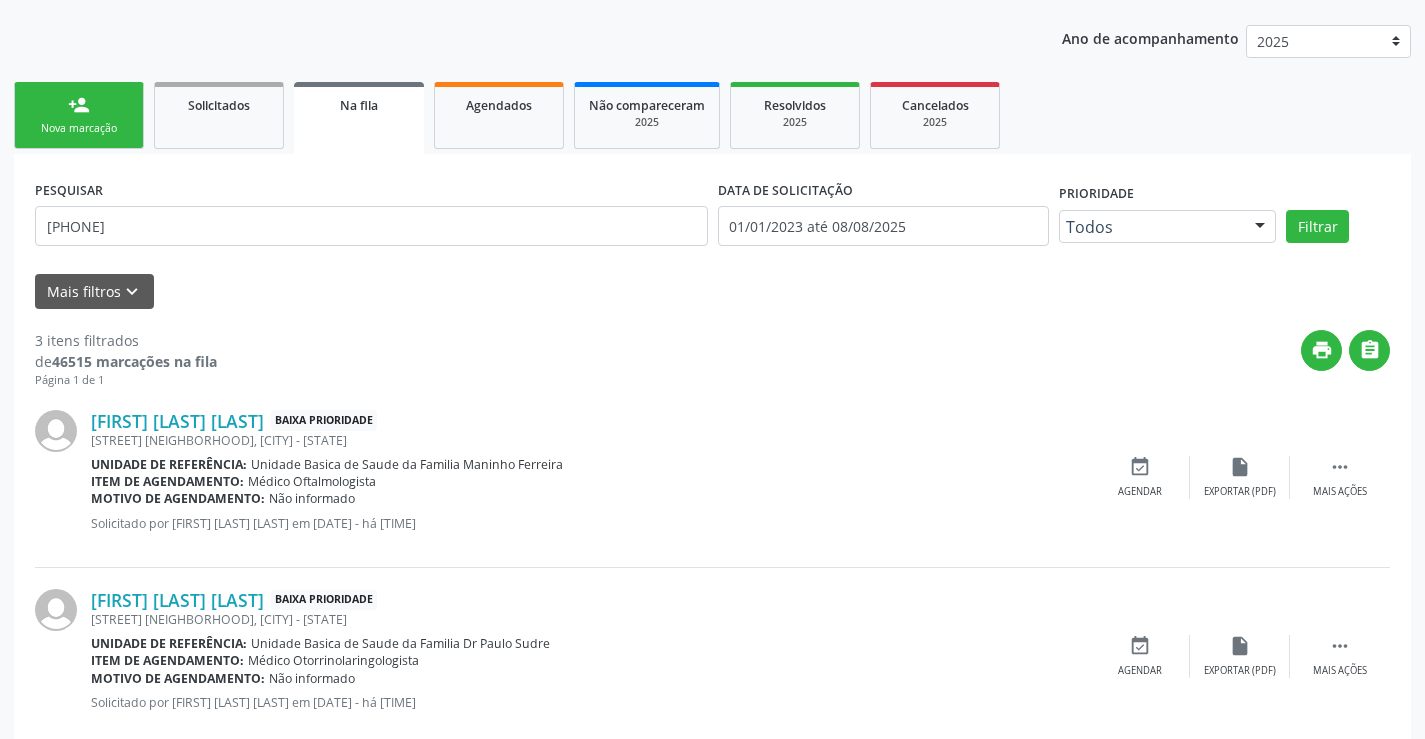 scroll, scrollTop: 0, scrollLeft: 0, axis: both 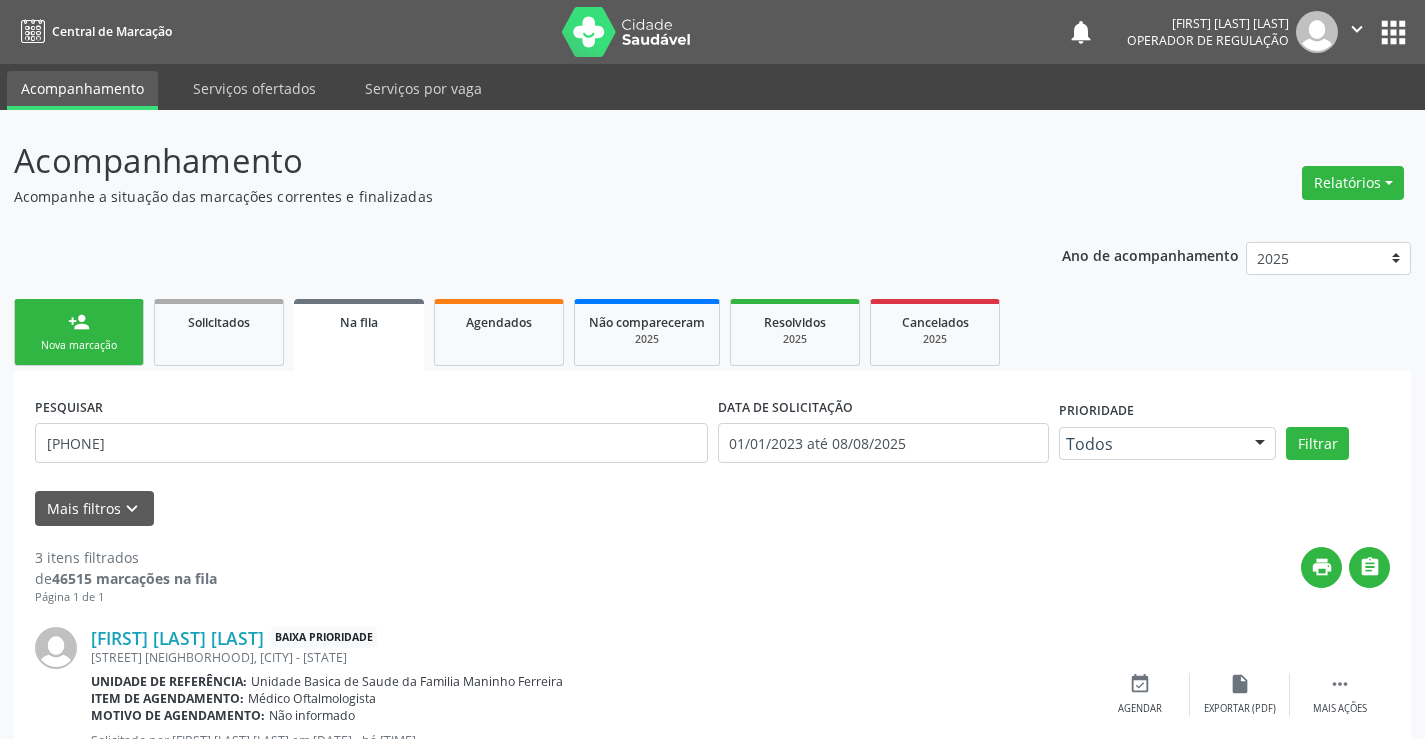 click on "Nova marcação" at bounding box center [79, 345] 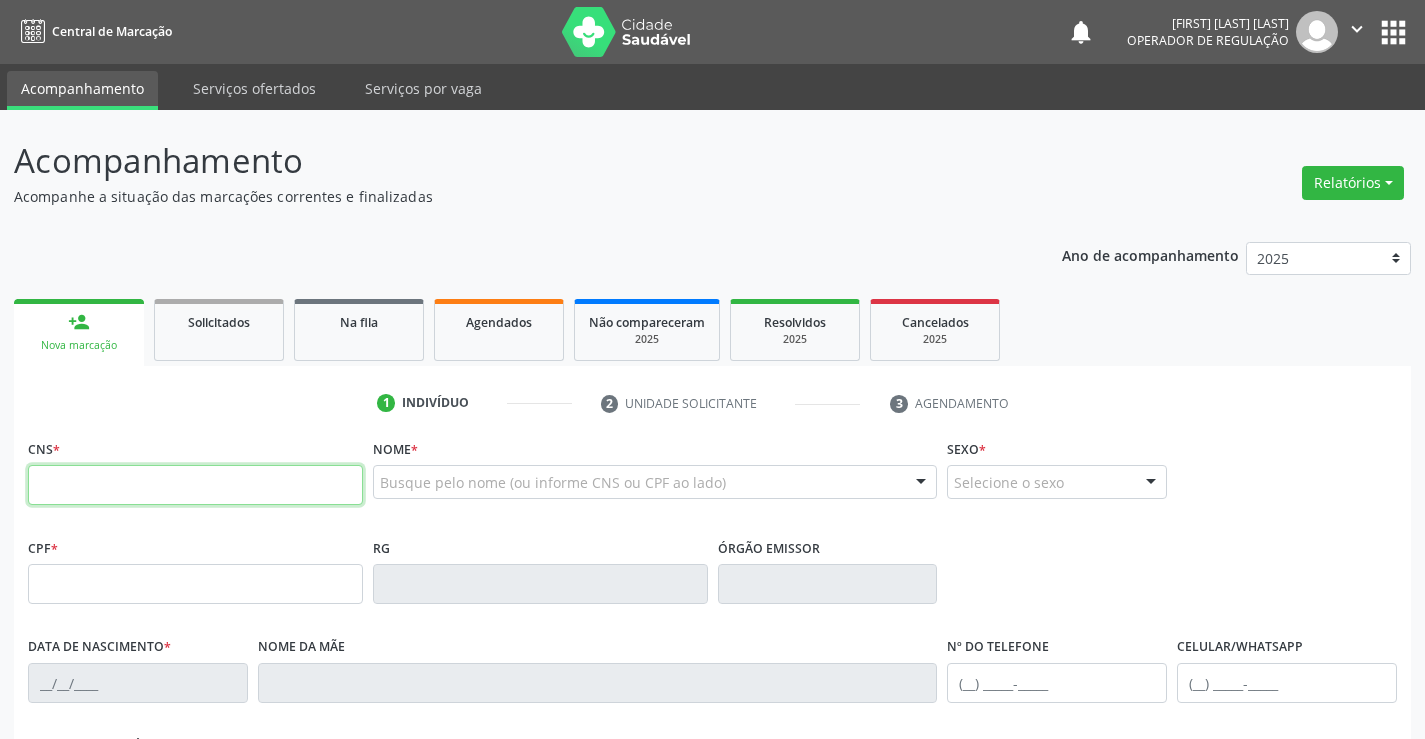 click at bounding box center [195, 485] 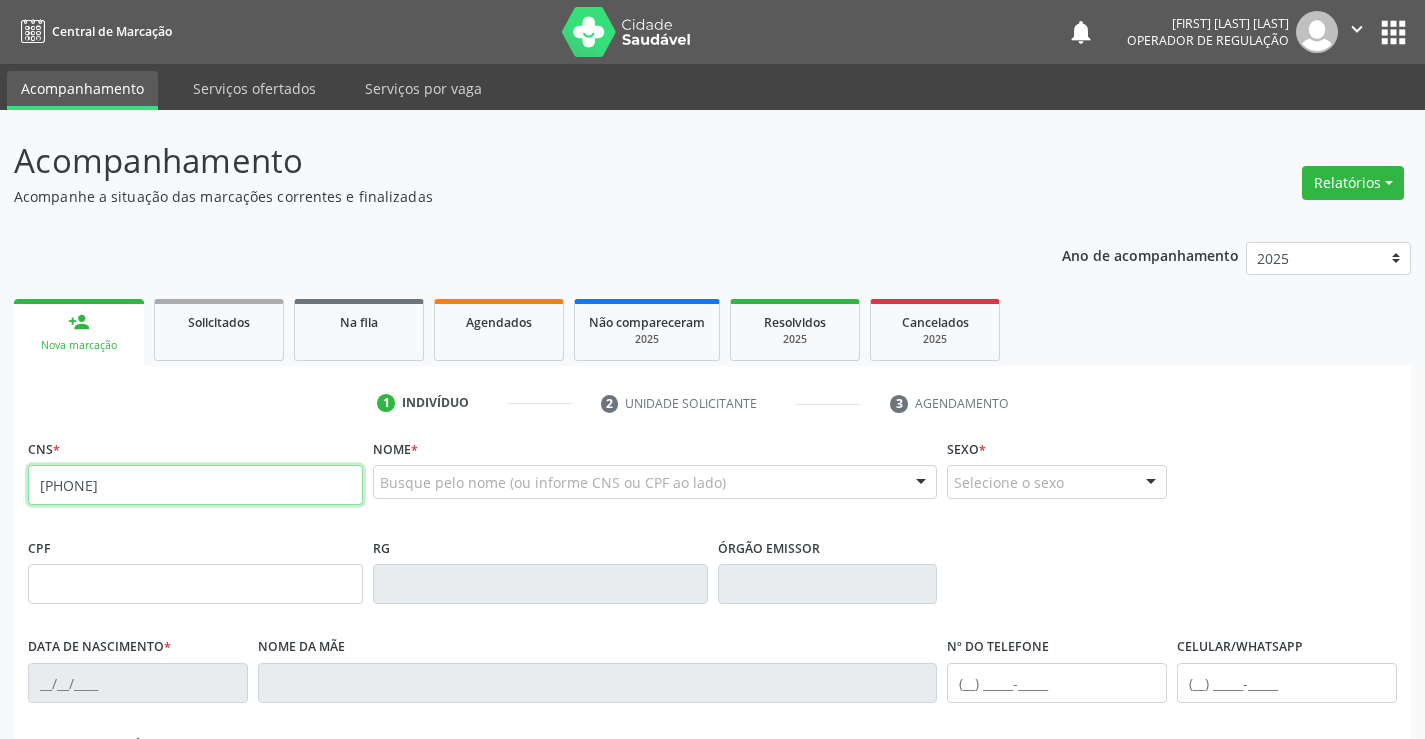 type on "[PHONE]" 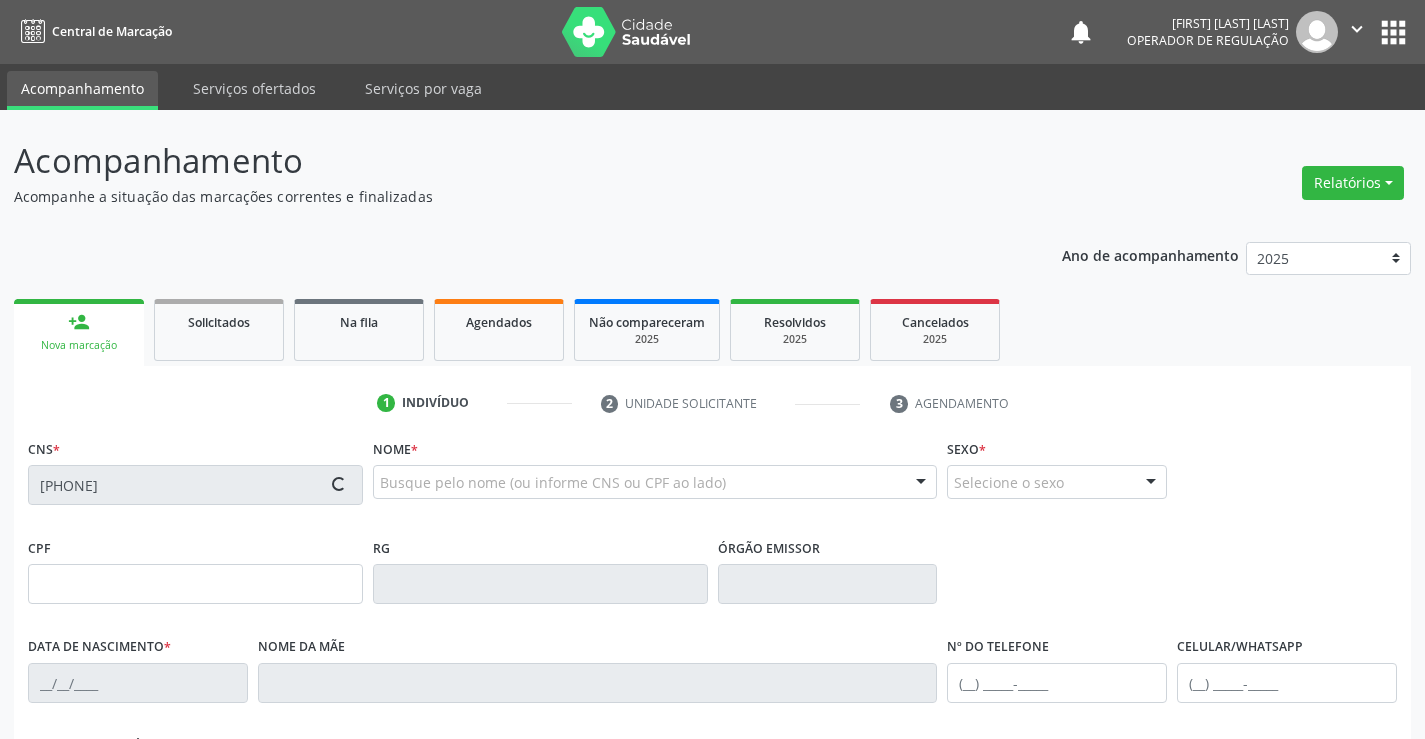 type on "[PHONE]" 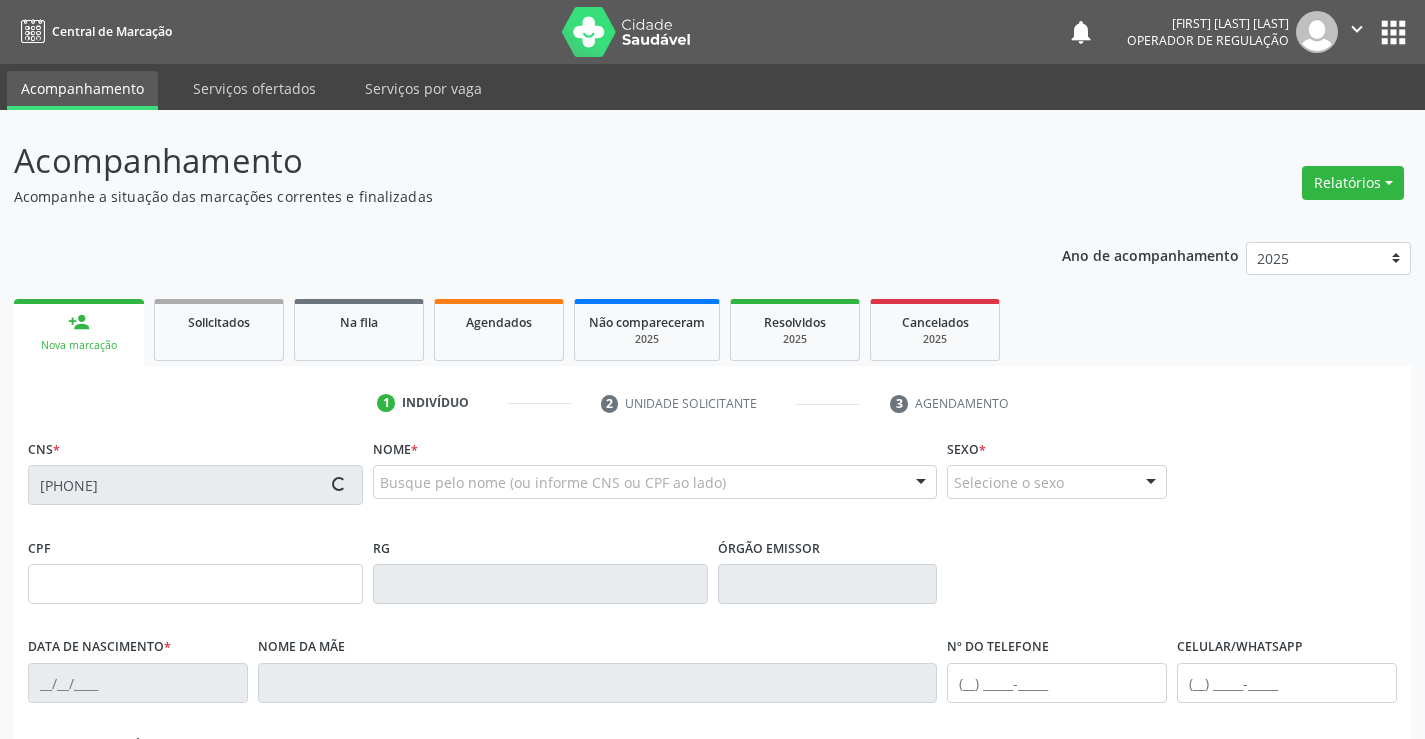 type on "[DATE]" 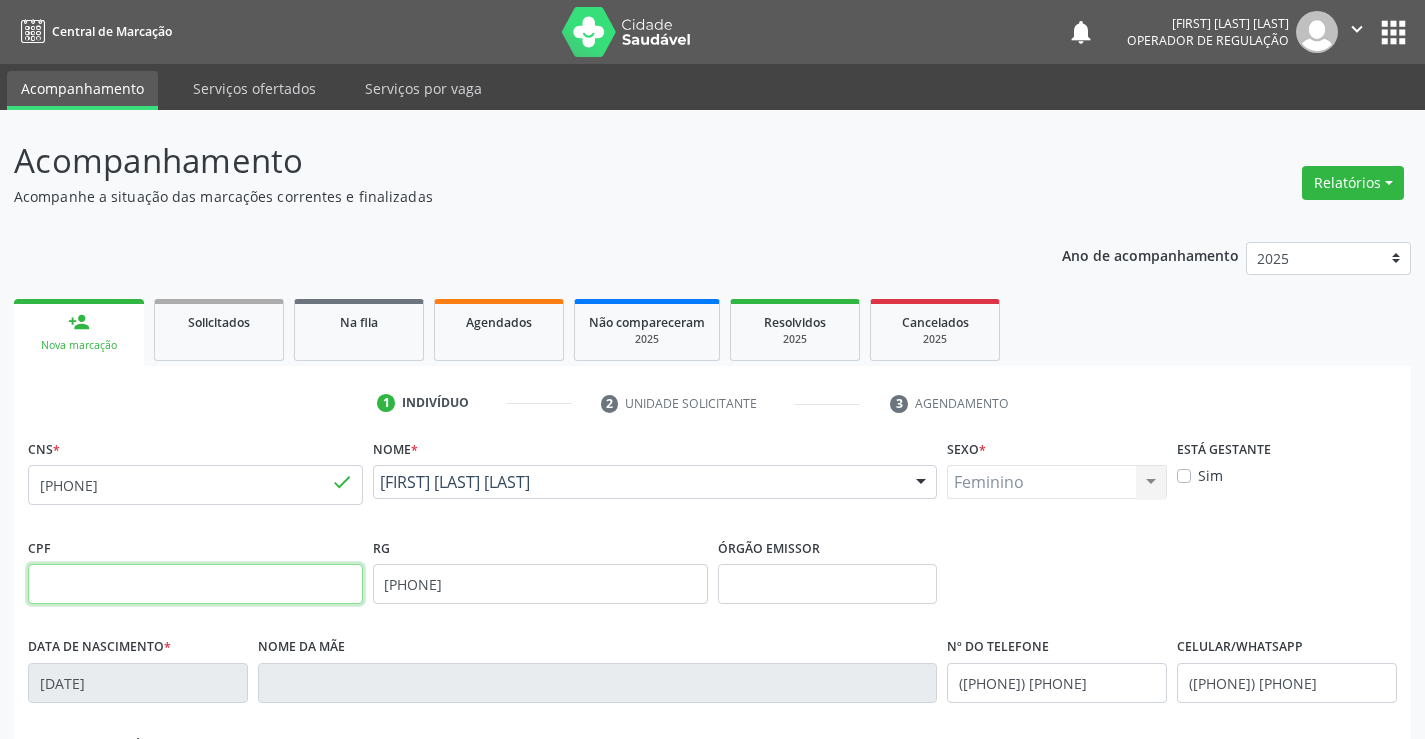 click at bounding box center (195, 584) 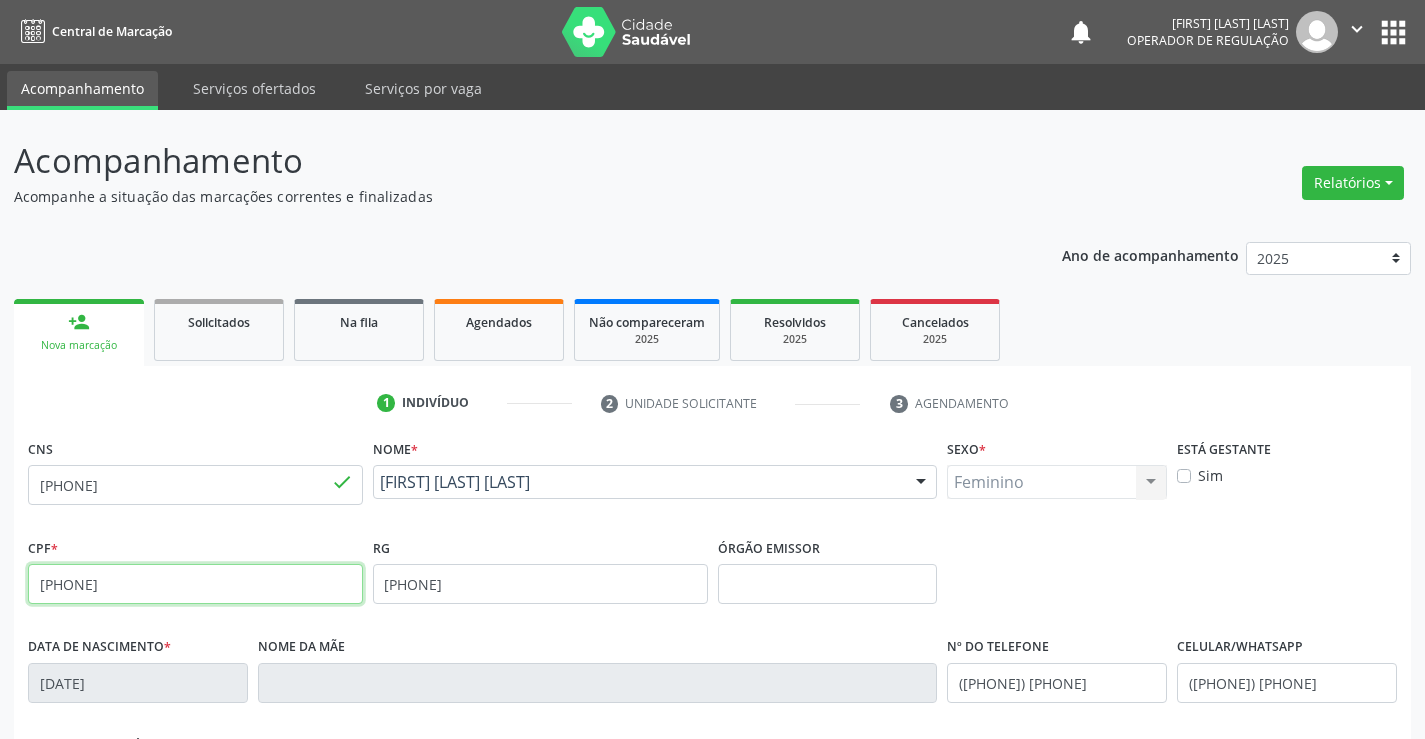type on "[PHONE]" 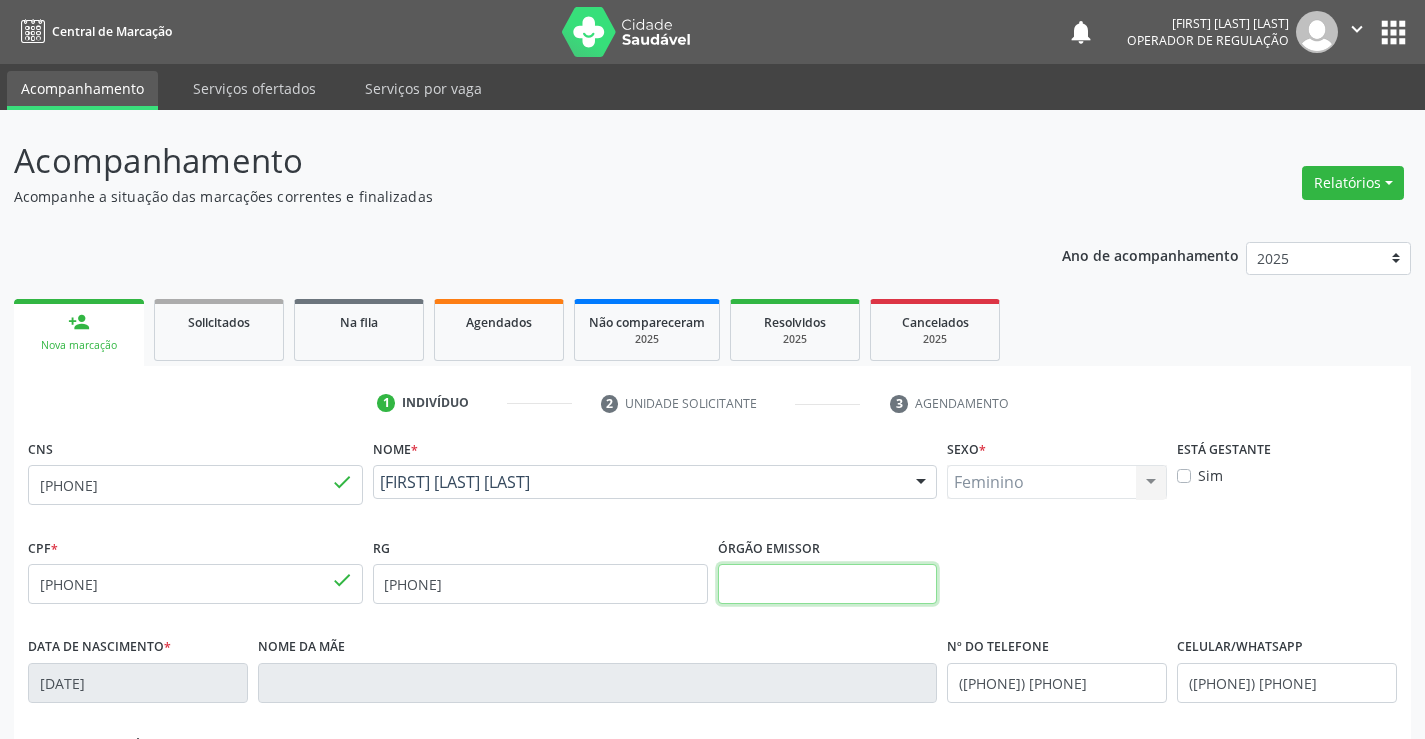 click at bounding box center (828, 584) 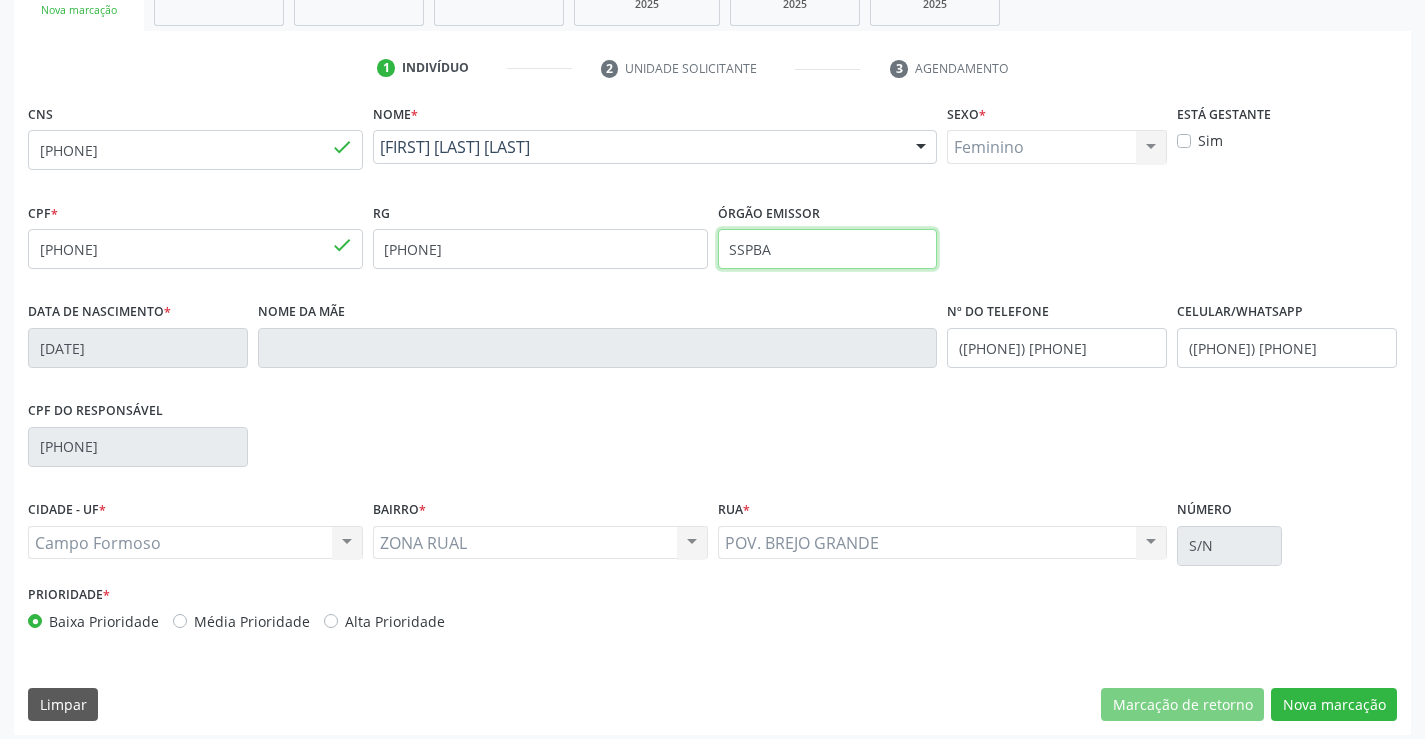 scroll, scrollTop: 345, scrollLeft: 0, axis: vertical 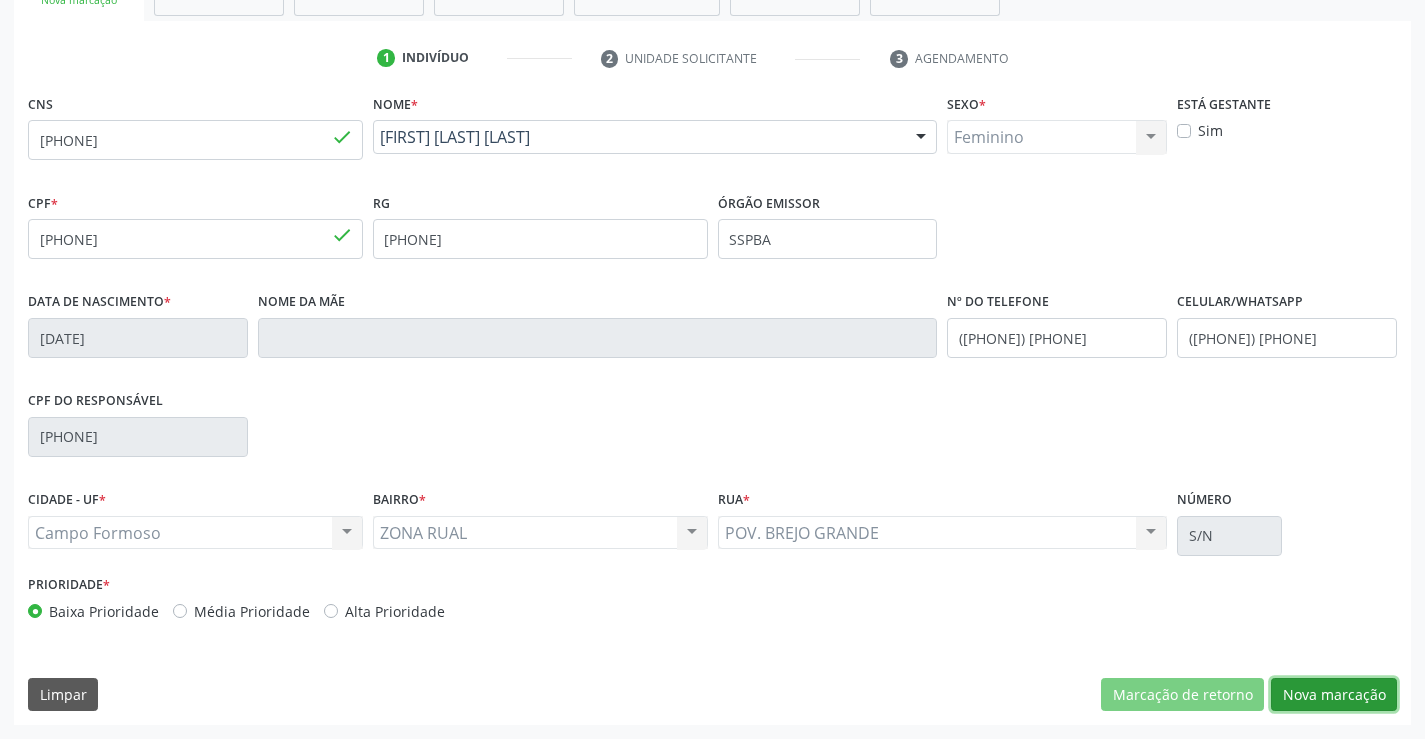 click on "Nova marcação" at bounding box center (1334, 695) 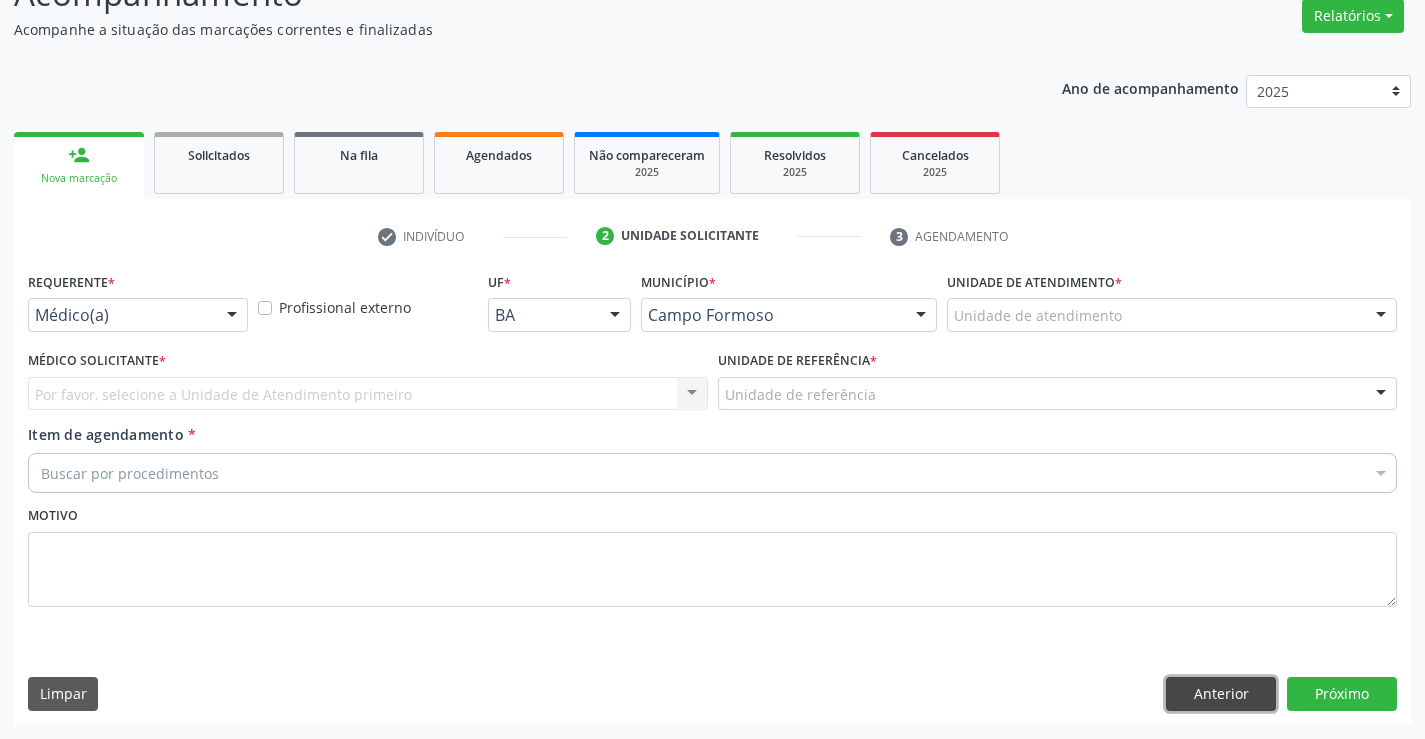 click on "Anterior" at bounding box center (1221, 694) 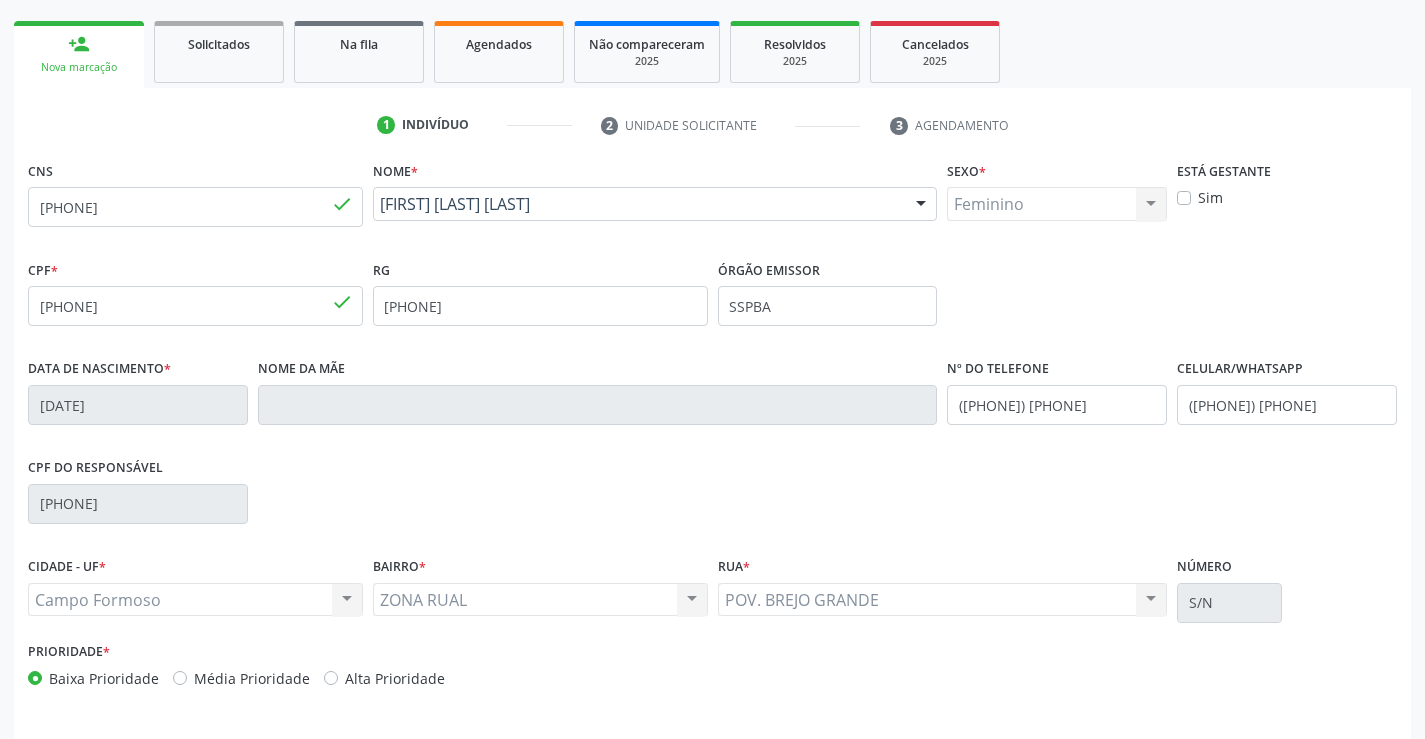 scroll, scrollTop: 345, scrollLeft: 0, axis: vertical 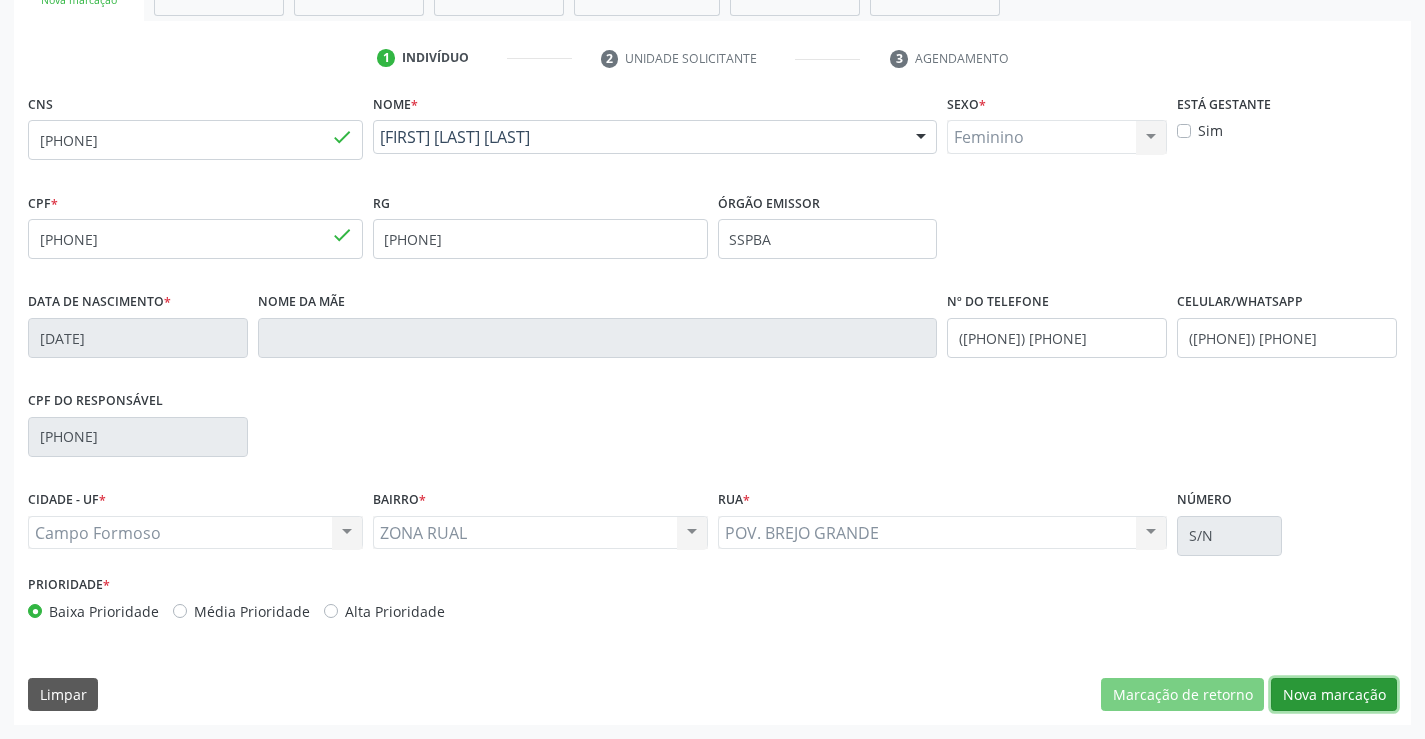 click on "Nova marcação" at bounding box center (1334, 695) 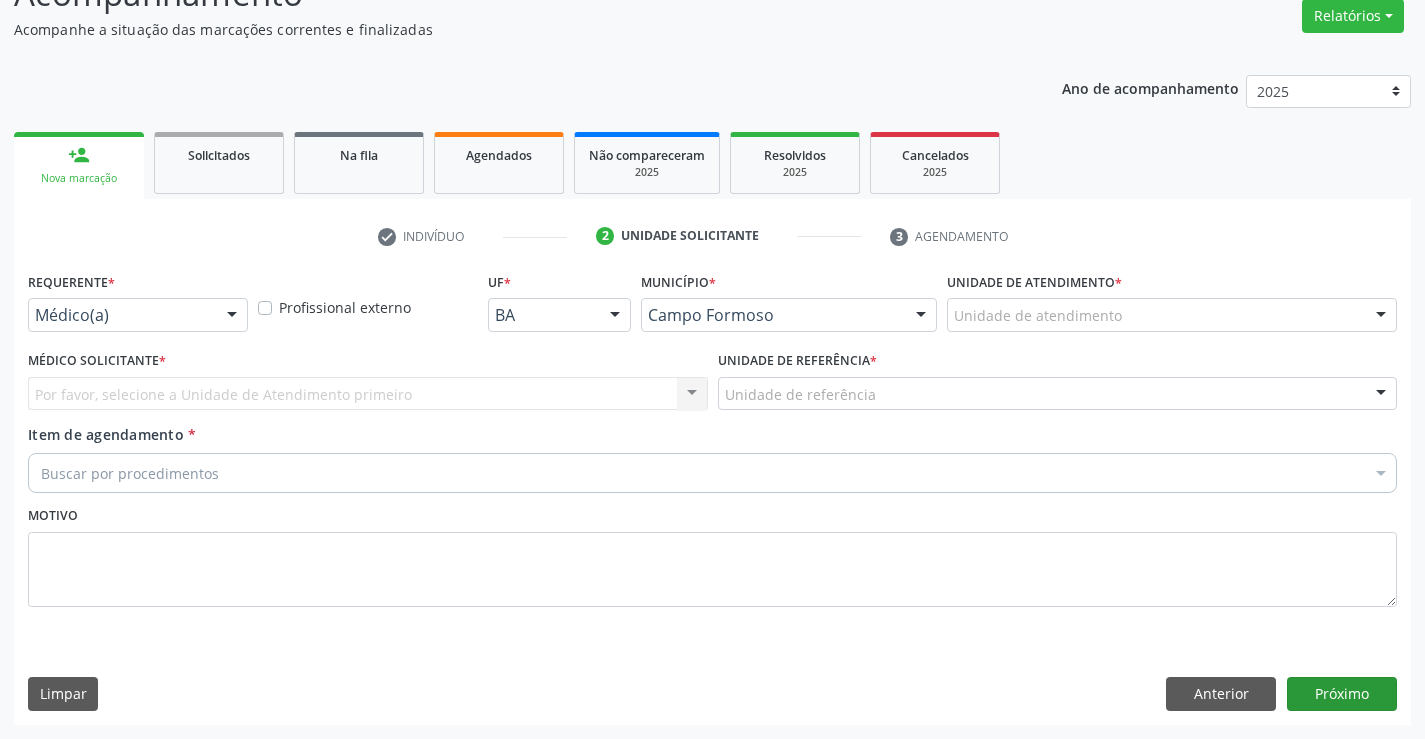 scroll, scrollTop: 167, scrollLeft: 0, axis: vertical 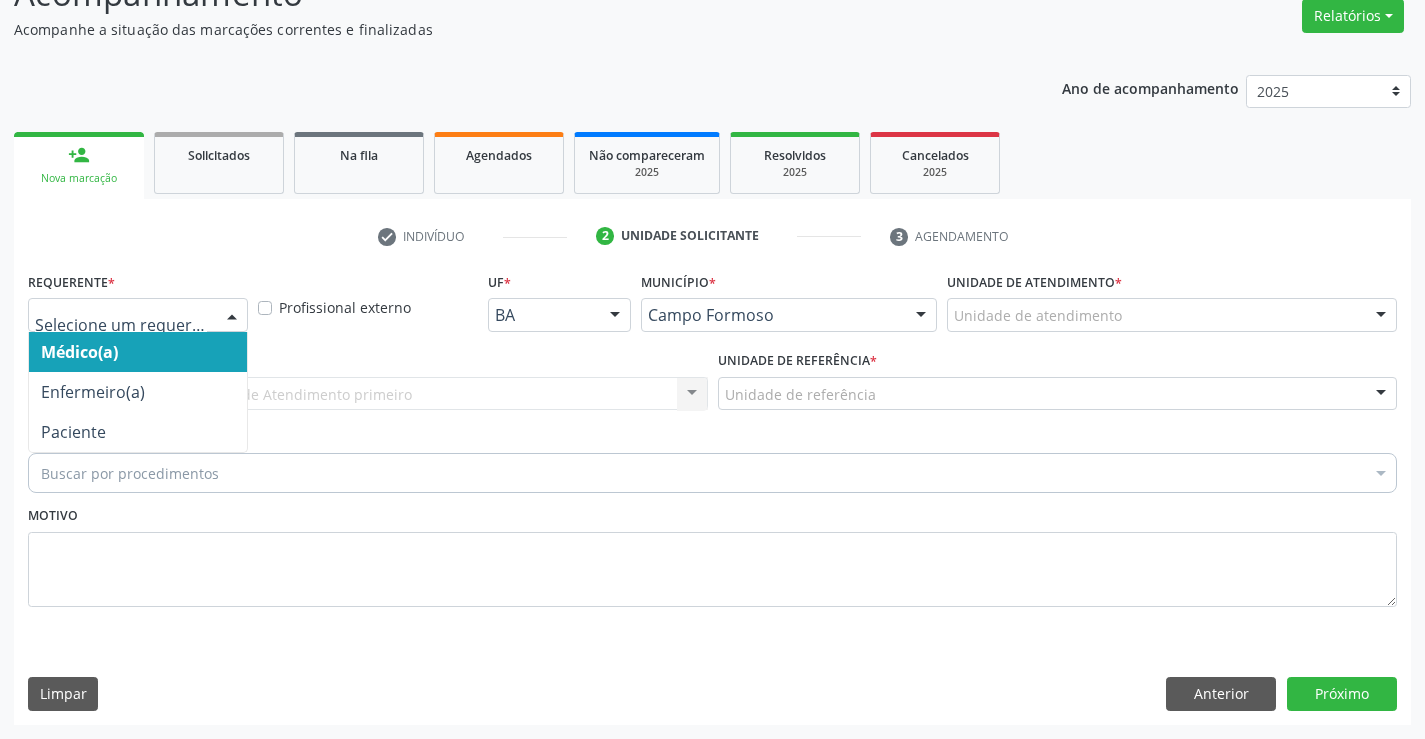 click at bounding box center [232, 316] 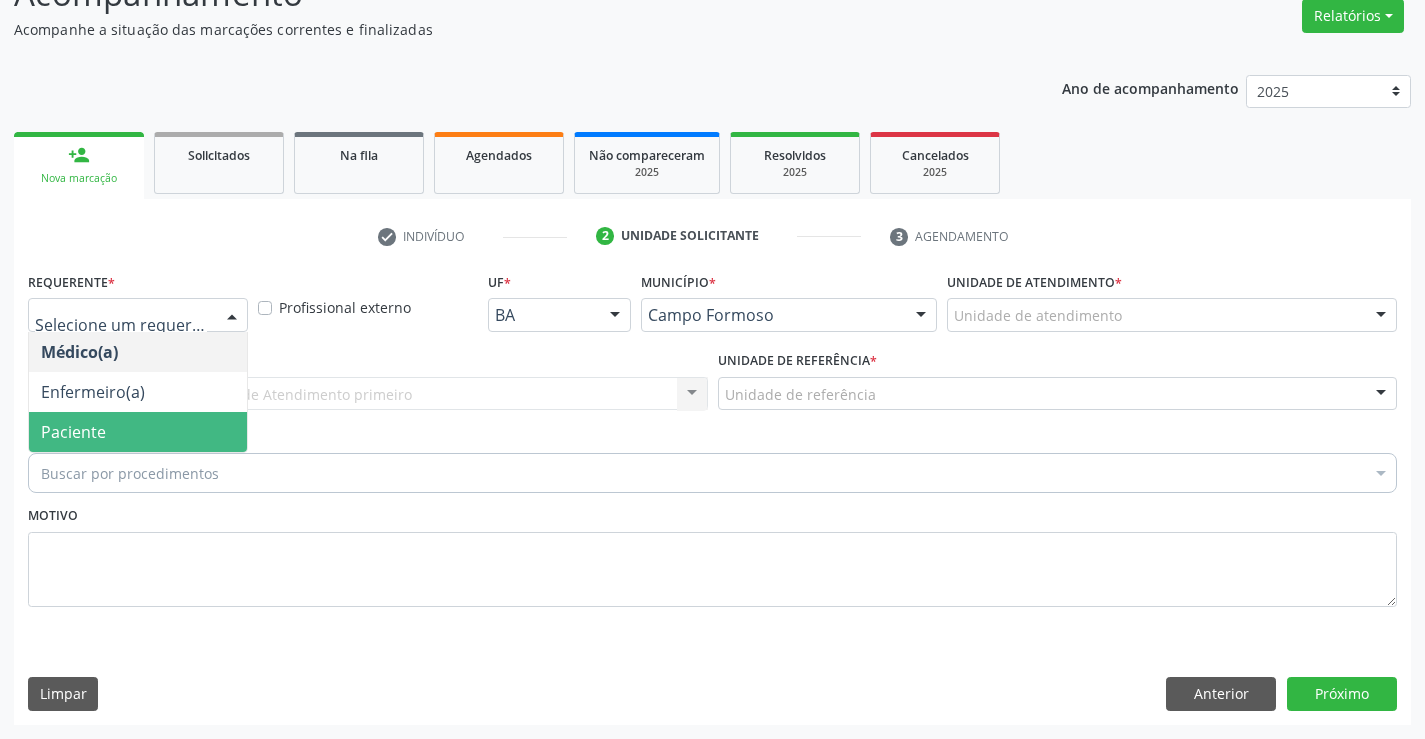 click on "Paciente" at bounding box center (138, 432) 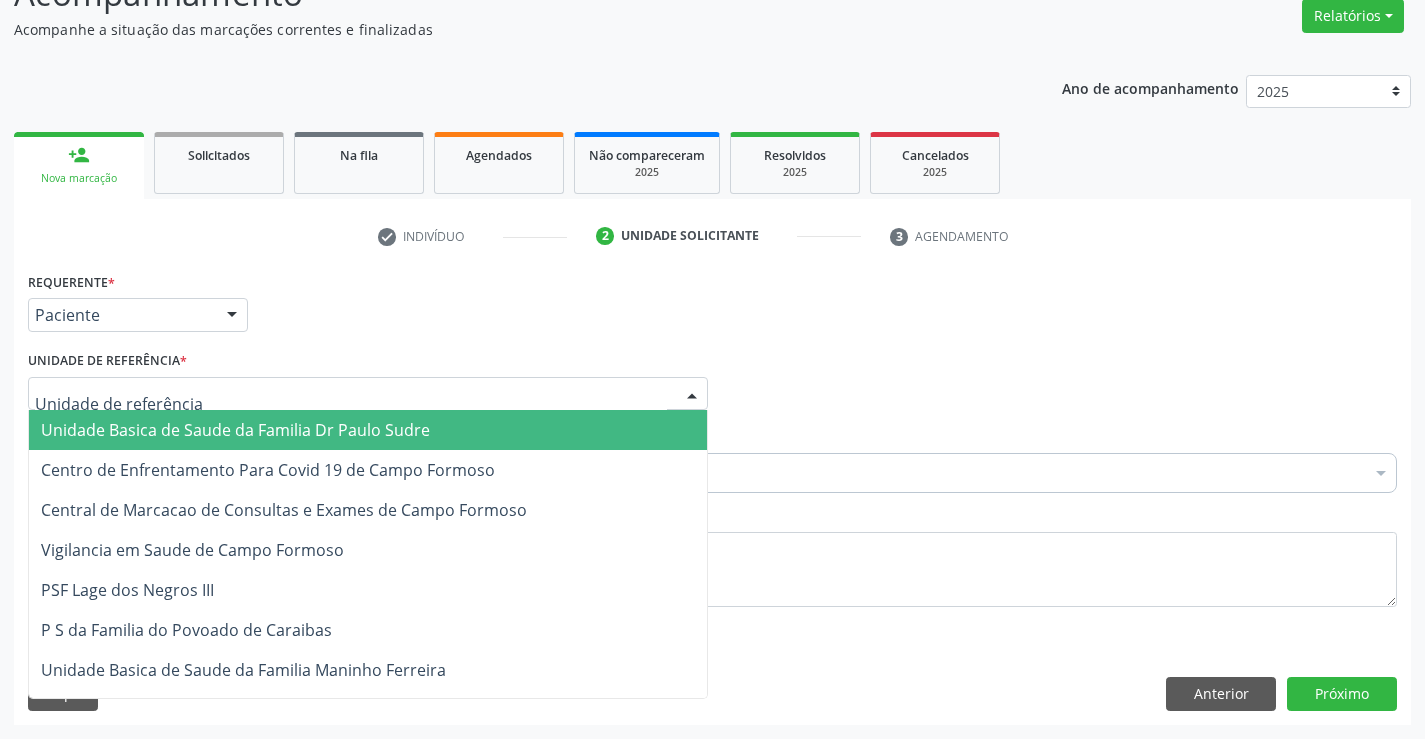 click at bounding box center [368, 394] 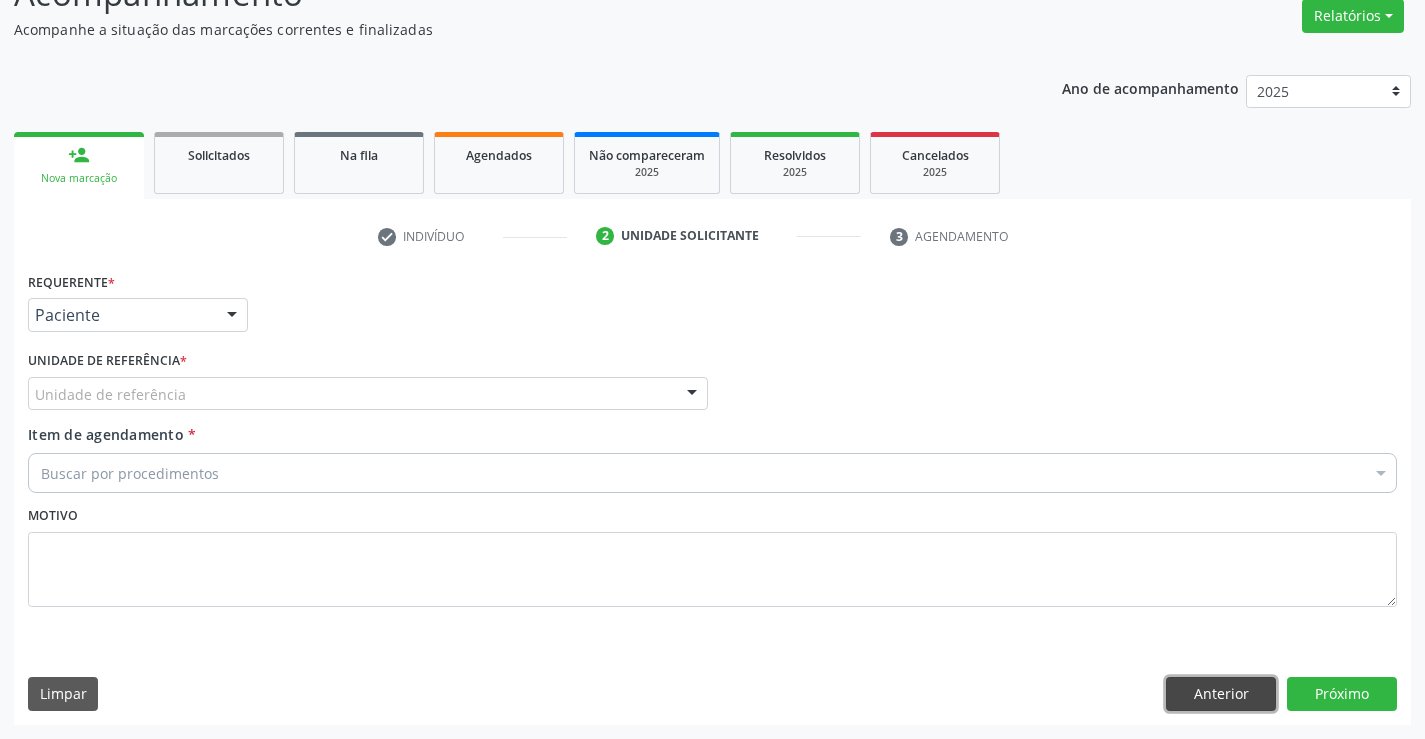 click on "Anterior" at bounding box center (1221, 694) 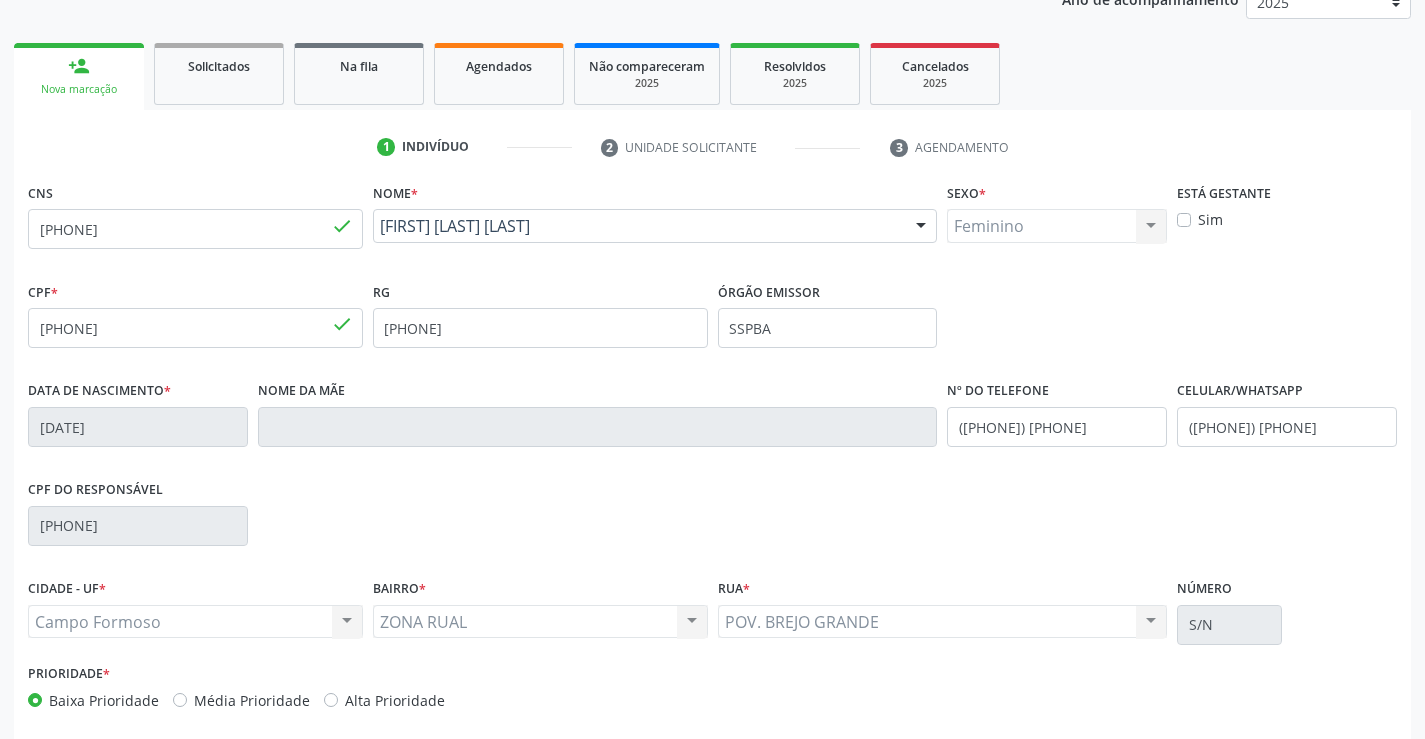 scroll, scrollTop: 345, scrollLeft: 0, axis: vertical 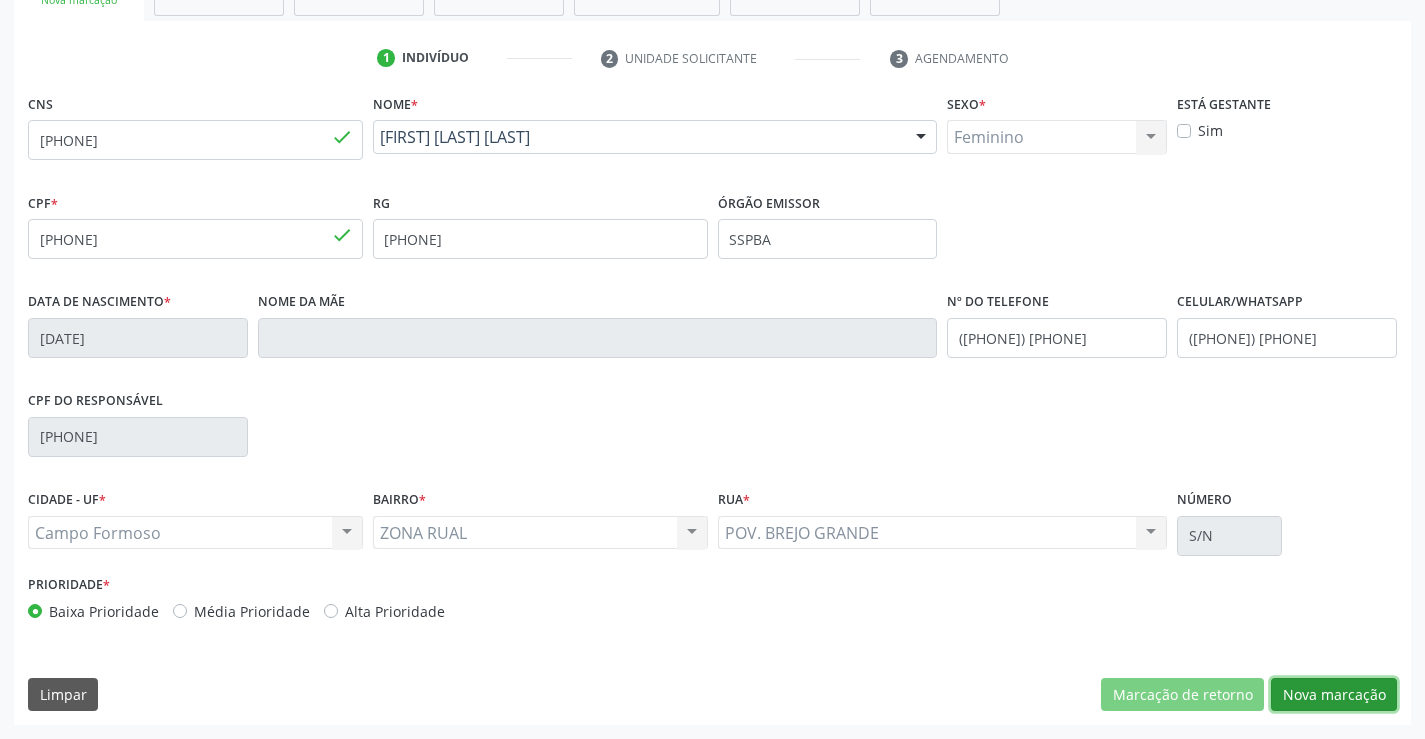click on "Nova marcação" at bounding box center [1334, 695] 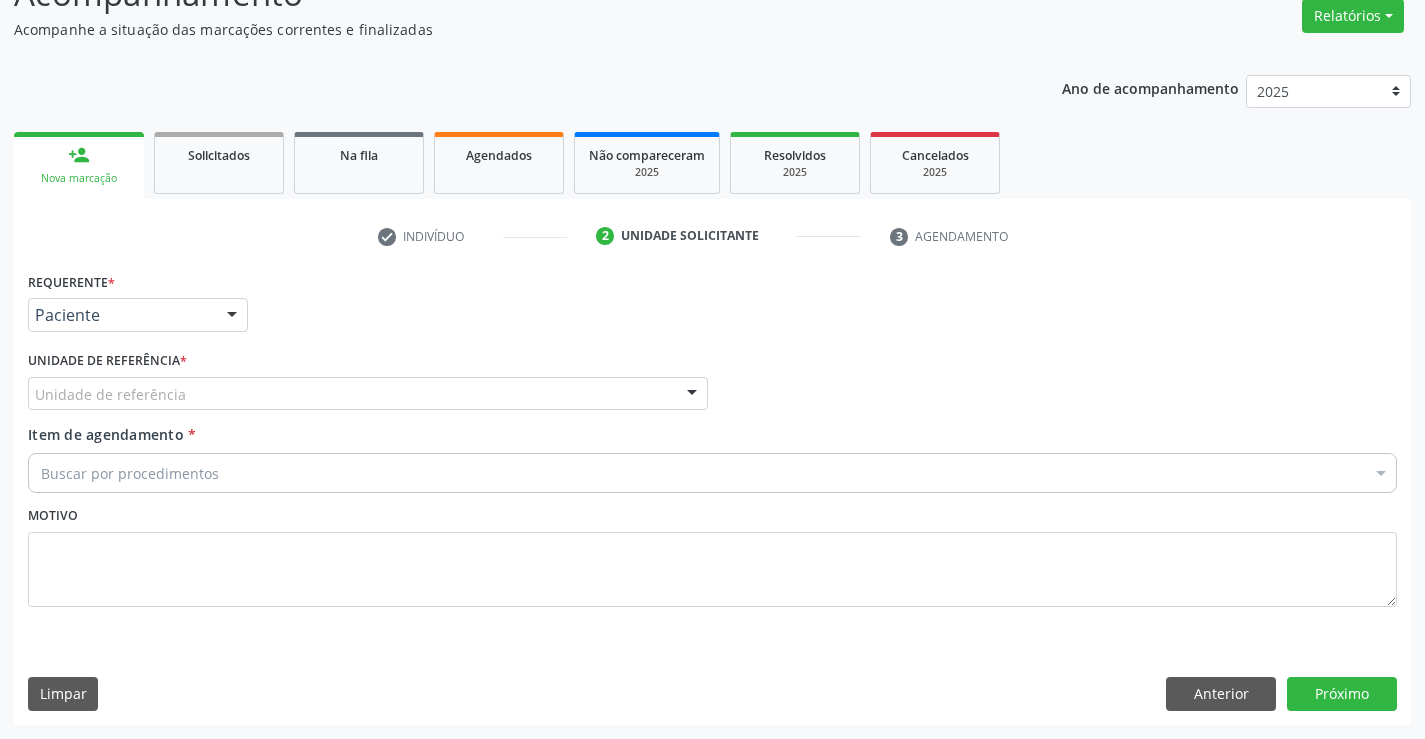 scroll, scrollTop: 167, scrollLeft: 0, axis: vertical 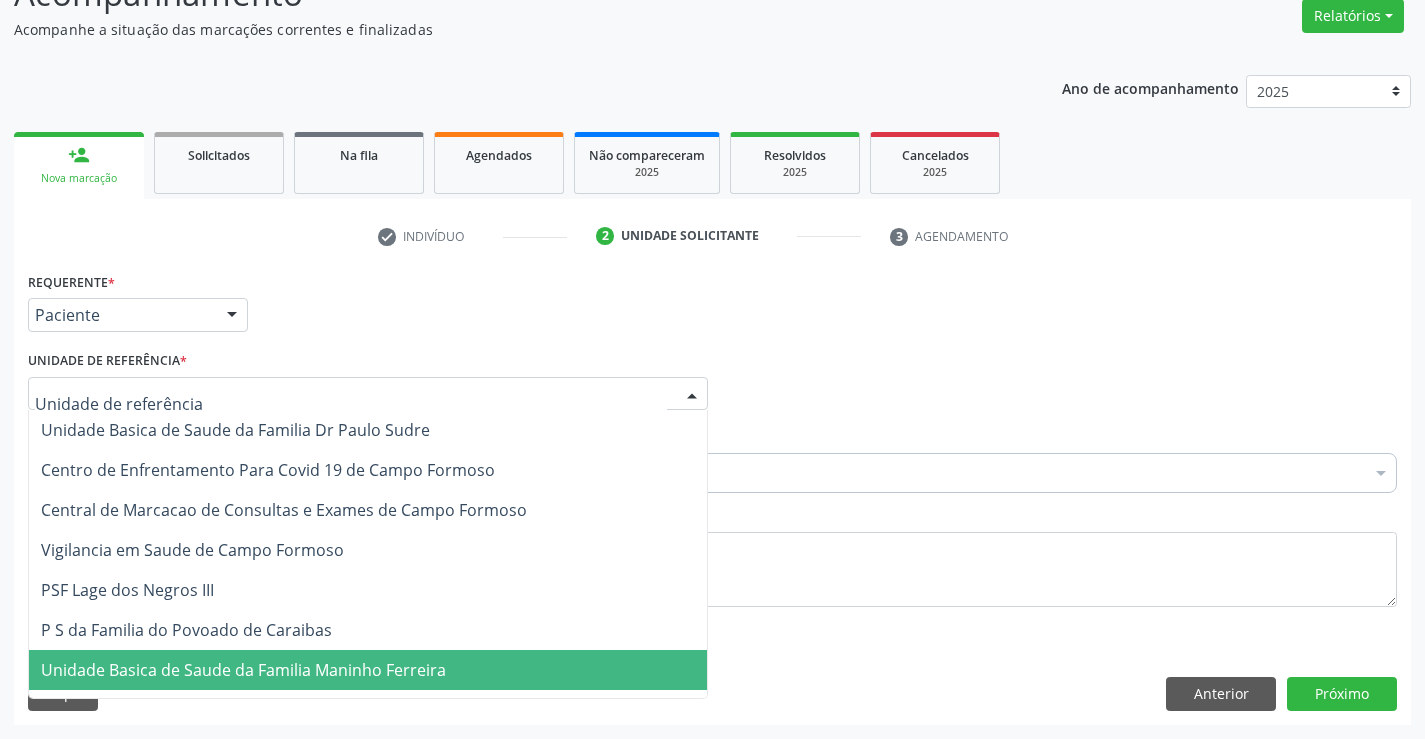 click at bounding box center [368, 394] 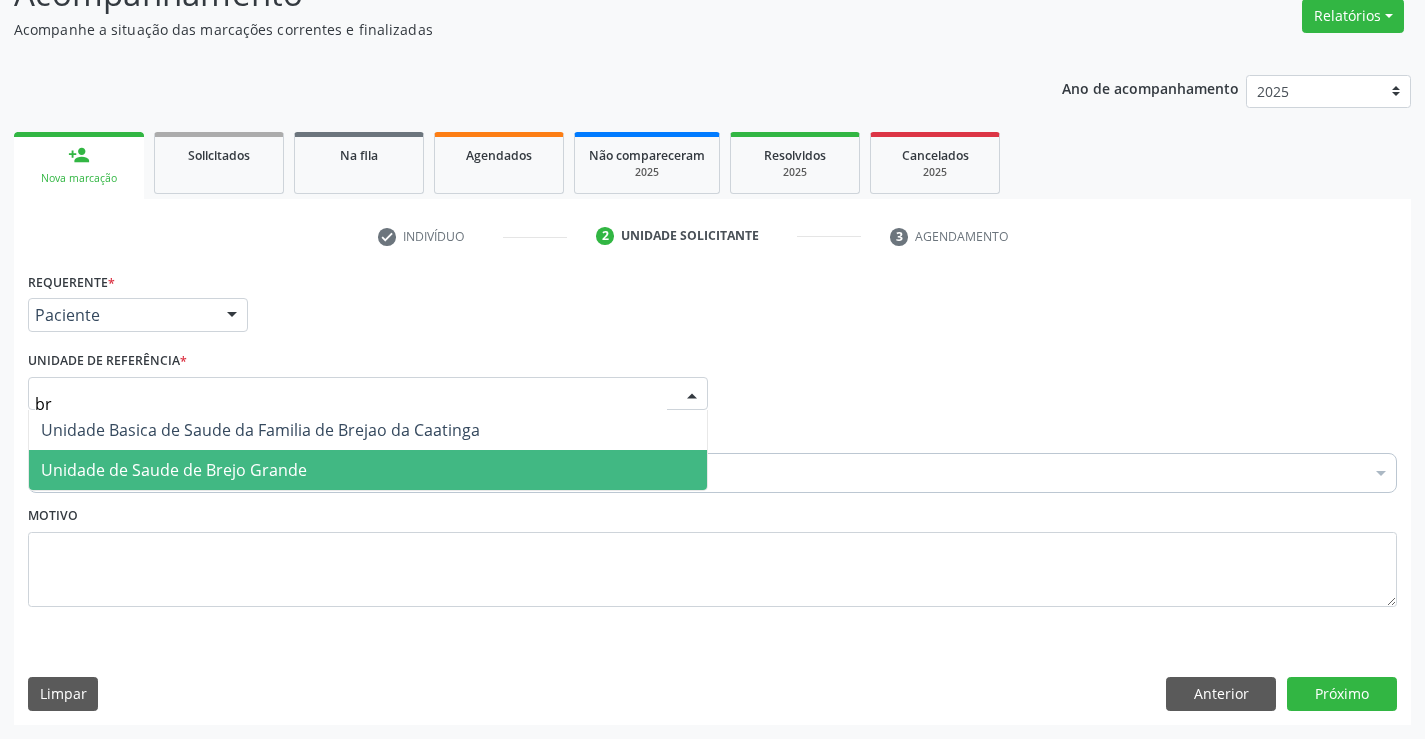 type on "bre" 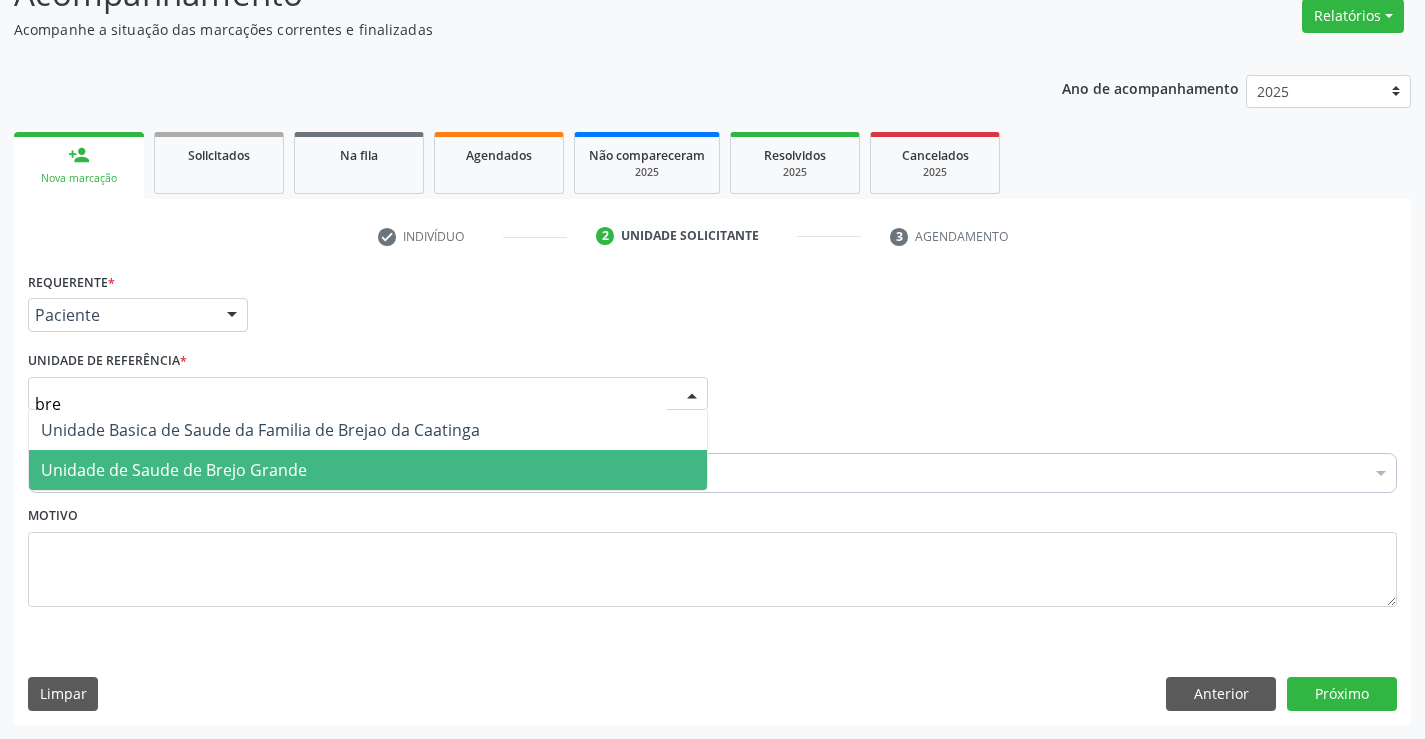 click on "Unidade de Saude de Brejo Grande" at bounding box center [174, 470] 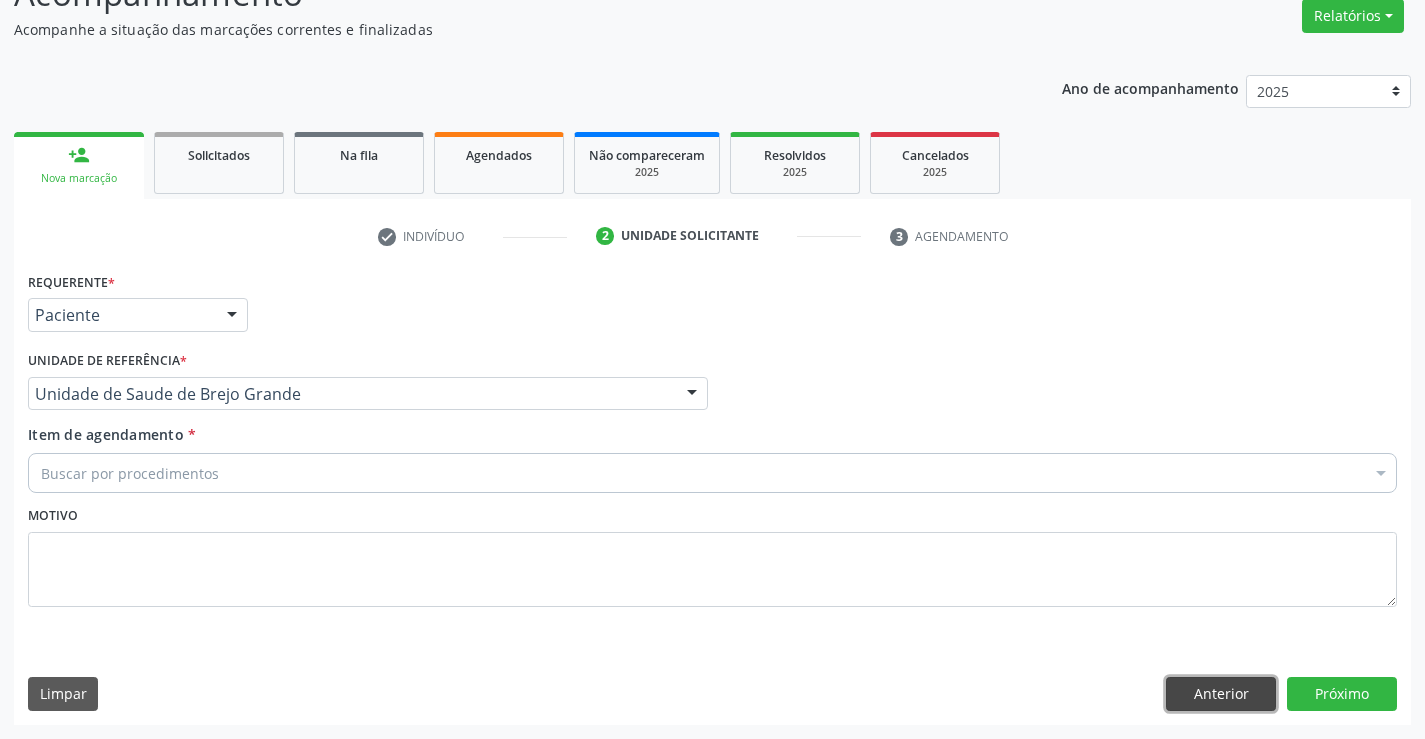 click on "Anterior" at bounding box center [1221, 694] 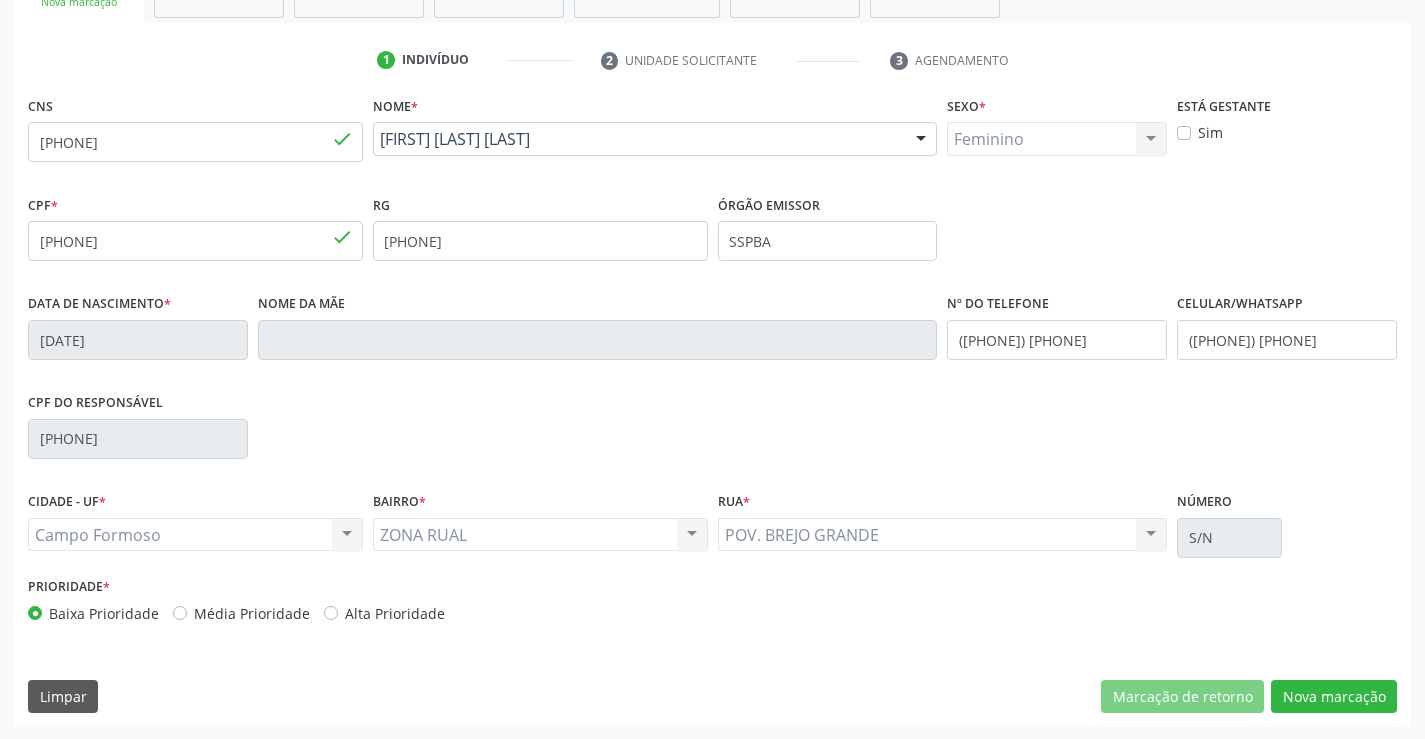 scroll, scrollTop: 345, scrollLeft: 0, axis: vertical 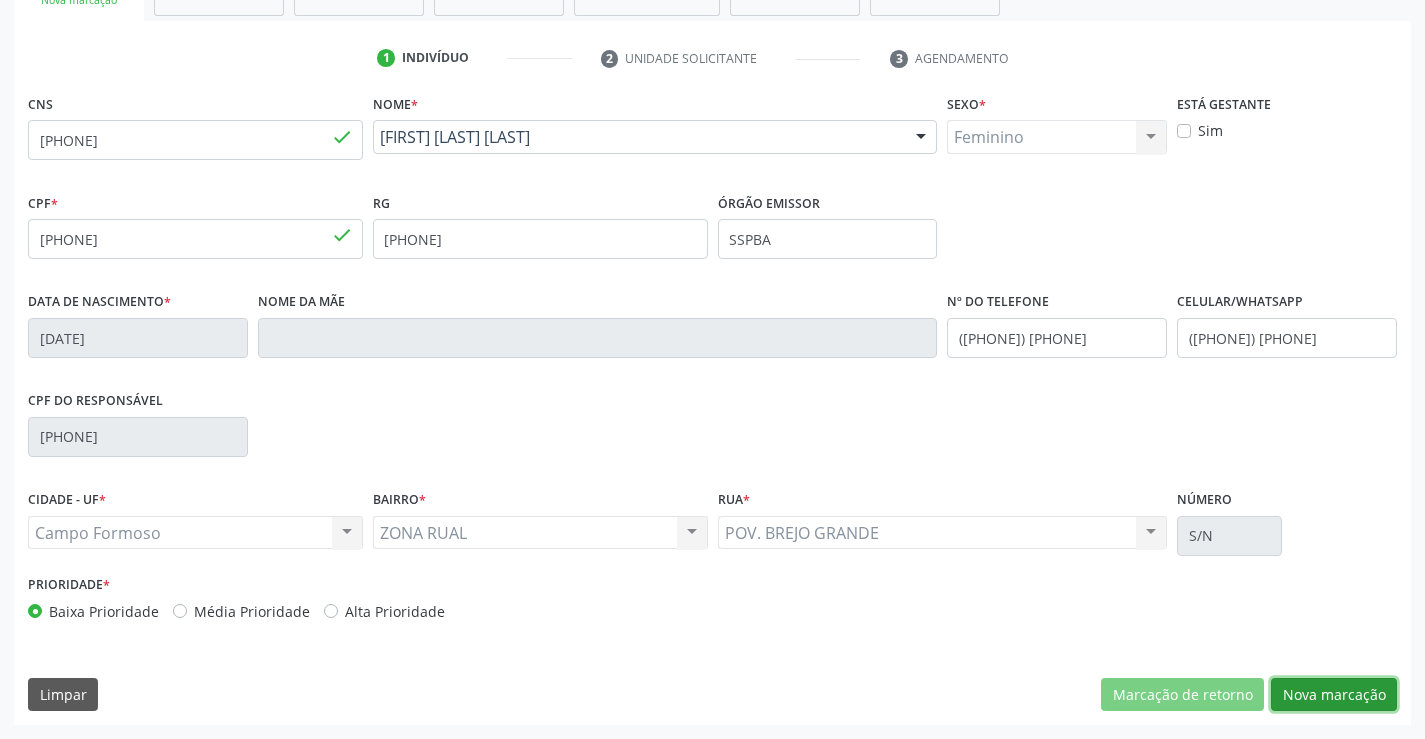 click on "Nova marcação" at bounding box center [1334, 695] 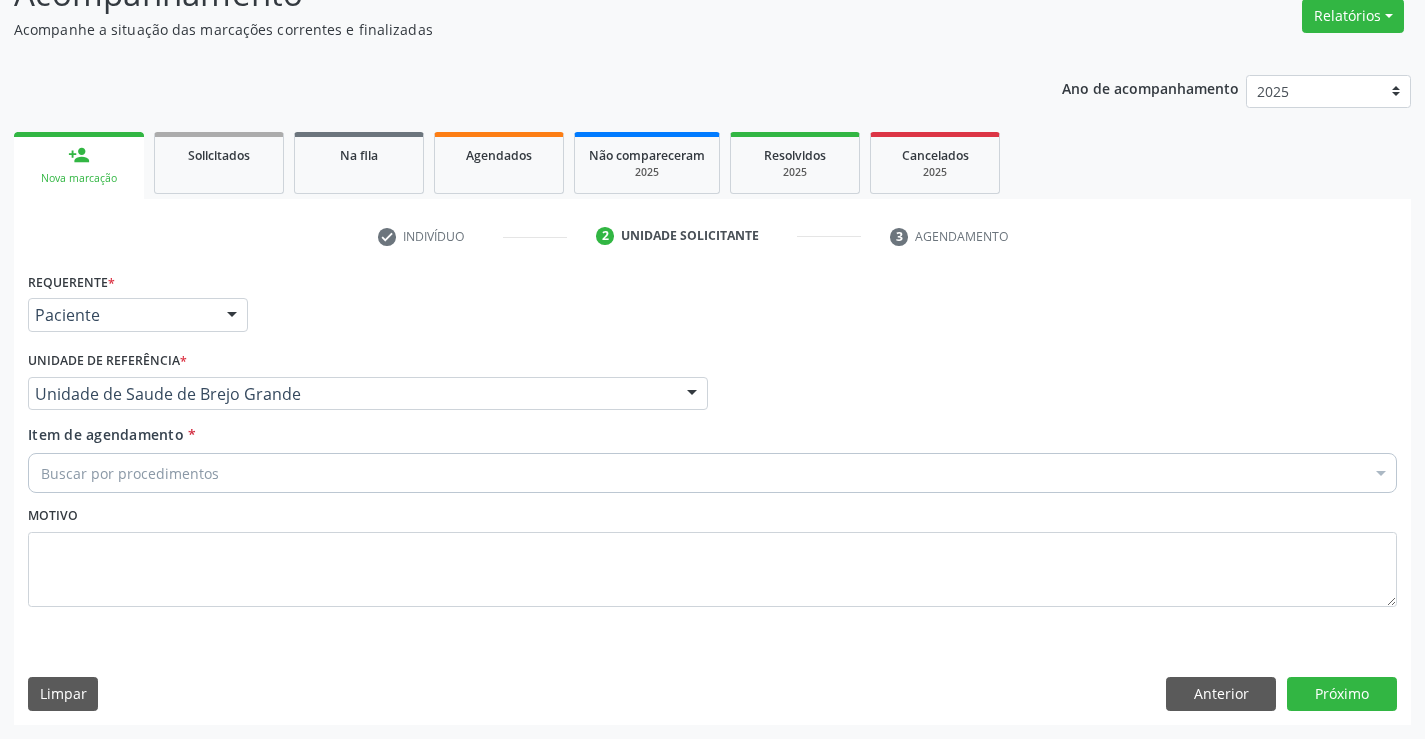 scroll, scrollTop: 167, scrollLeft: 0, axis: vertical 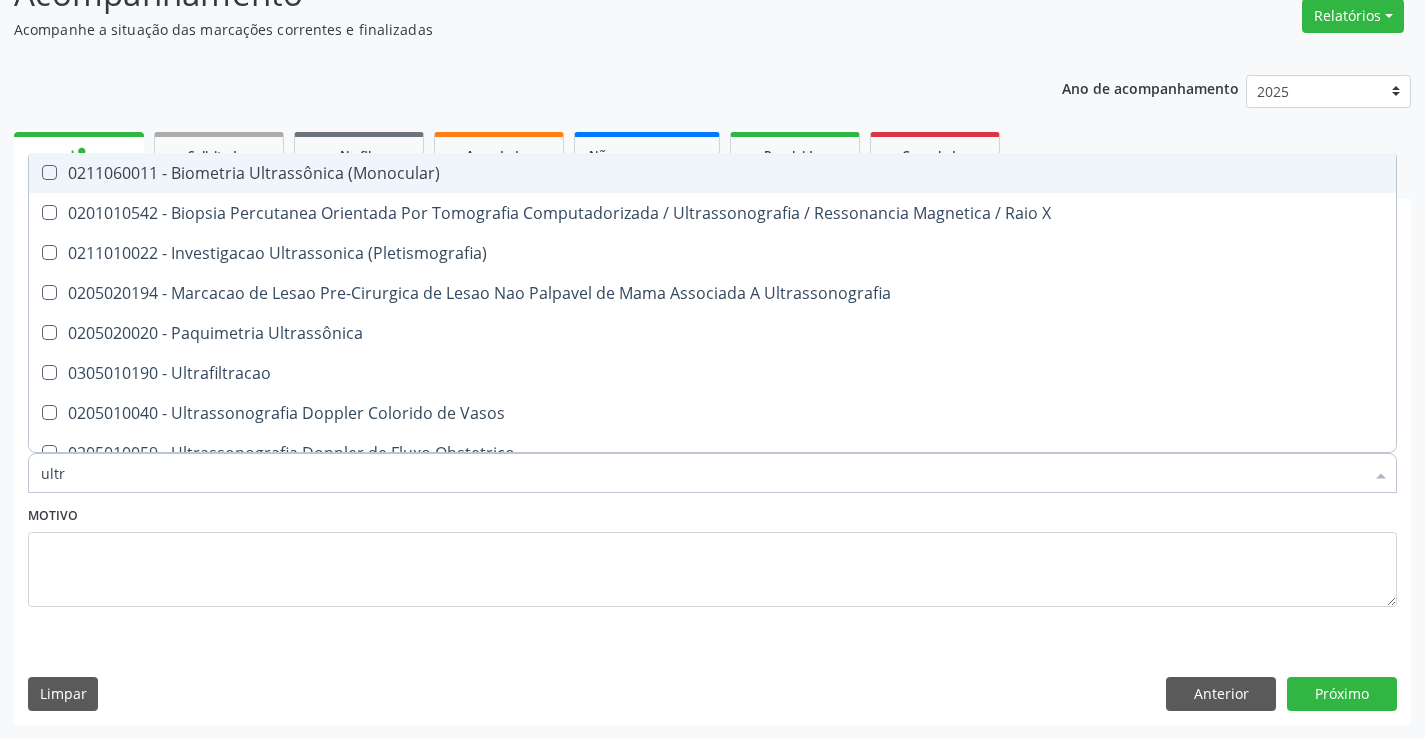type on "ultra" 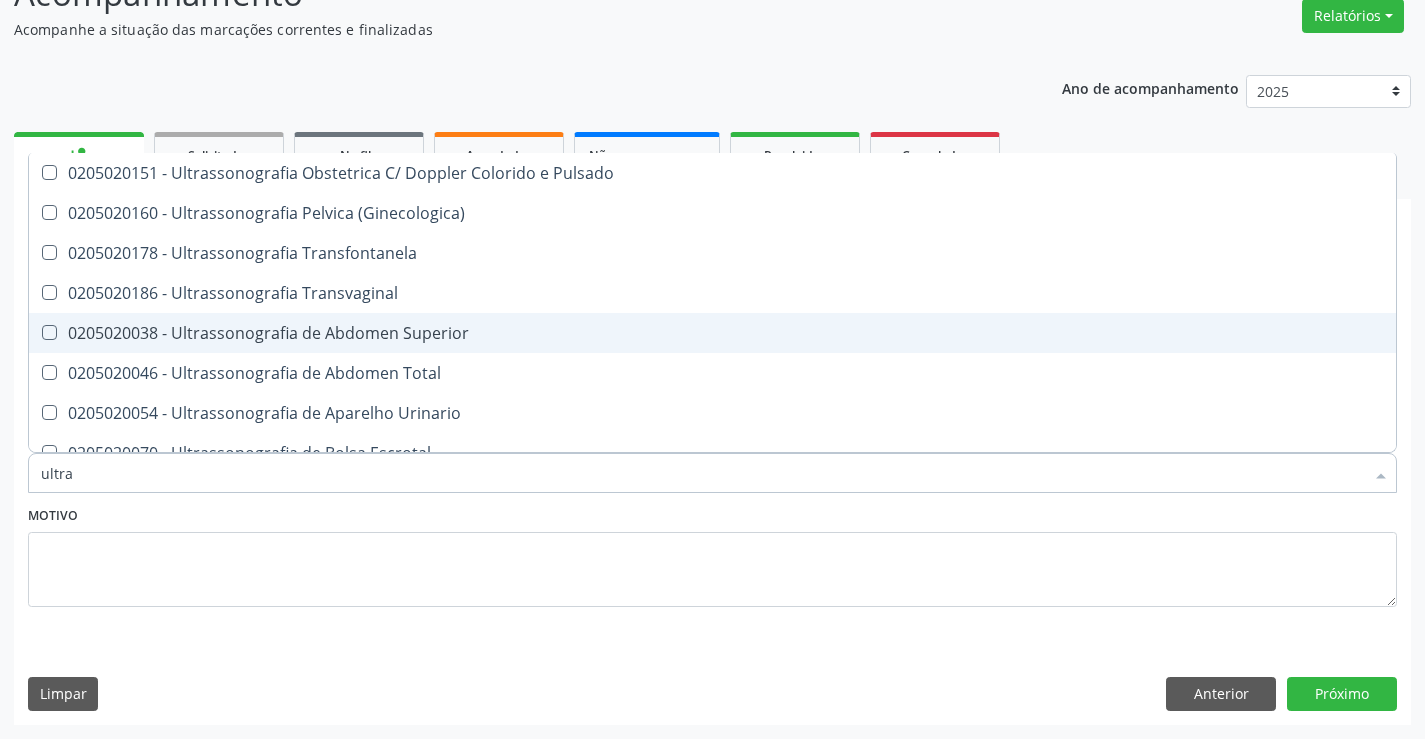 scroll, scrollTop: 500, scrollLeft: 0, axis: vertical 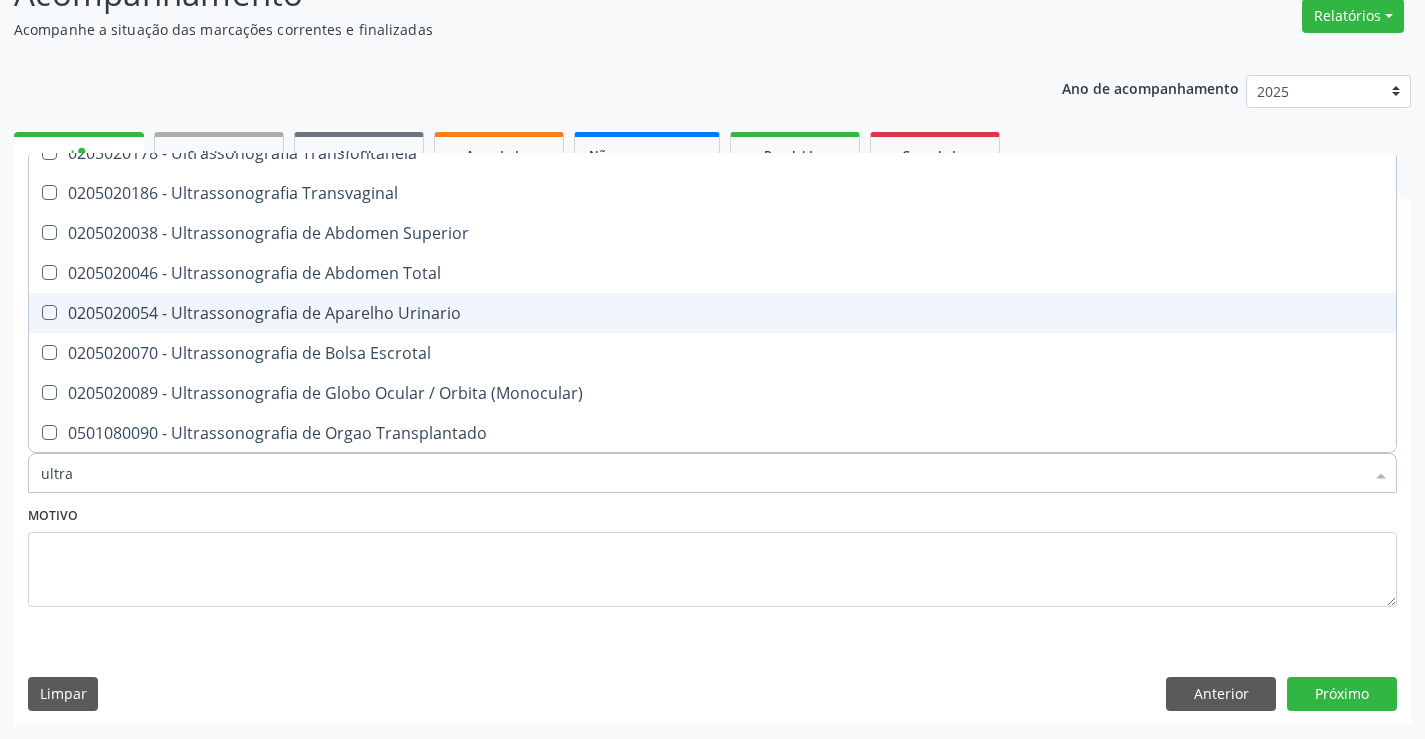 click on "0205020054 - Ultrassonografia de Aparelho Urinario" at bounding box center [712, 313] 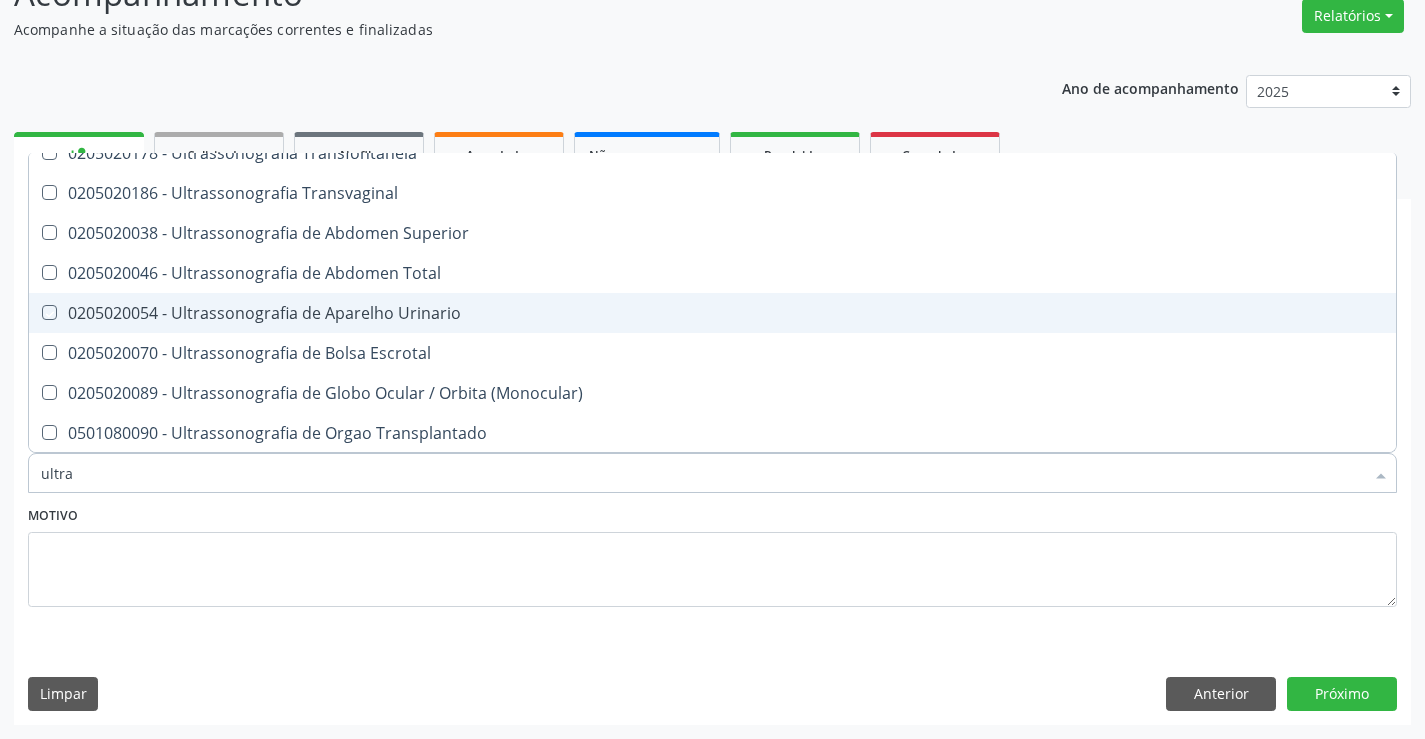 checkbox on "true" 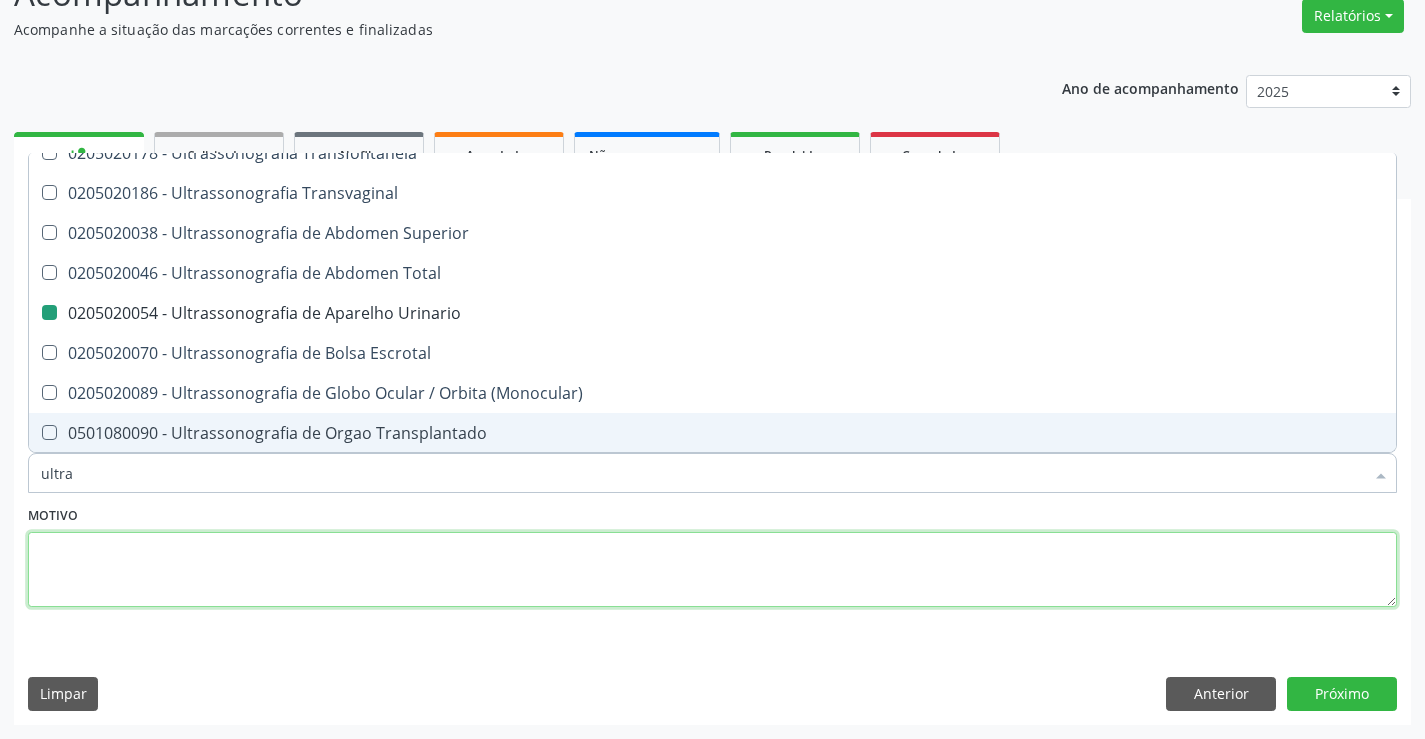 click at bounding box center [712, 570] 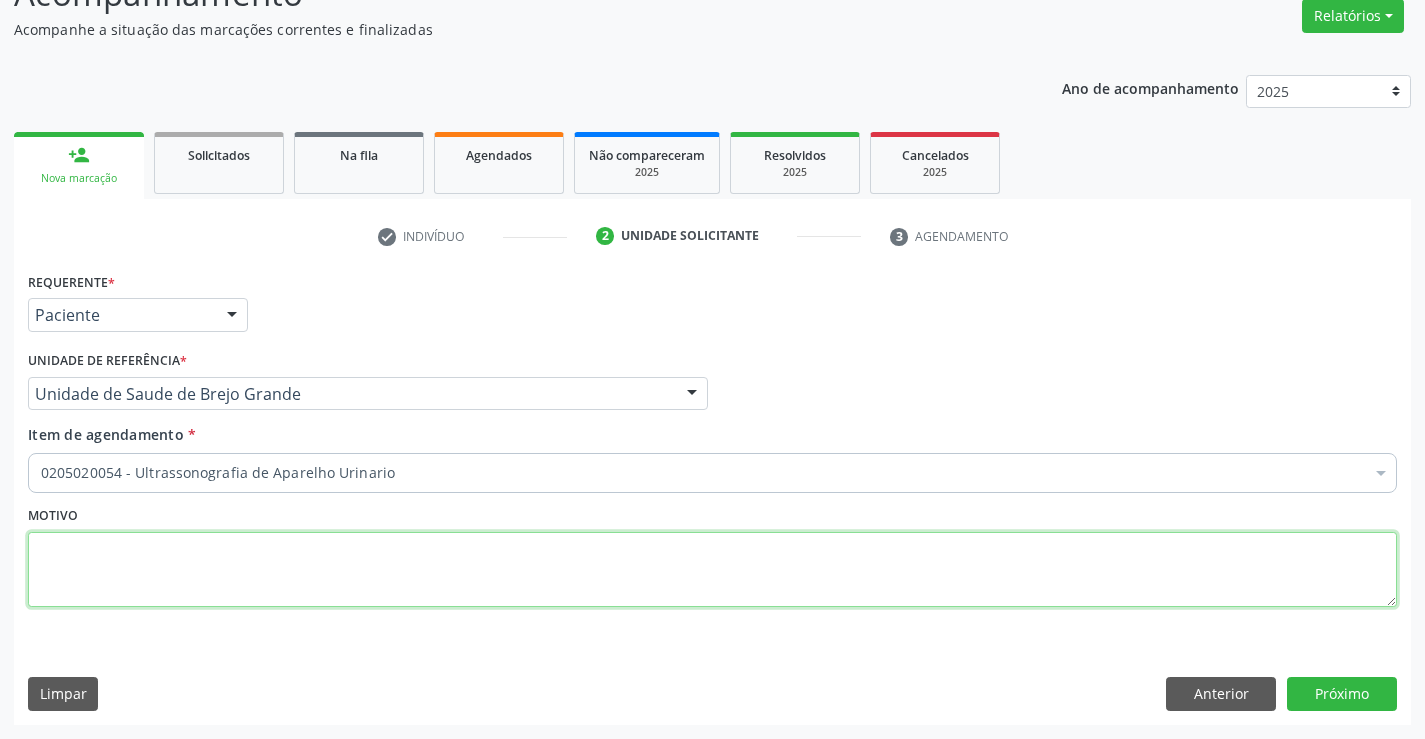 scroll, scrollTop: 0, scrollLeft: 0, axis: both 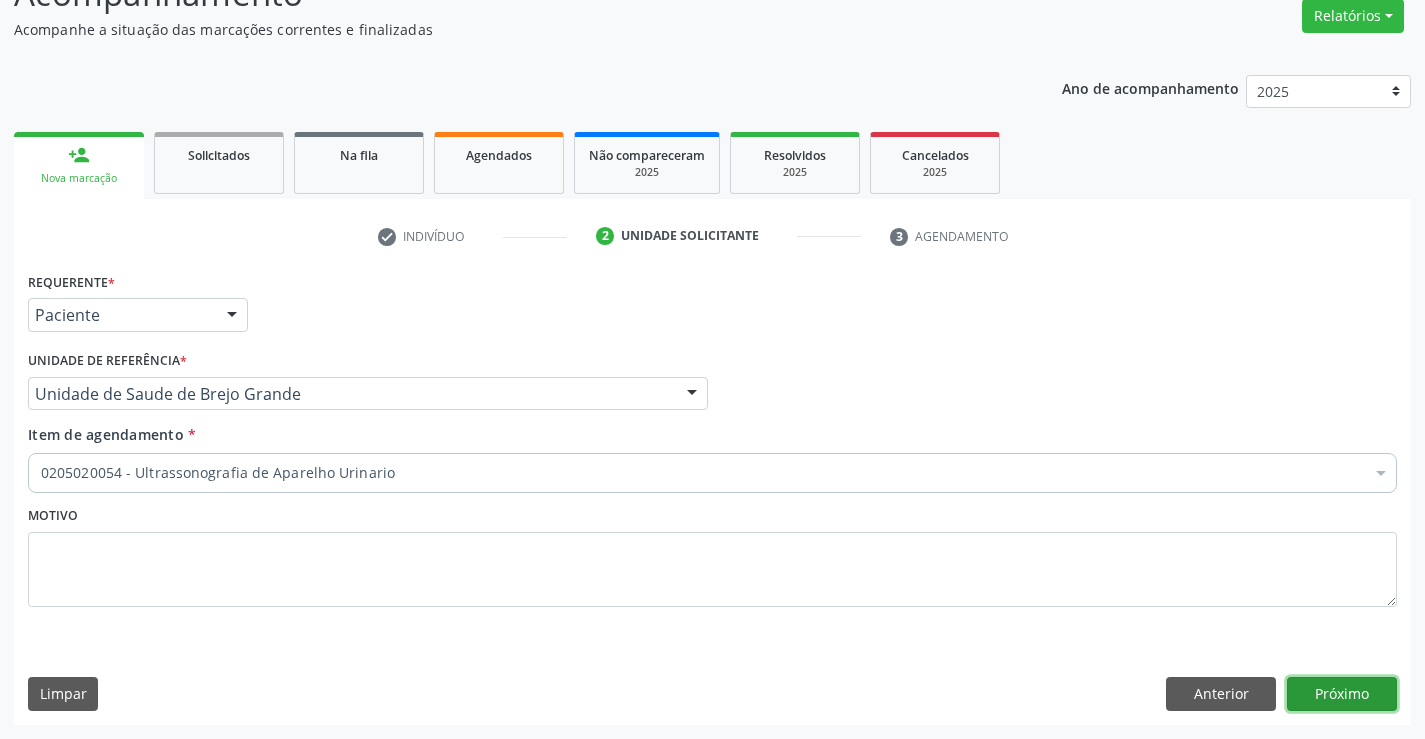 click on "Próximo" at bounding box center [1342, 694] 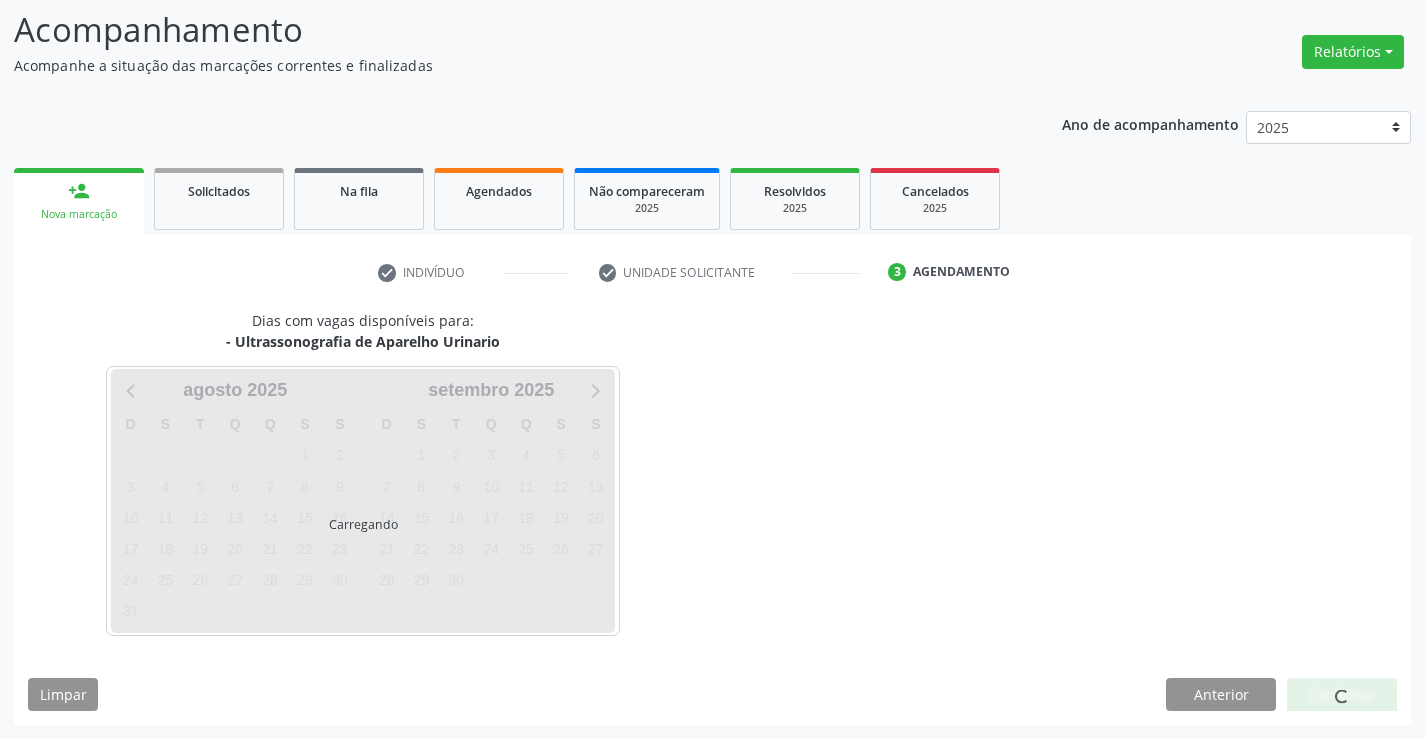 scroll, scrollTop: 131, scrollLeft: 0, axis: vertical 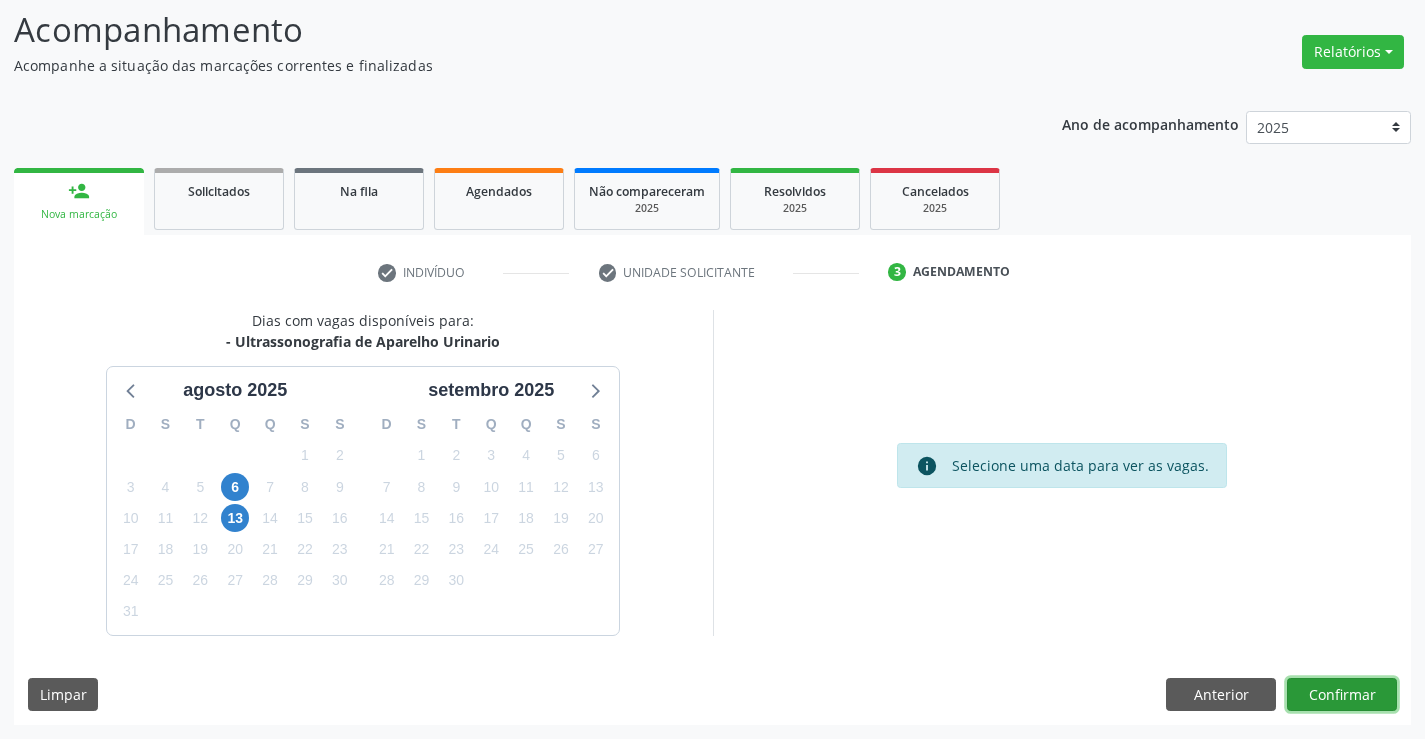 click on "Confirmar" at bounding box center [1342, 695] 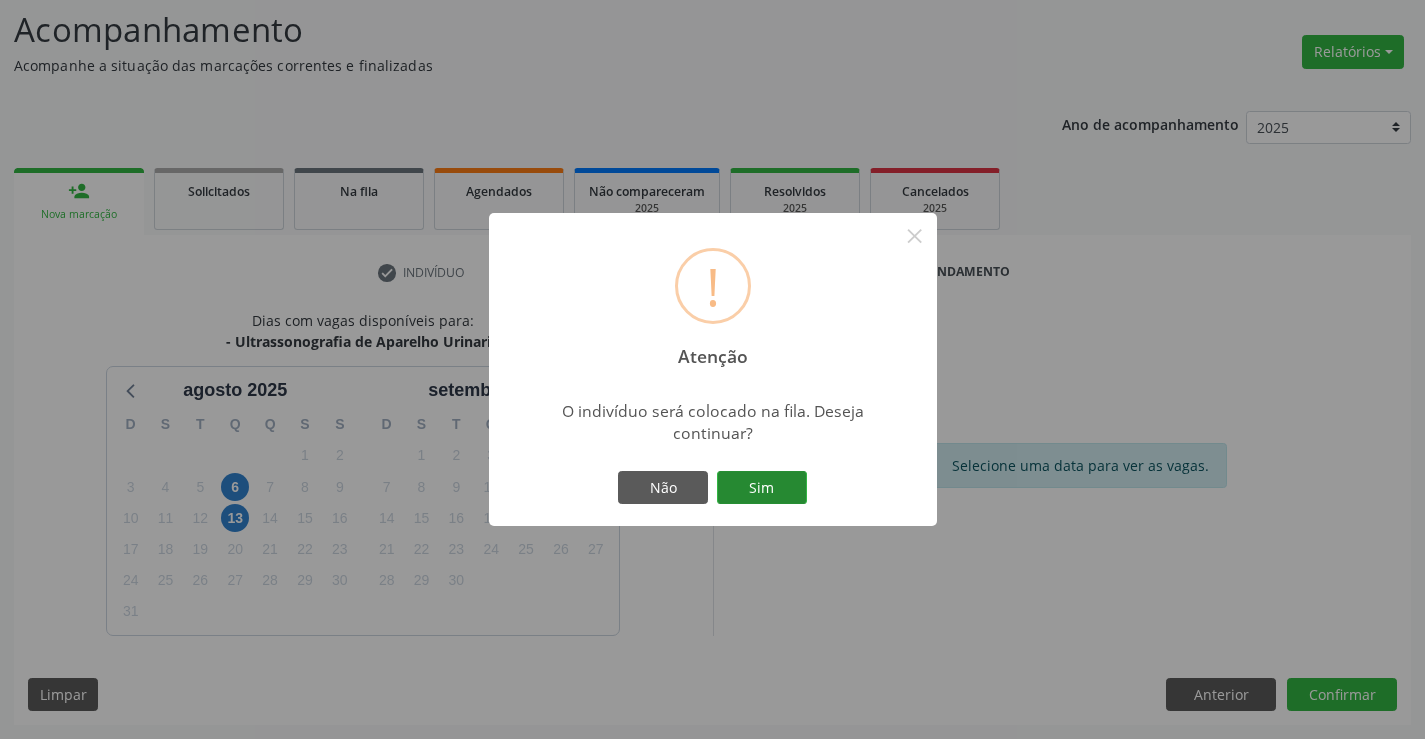 click on "Sim" at bounding box center (762, 488) 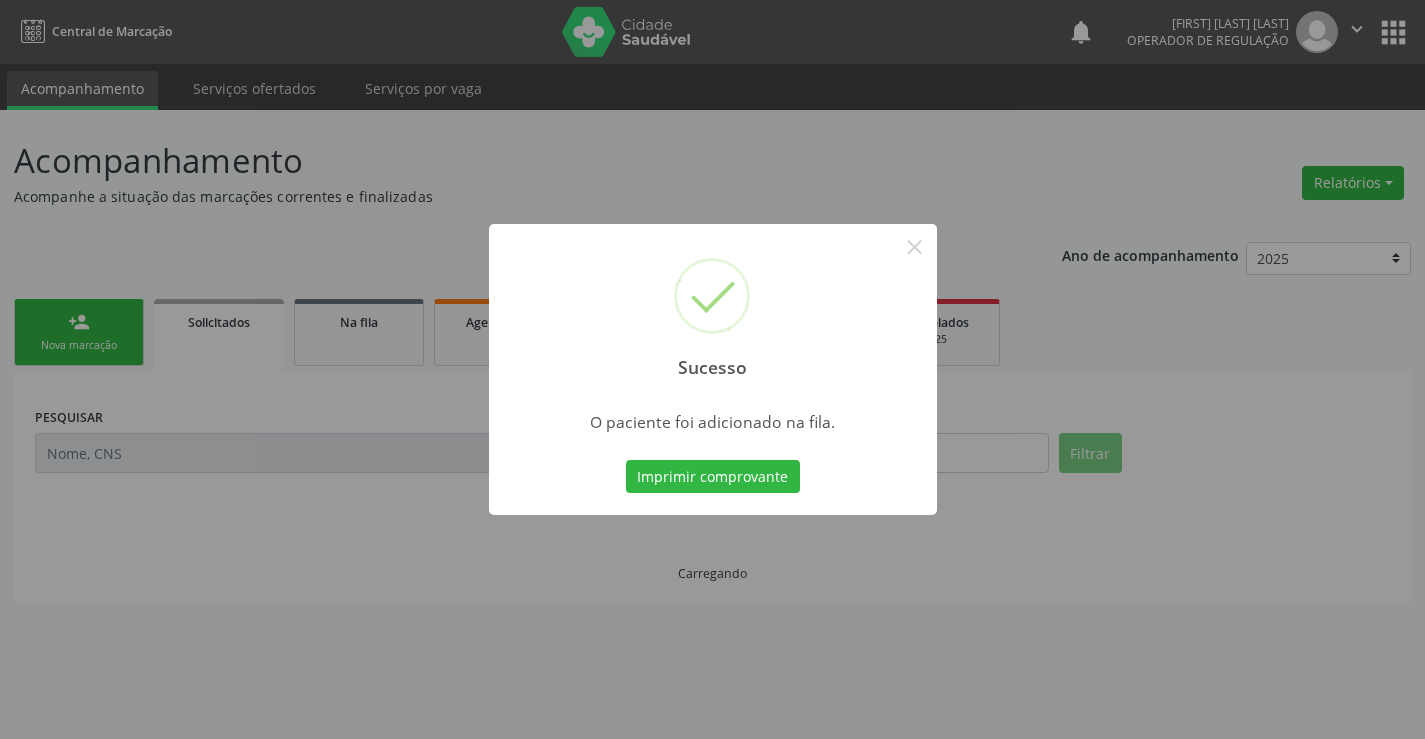 scroll, scrollTop: 0, scrollLeft: 0, axis: both 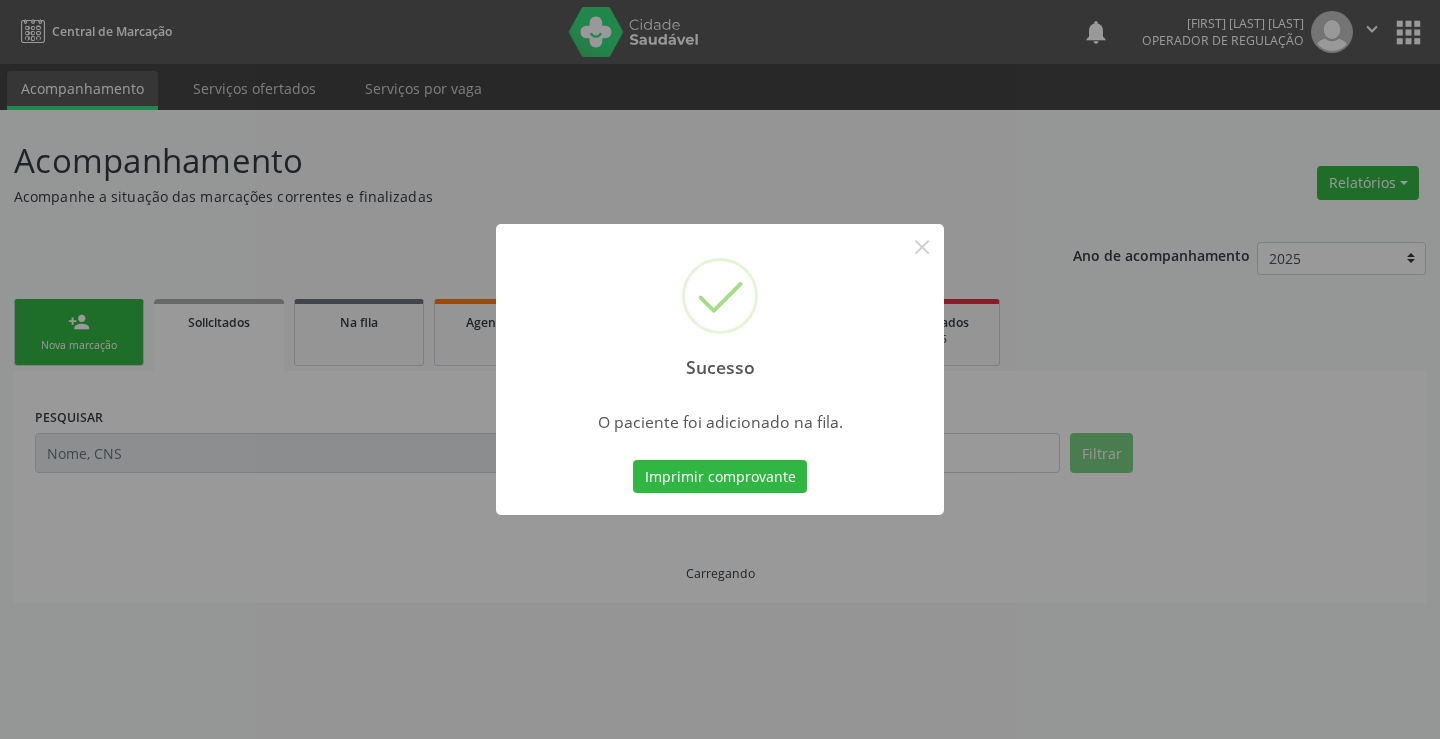 click on "Imprimir comprovante" at bounding box center (720, 477) 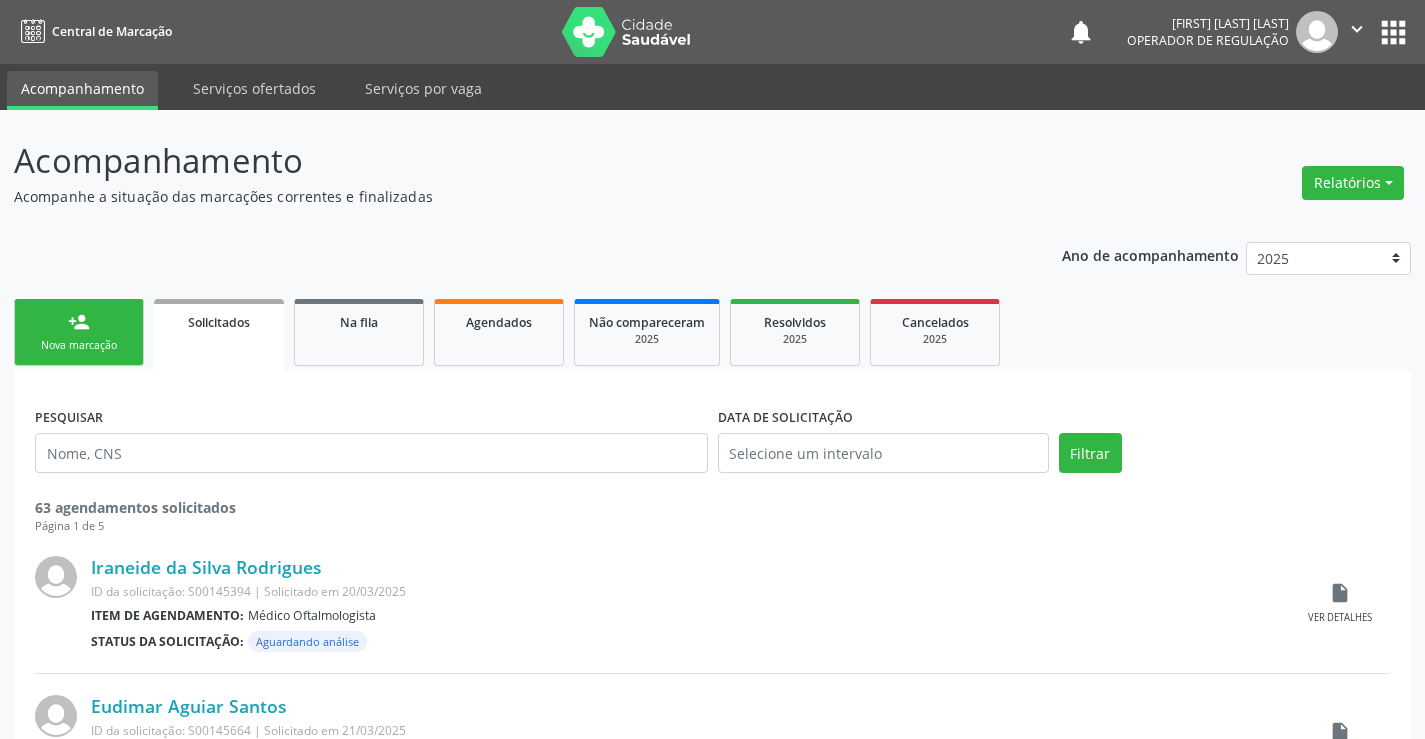 click on "person_add
Nova marcação" at bounding box center (79, 332) 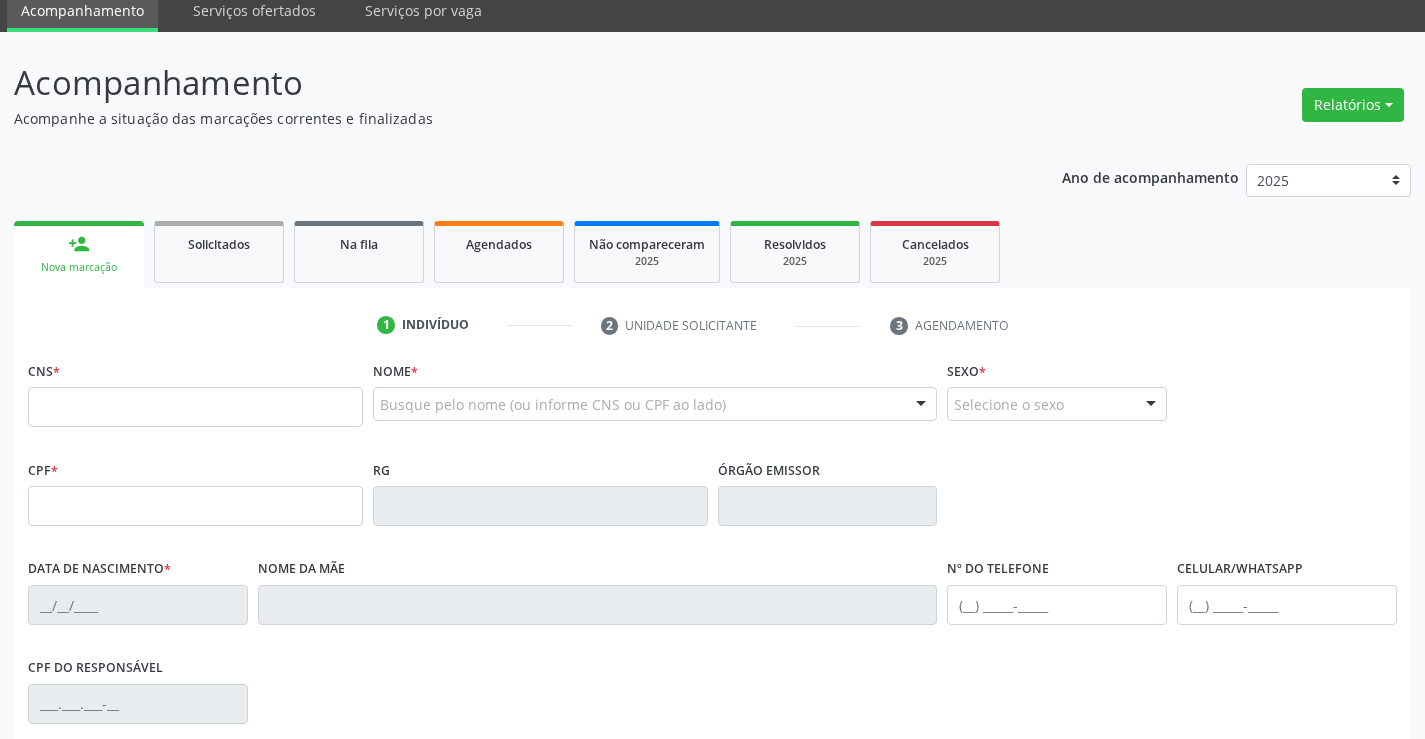 scroll, scrollTop: 100, scrollLeft: 0, axis: vertical 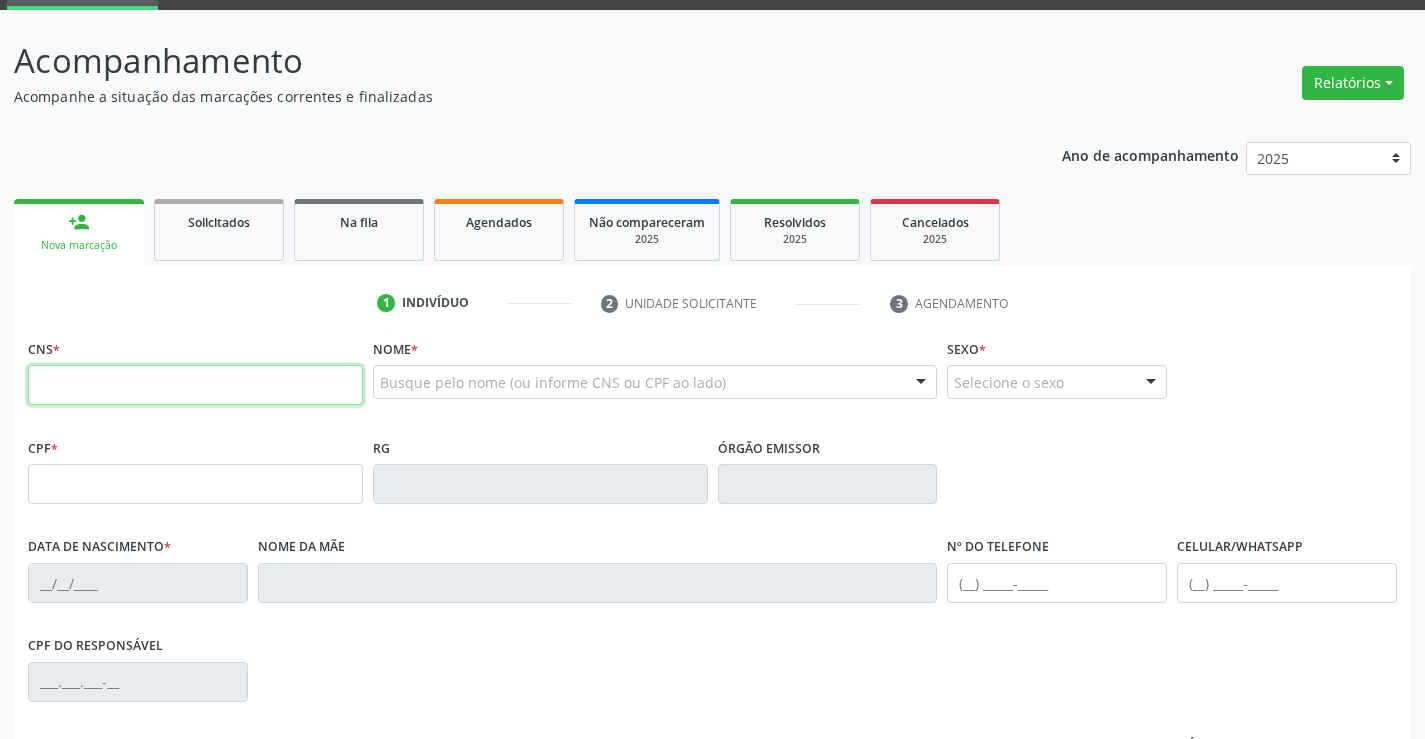 click at bounding box center [195, 385] 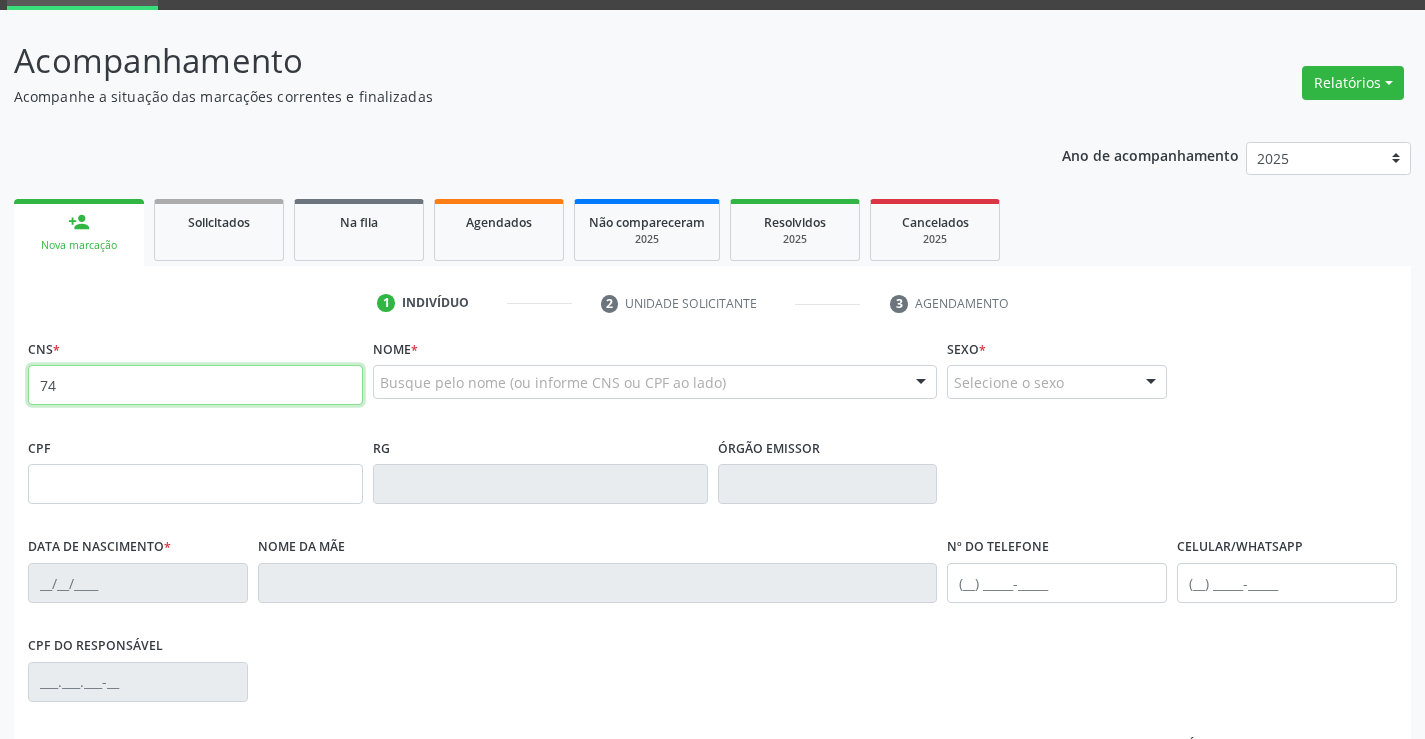 type on "7" 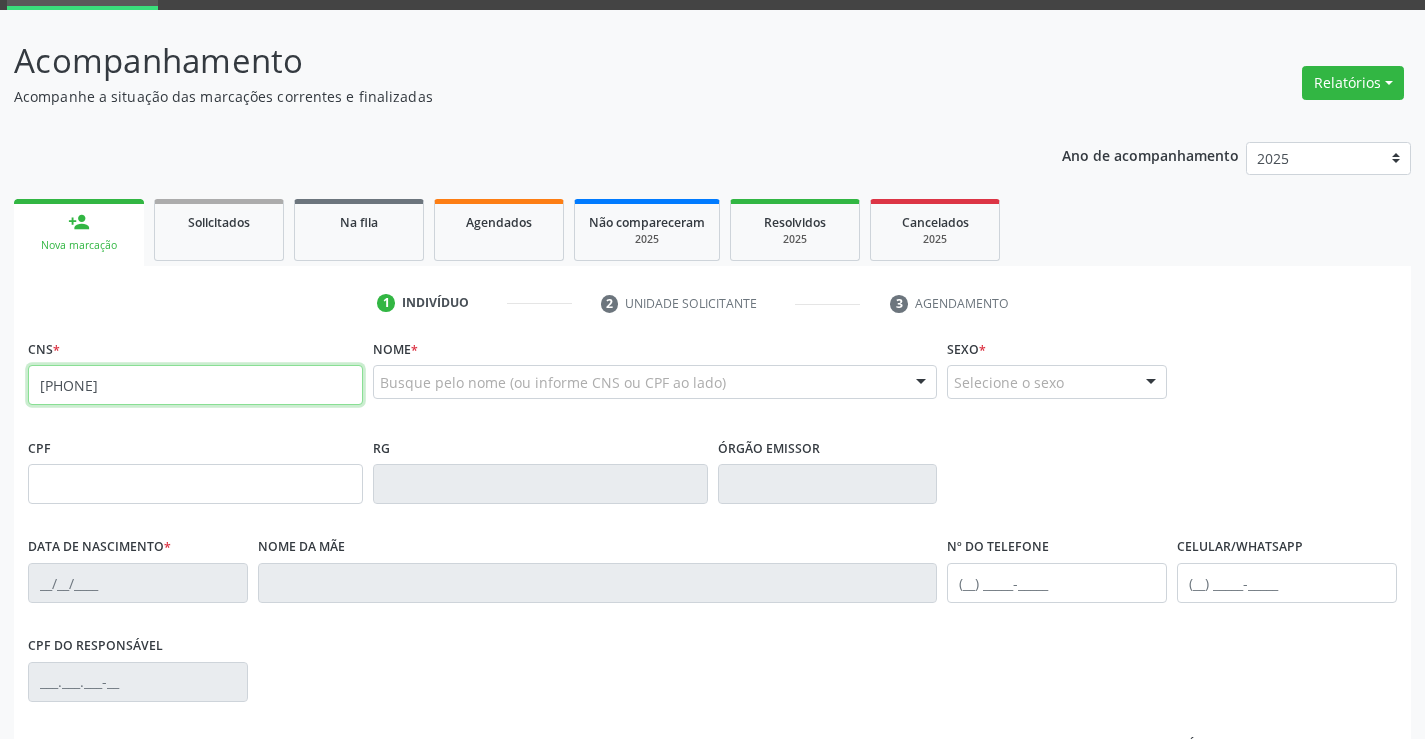 type on "[PHONE]" 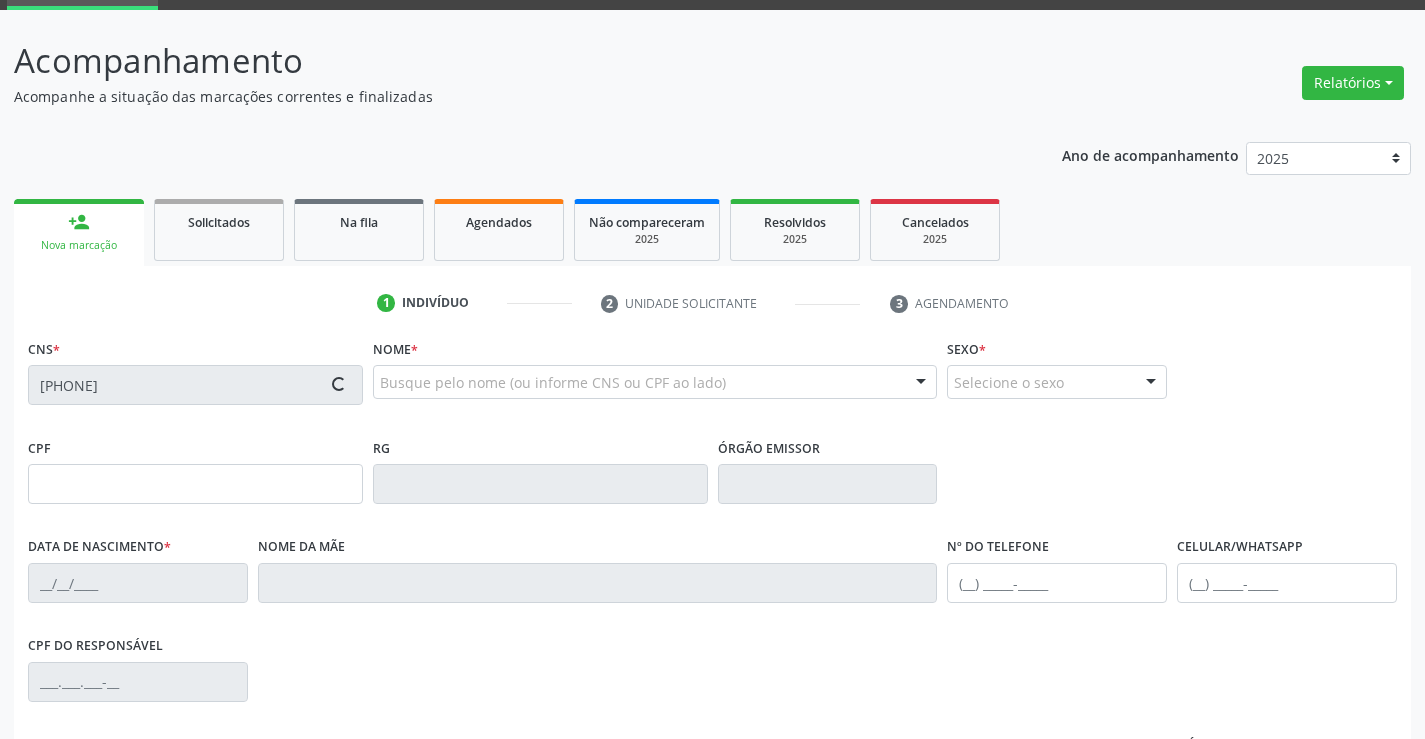 type on "[PHONE]" 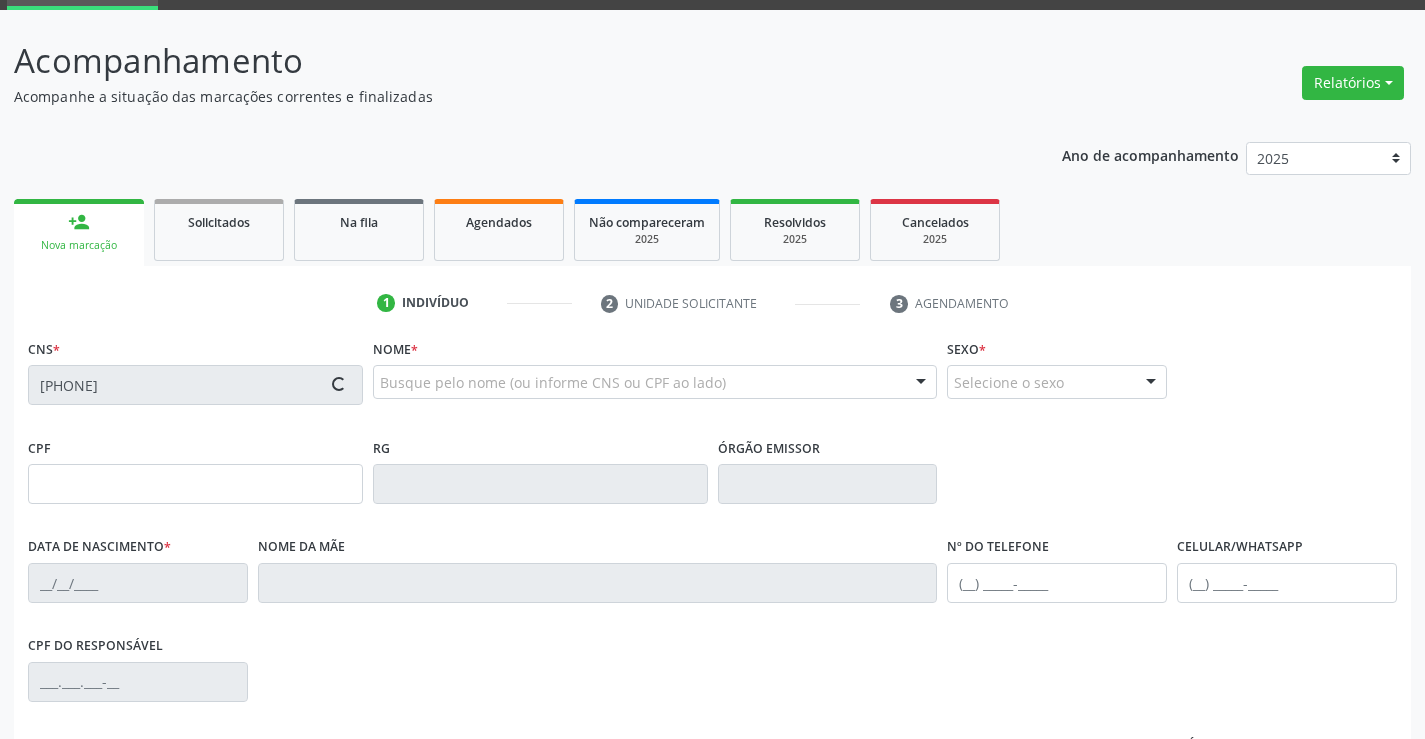 type on "[DATE]" 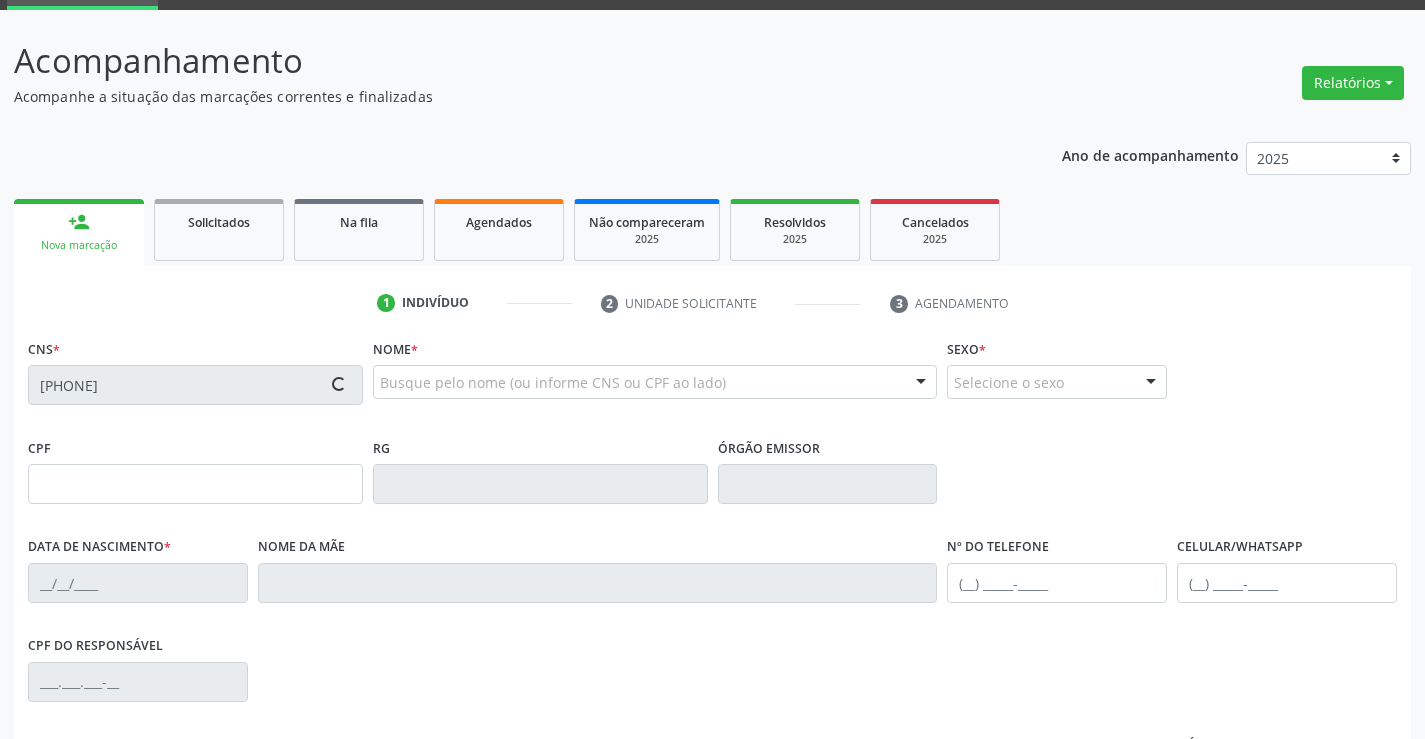 type on "([PHONE]) [PHONE]" 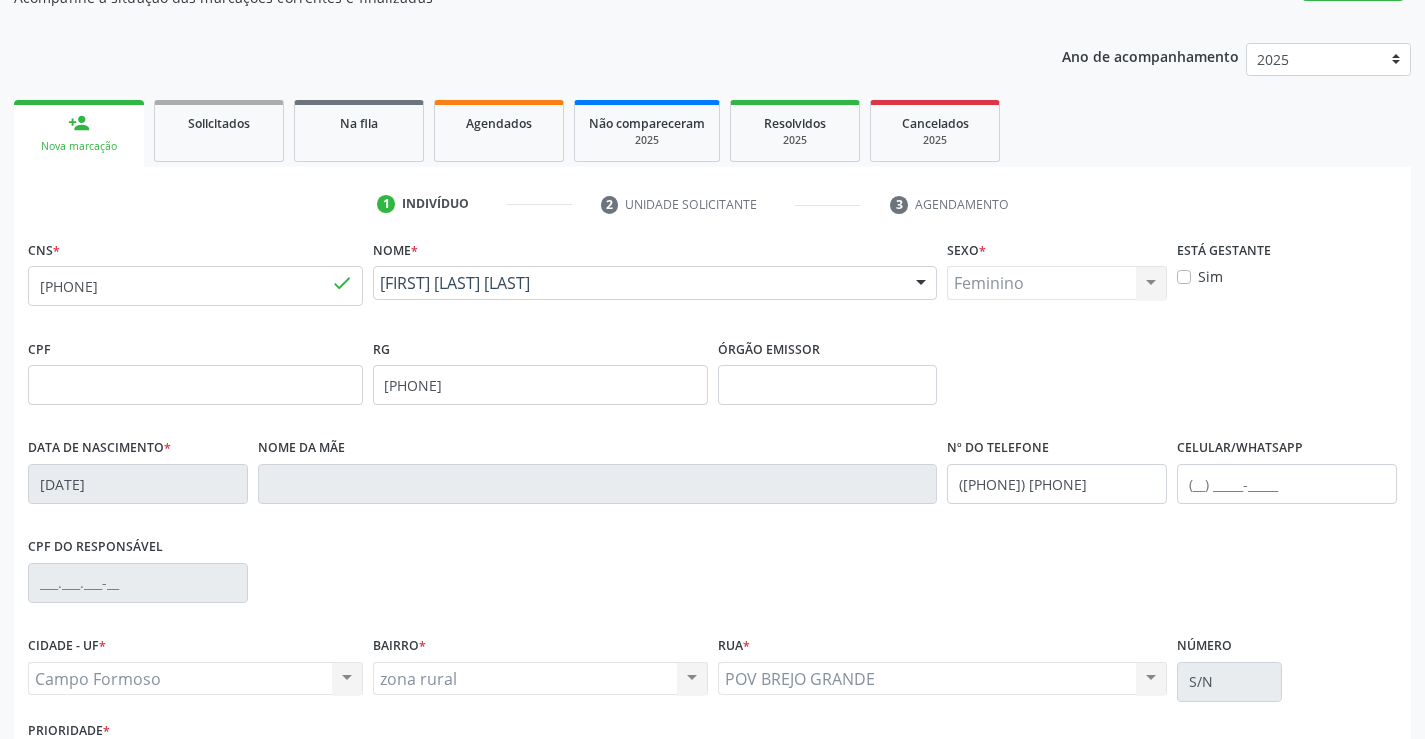 scroll, scrollTop: 200, scrollLeft: 0, axis: vertical 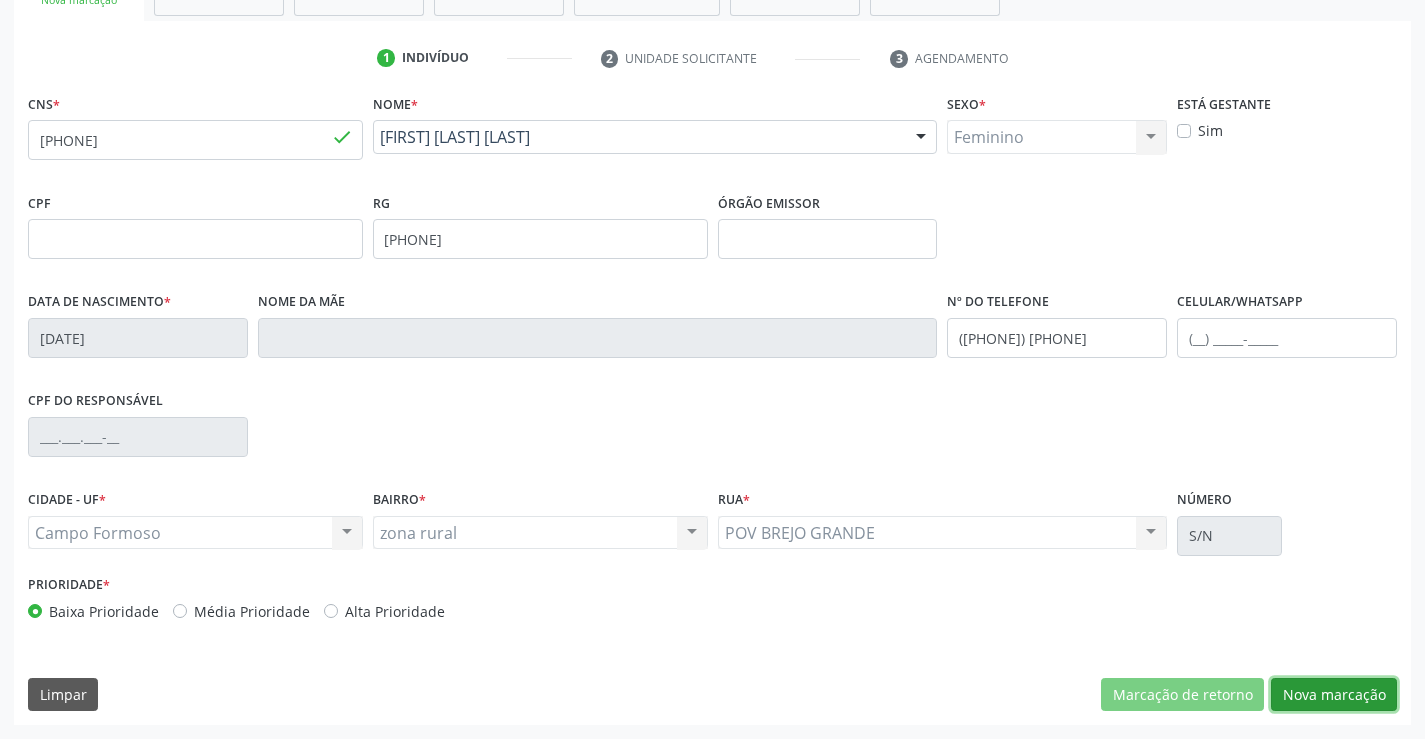 click on "Nova marcação" at bounding box center (1334, 695) 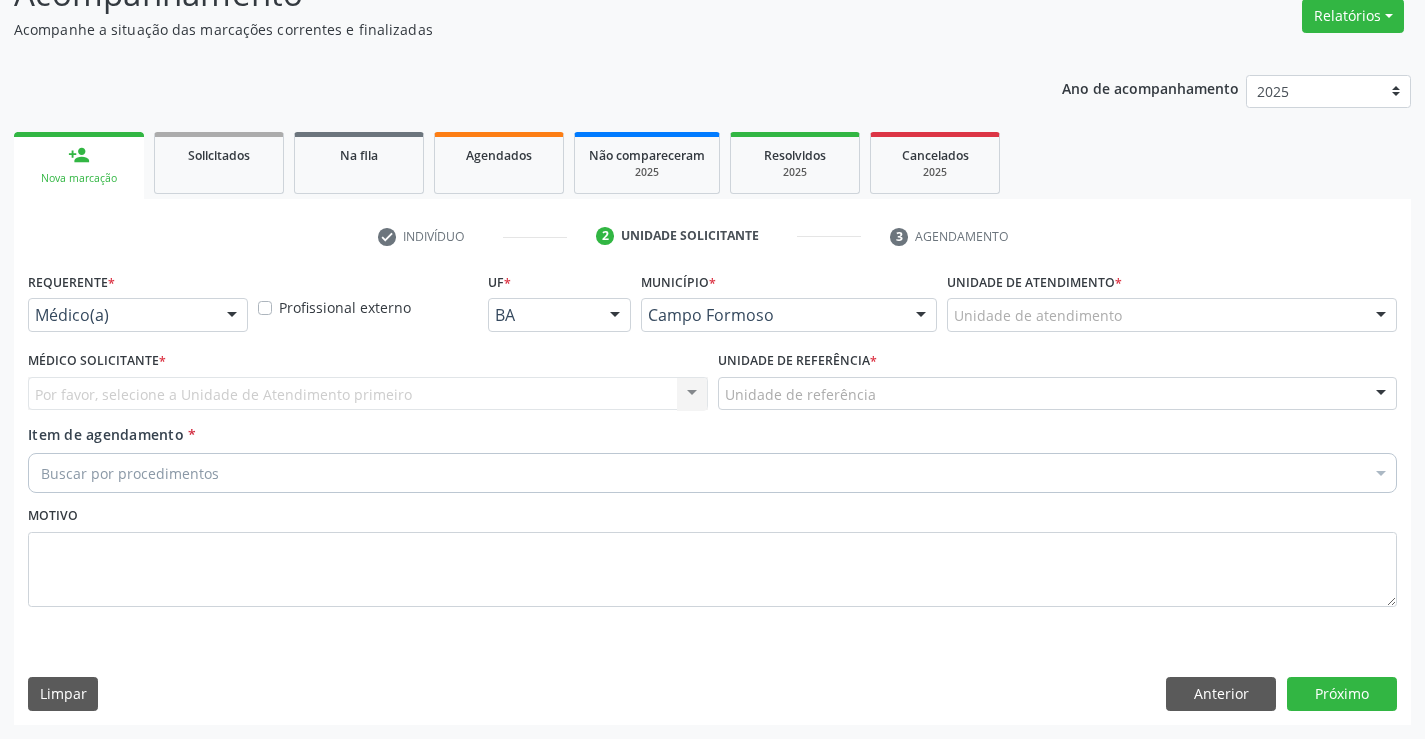 scroll, scrollTop: 167, scrollLeft: 0, axis: vertical 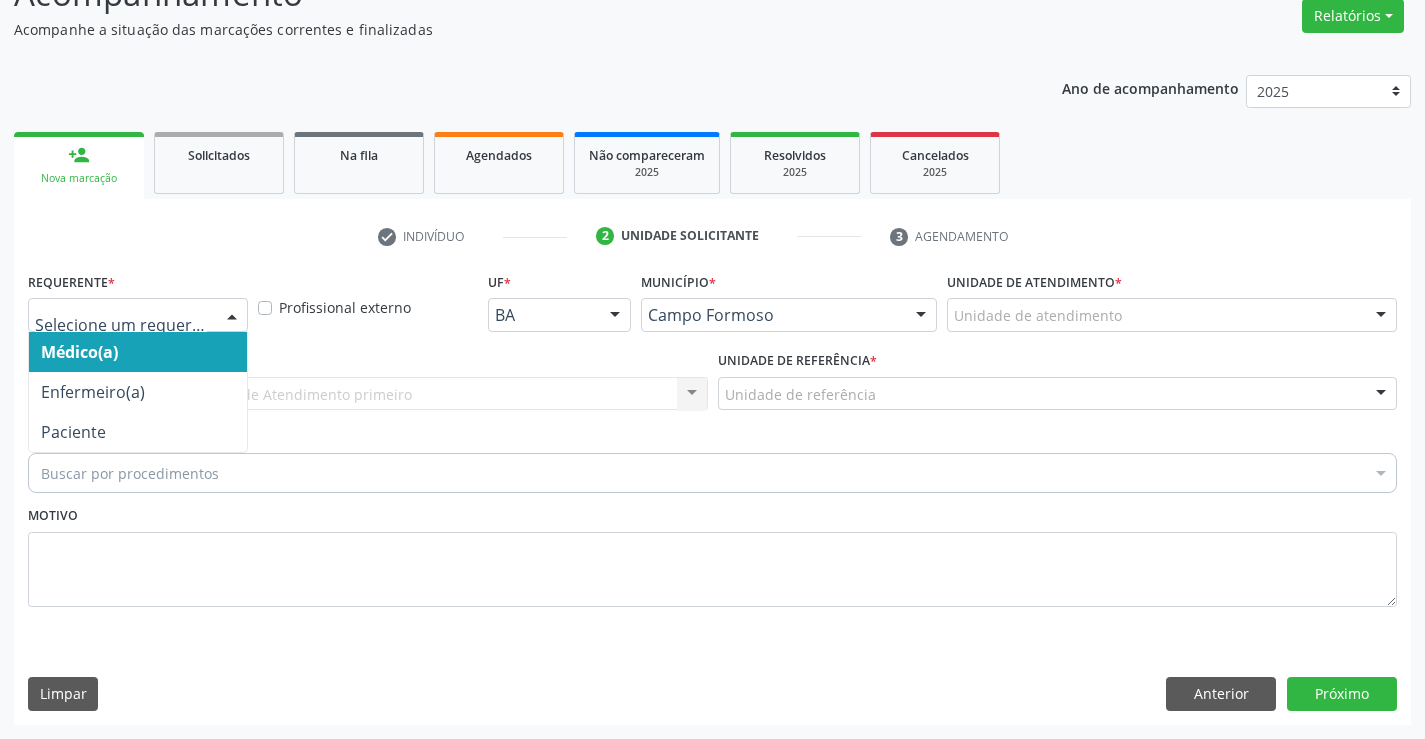 click at bounding box center [138, 315] 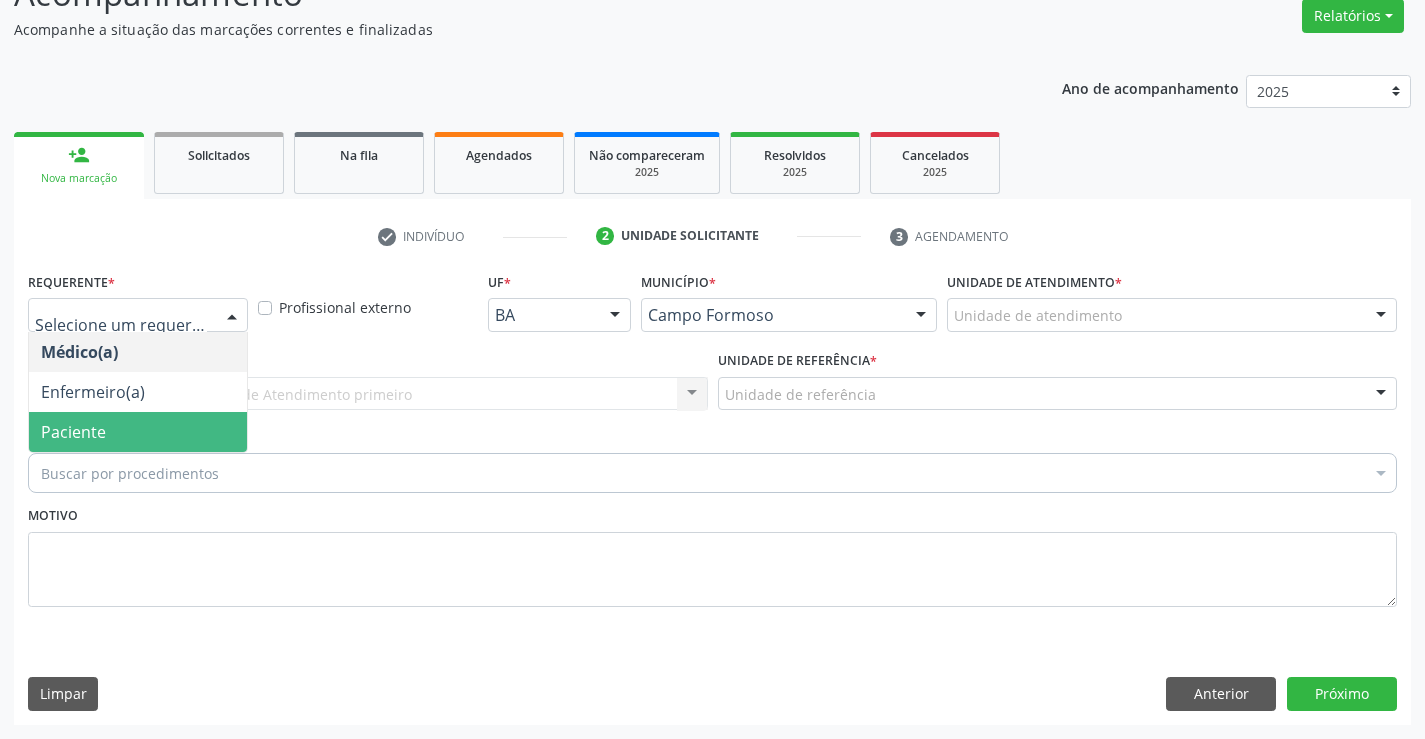 drag, startPoint x: 166, startPoint y: 444, endPoint x: 173, endPoint y: 398, distance: 46.52956 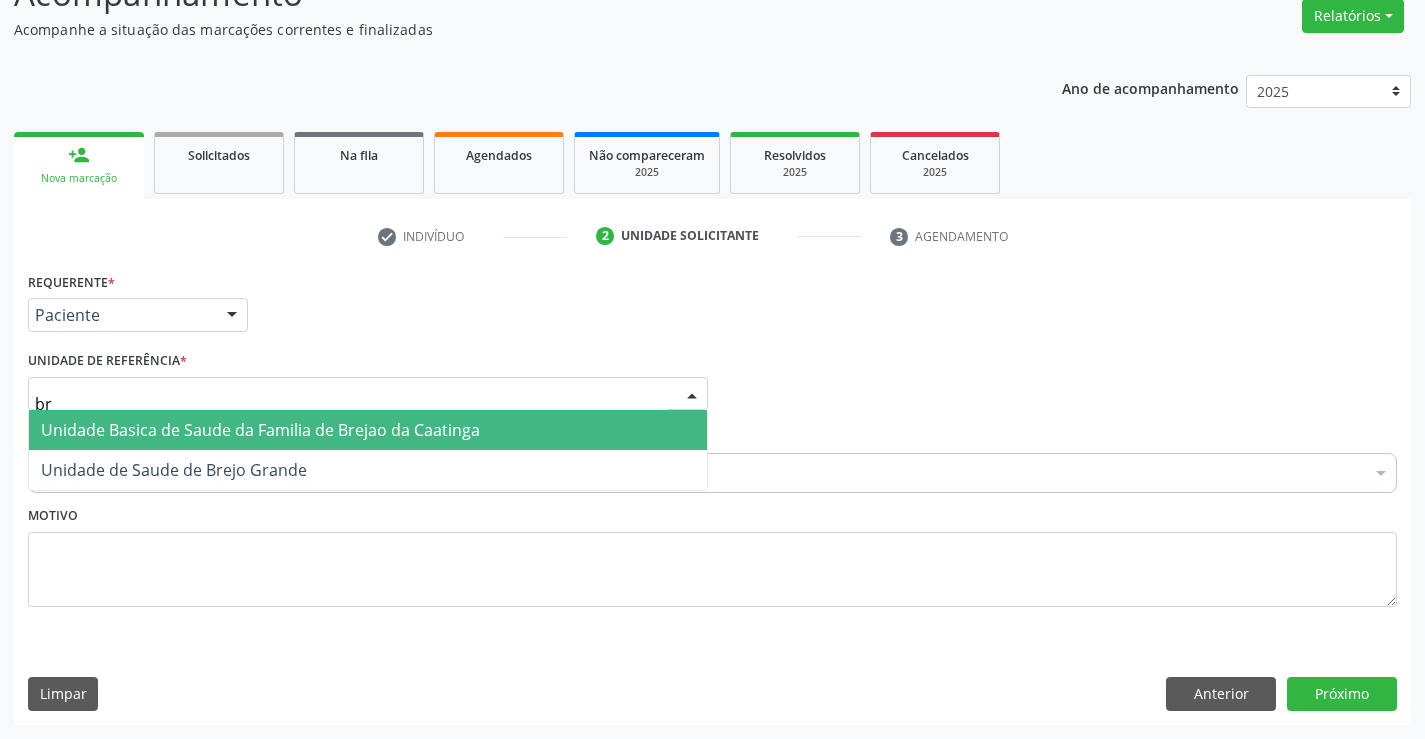 type on "bre" 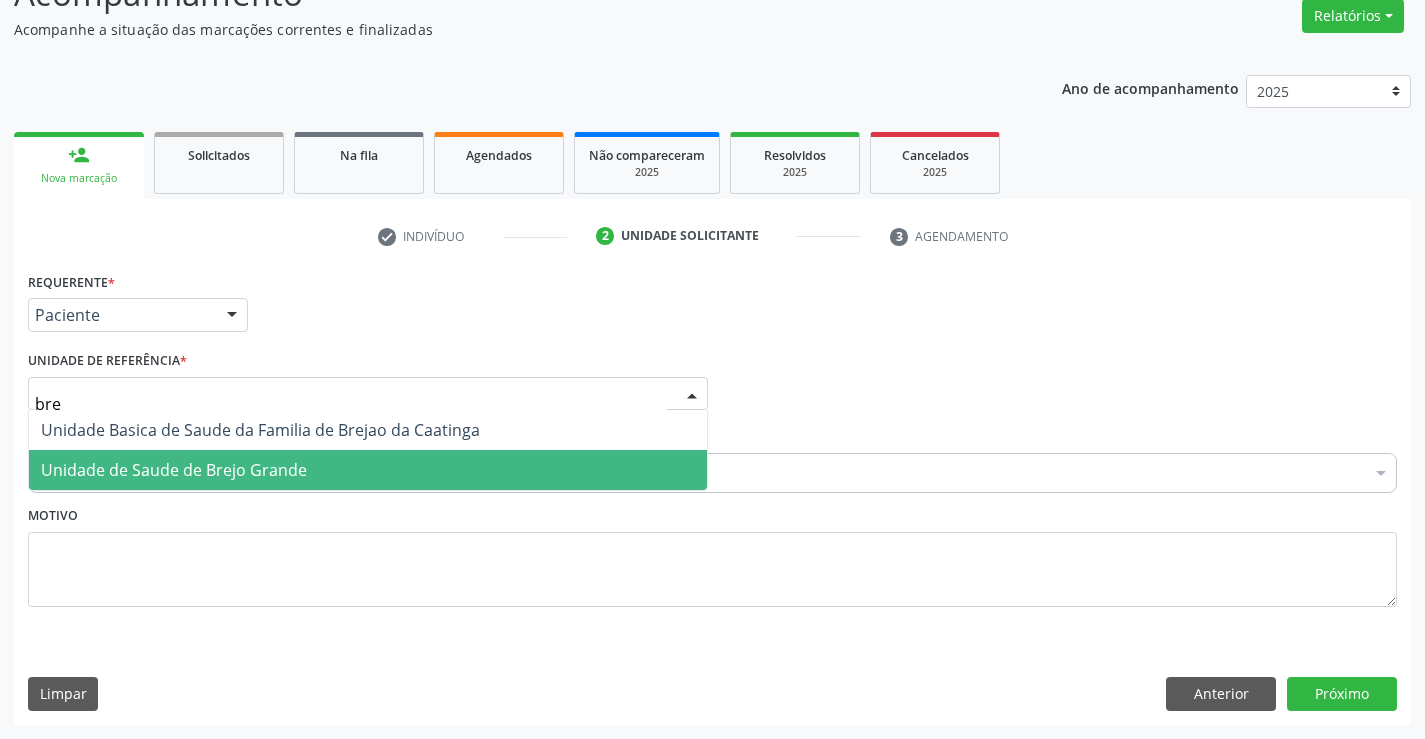 click on "Unidade de Saude de Brejo Grande" at bounding box center [174, 470] 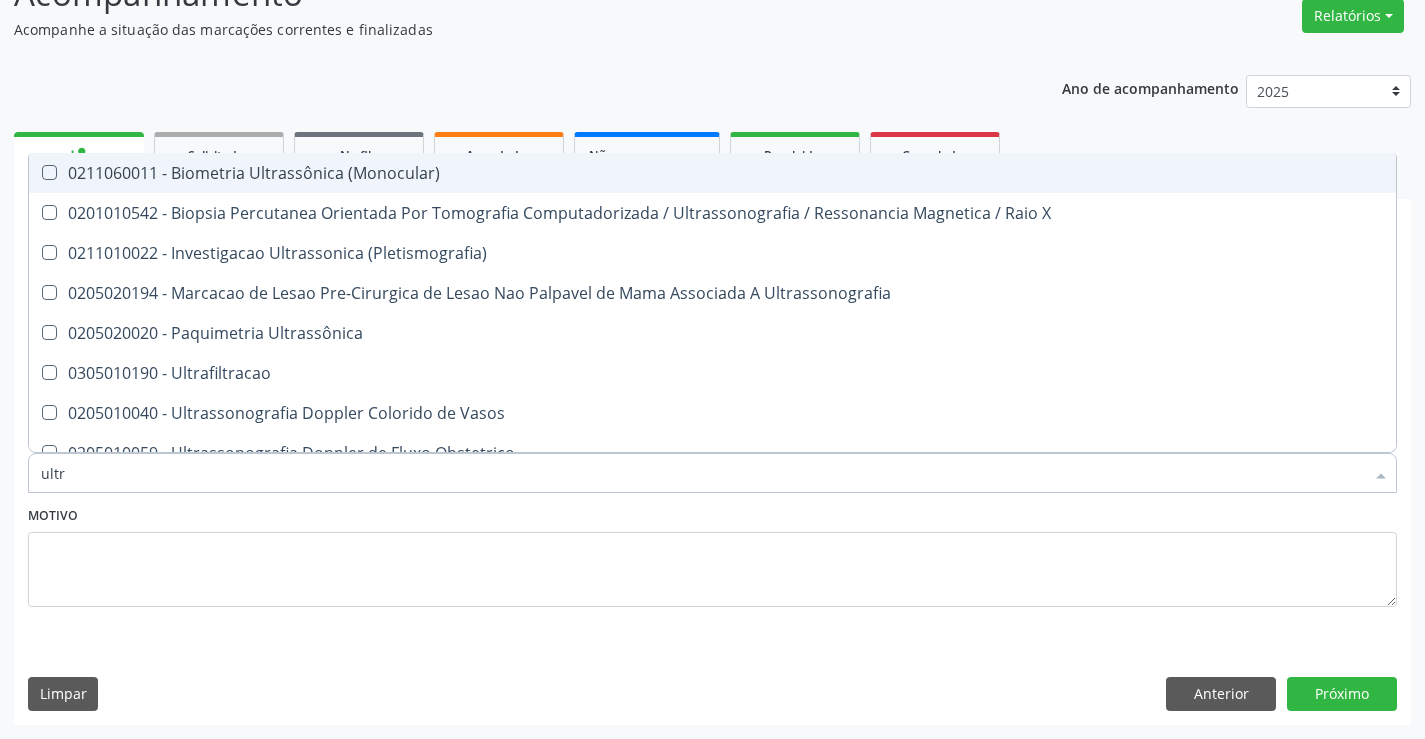 type on "ultra" 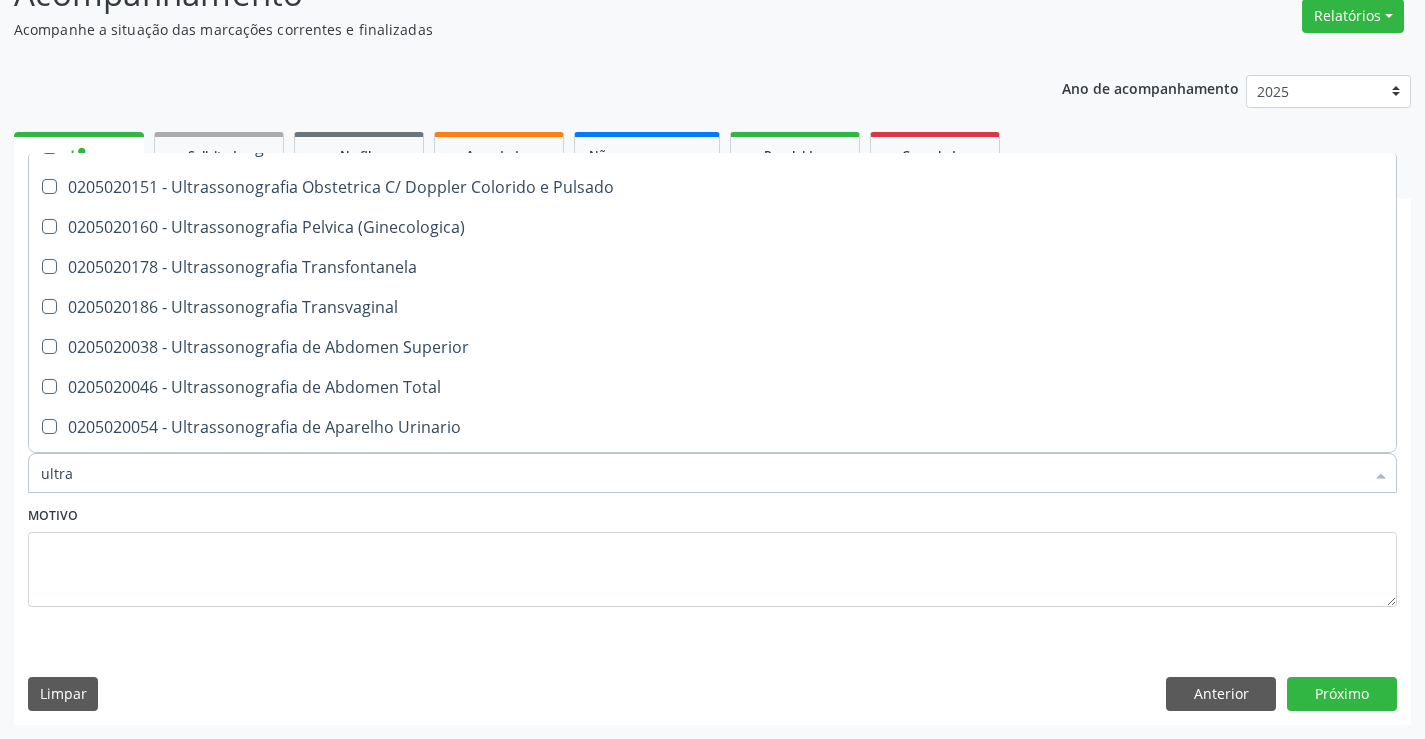 scroll, scrollTop: 400, scrollLeft: 0, axis: vertical 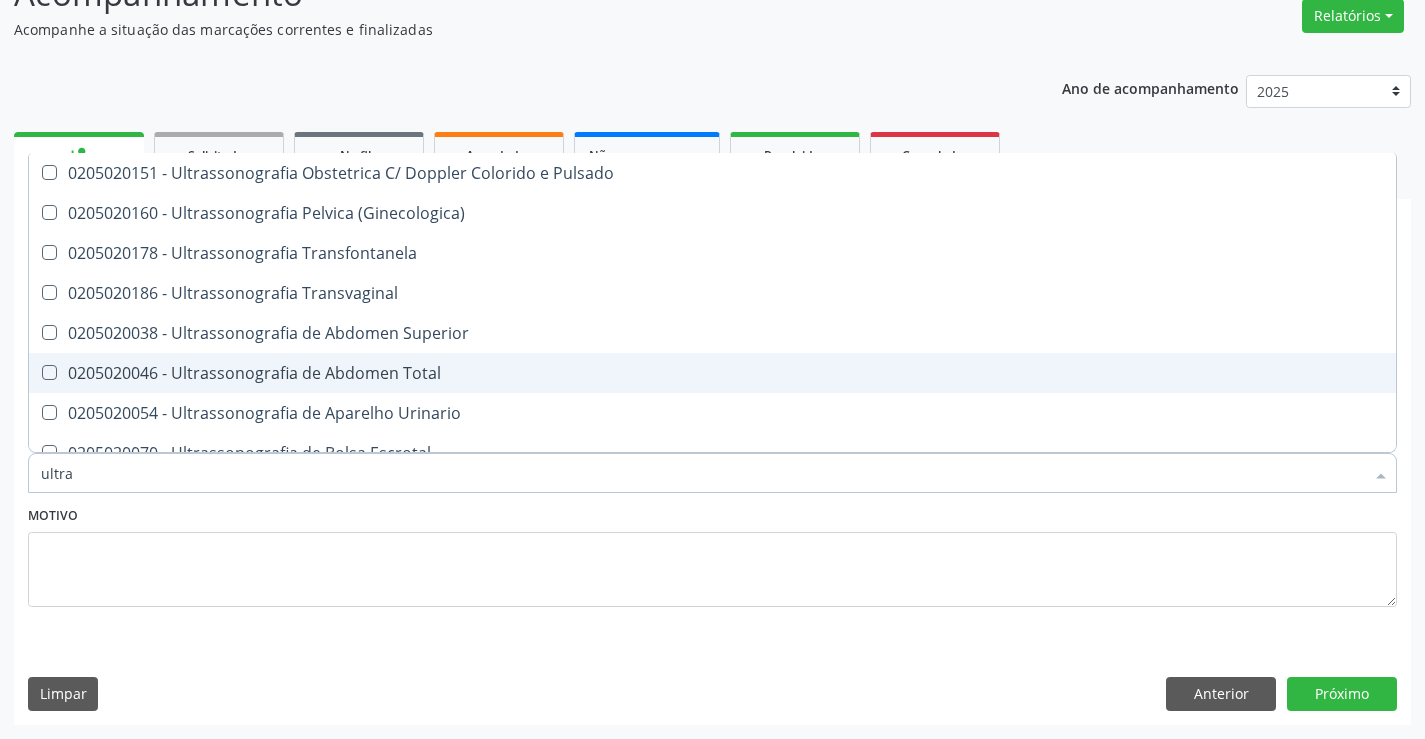 click on "0205020046 - Ultrassonografia de Abdomen Total" at bounding box center (712, 373) 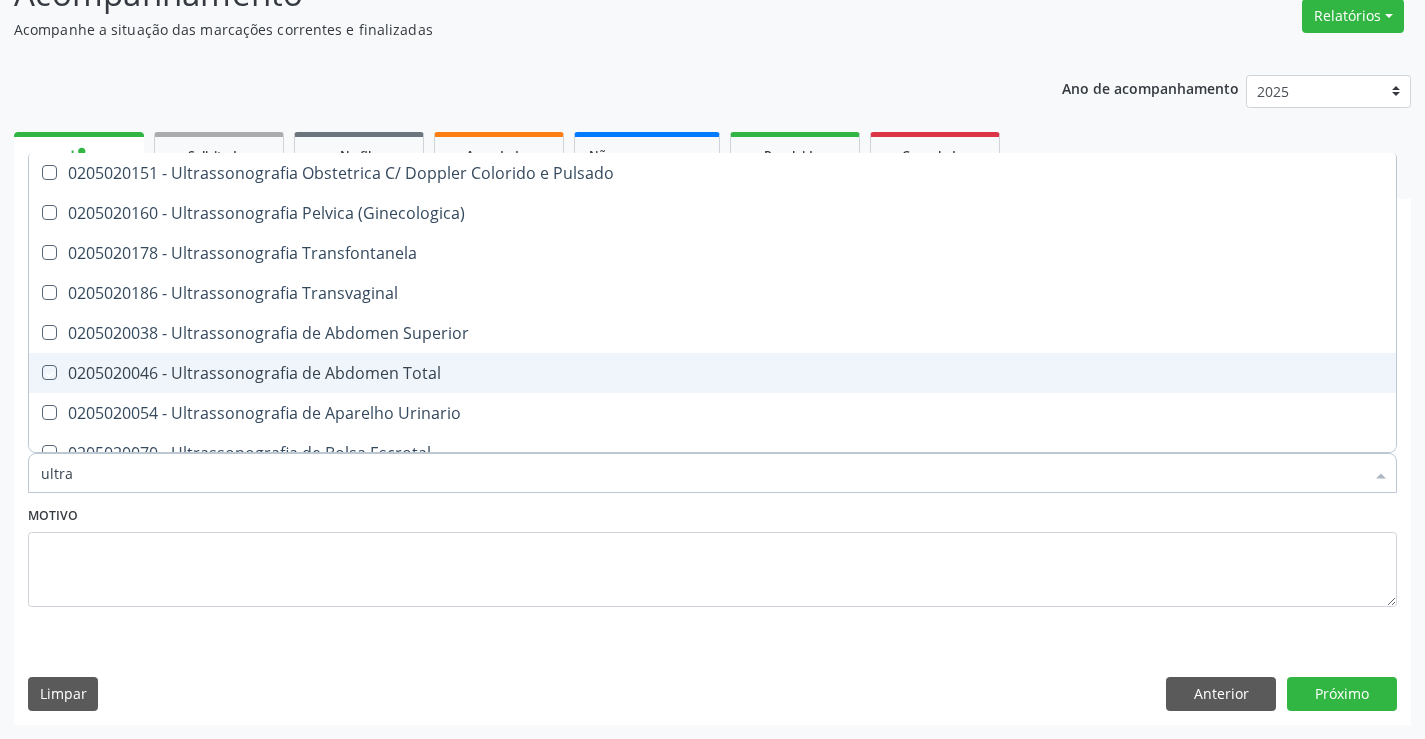 checkbox on "true" 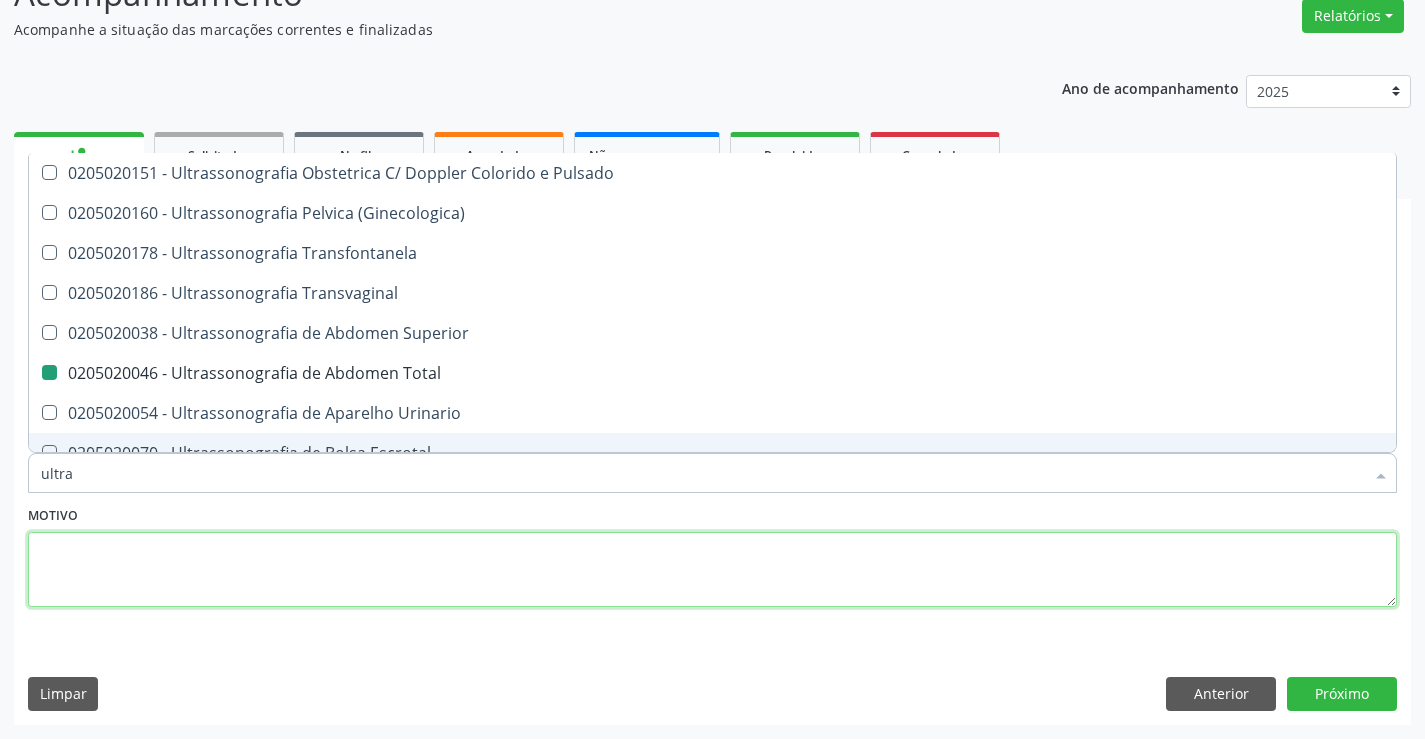 click at bounding box center (712, 570) 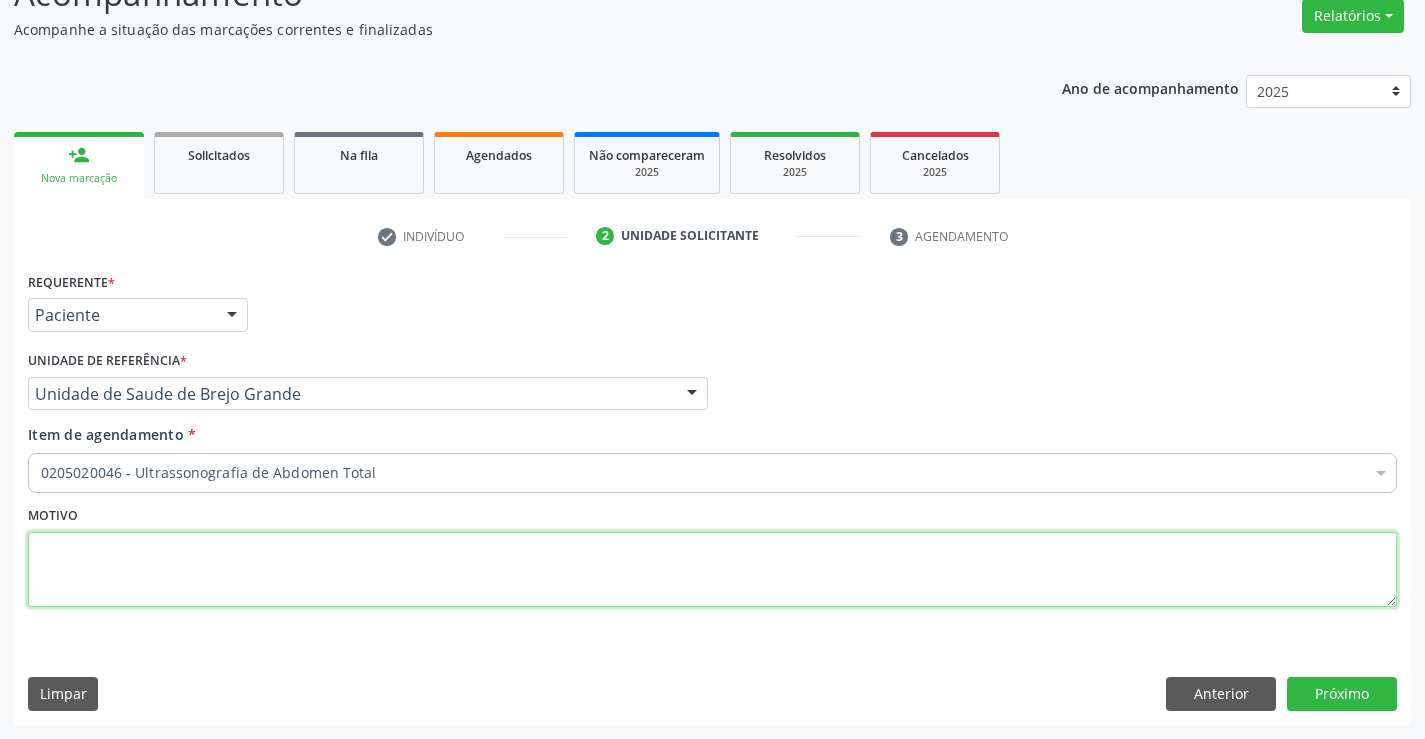 scroll, scrollTop: 0, scrollLeft: 0, axis: both 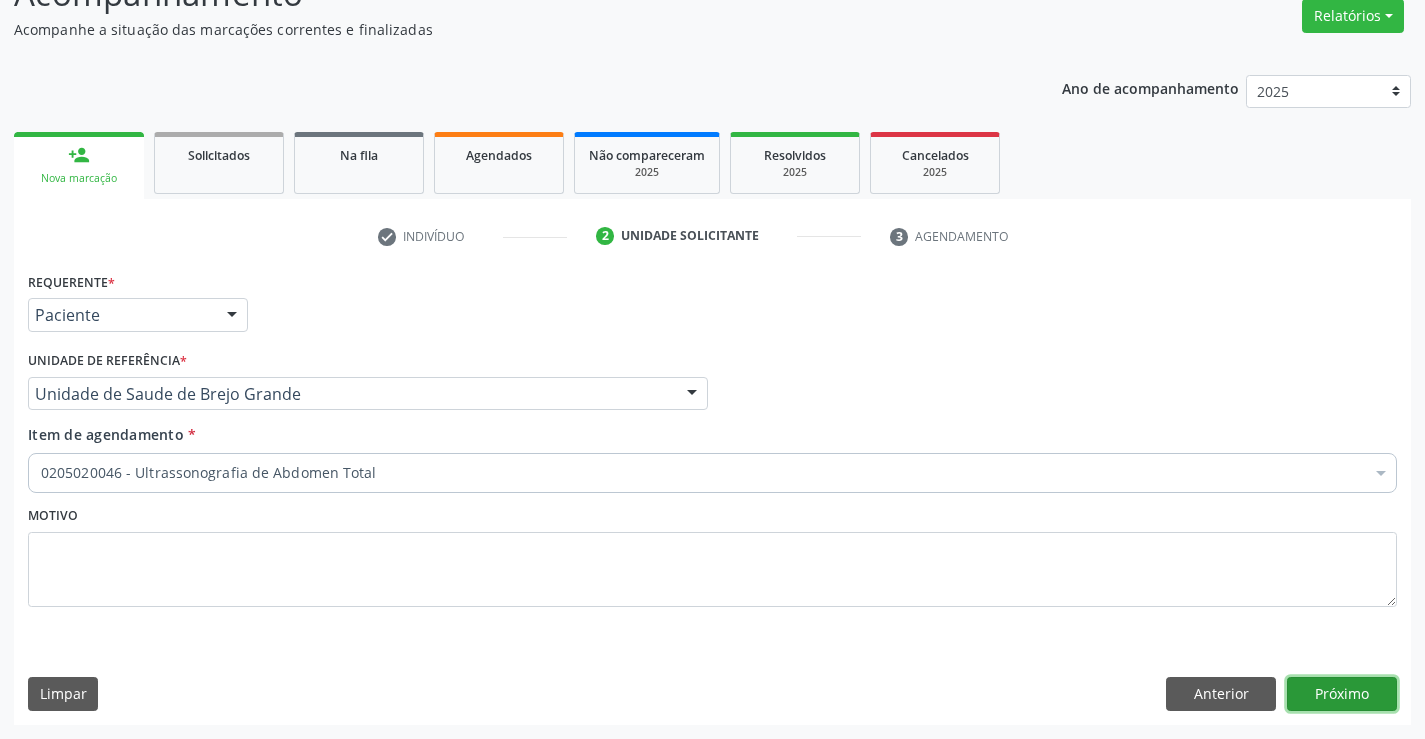 click on "Próximo" at bounding box center (1342, 694) 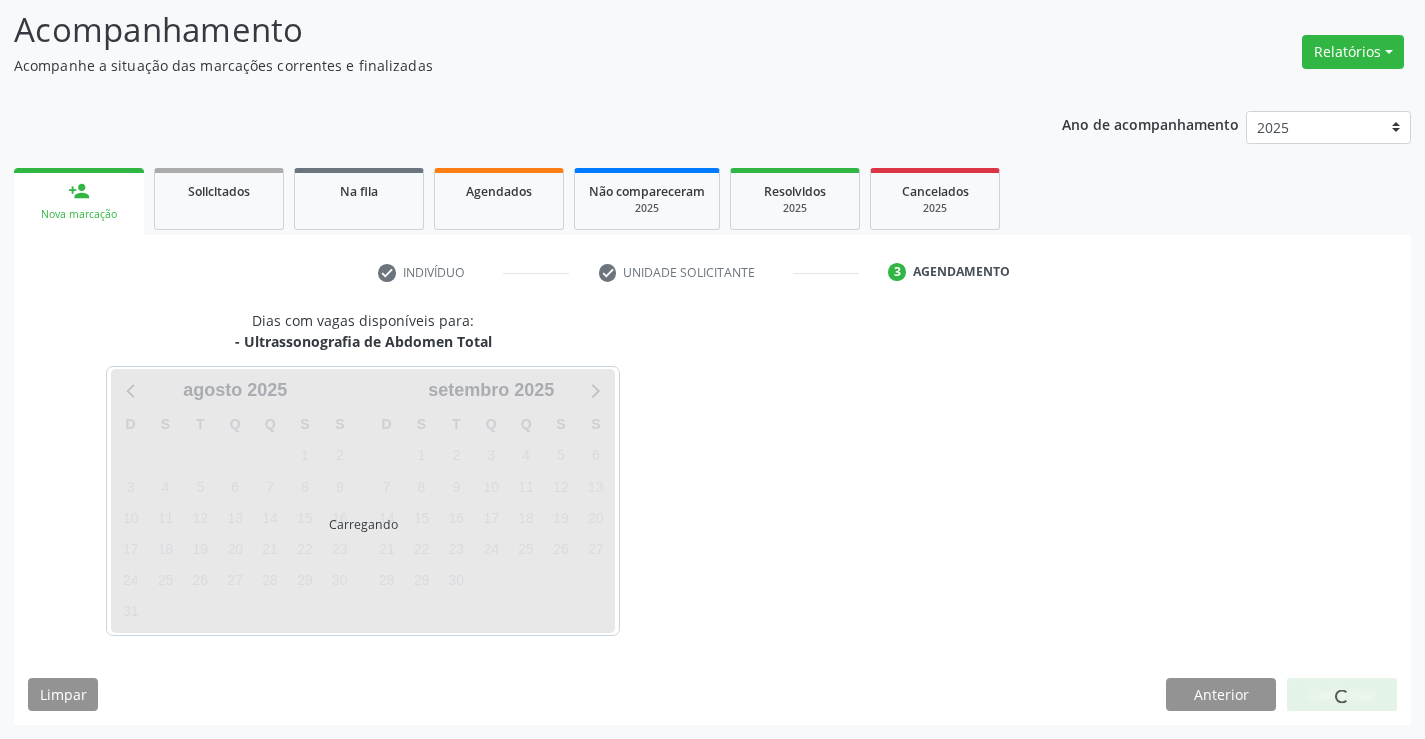 scroll, scrollTop: 131, scrollLeft: 0, axis: vertical 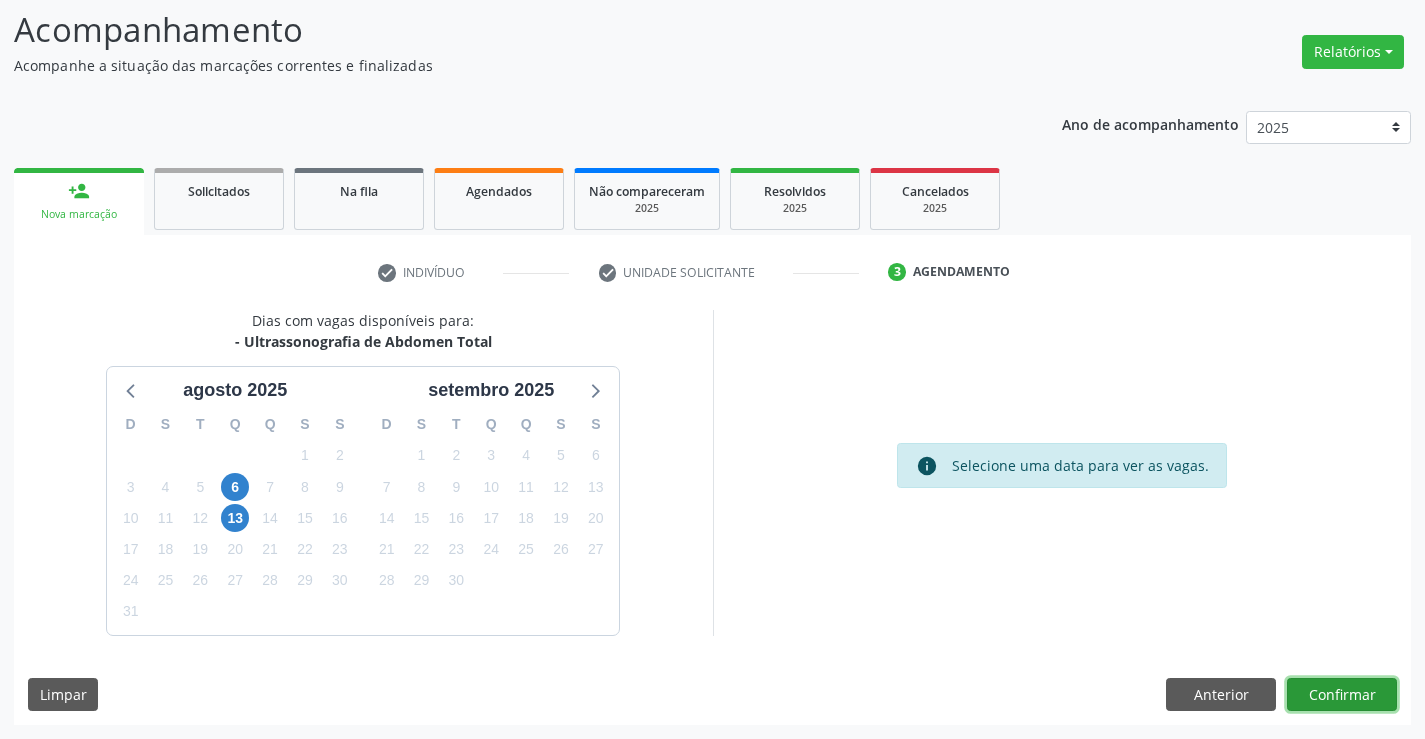 click on "Confirmar" at bounding box center [1342, 695] 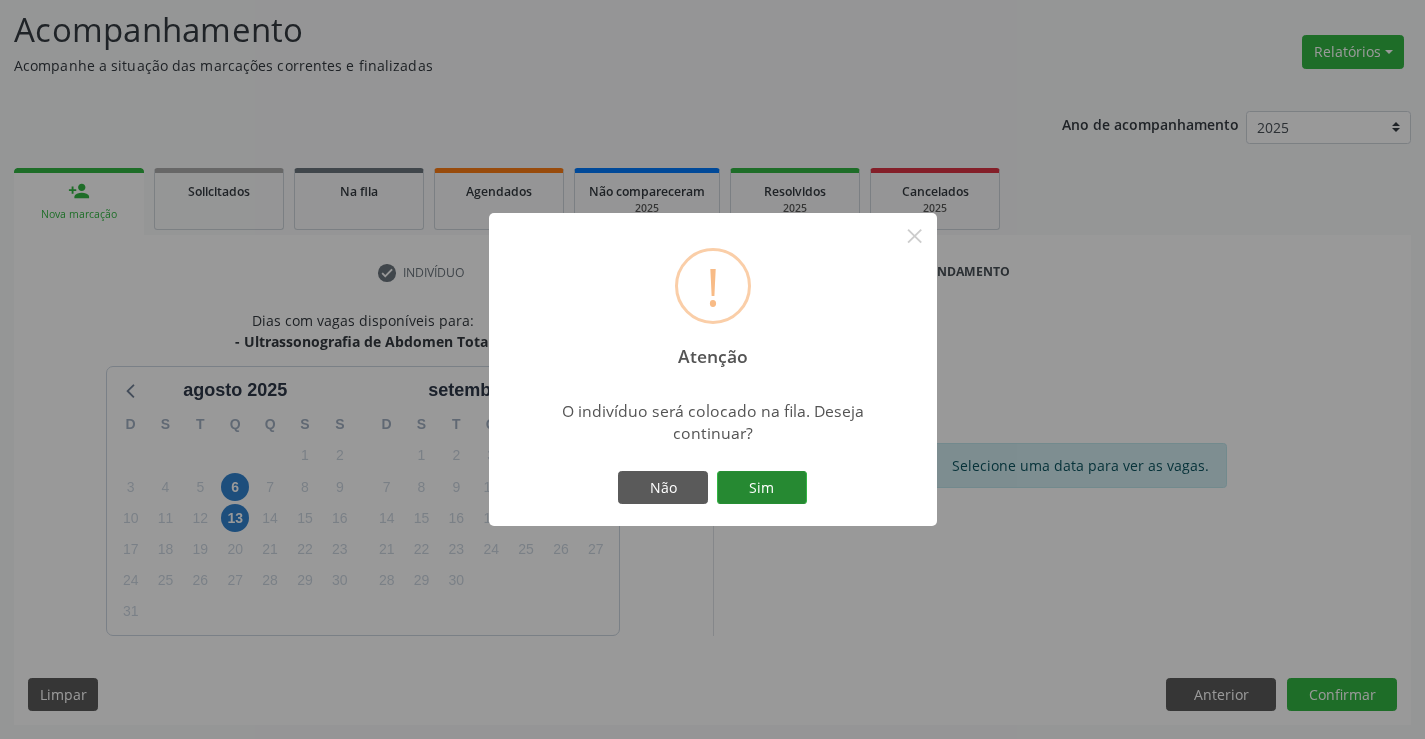 click on "Sim" at bounding box center [762, 488] 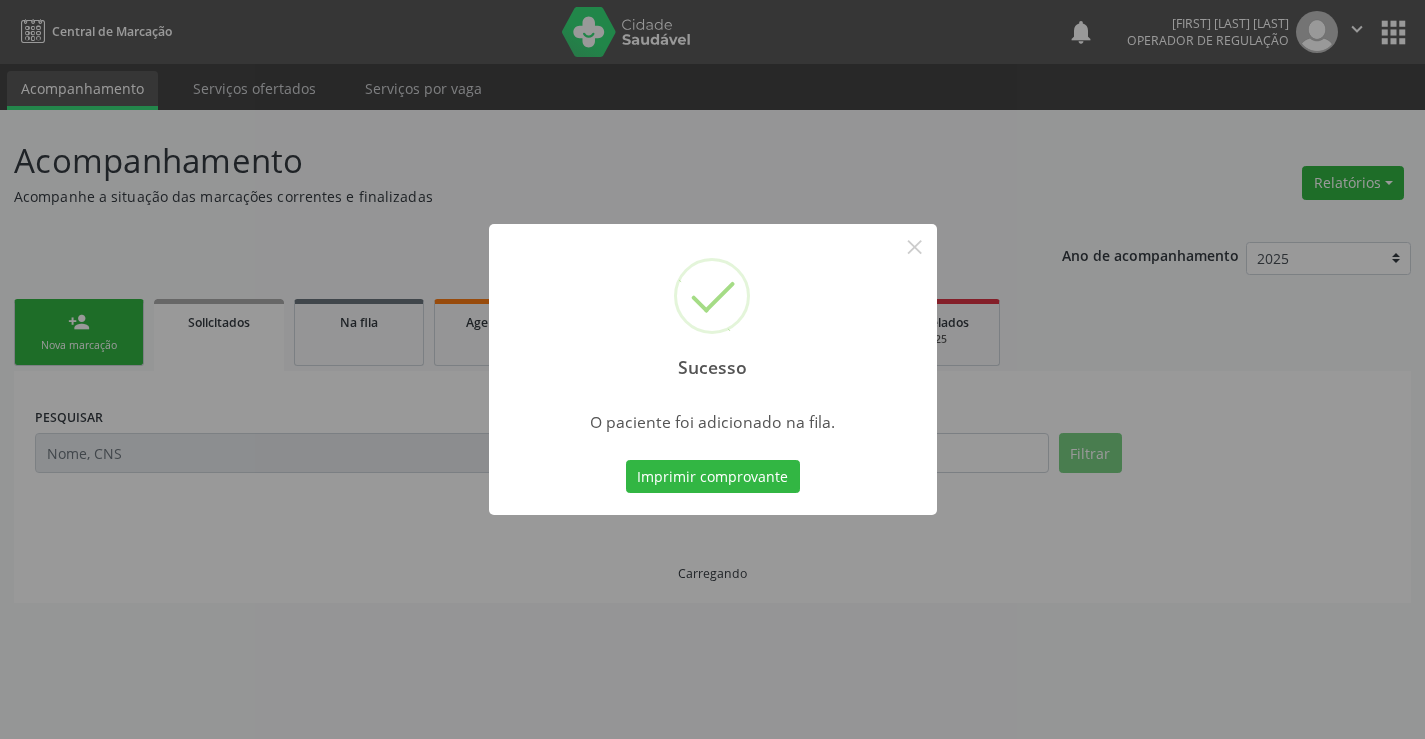 scroll, scrollTop: 0, scrollLeft: 0, axis: both 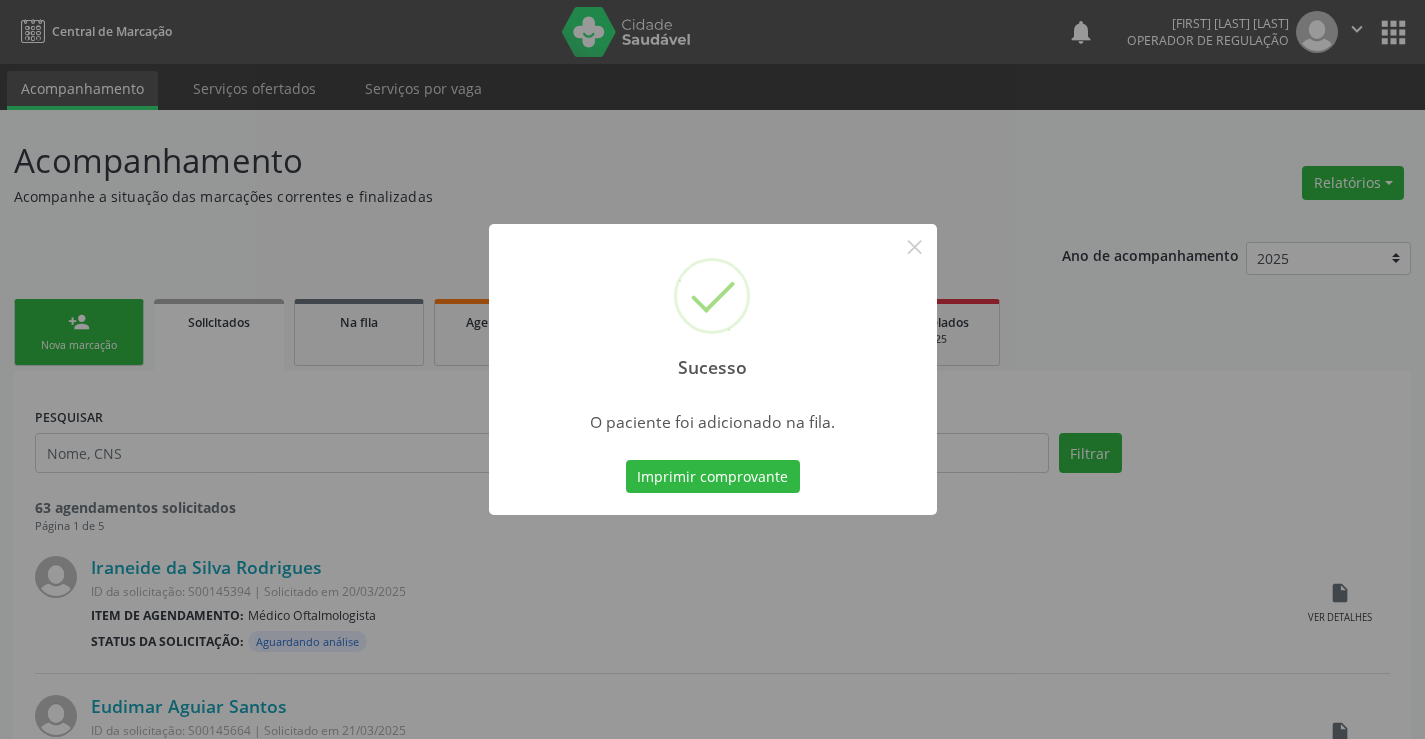 click on "Imprimir comprovante" at bounding box center [713, 477] 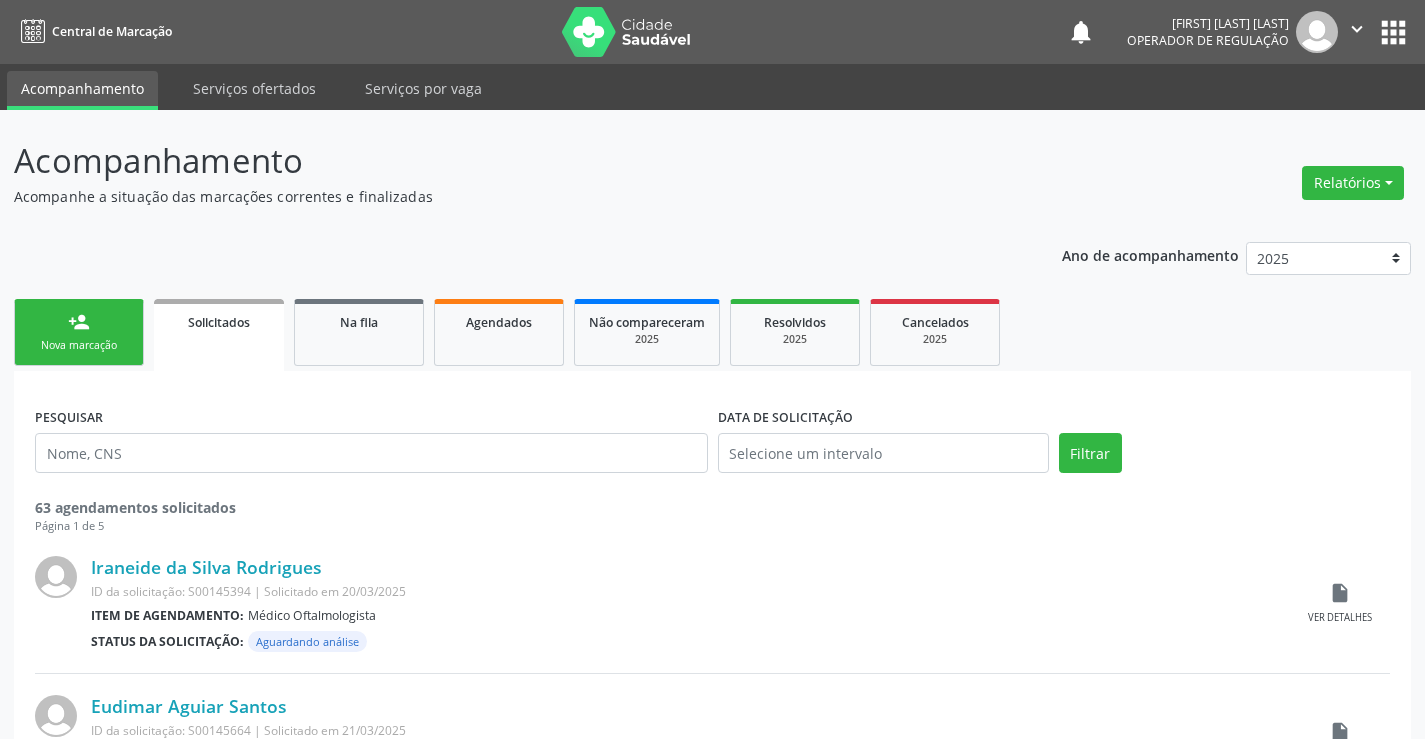drag, startPoint x: 132, startPoint y: 356, endPoint x: 127, endPoint y: 345, distance: 12.083046 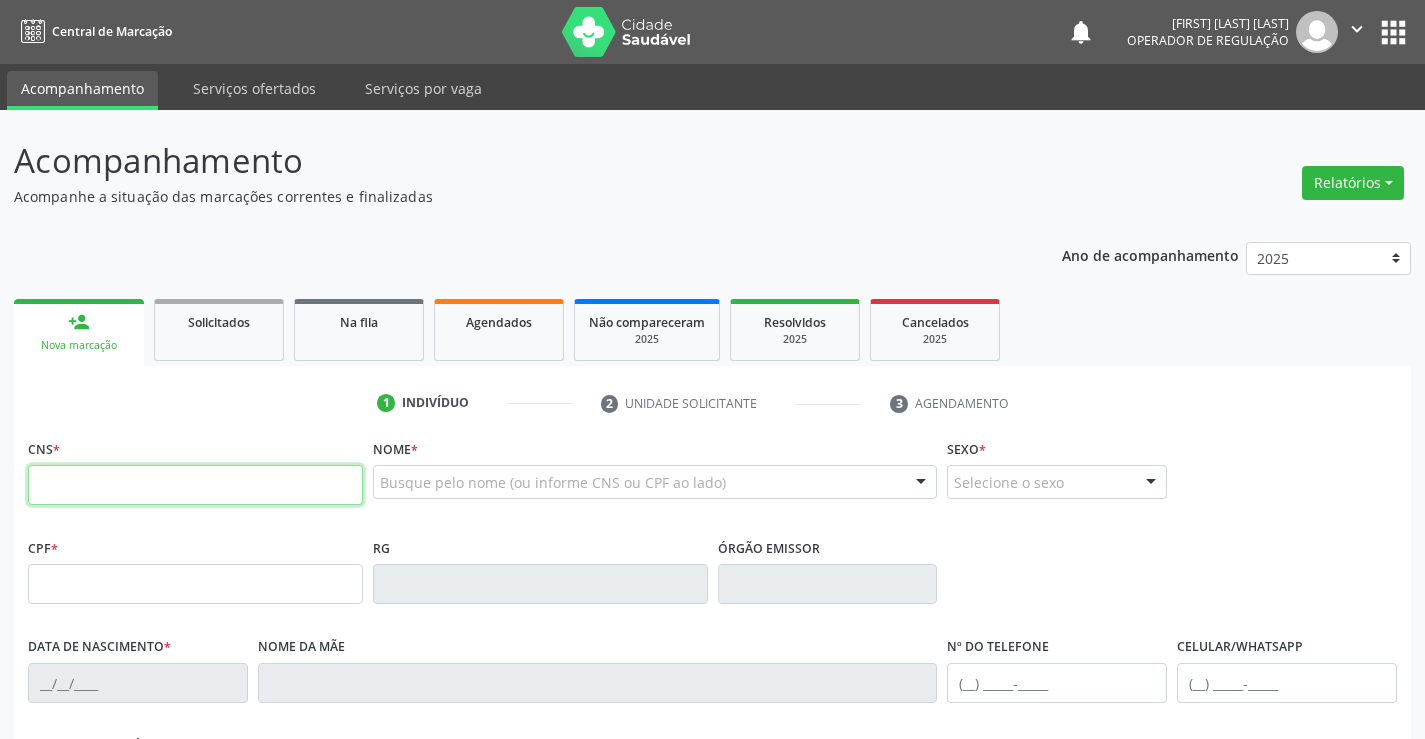 click at bounding box center [195, 485] 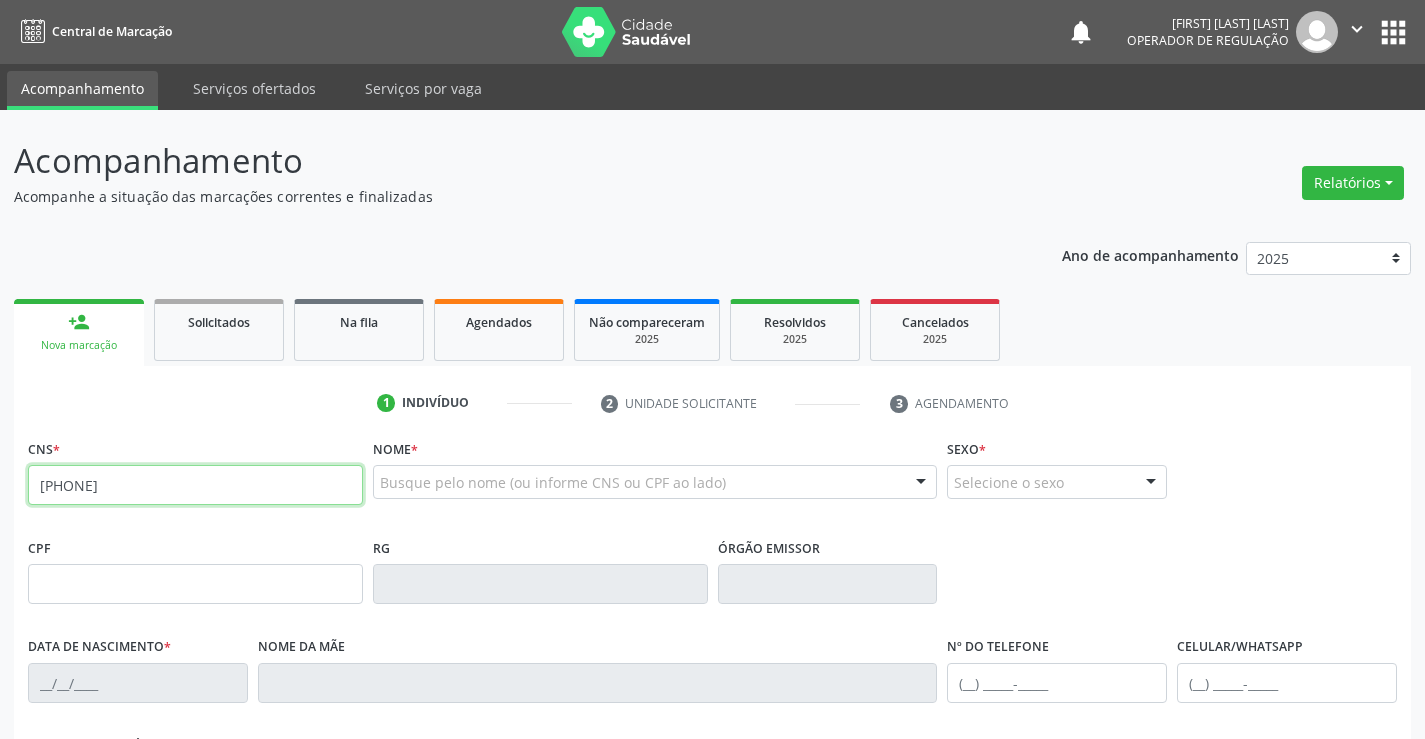 type on "[PHONE]" 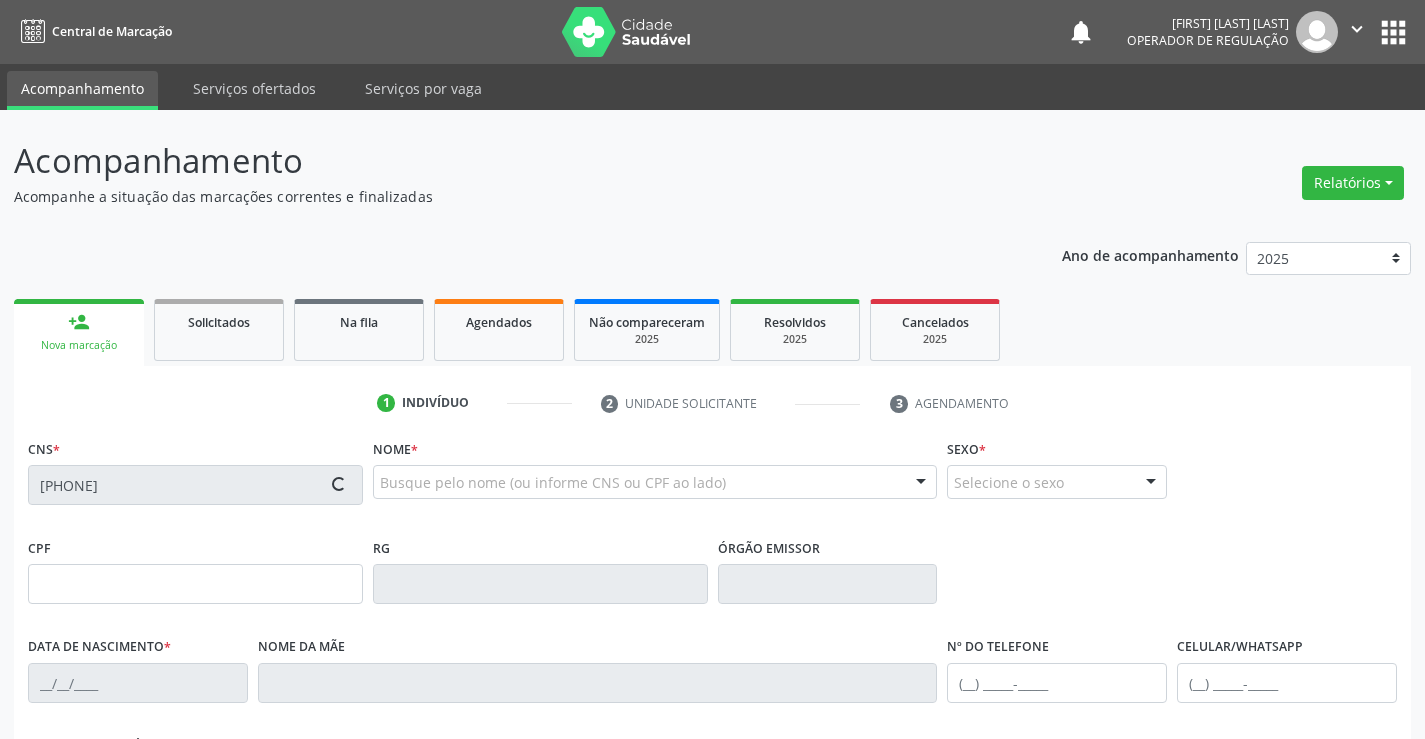 type on "[PHONE]" 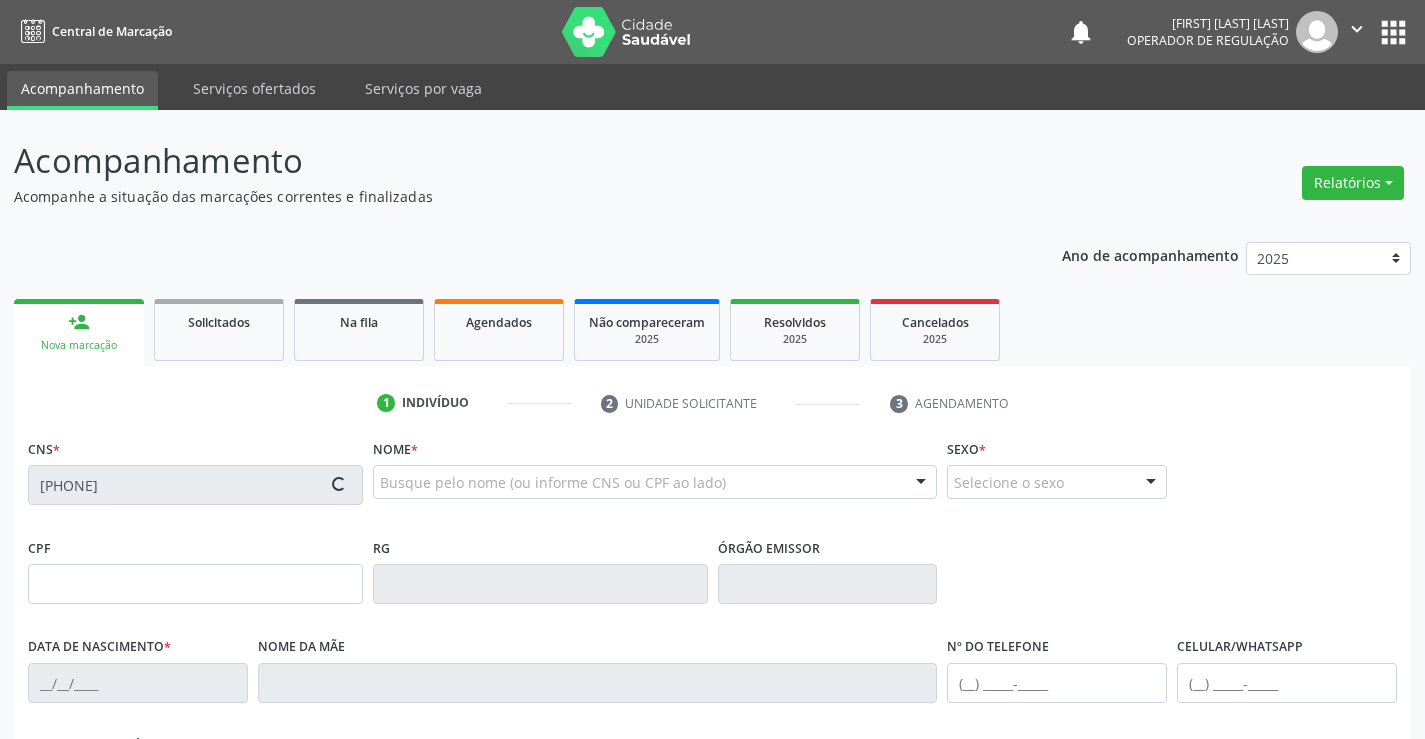 type on "[DATE]" 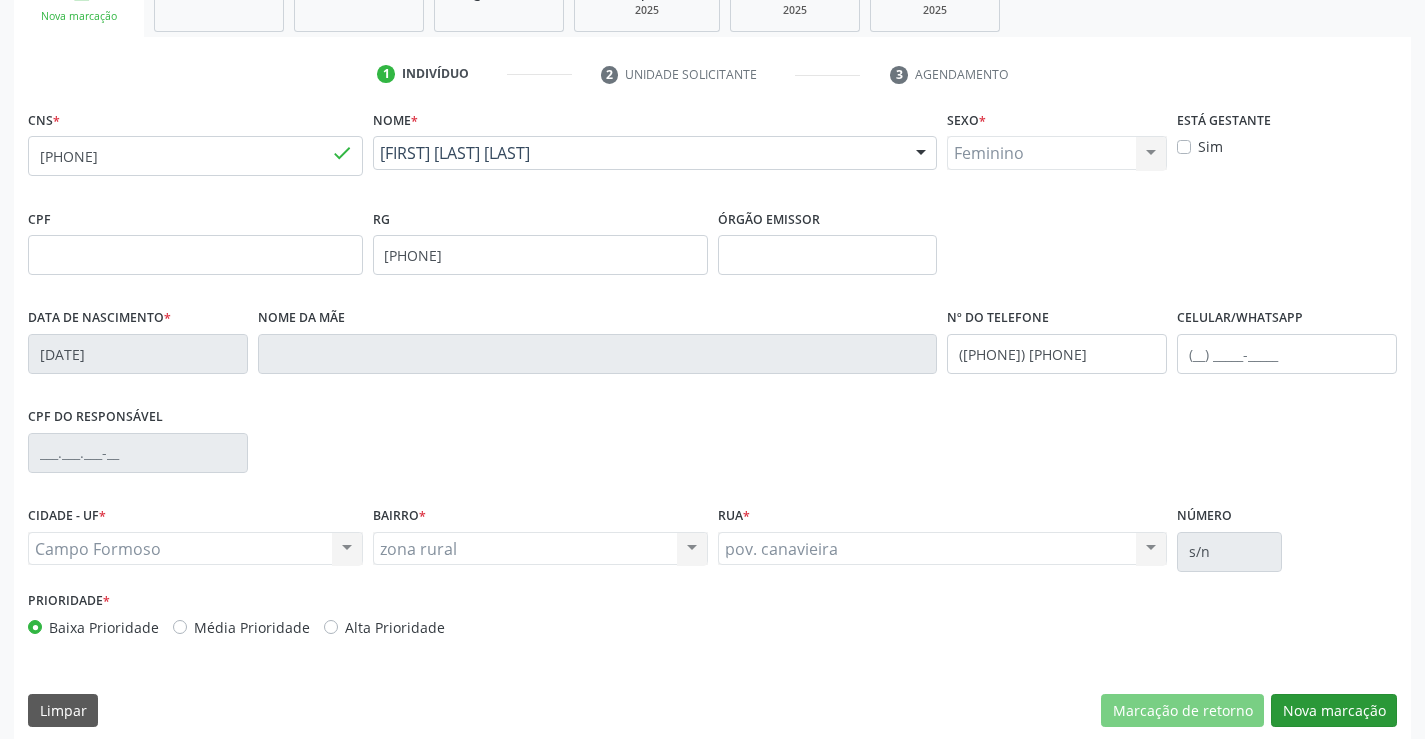 scroll, scrollTop: 345, scrollLeft: 0, axis: vertical 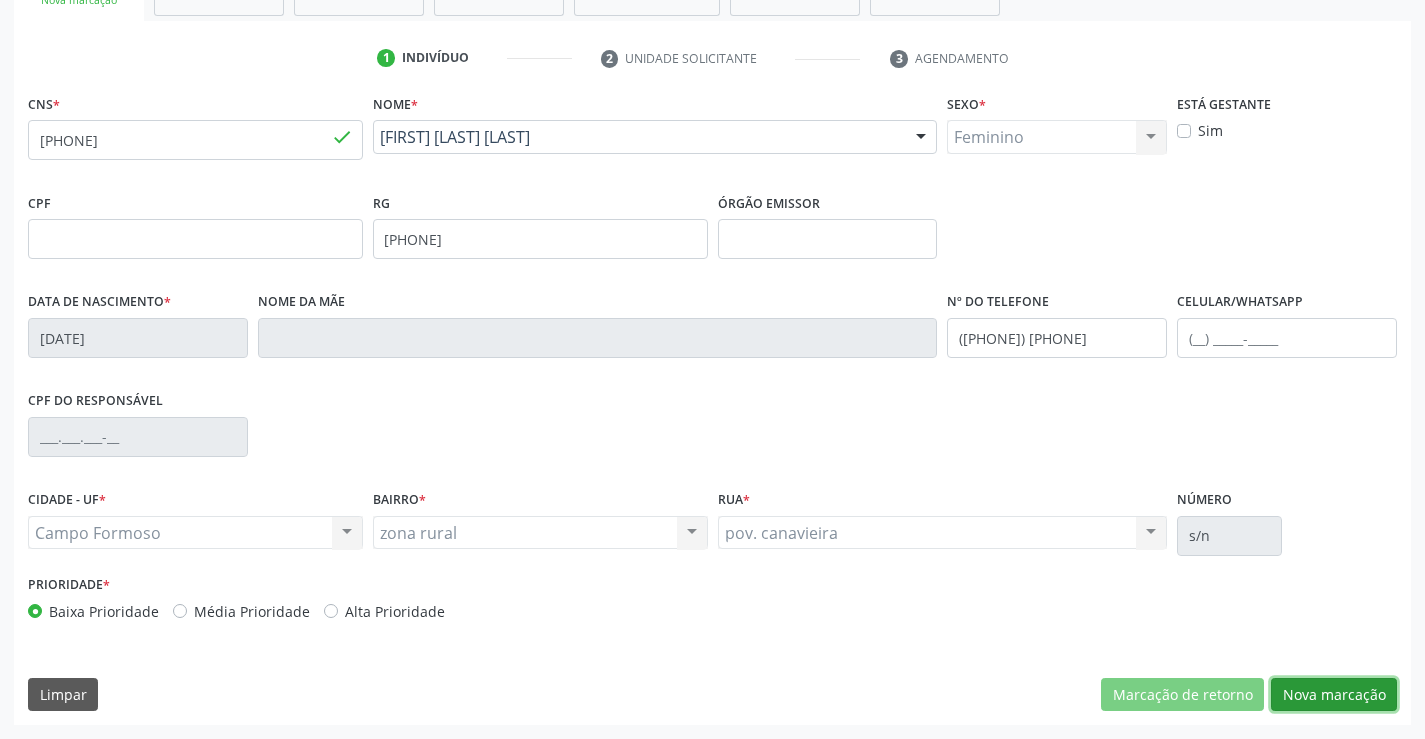 click on "Nova marcação" at bounding box center (1334, 695) 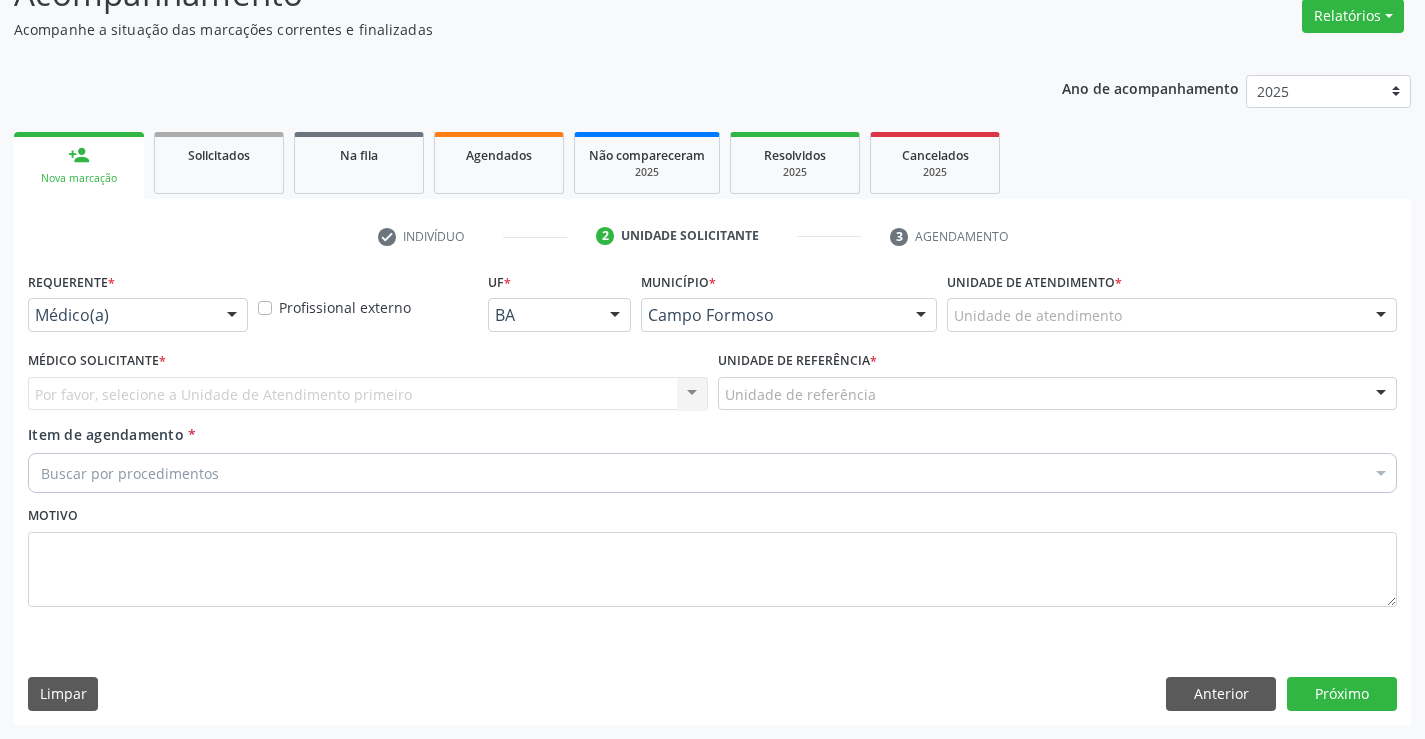 scroll, scrollTop: 167, scrollLeft: 0, axis: vertical 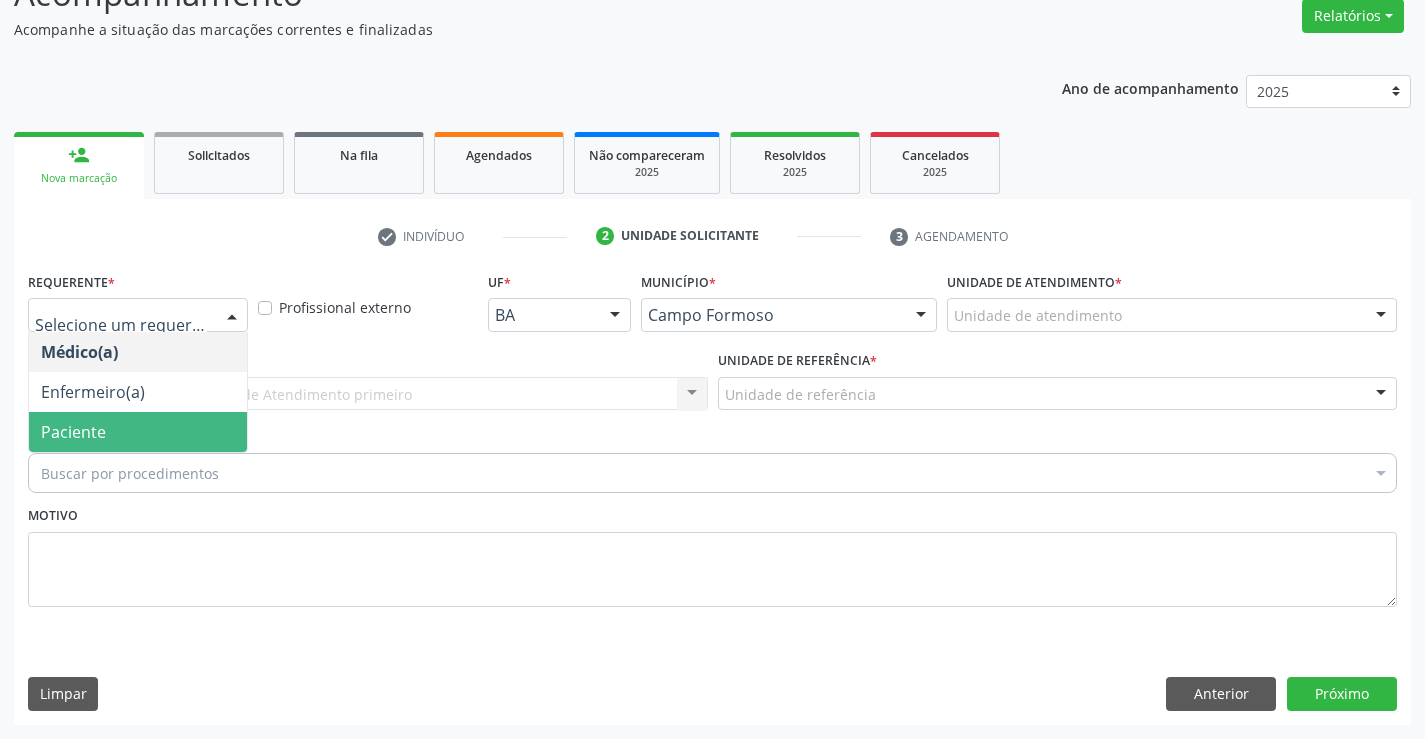 click on "Paciente" at bounding box center (138, 432) 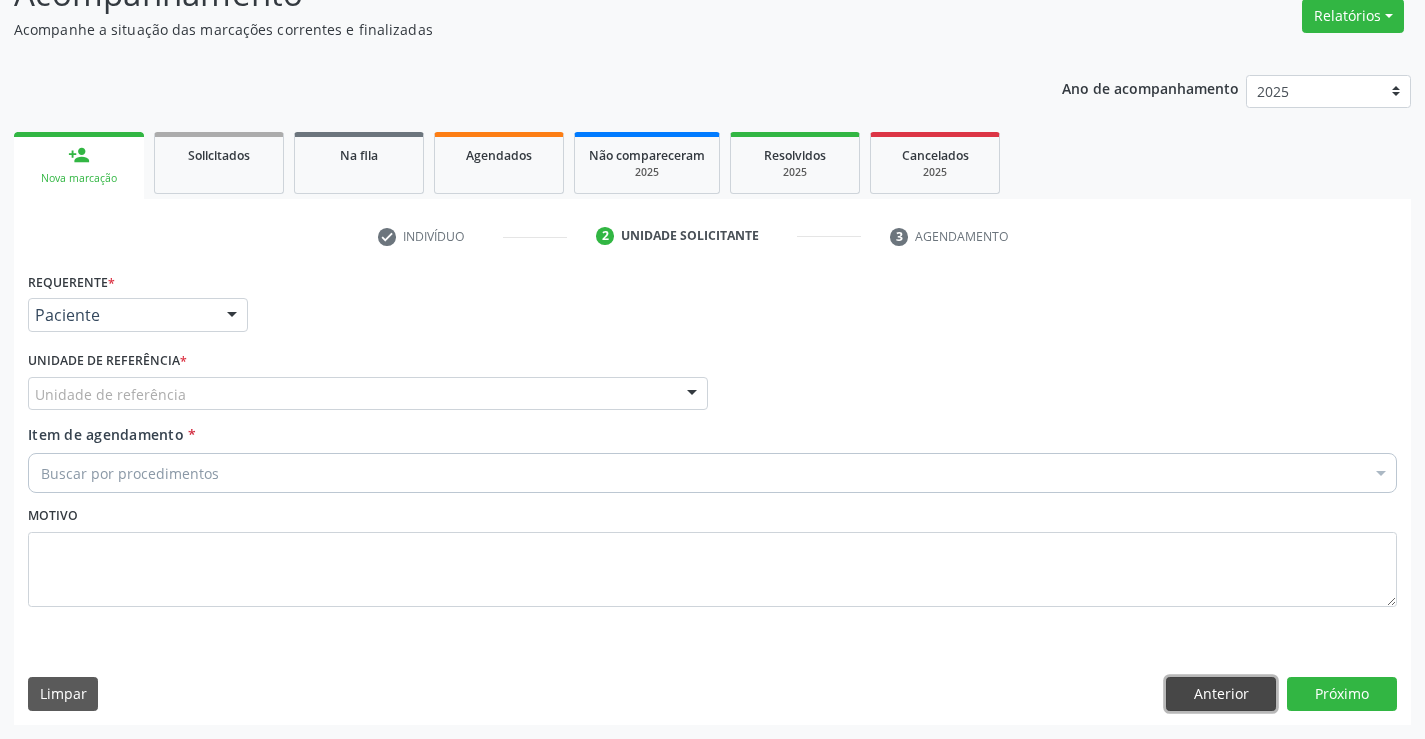 click on "Anterior" at bounding box center [1221, 694] 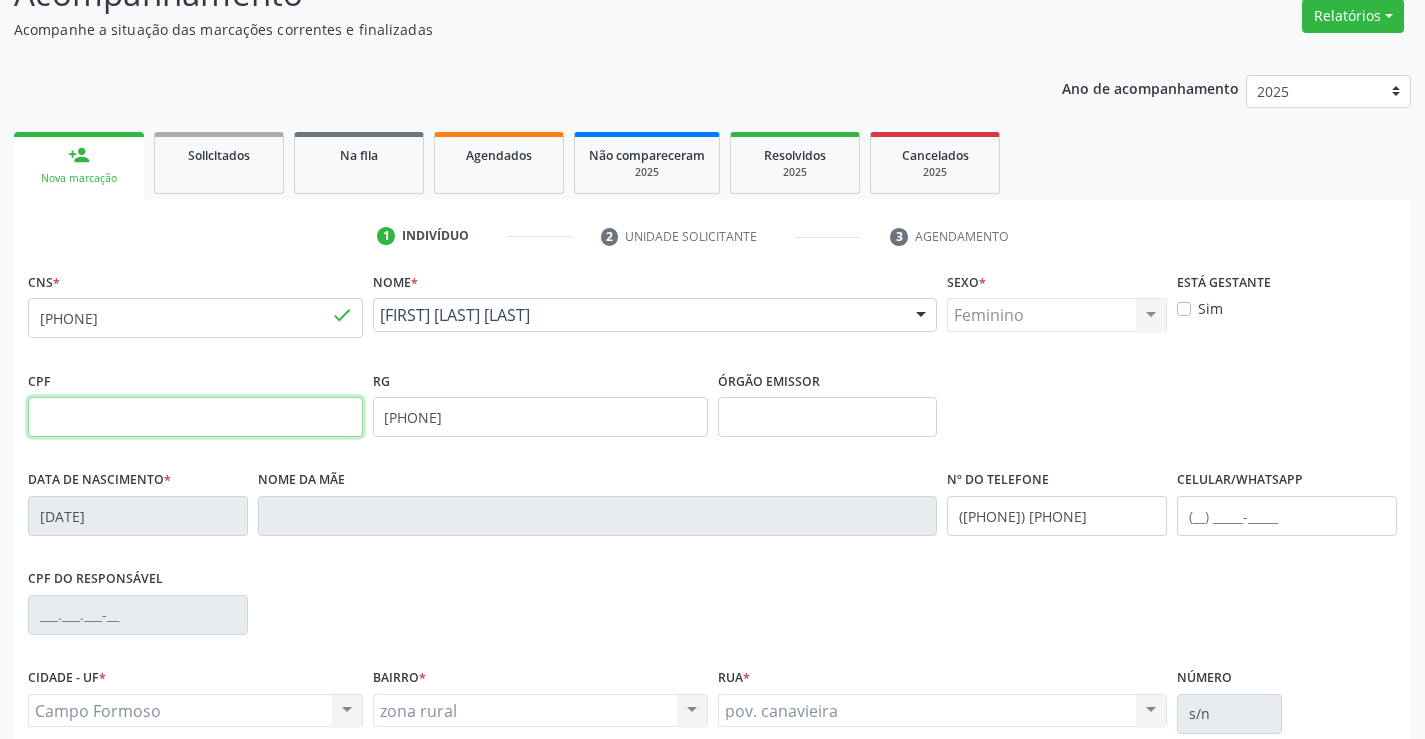 click at bounding box center (195, 417) 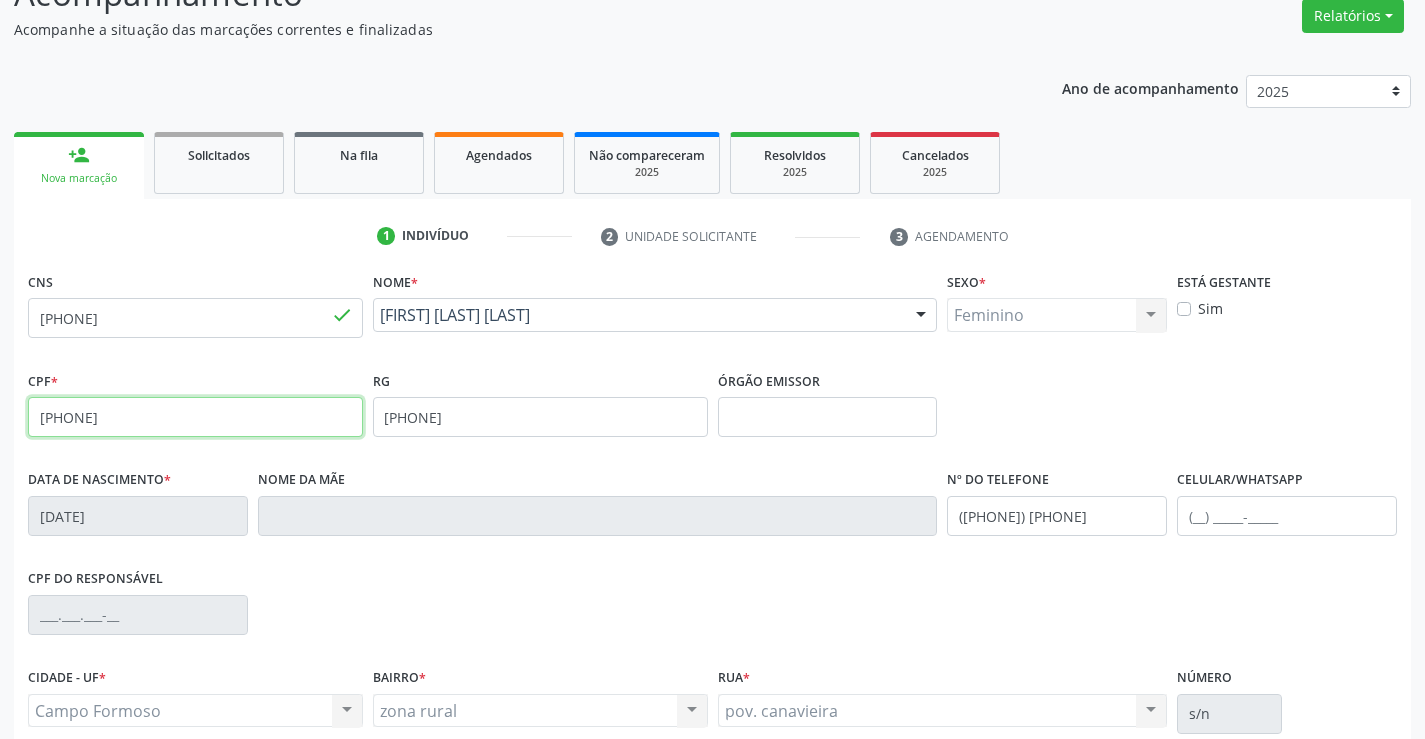 type on "[PHONE]" 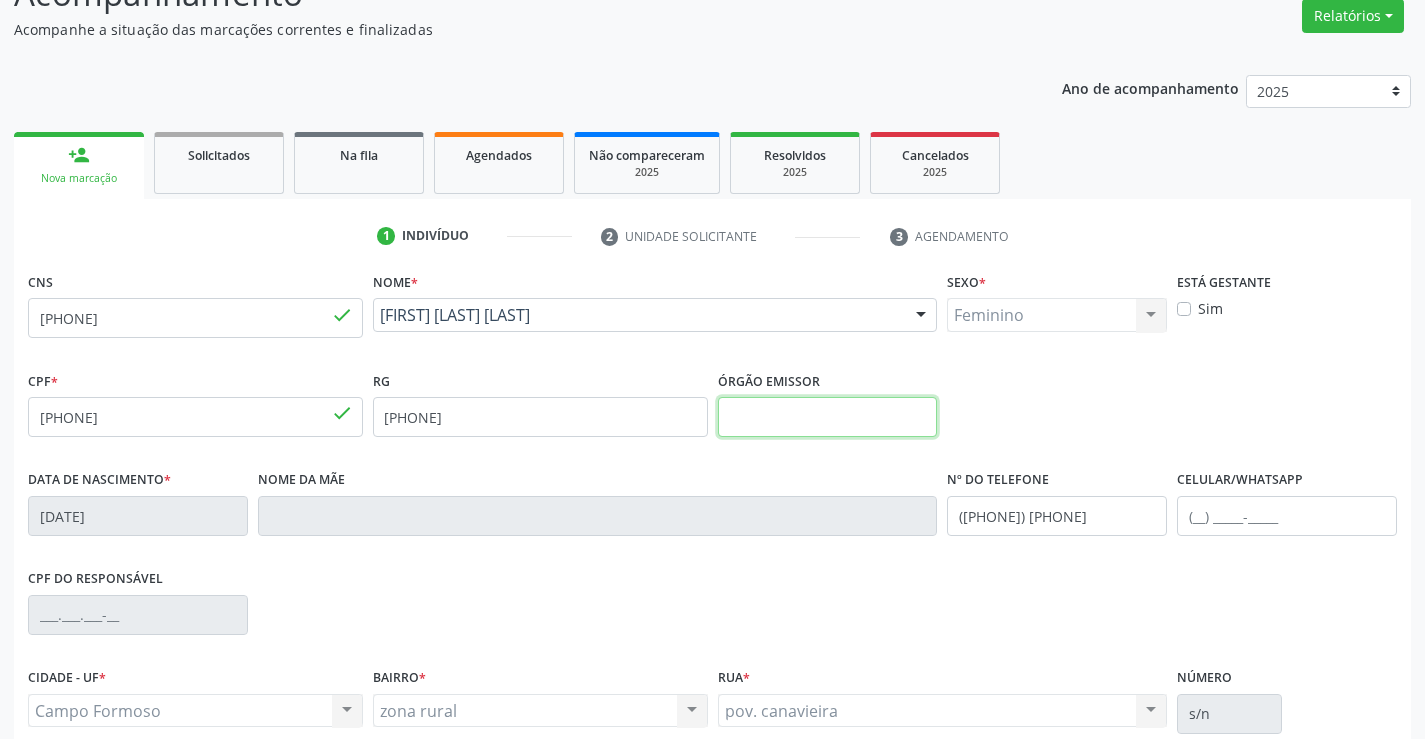 click at bounding box center (828, 417) 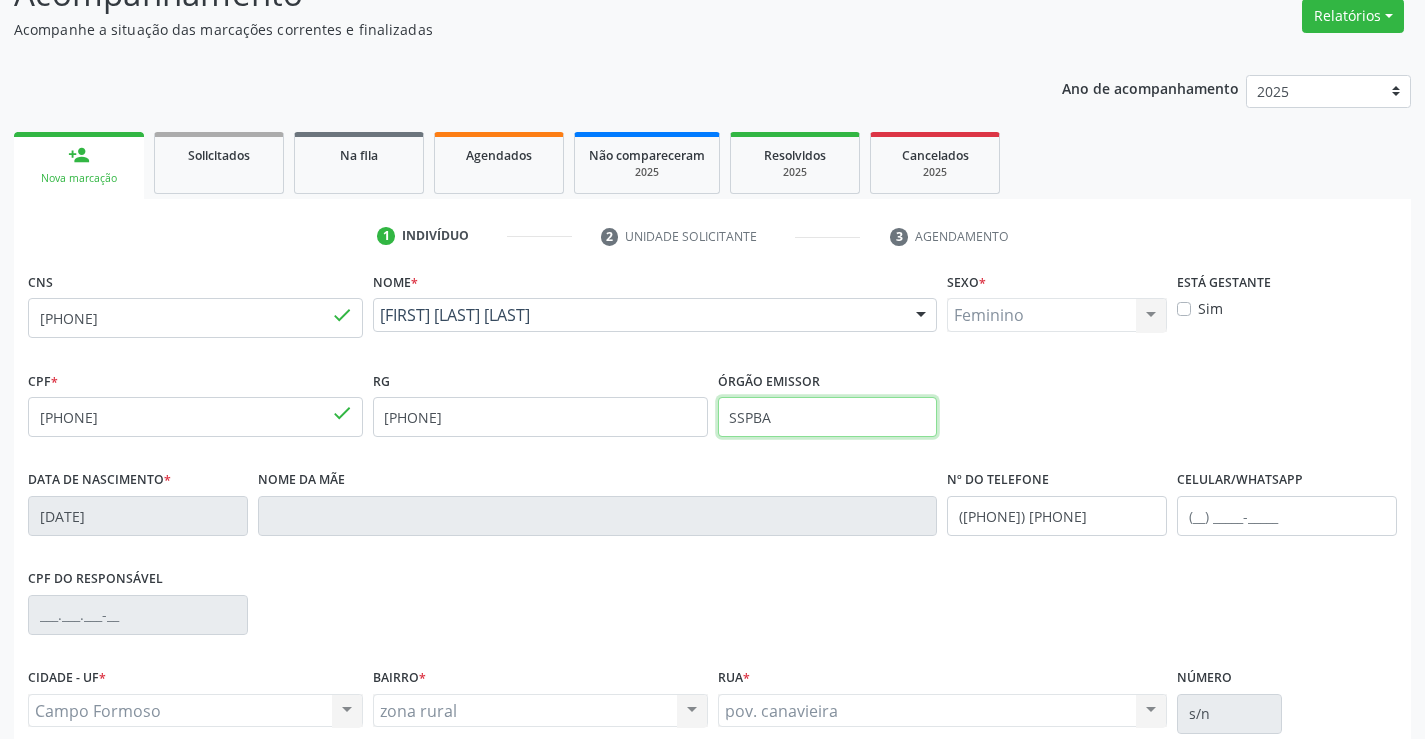 scroll, scrollTop: 267, scrollLeft: 0, axis: vertical 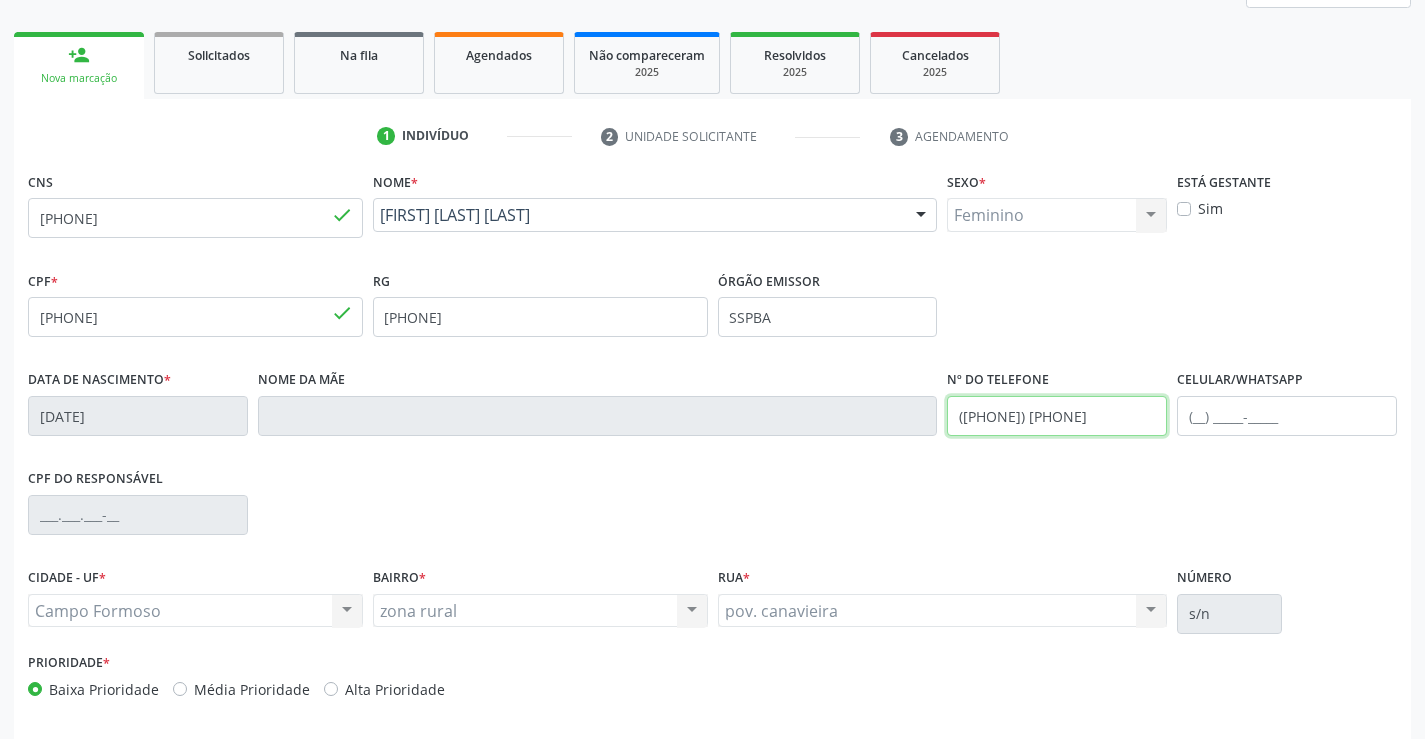 click on "([PHONE]) [PHONE]" at bounding box center [1057, 416] 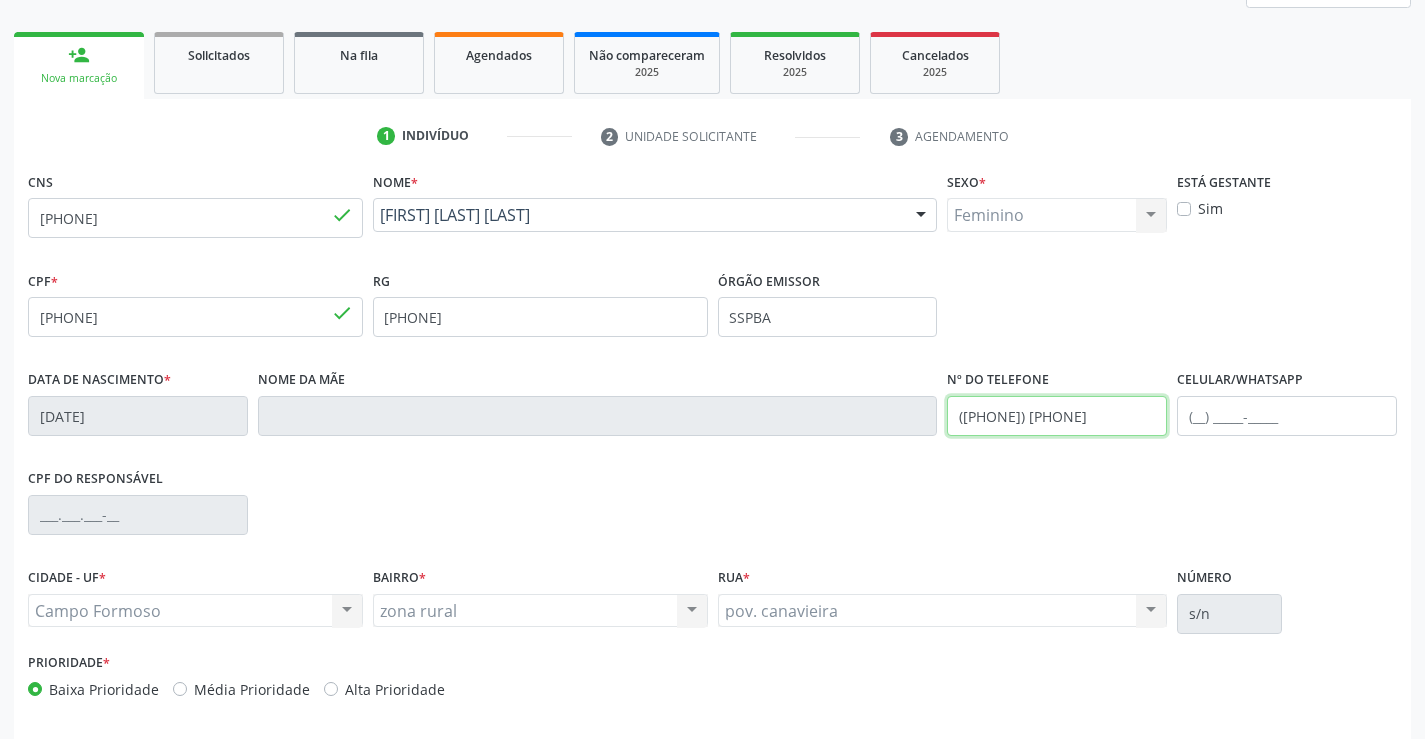 scroll, scrollTop: 345, scrollLeft: 0, axis: vertical 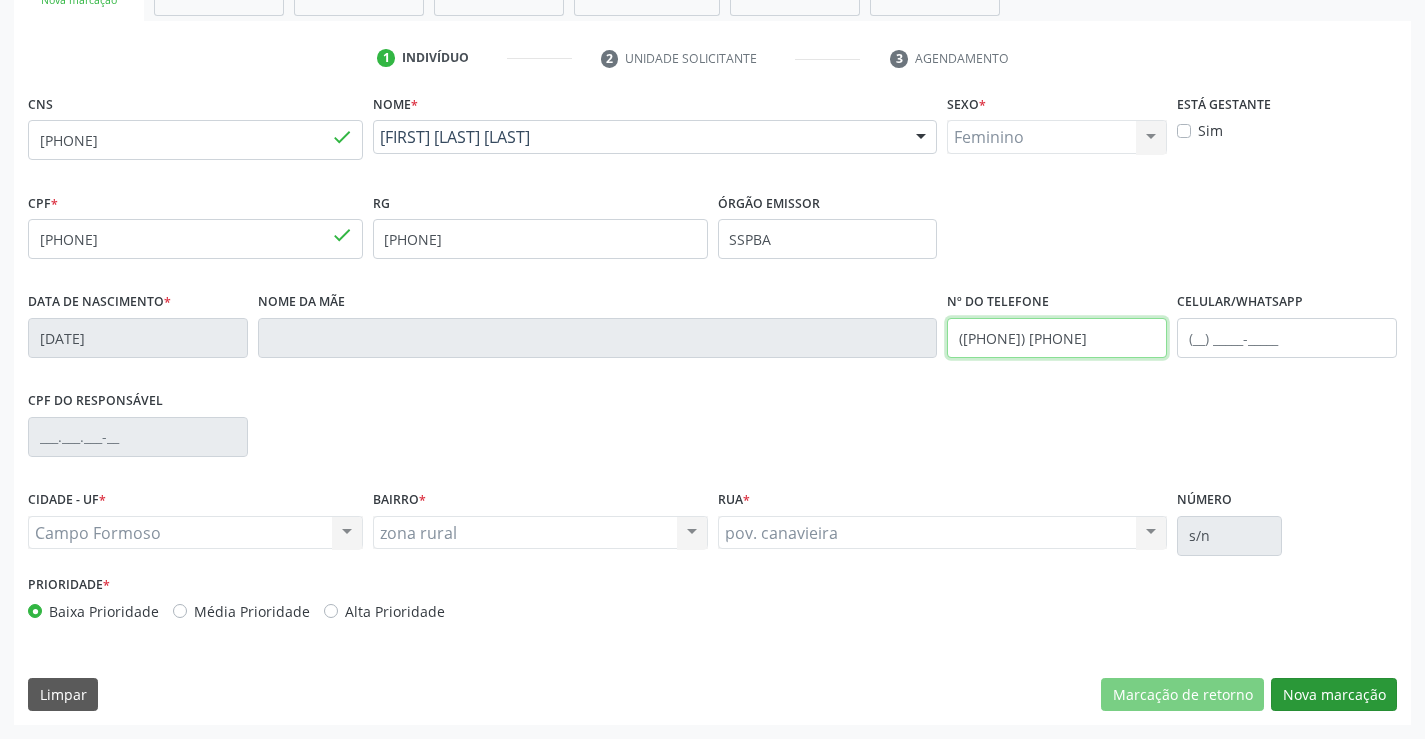 type on "([PHONE]) [PHONE]" 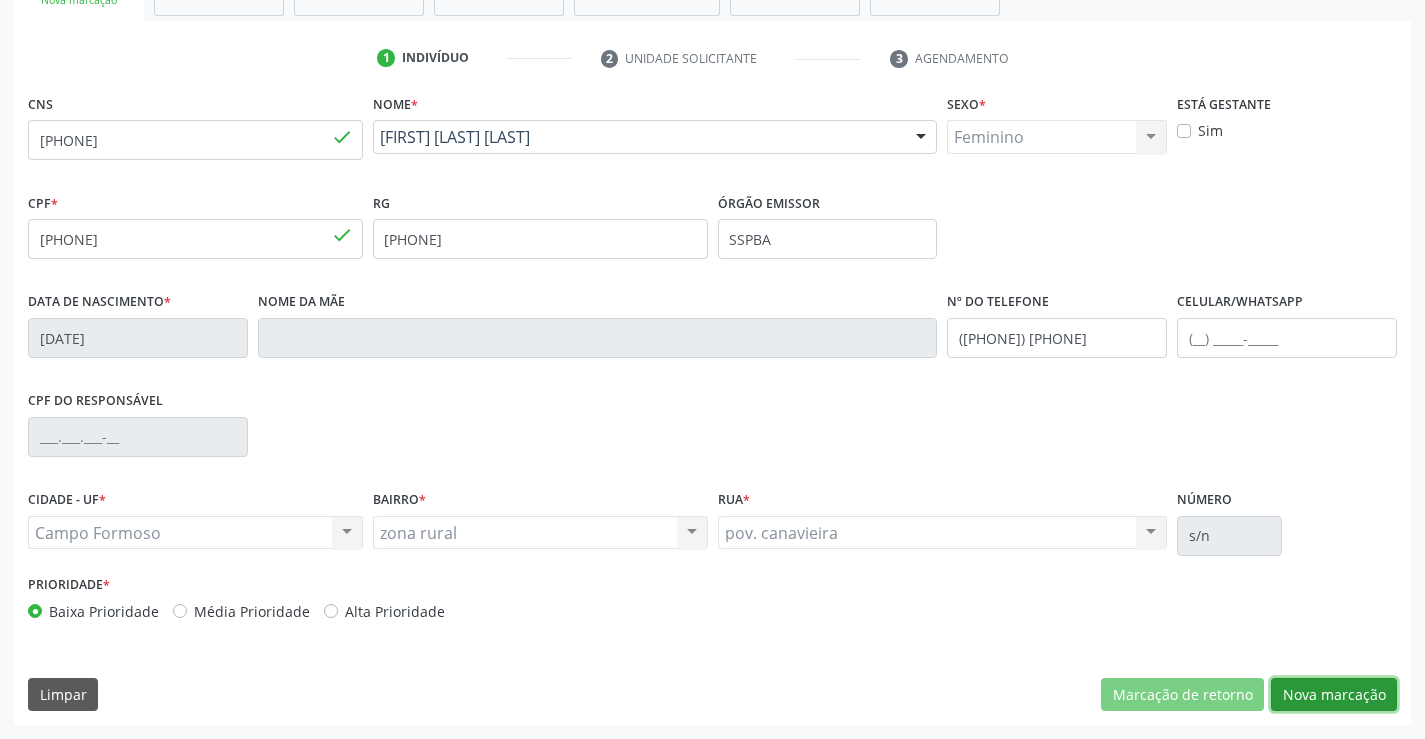 click on "Nova marcação" at bounding box center (1334, 695) 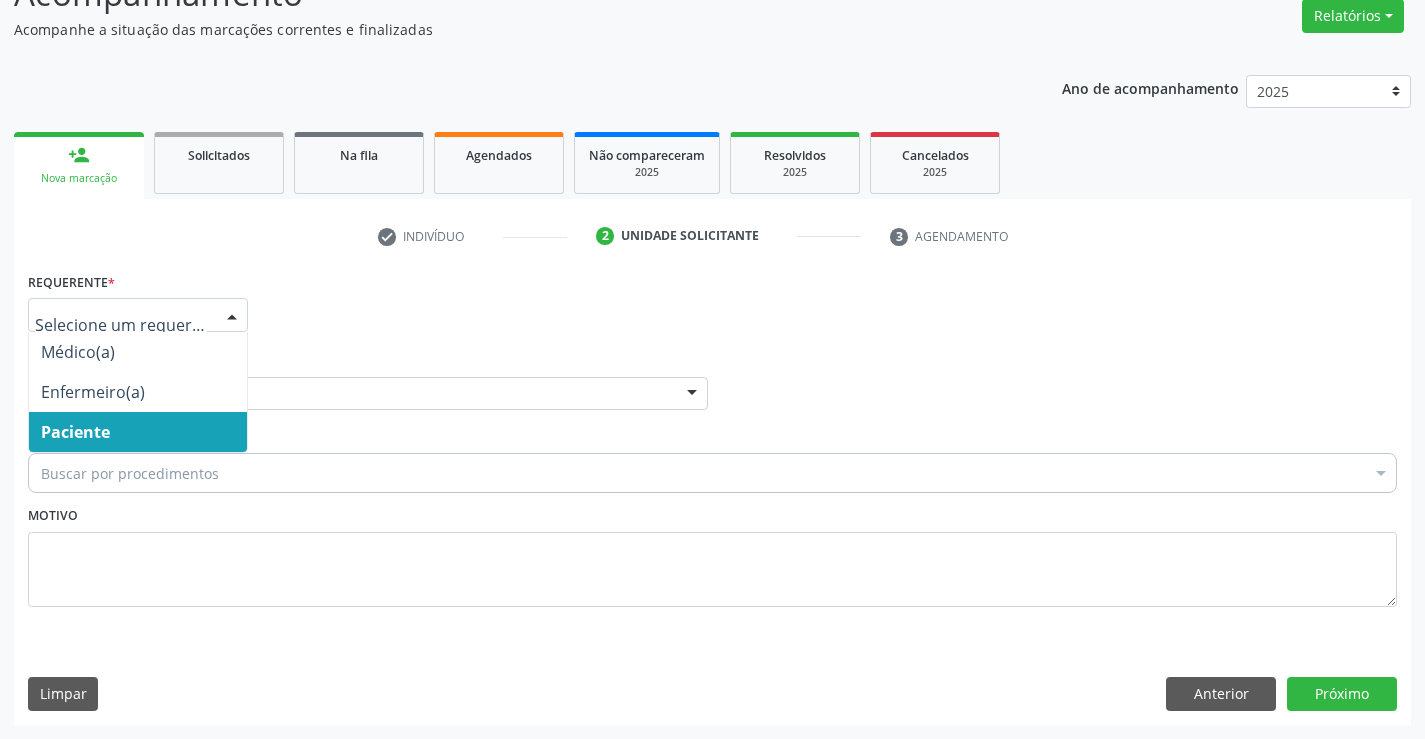 drag, startPoint x: 171, startPoint y: 429, endPoint x: 190, endPoint y: 407, distance: 29.068884 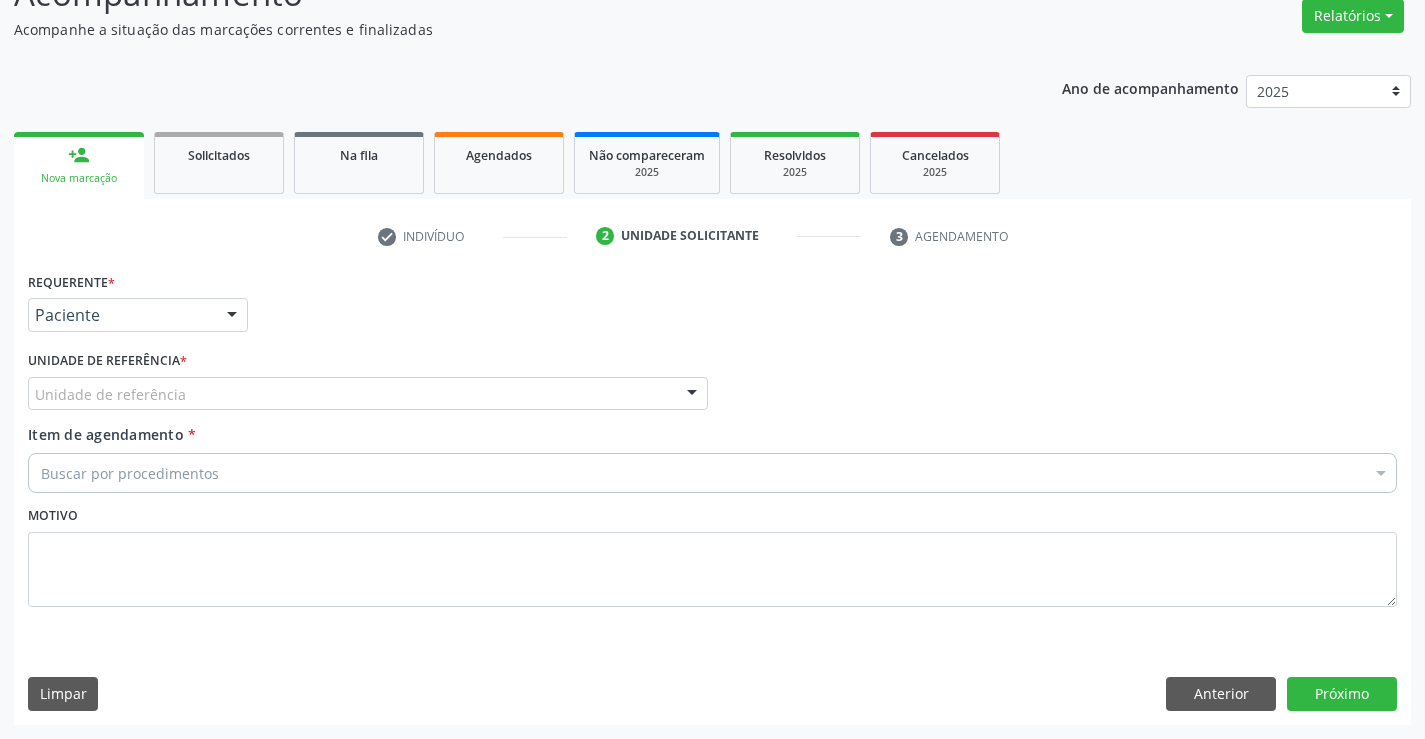 click on "Unidade de referência" at bounding box center (368, 394) 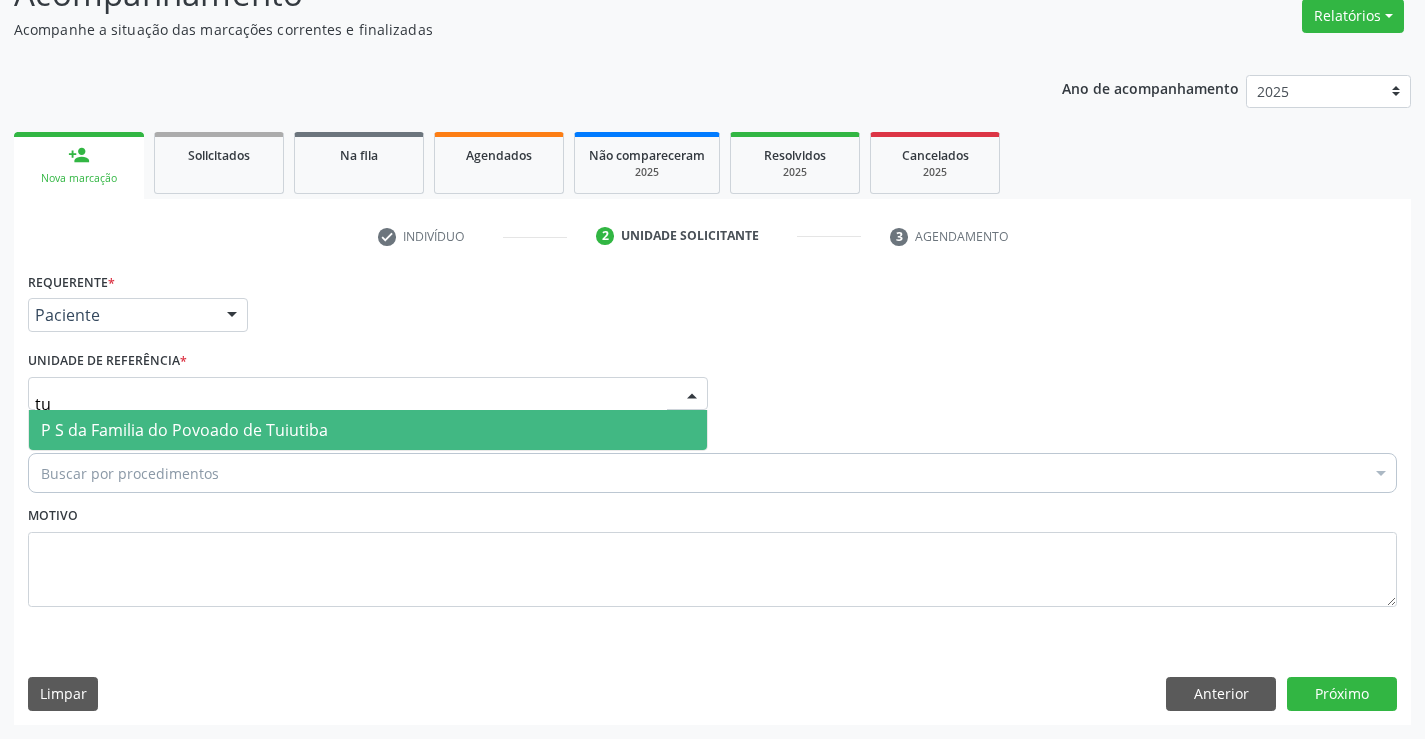 type on "tui" 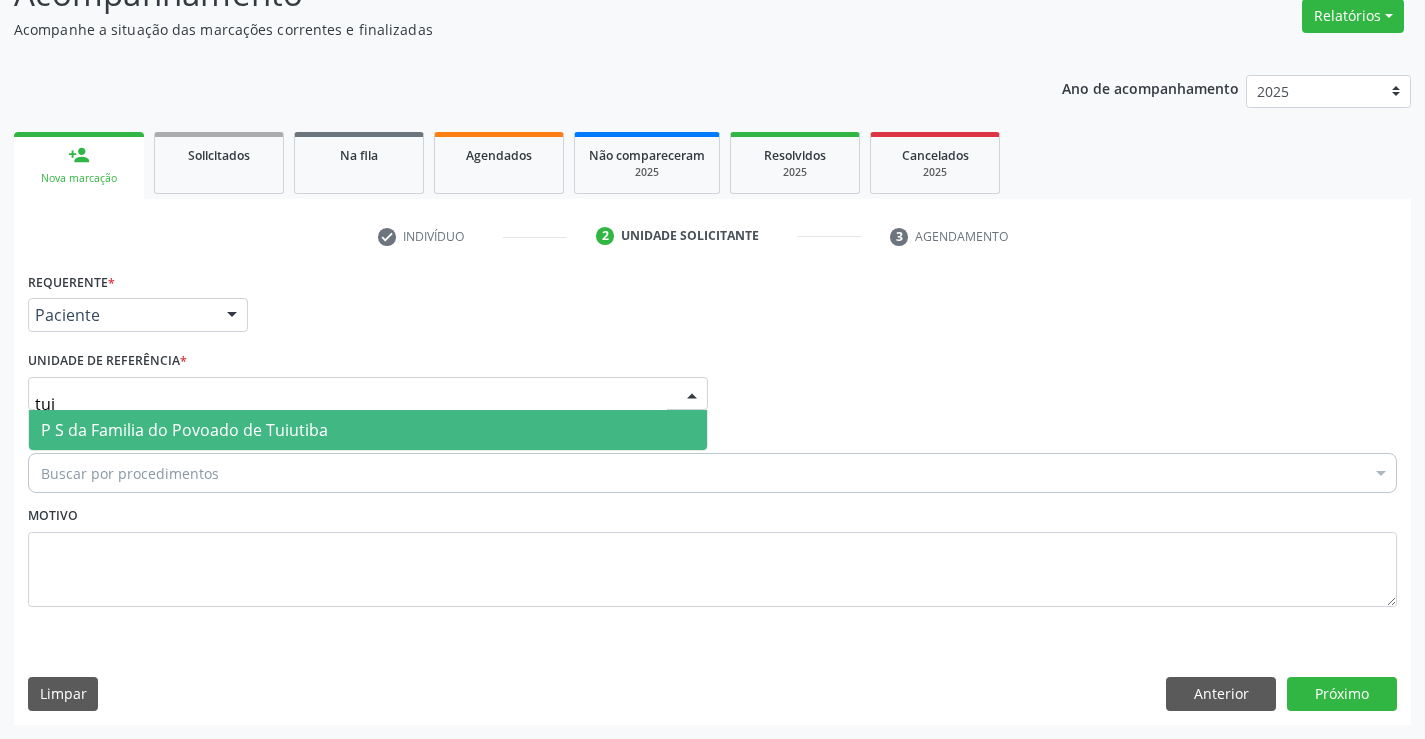 click on "P S da Familia do Povoado de Tuiutiba" at bounding box center (184, 430) 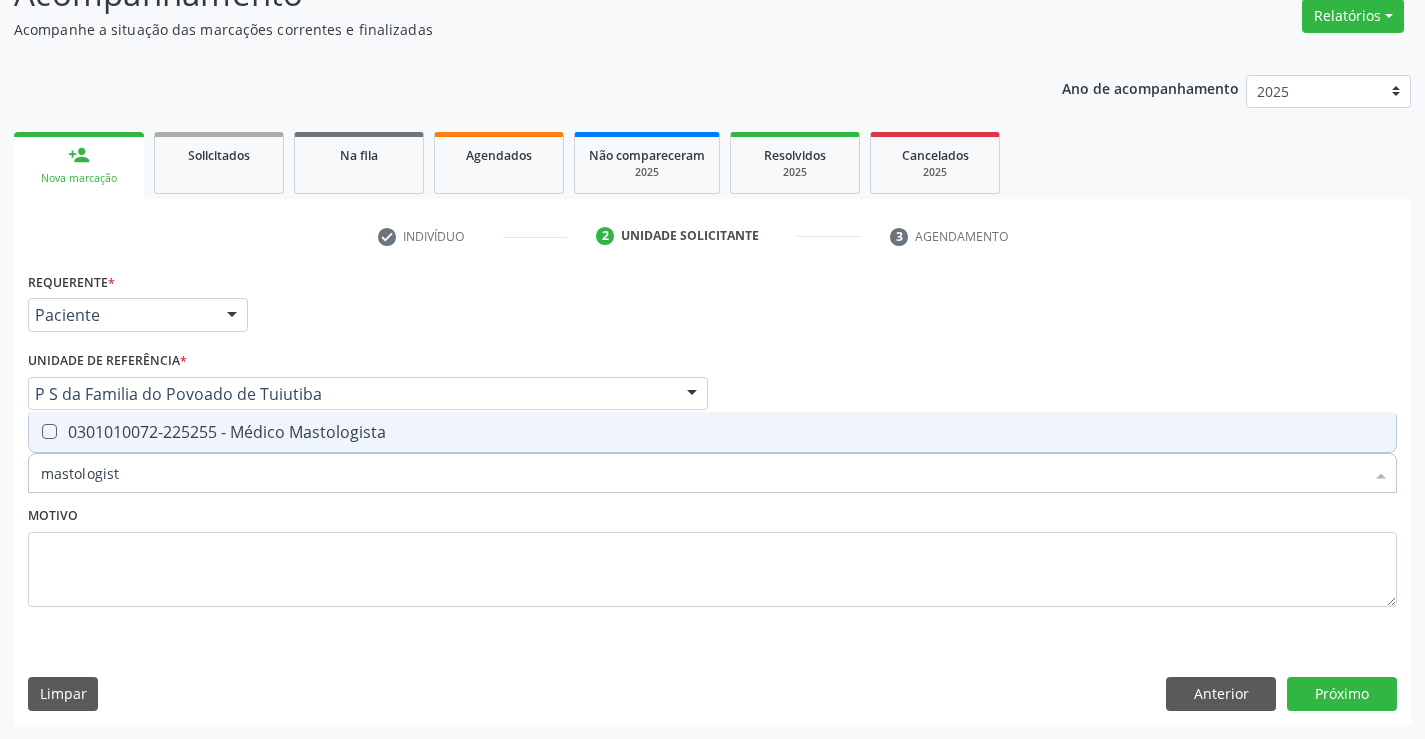 type on "mastologista" 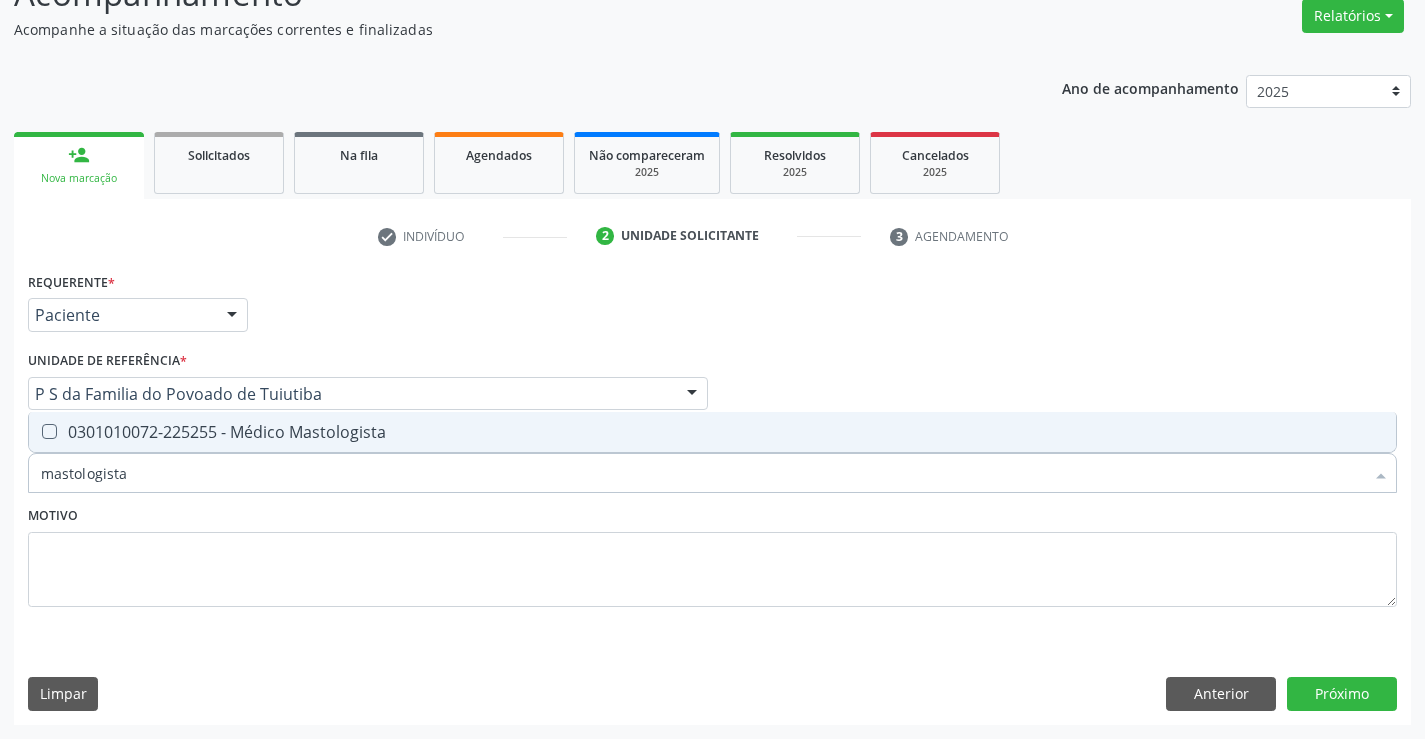 click on "0301010072-225255 - Médico Mastologista" at bounding box center [712, 432] 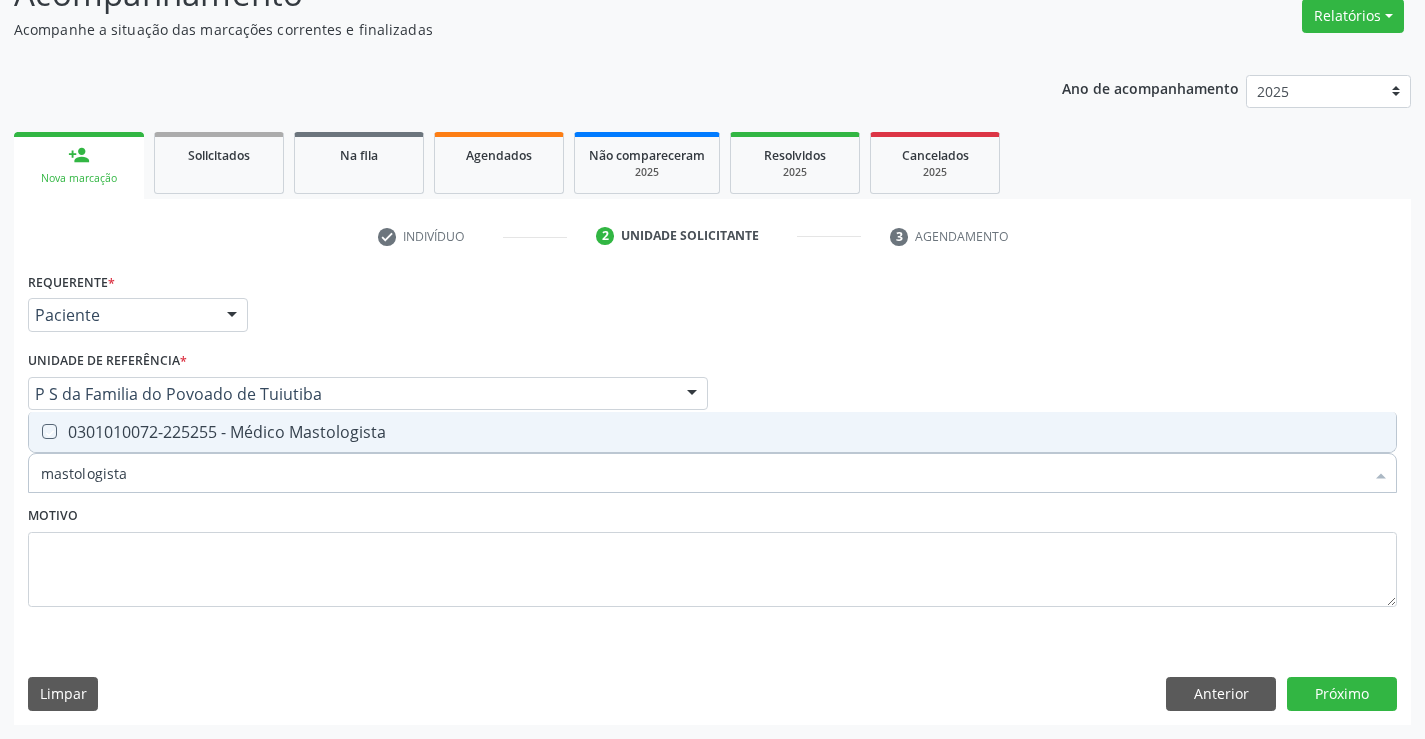 checkbox on "true" 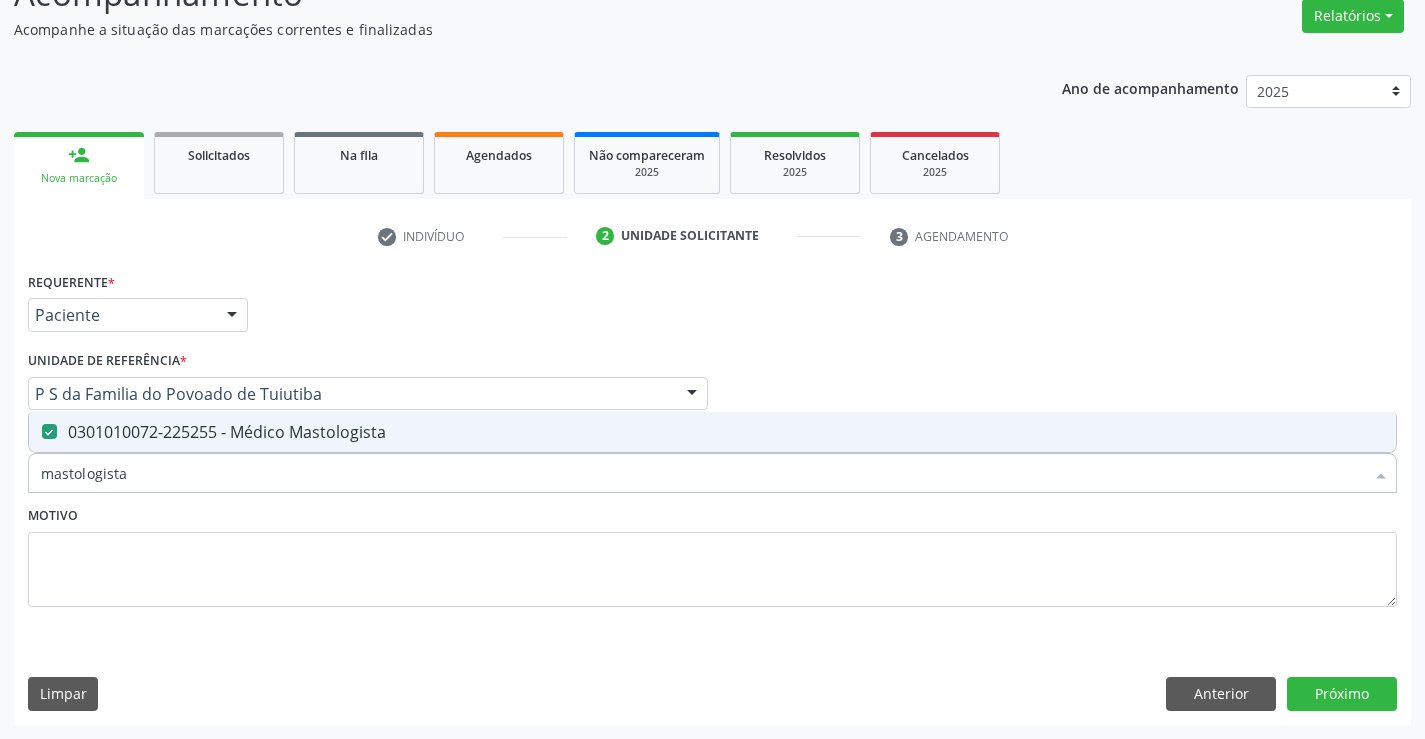 click on "Motivo" at bounding box center [712, 554] 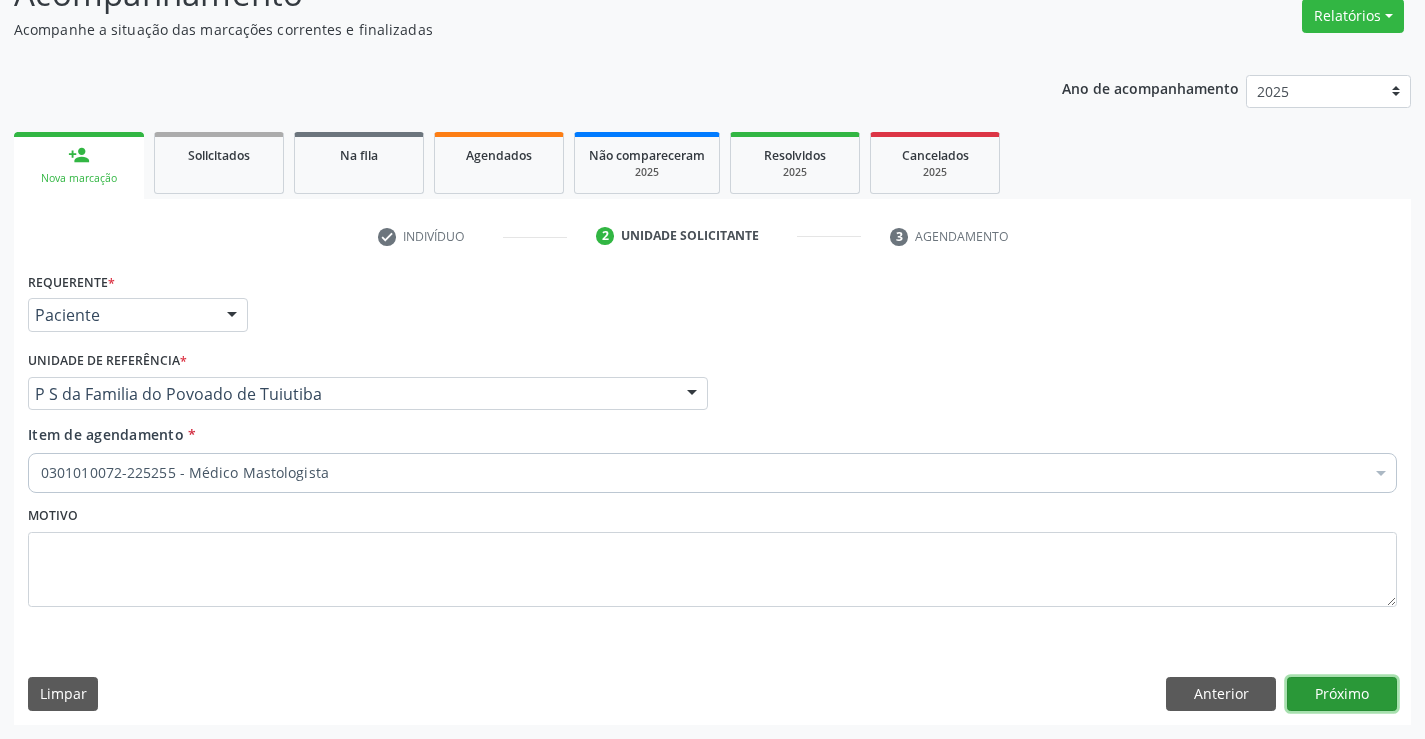 click on "Próximo" at bounding box center (1342, 694) 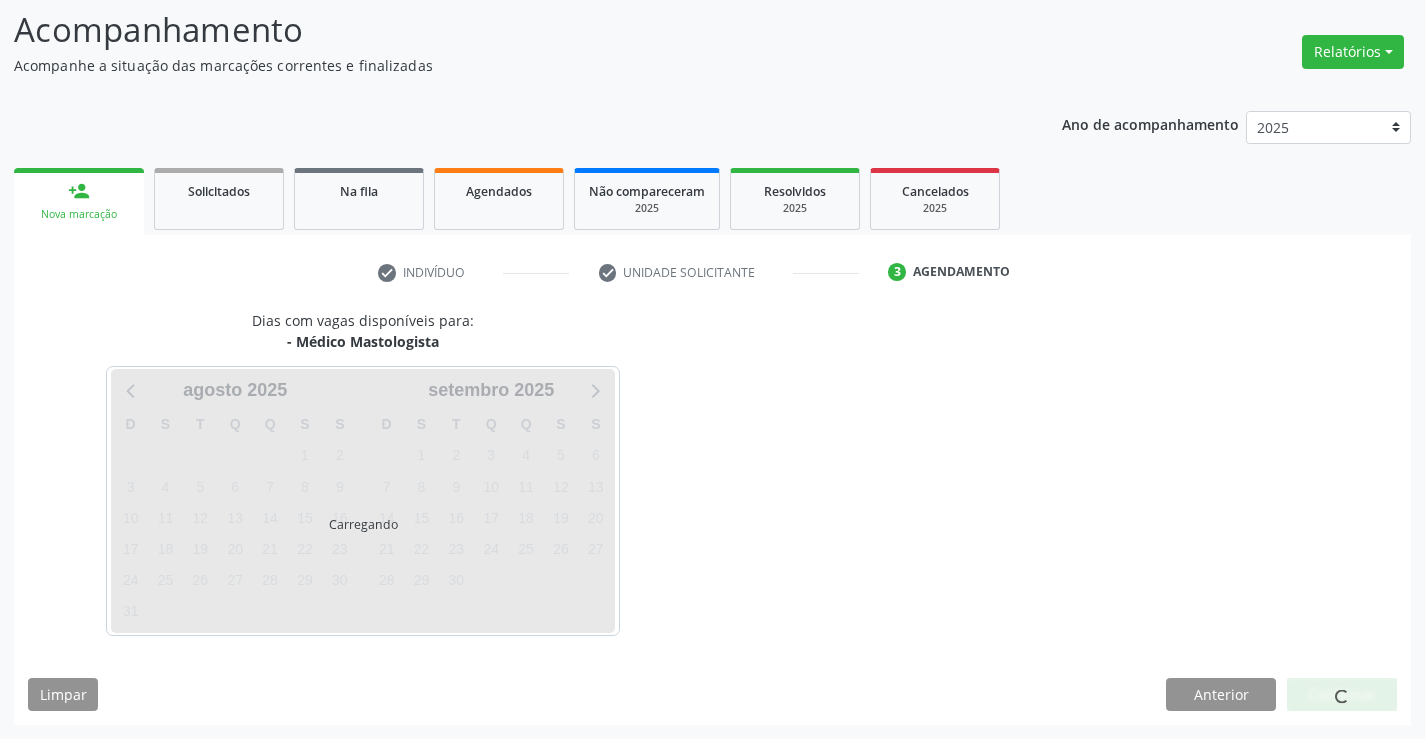 scroll, scrollTop: 167, scrollLeft: 0, axis: vertical 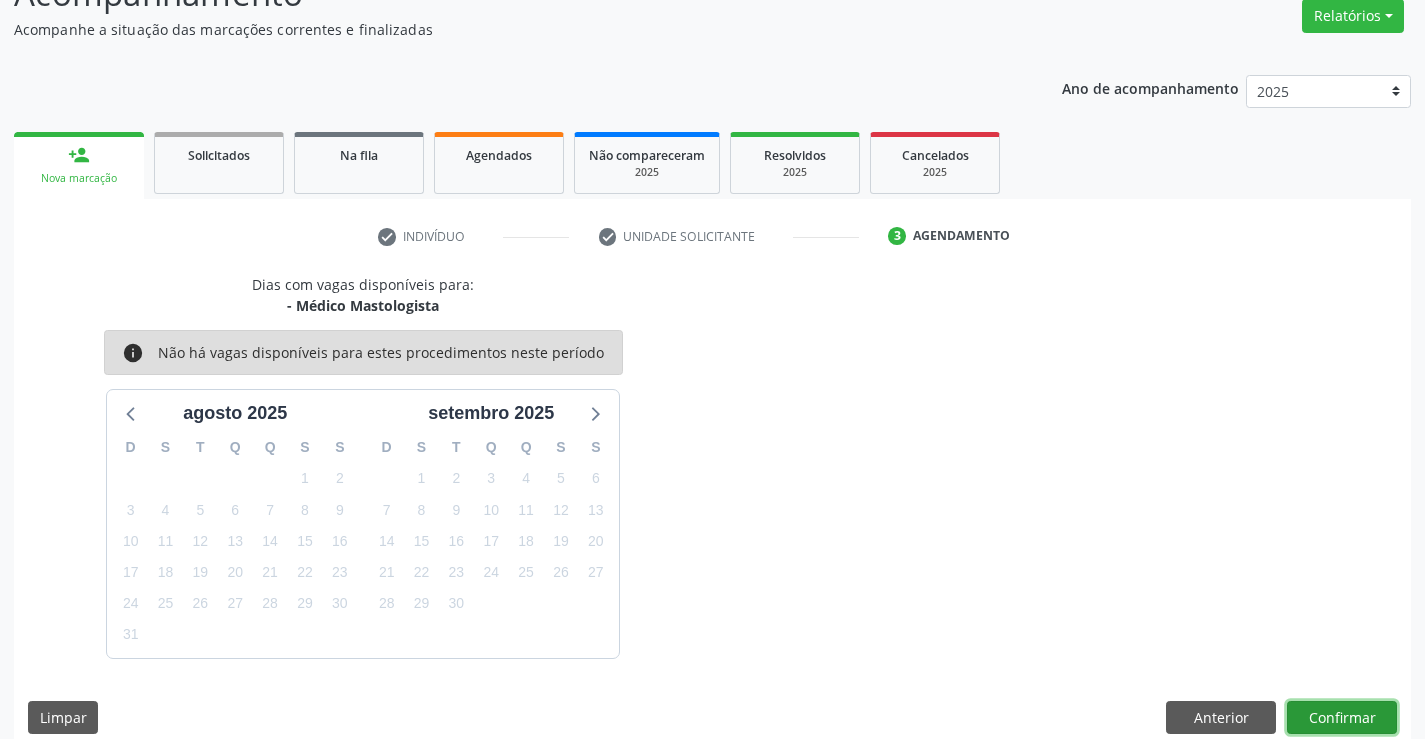 click on "Confirmar" at bounding box center (1342, 718) 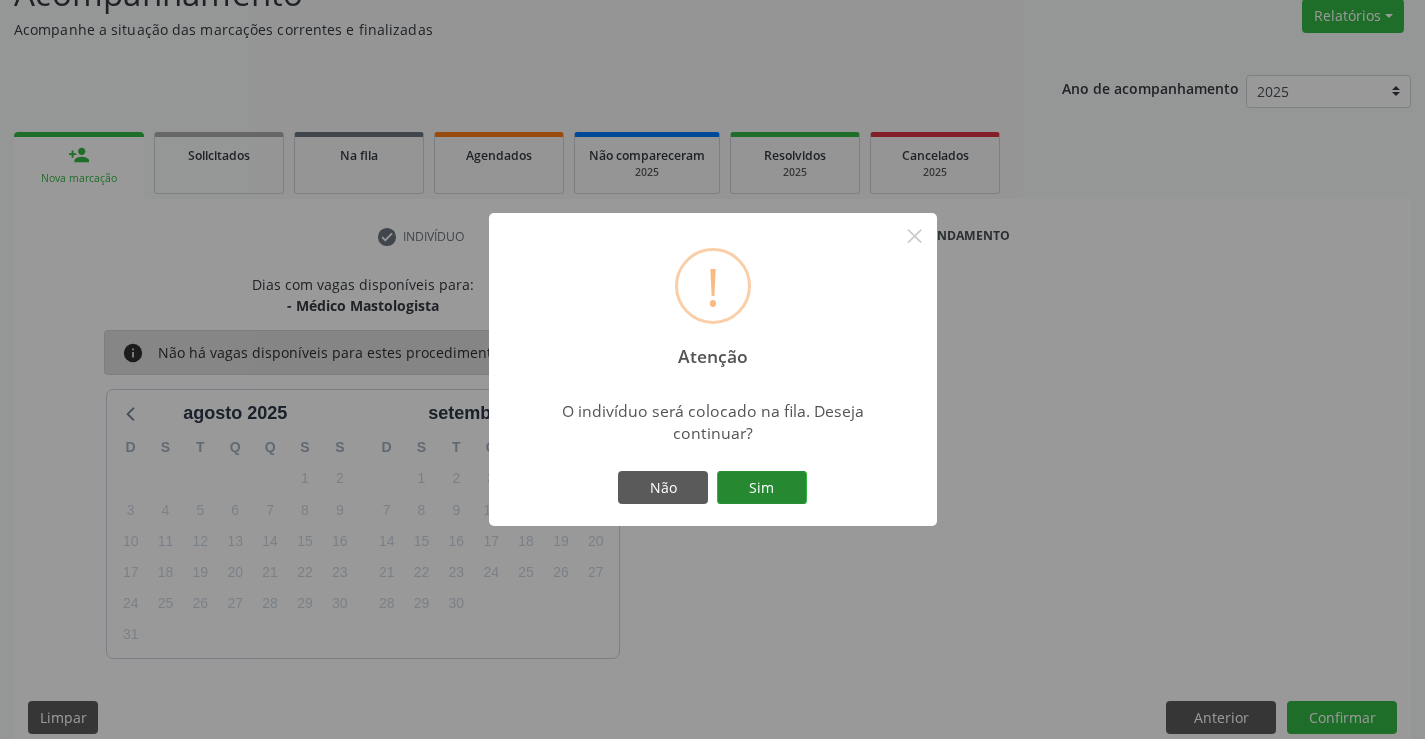 click on "Sim" at bounding box center (762, 488) 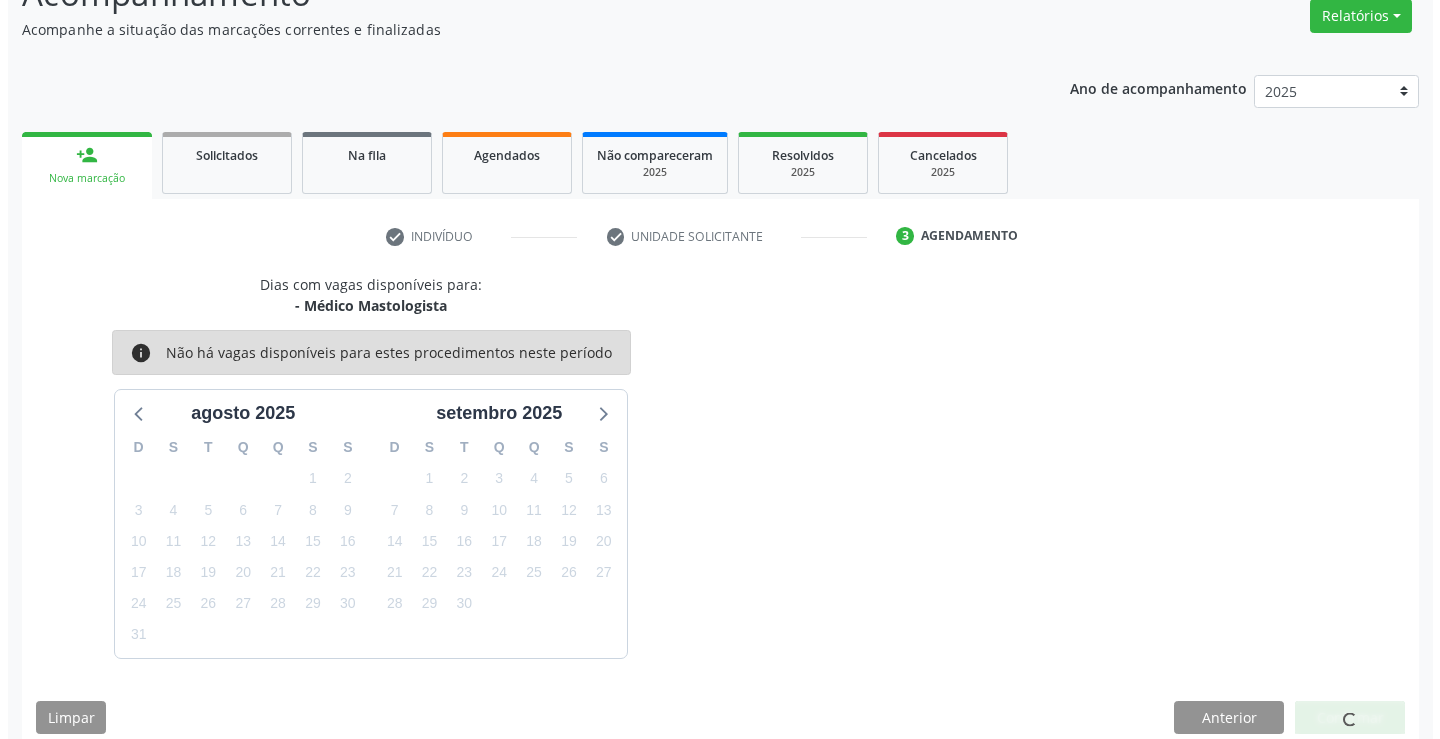 scroll, scrollTop: 0, scrollLeft: 0, axis: both 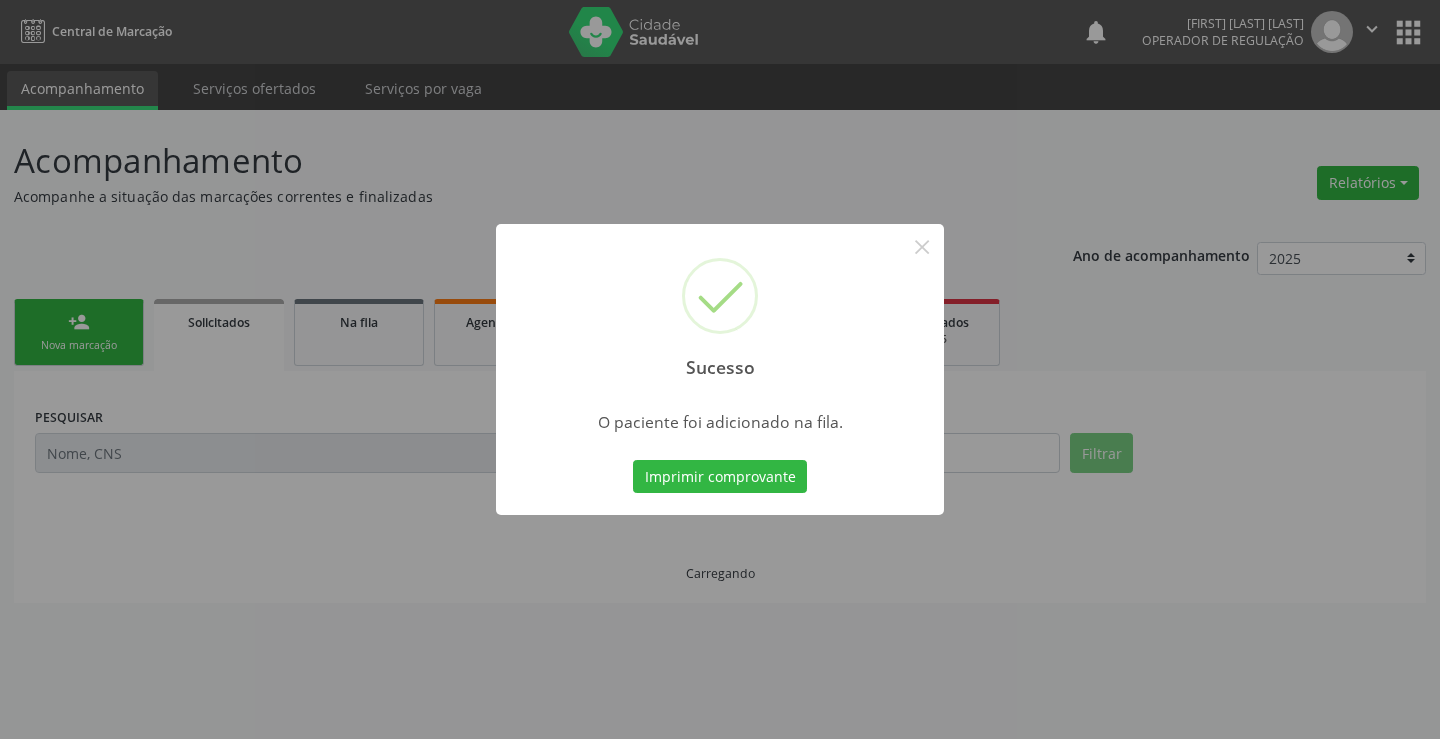 click on "Imprimir comprovante" at bounding box center (720, 477) 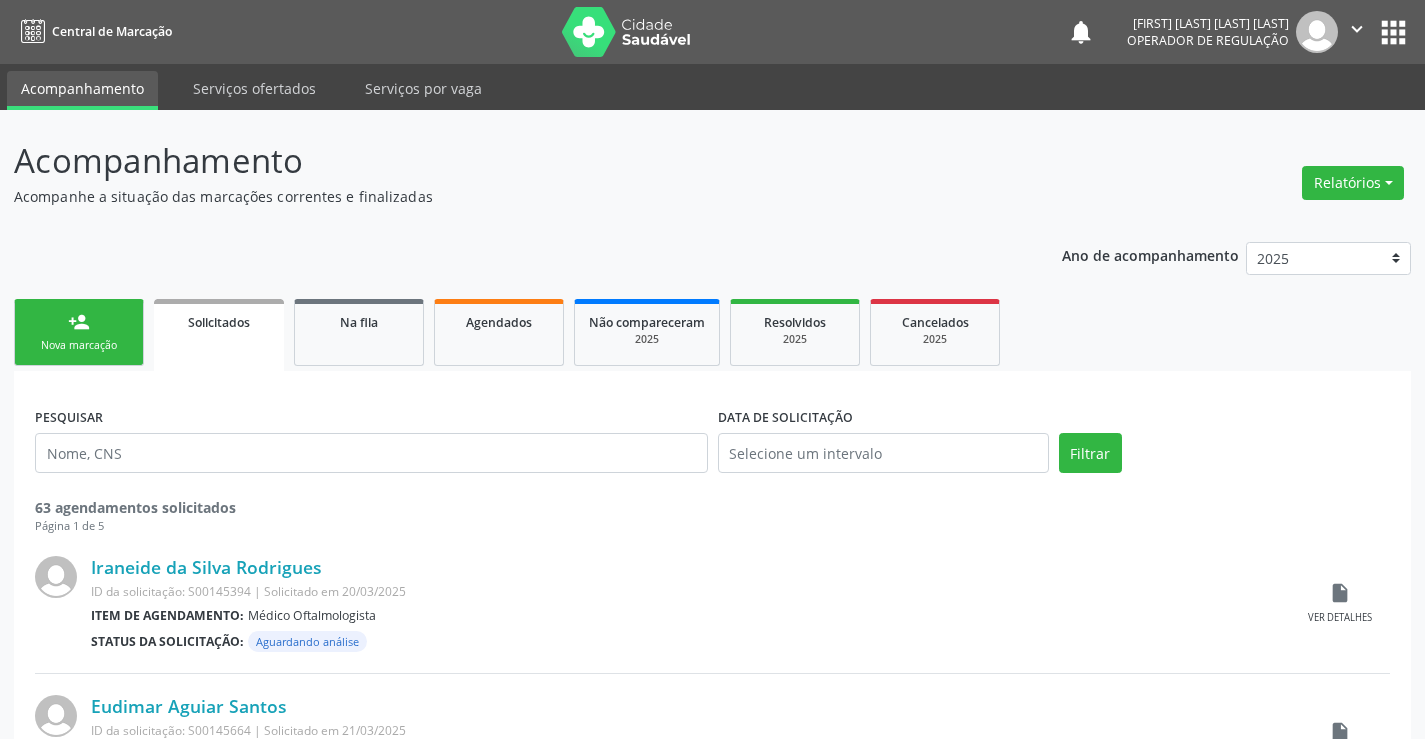 scroll, scrollTop: 0, scrollLeft: 0, axis: both 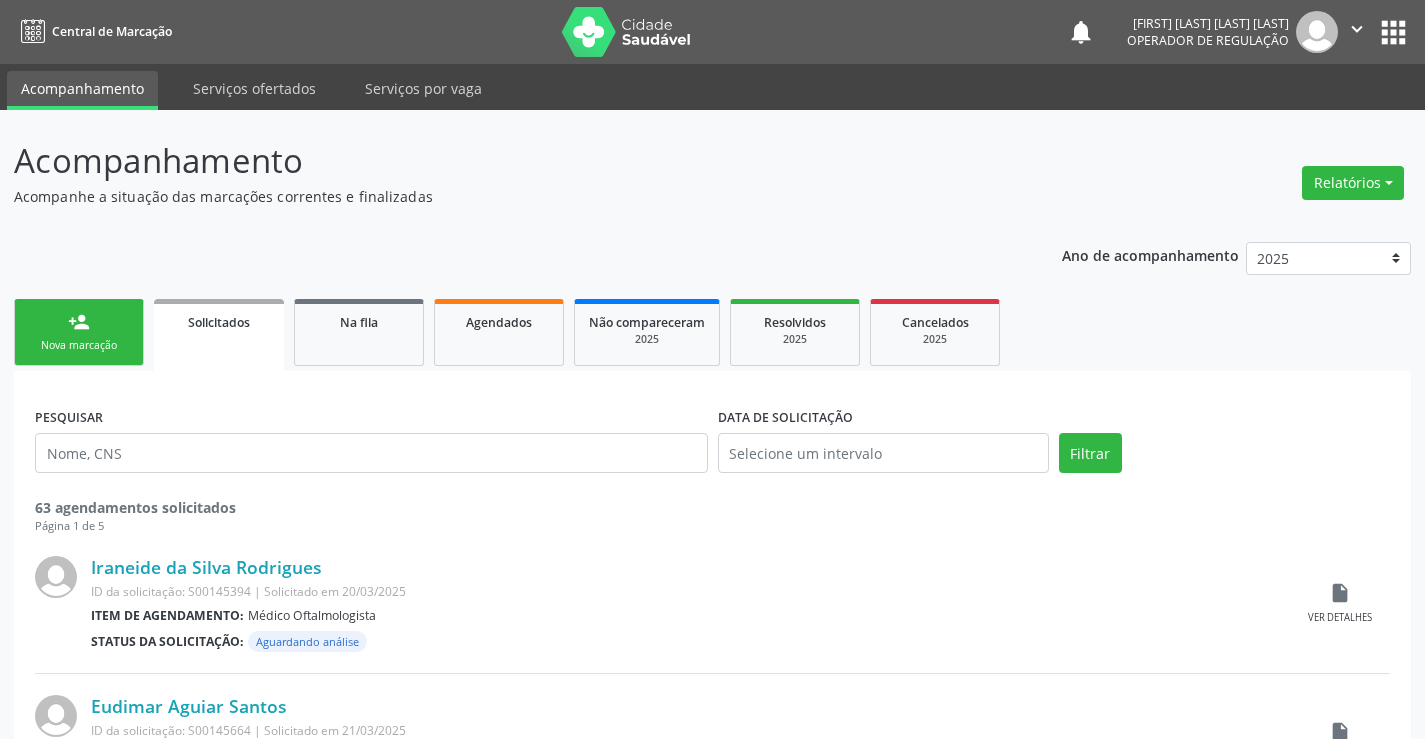 click on "person_add
Nova marcação" at bounding box center (79, 332) 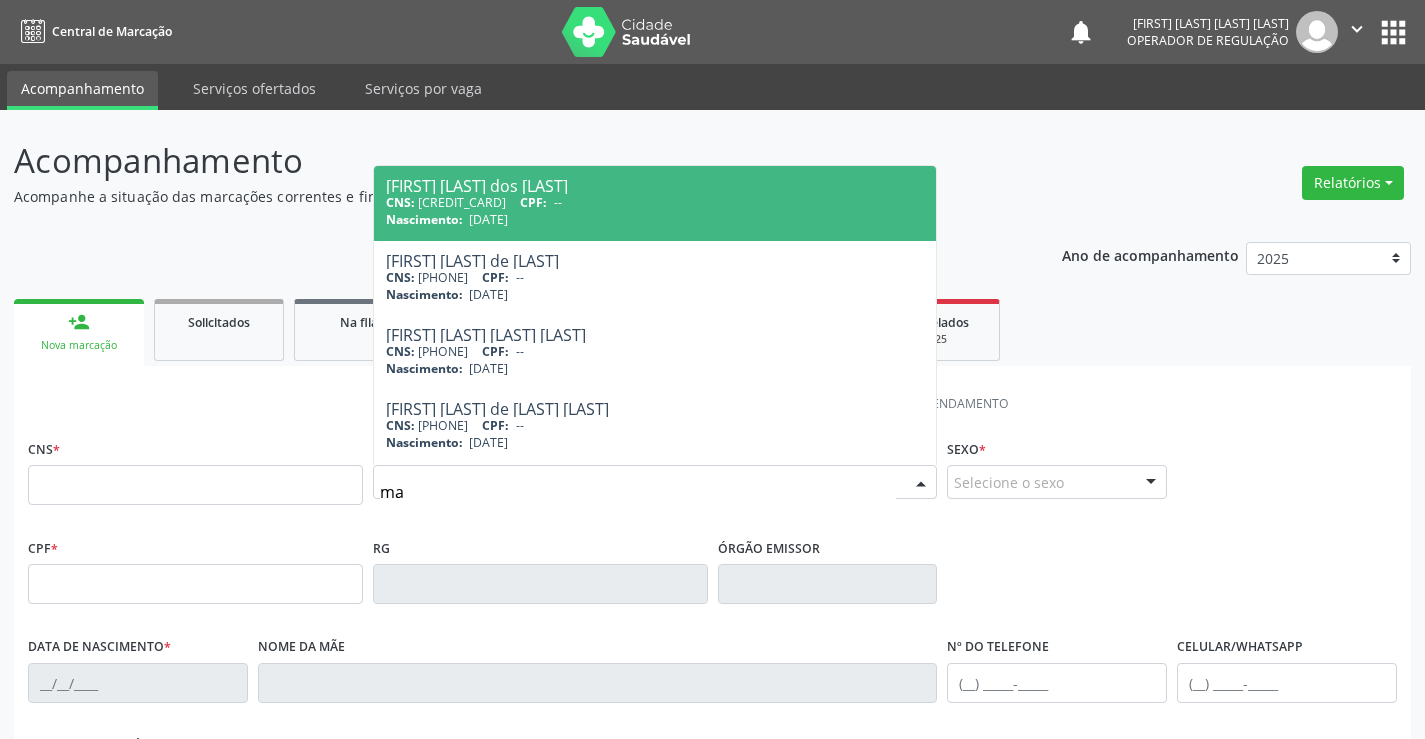 type on "m" 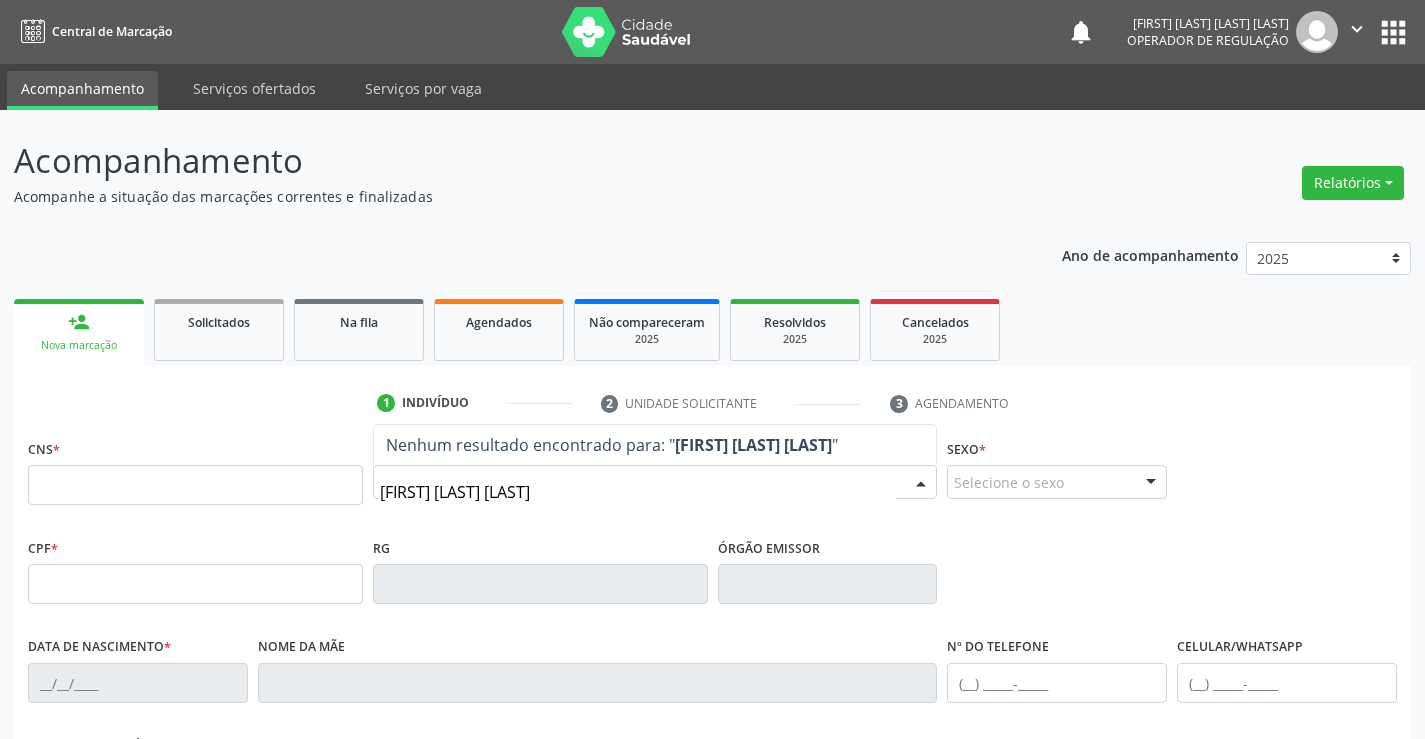click on "MARIA IVANETE DANTAS" at bounding box center [638, 492] 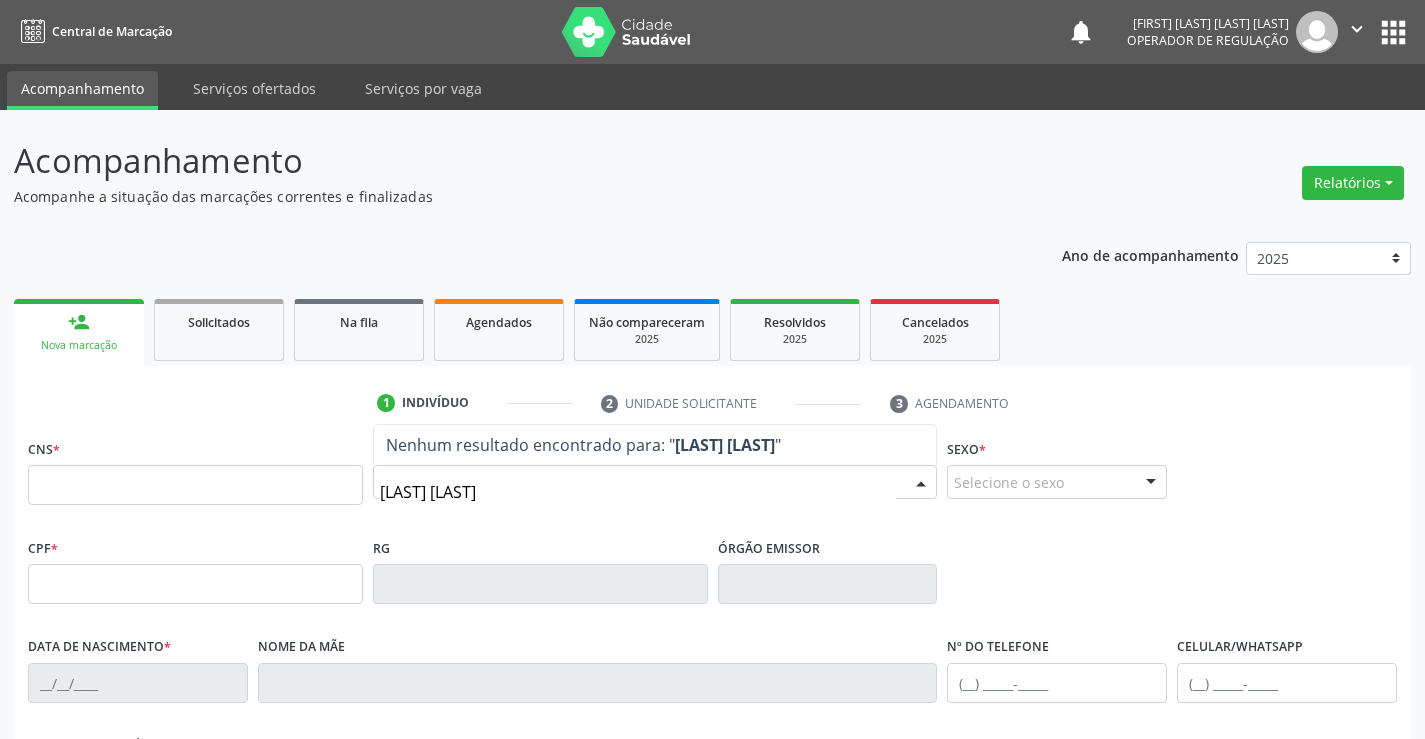 click on "NETE DANTAS" at bounding box center (638, 492) 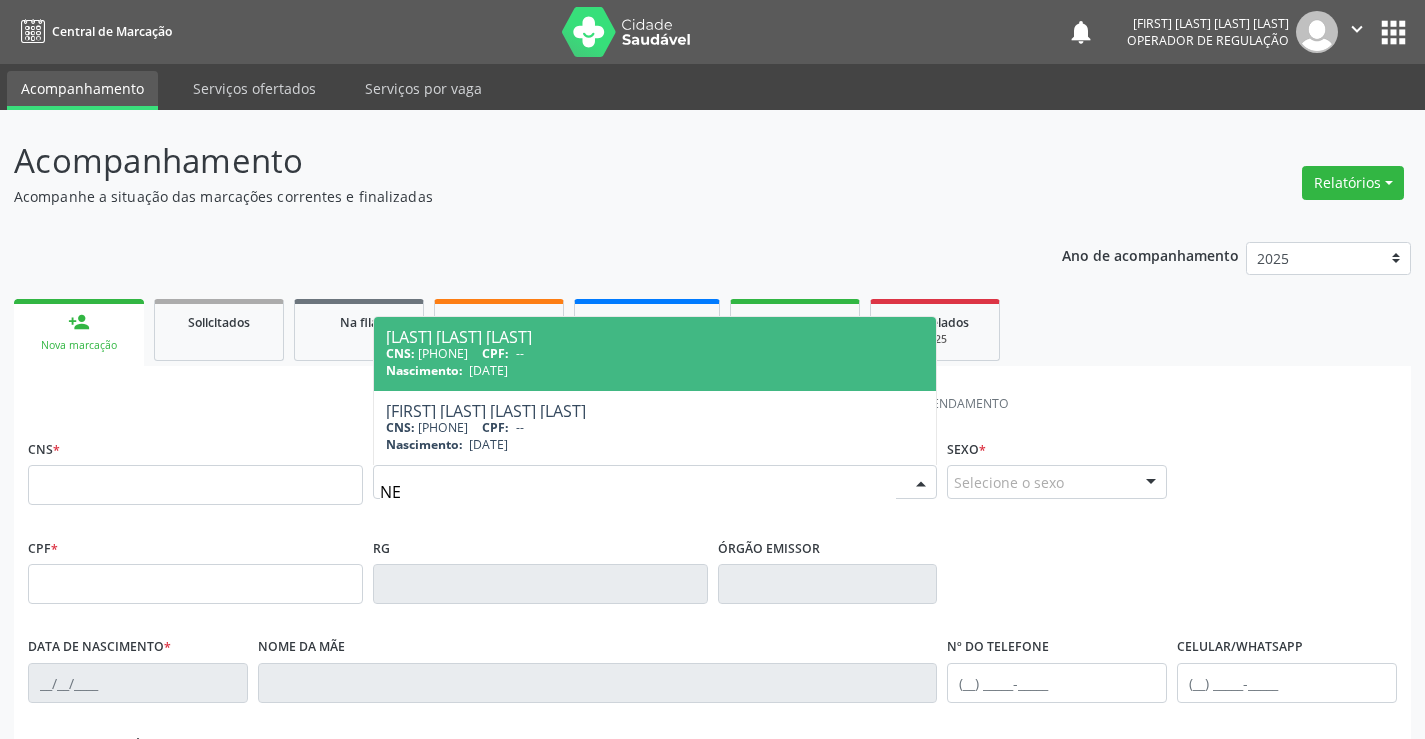 type on "N" 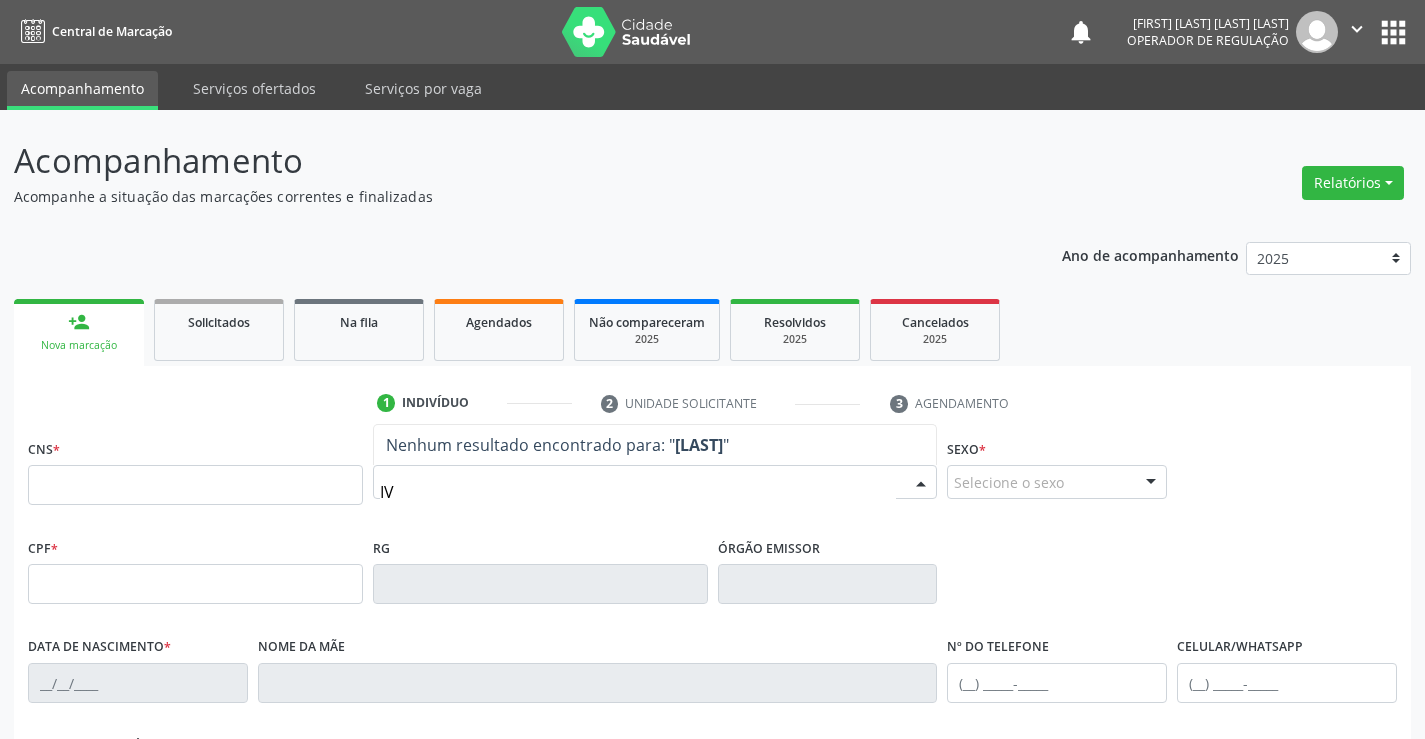 type on "I" 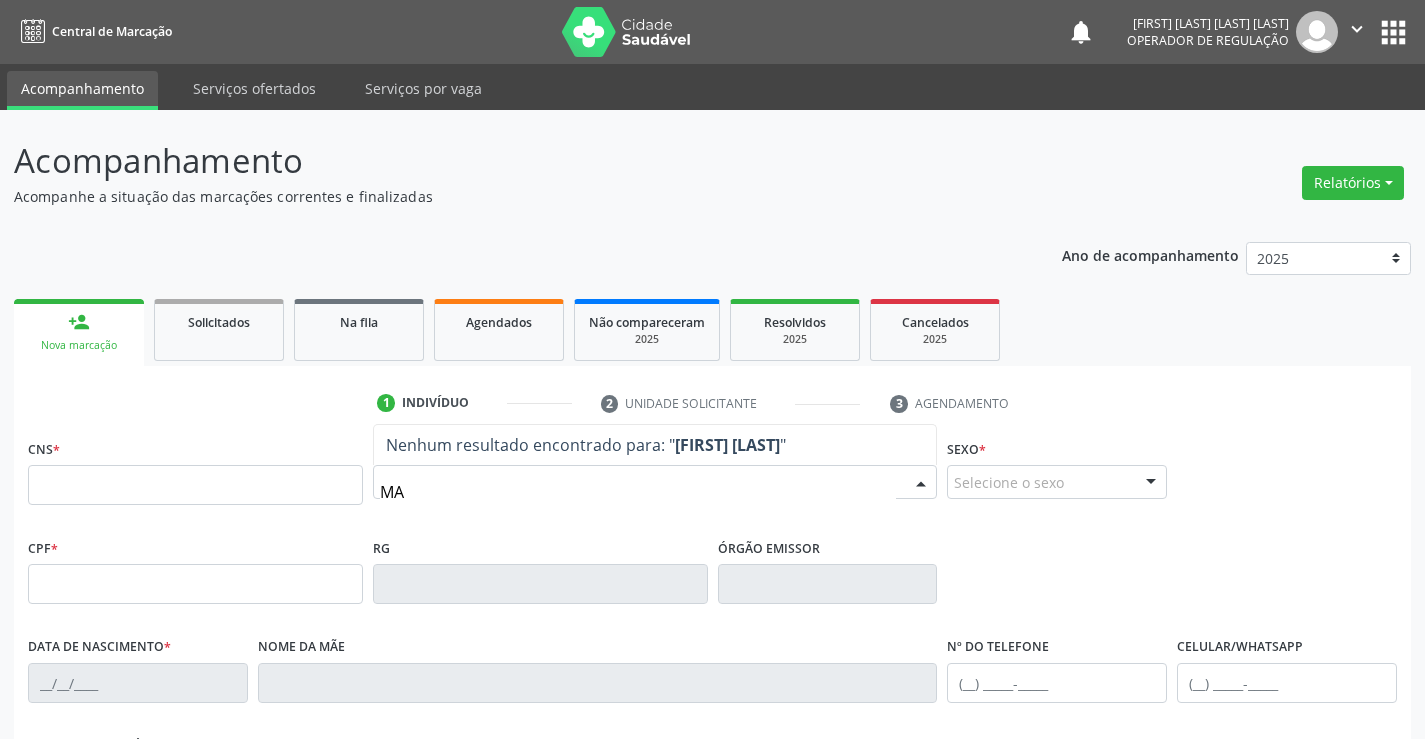 type on "M" 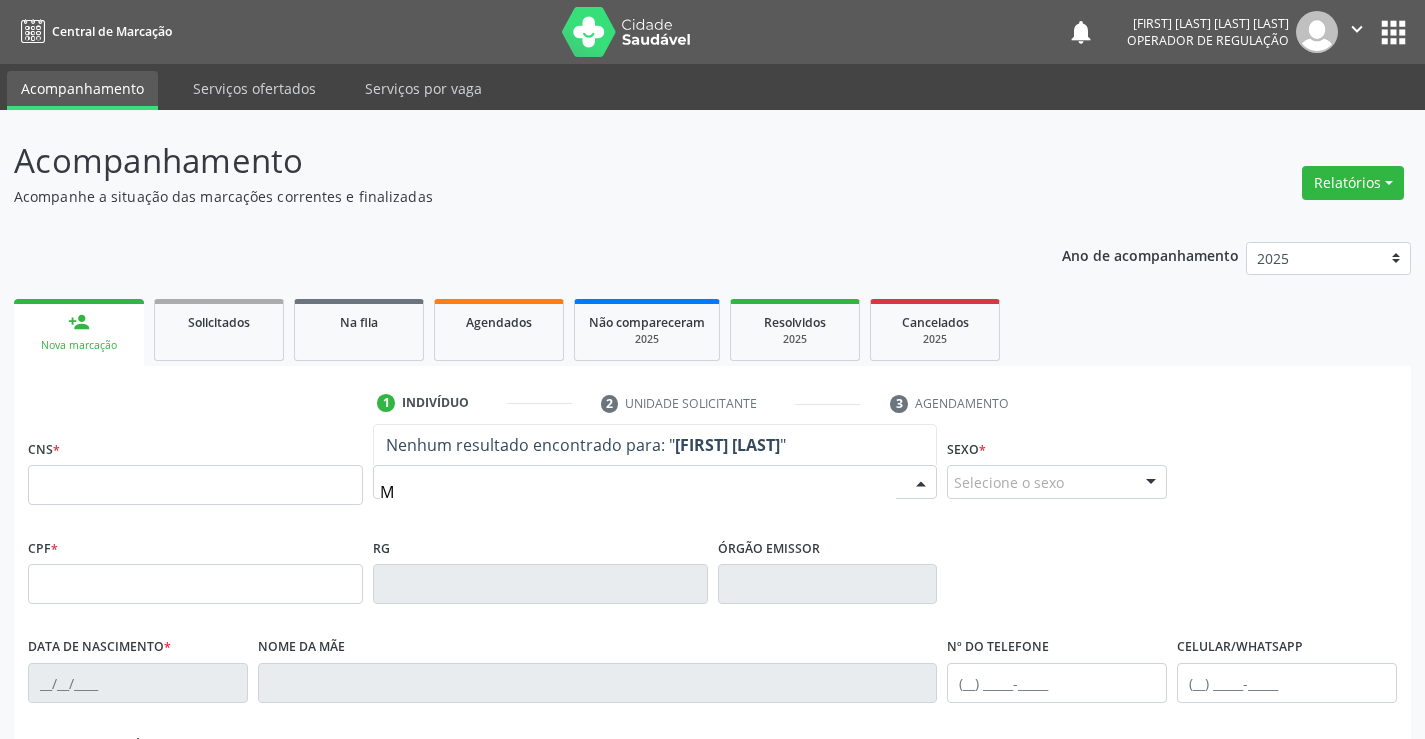 type 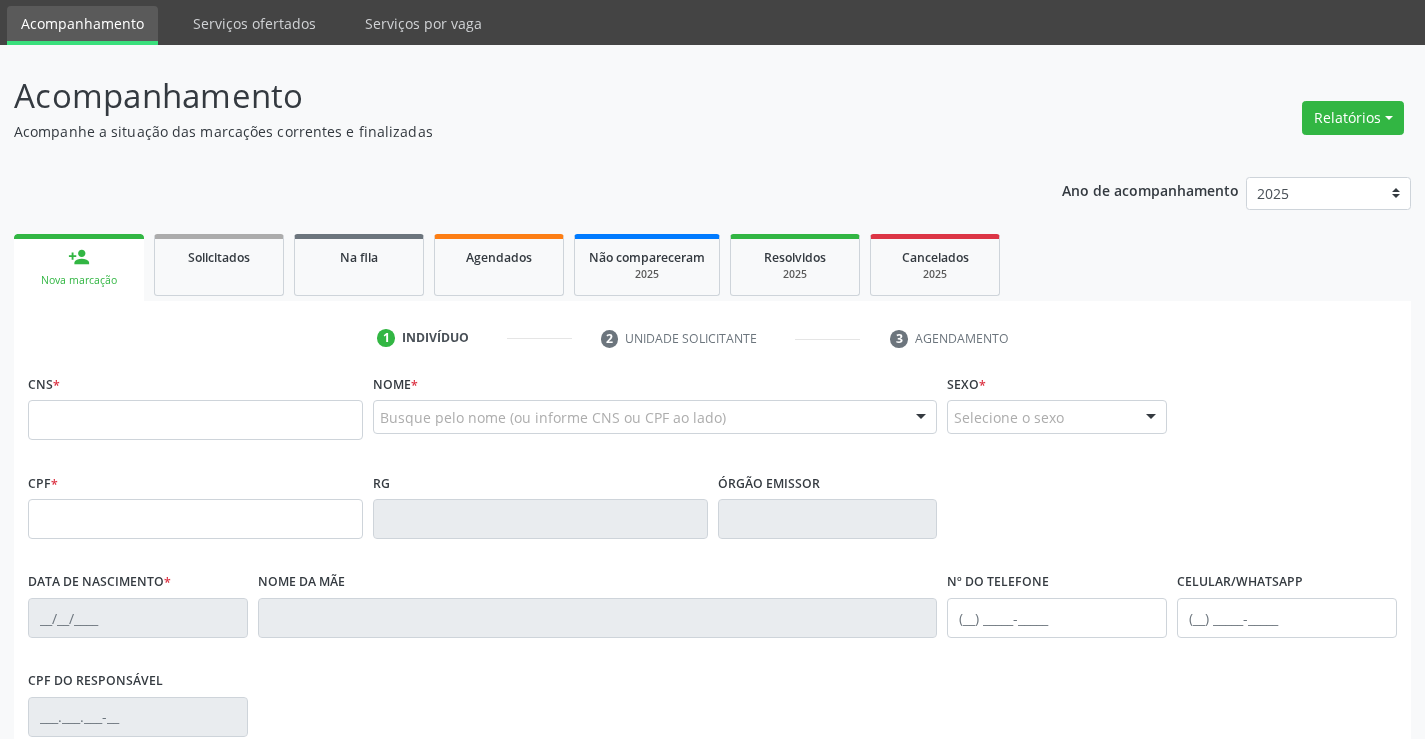 scroll, scrollTop: 100, scrollLeft: 0, axis: vertical 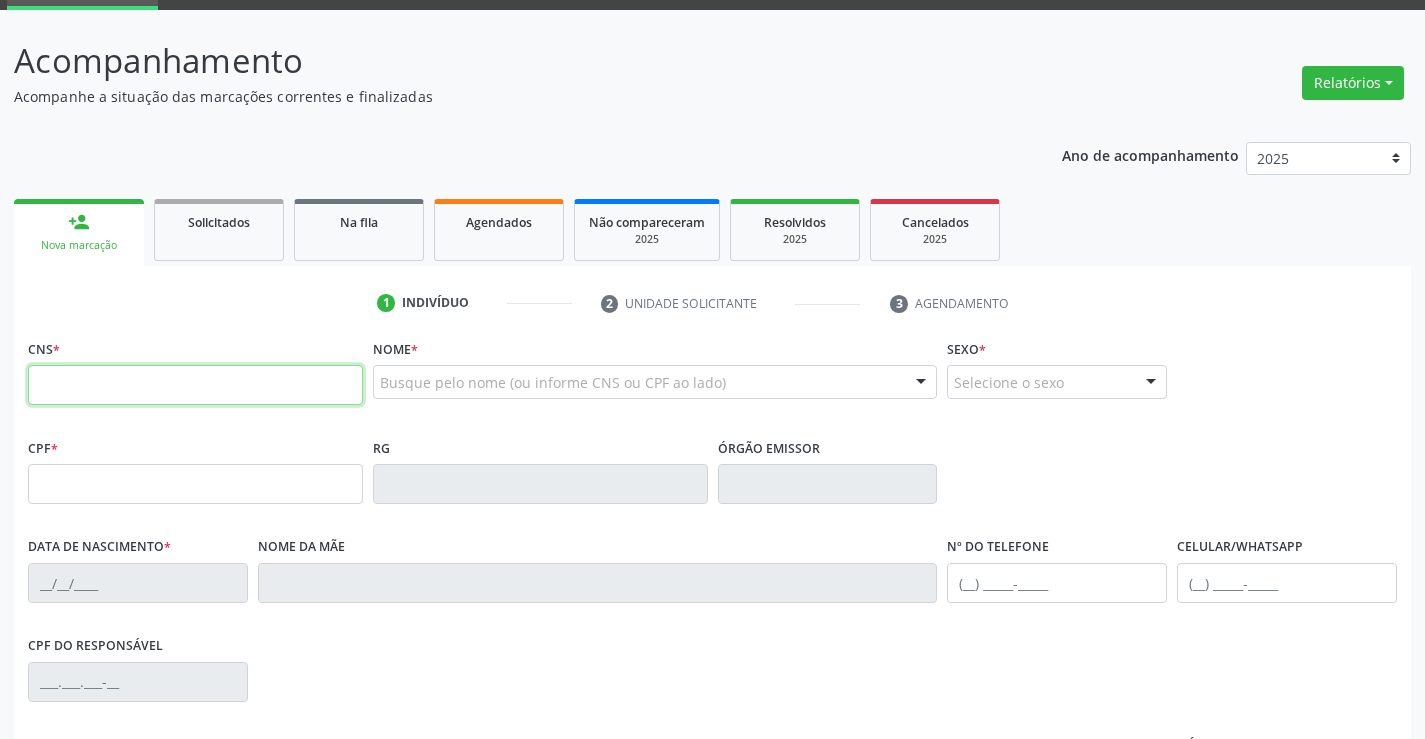 click at bounding box center (195, 385) 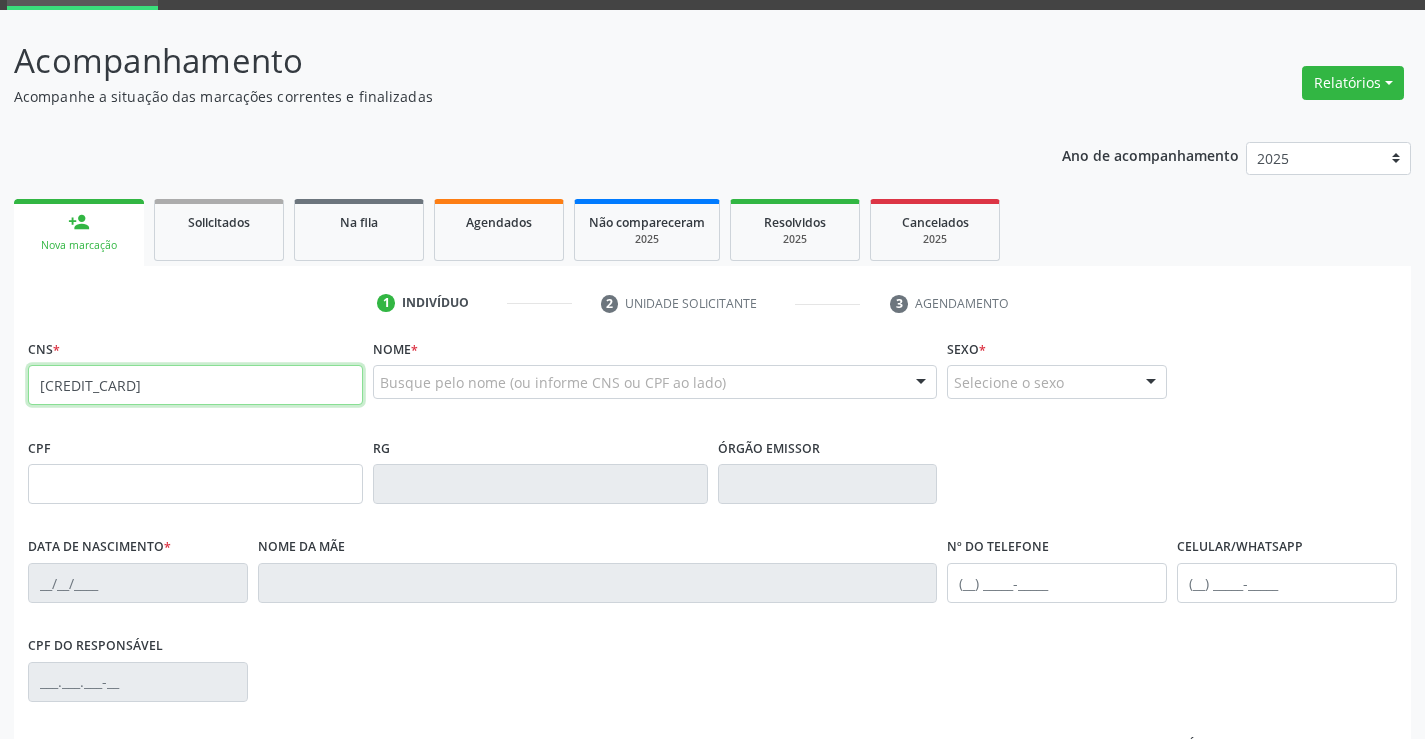 type on "701 0048 9705 8190" 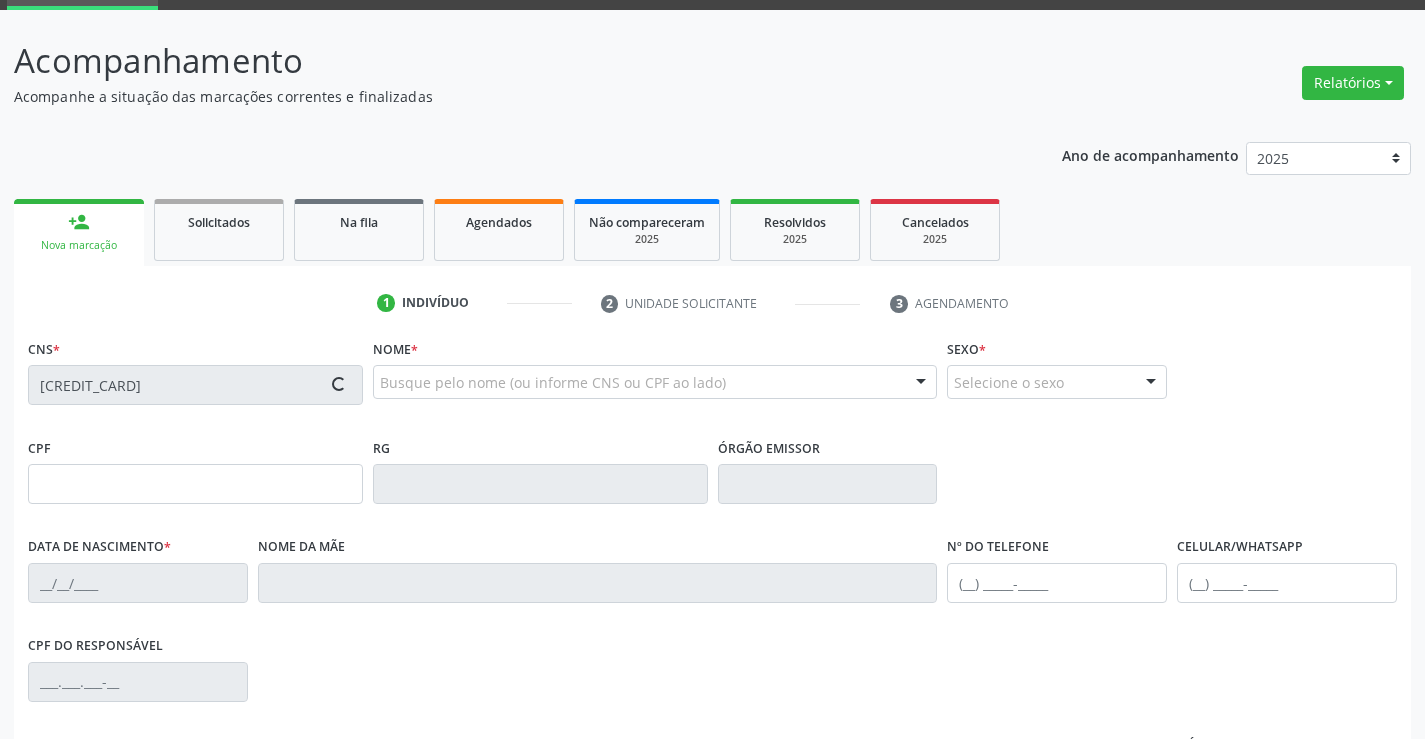 type on "0360836313" 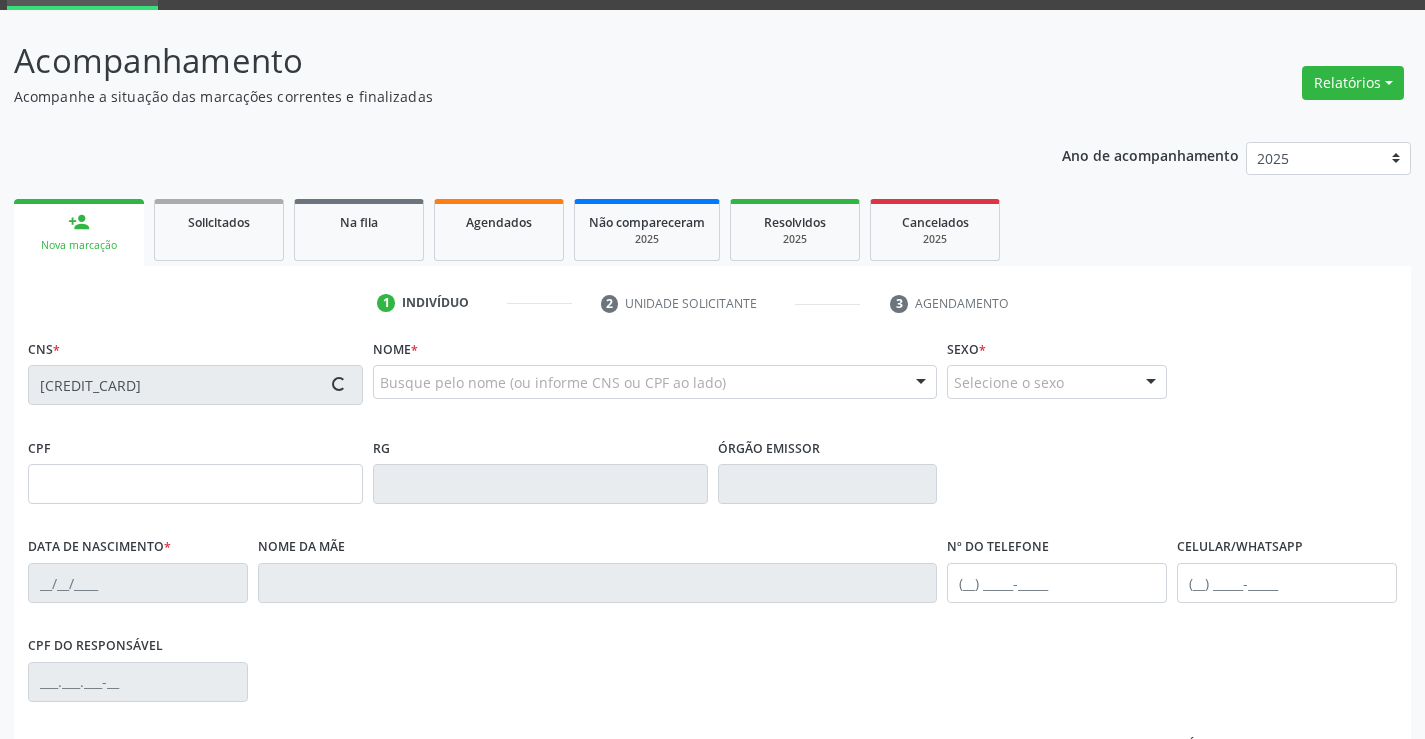 type on "29/04/1945" 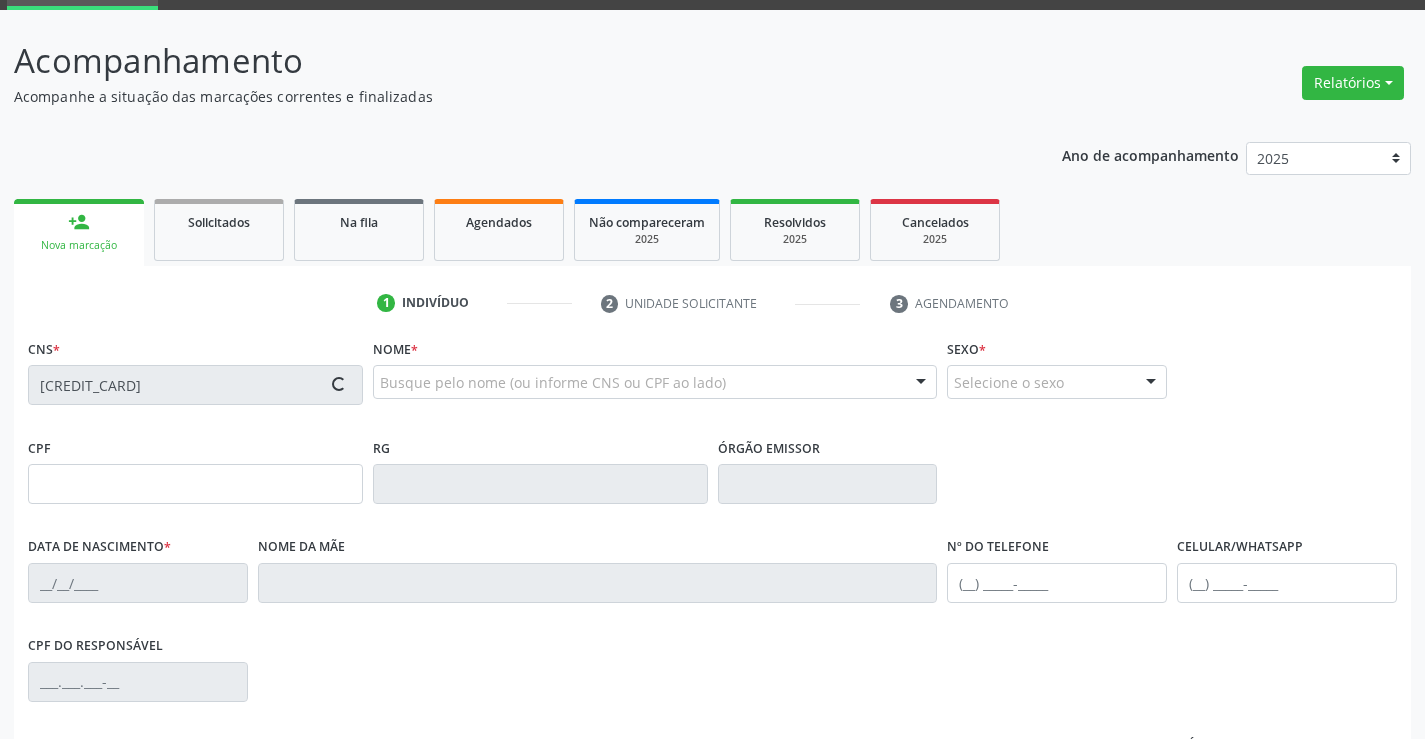 type on "(74) 8874-3411" 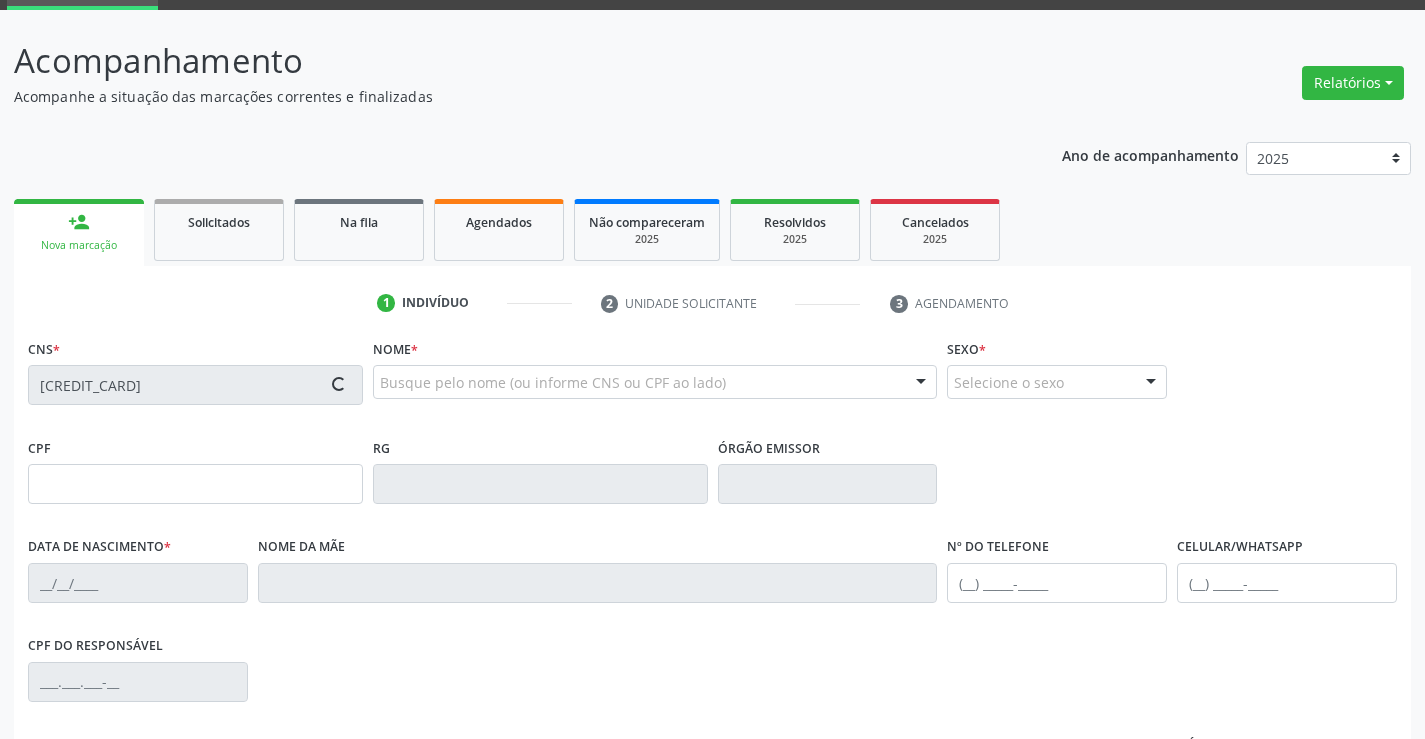 type on "(74) 8874-3411" 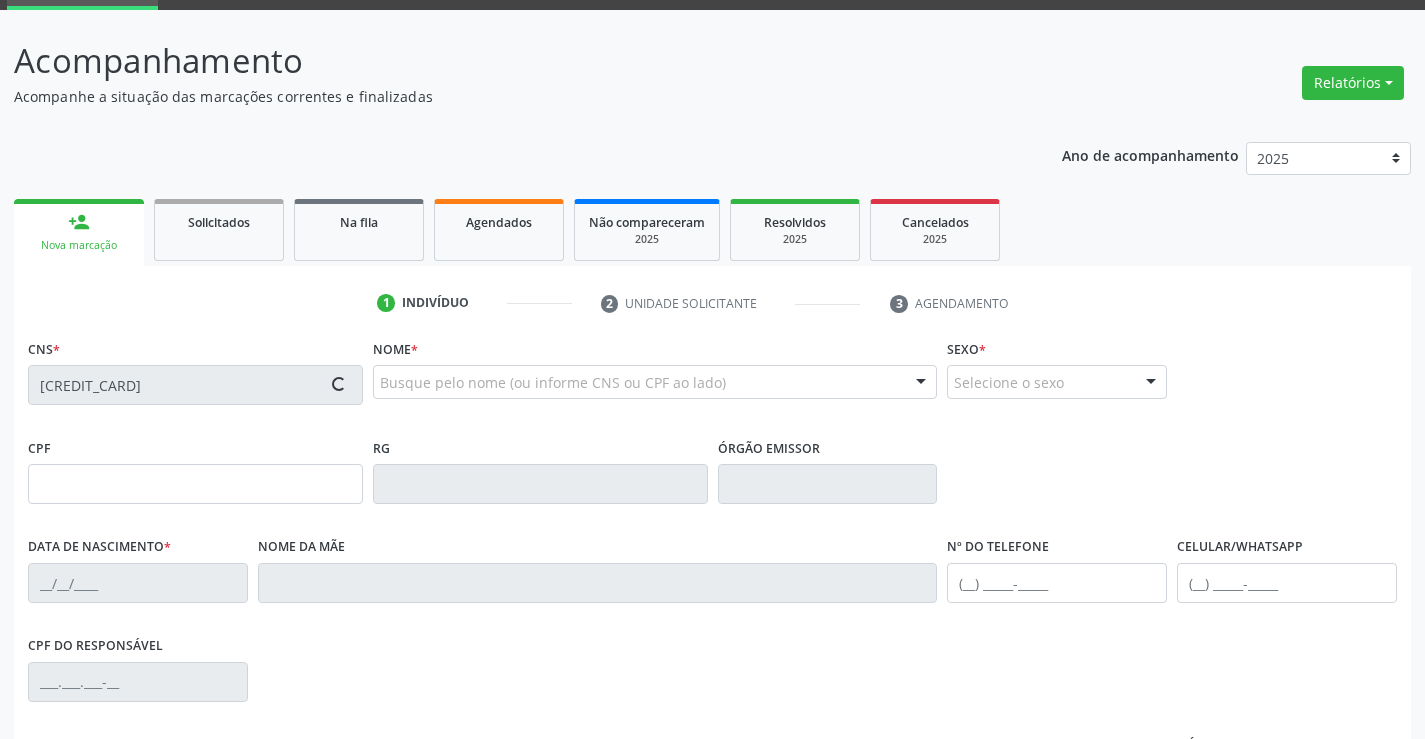 type on "S/N" 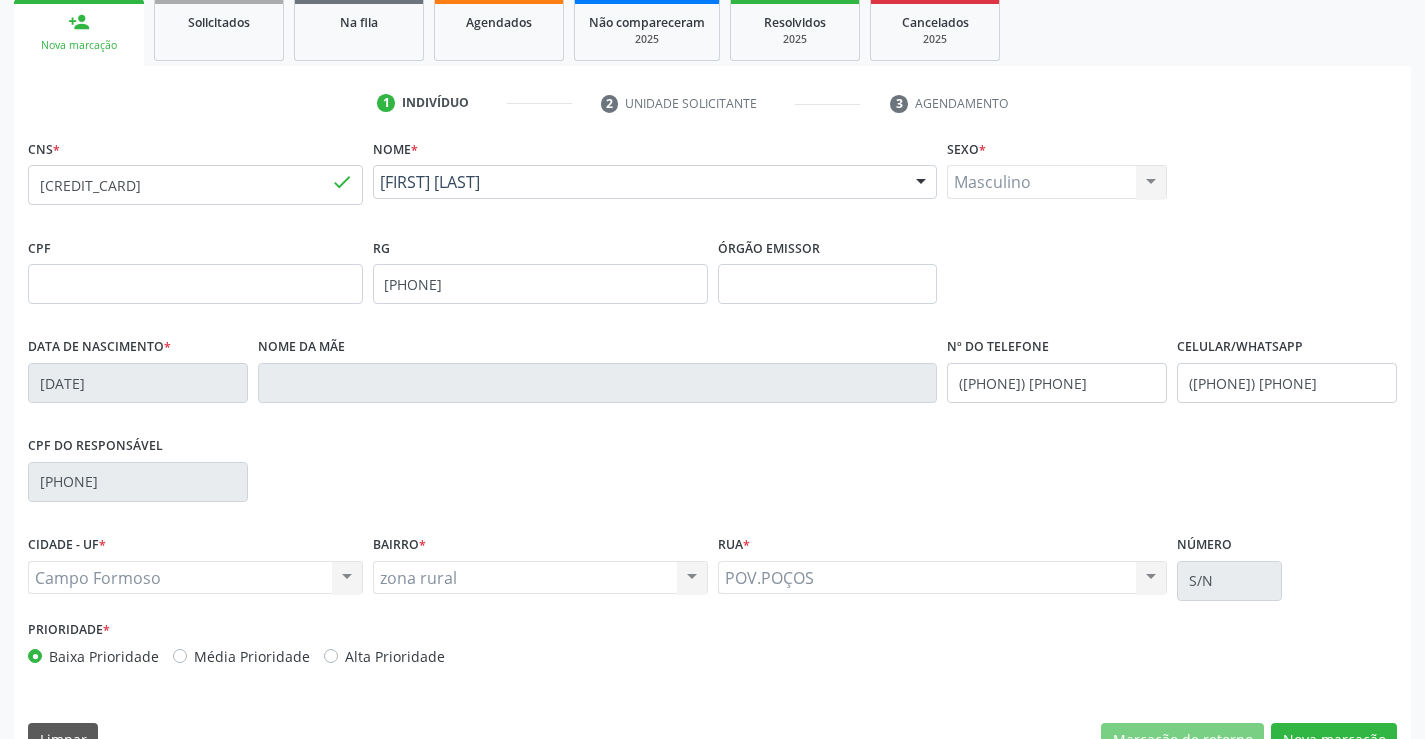 scroll, scrollTop: 345, scrollLeft: 0, axis: vertical 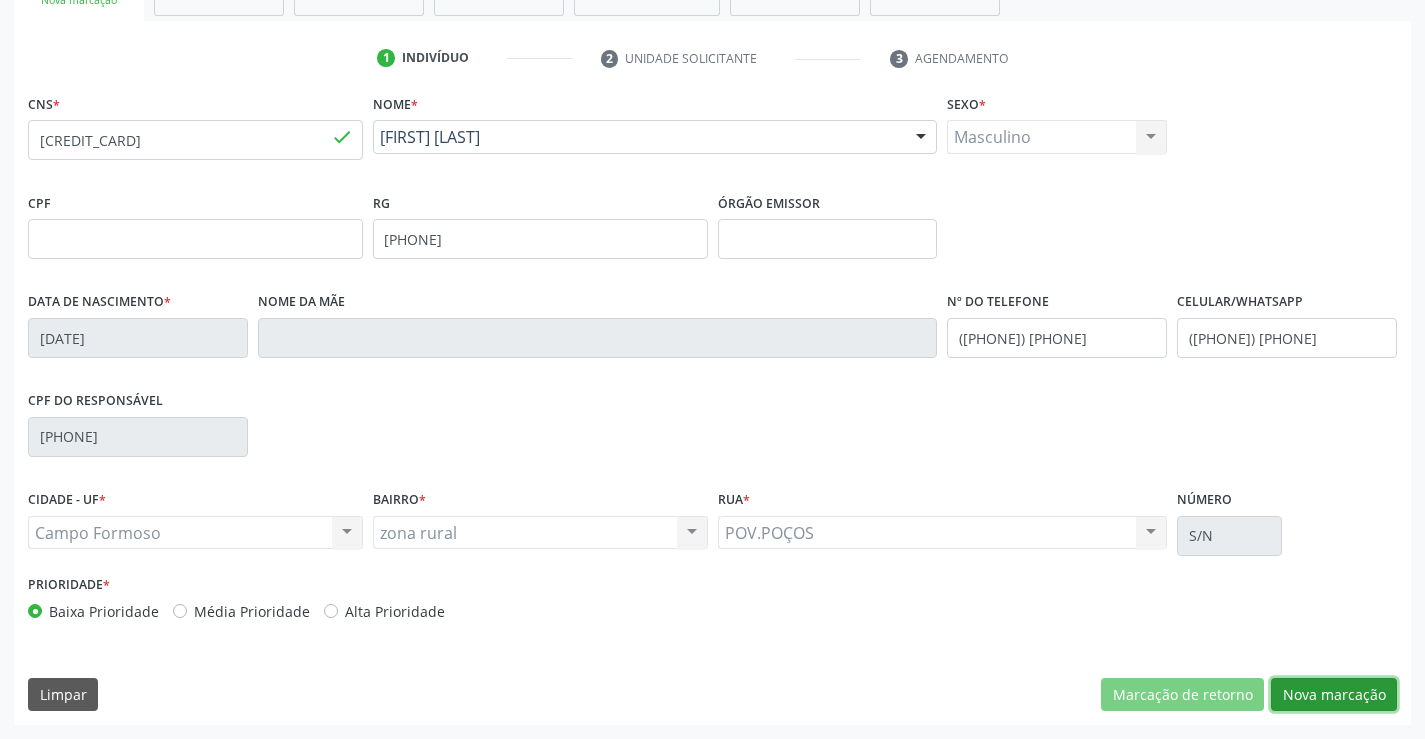 click on "Nova marcação" at bounding box center [1334, 695] 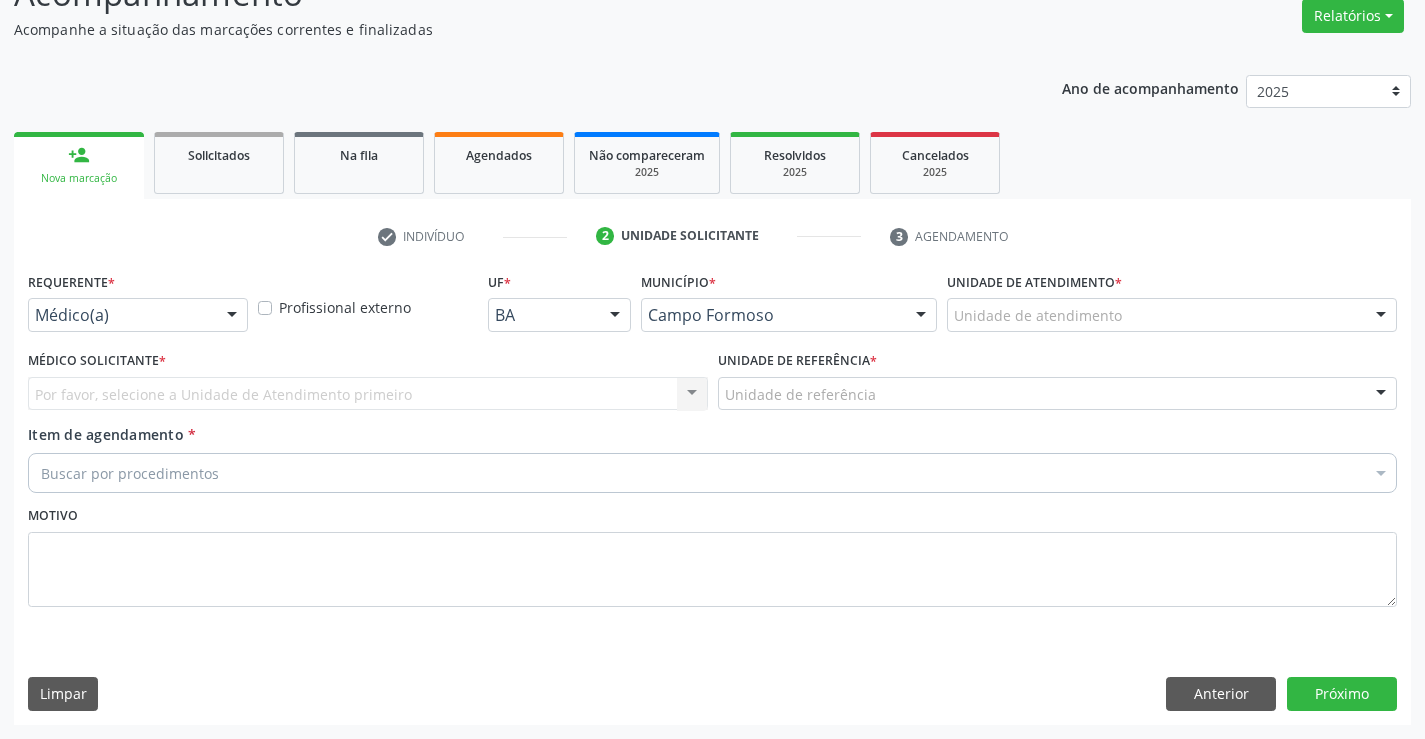scroll, scrollTop: 167, scrollLeft: 0, axis: vertical 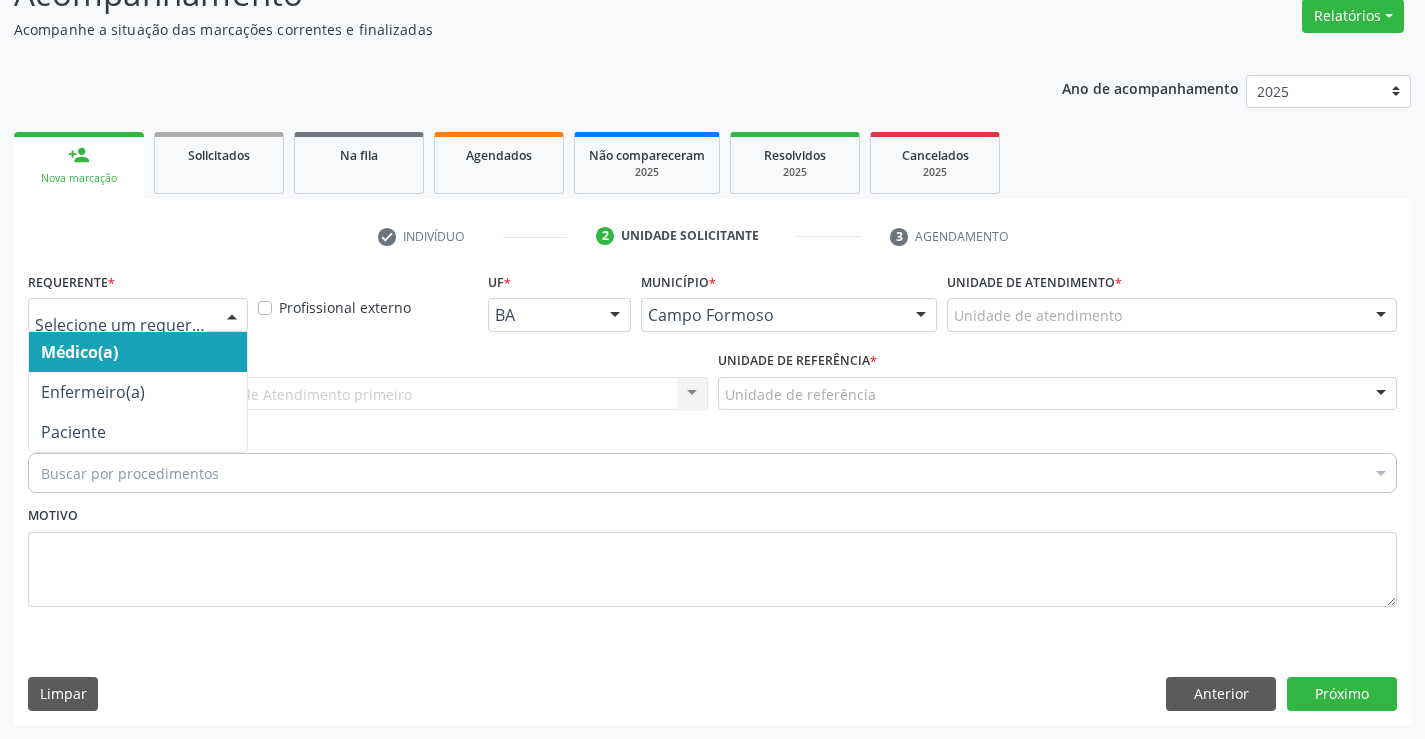 click at bounding box center [232, 316] 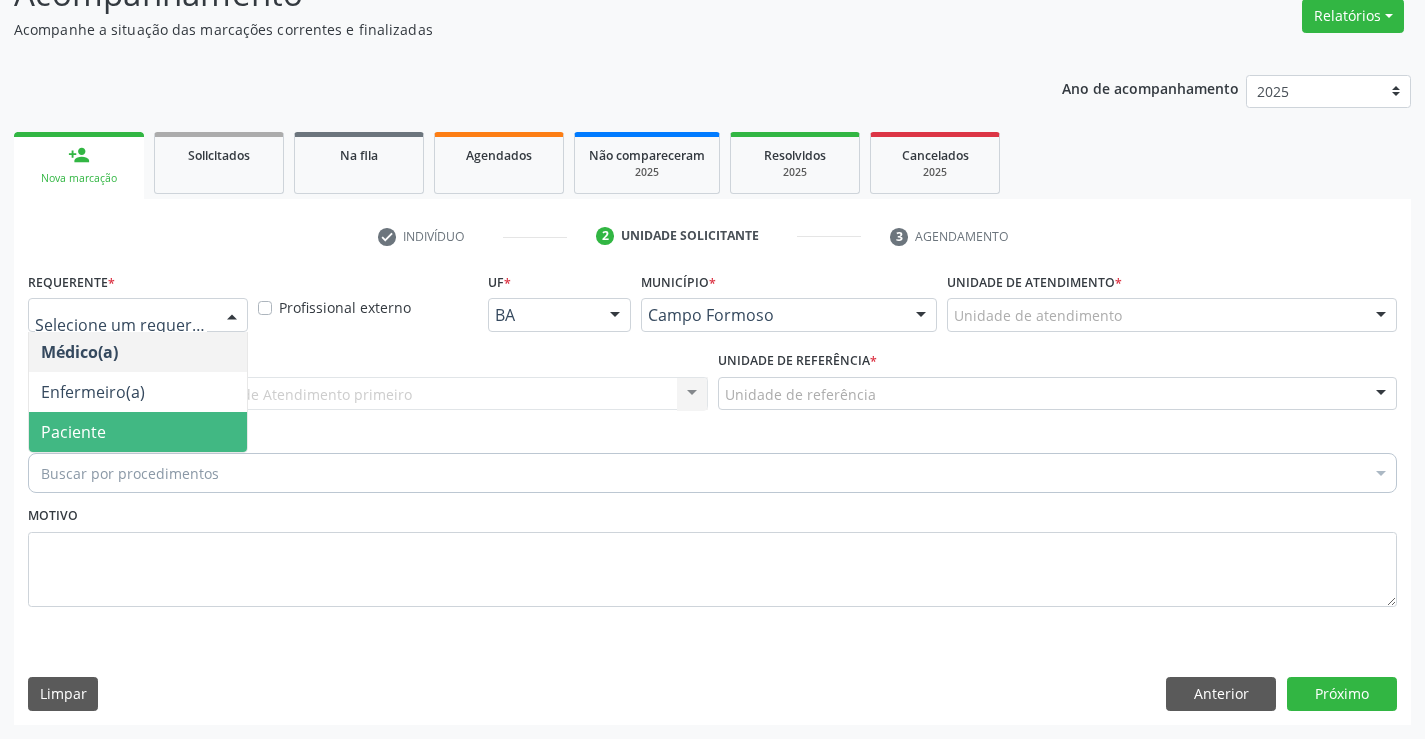 click on "Paciente" at bounding box center (138, 432) 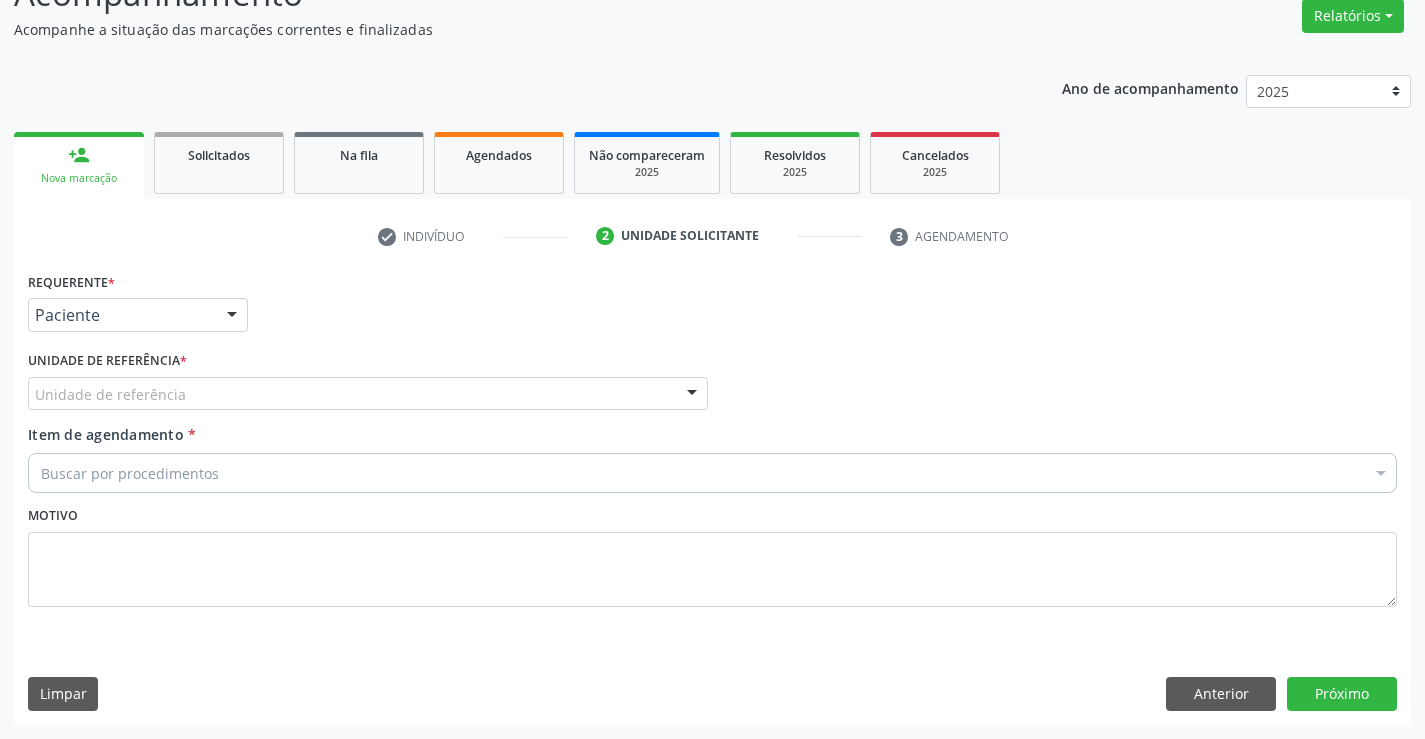 click on "Unidade de referência" at bounding box center (368, 394) 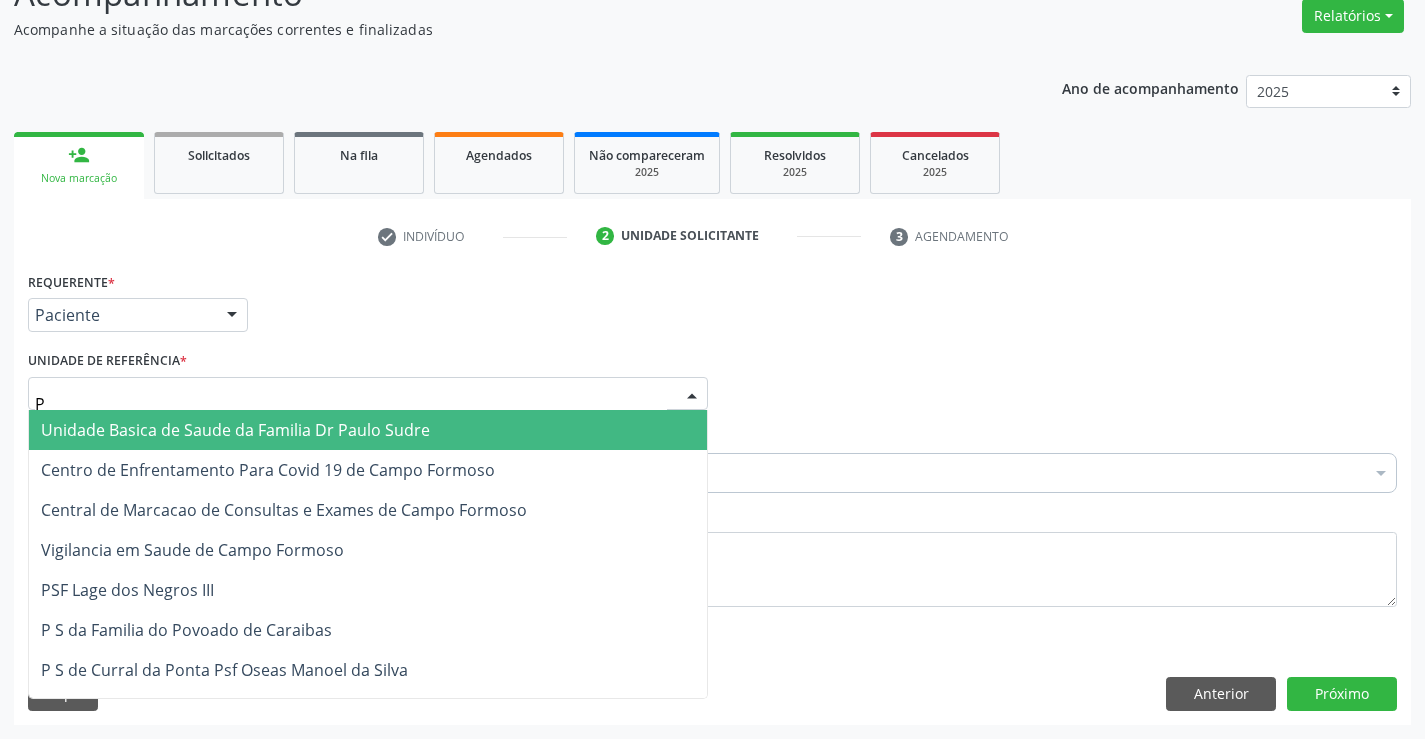 type on "PO" 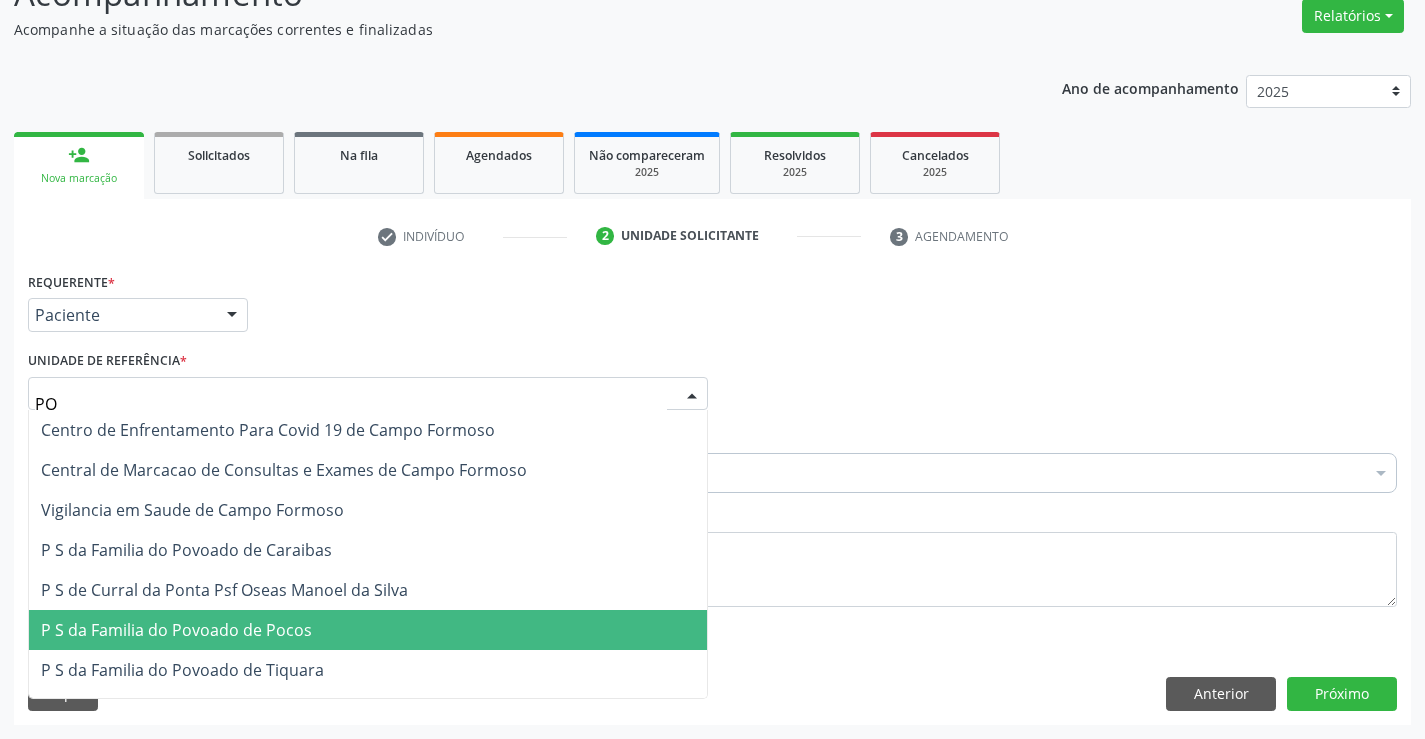 click on "P S da Familia do Povoado de Pocos" at bounding box center [176, 630] 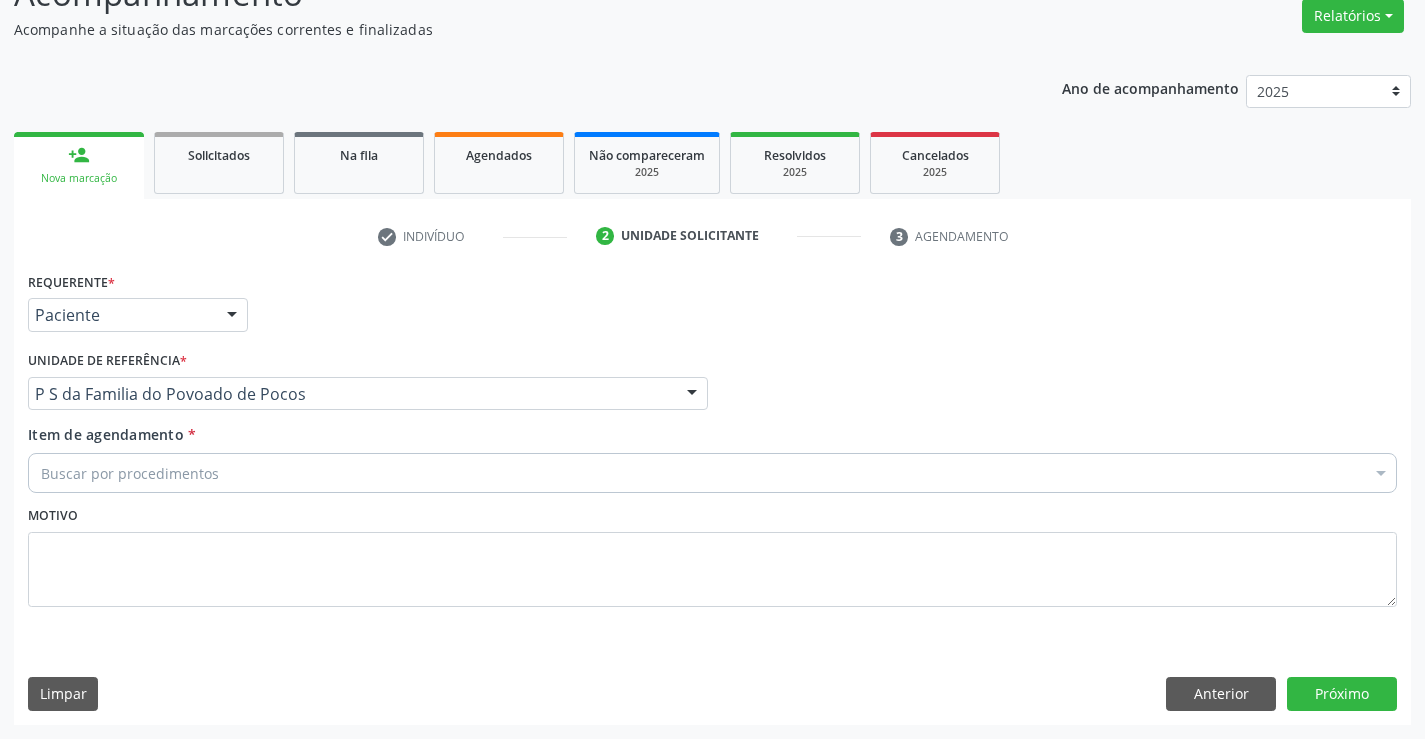 click on "Buscar por procedimentos" at bounding box center (712, 473) 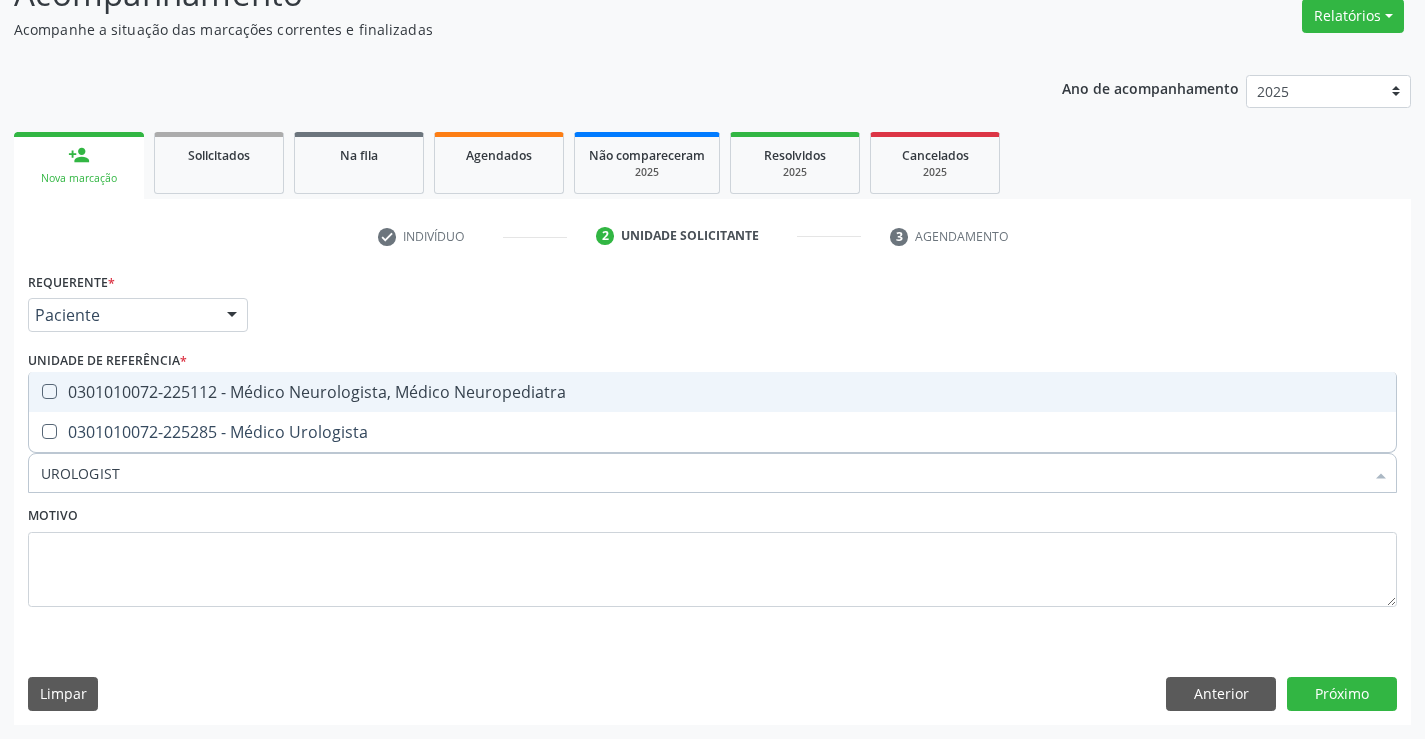 type on "UROLOGISTA" 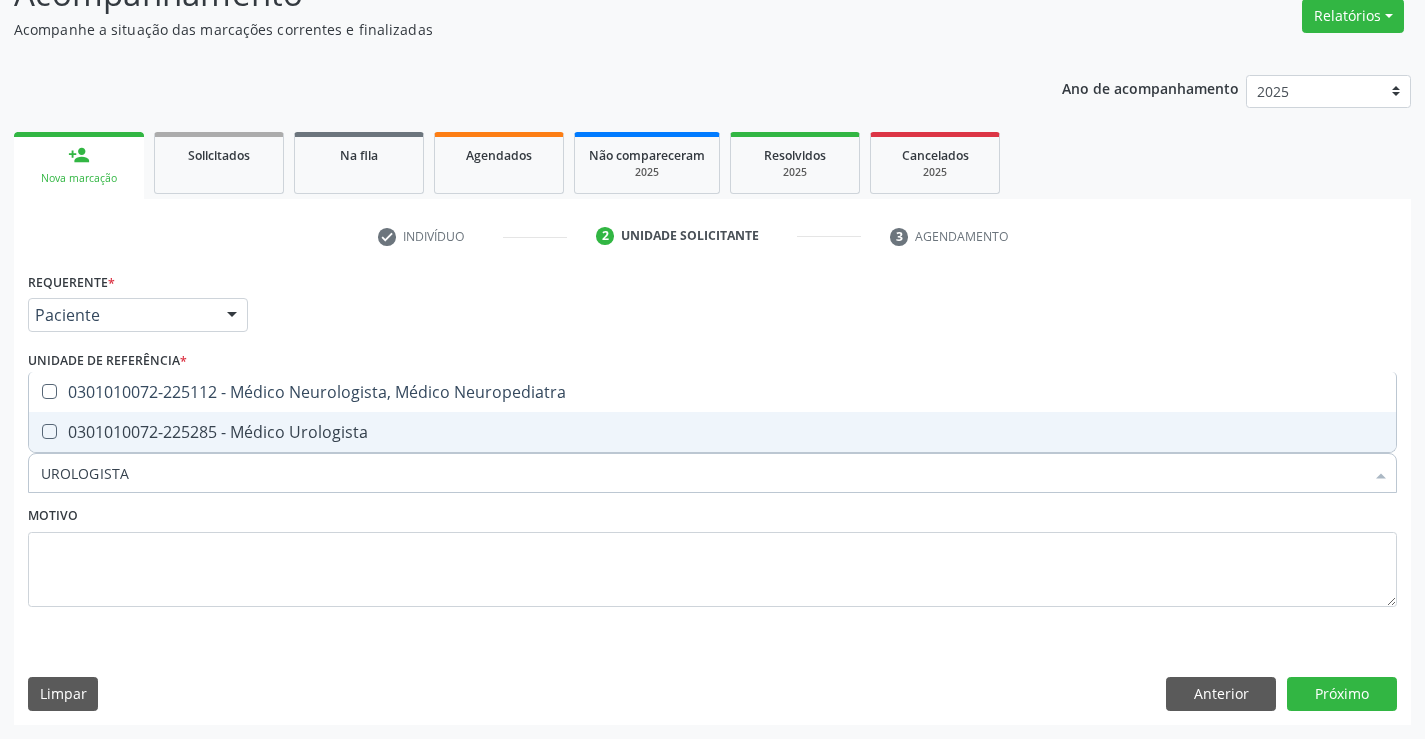 click on "0301010072-225285 - Médico Urologista" at bounding box center [712, 432] 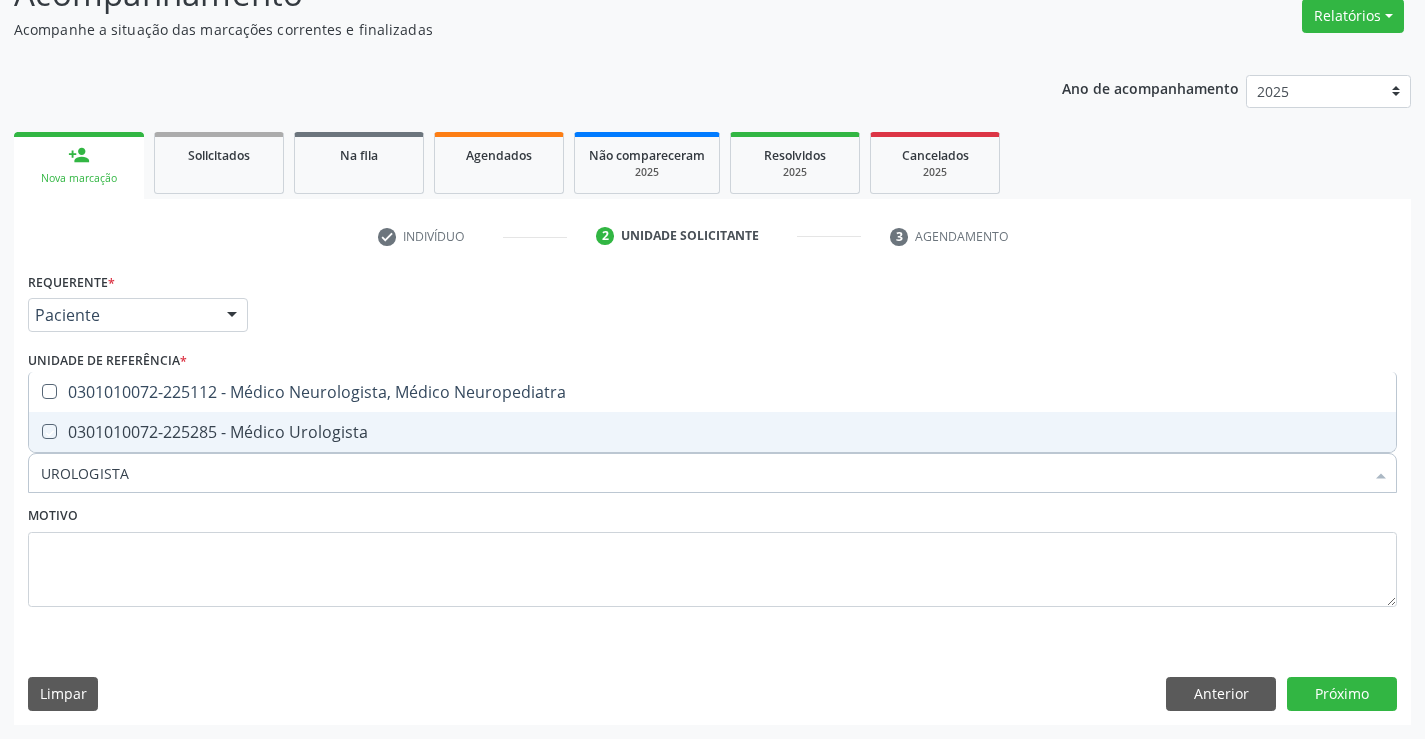 checkbox on "true" 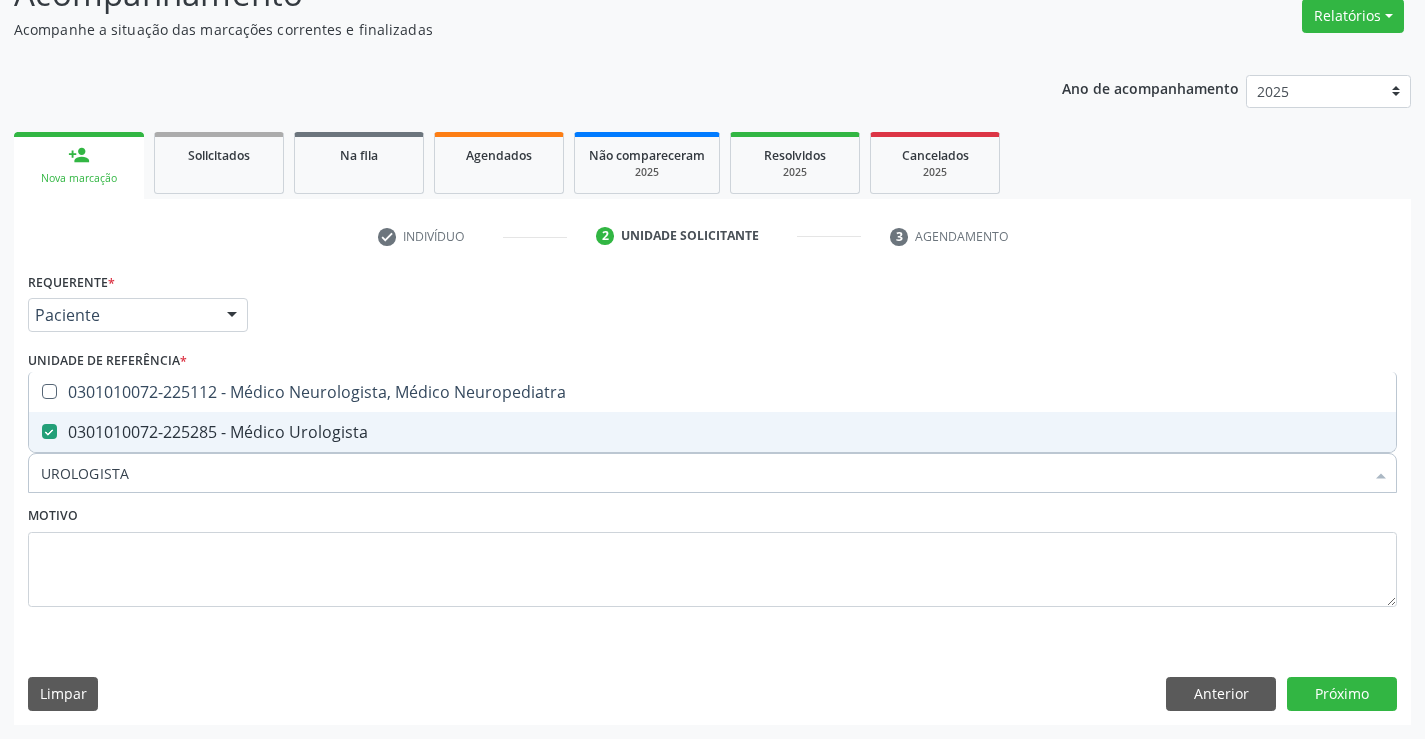 click on "Motivo" at bounding box center (712, 554) 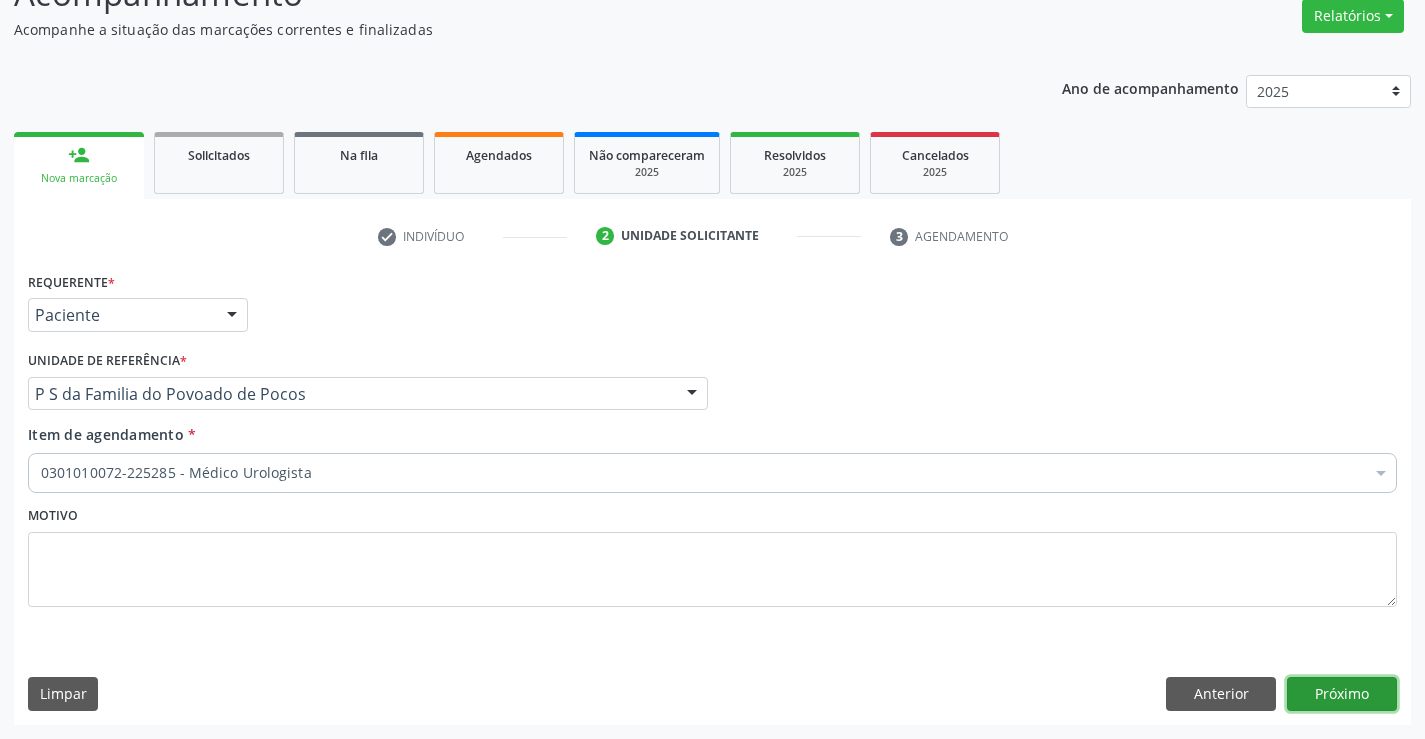 click on "Próximo" at bounding box center (1342, 694) 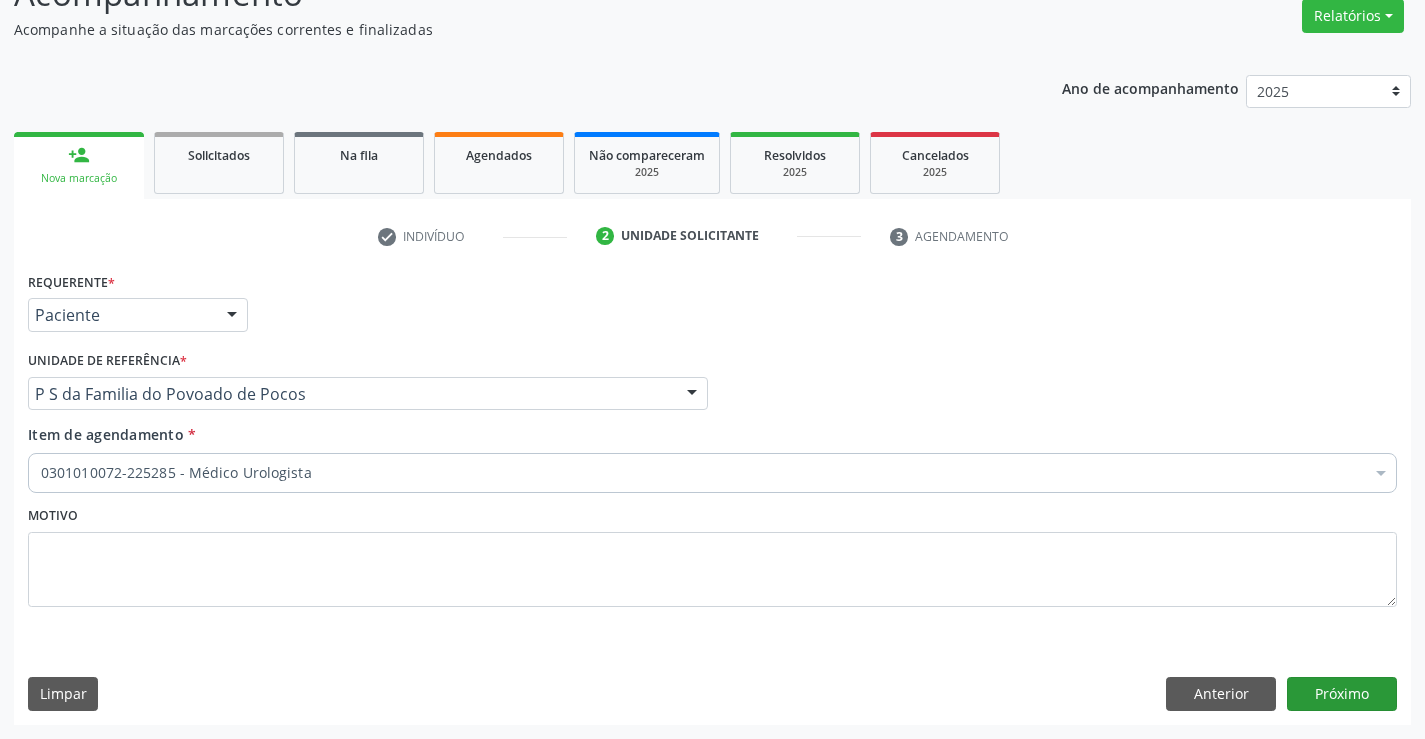 scroll, scrollTop: 131, scrollLeft: 0, axis: vertical 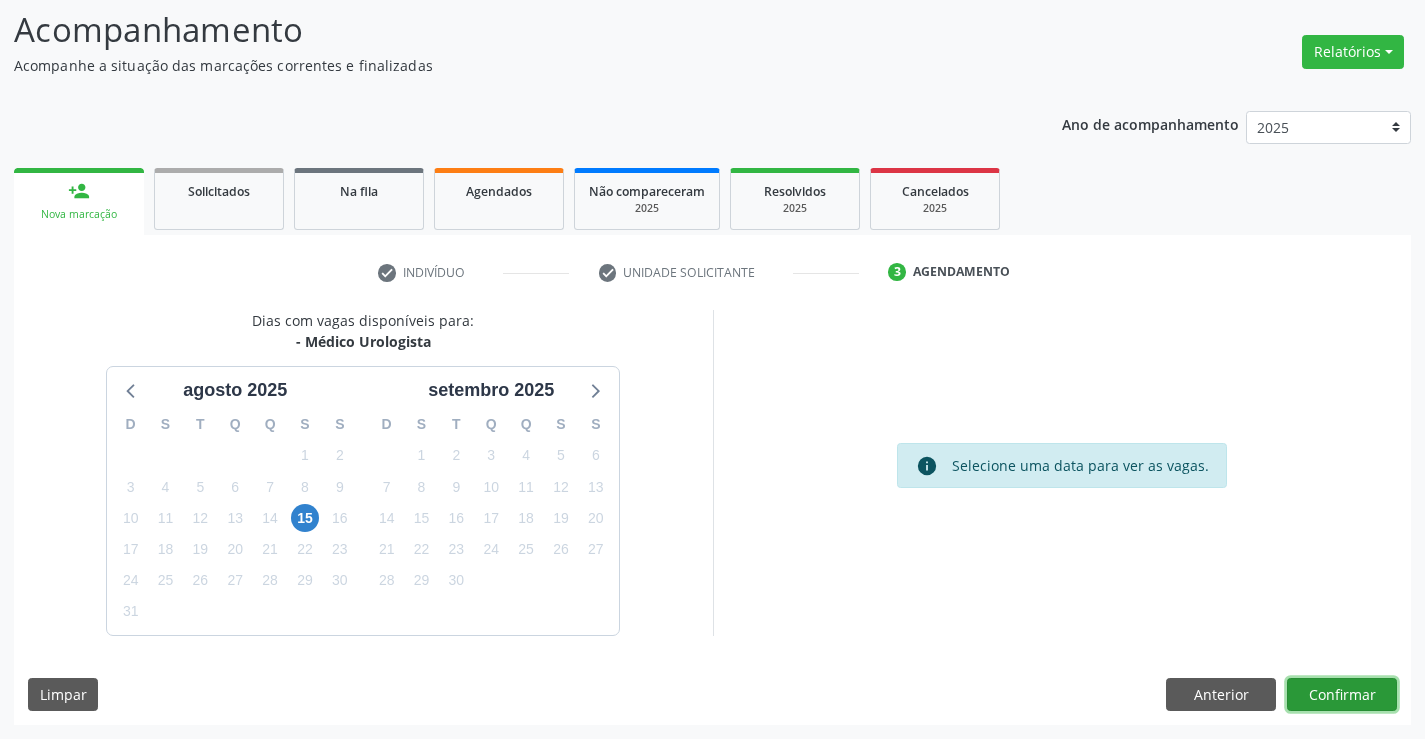 click on "Confirmar" at bounding box center (1342, 695) 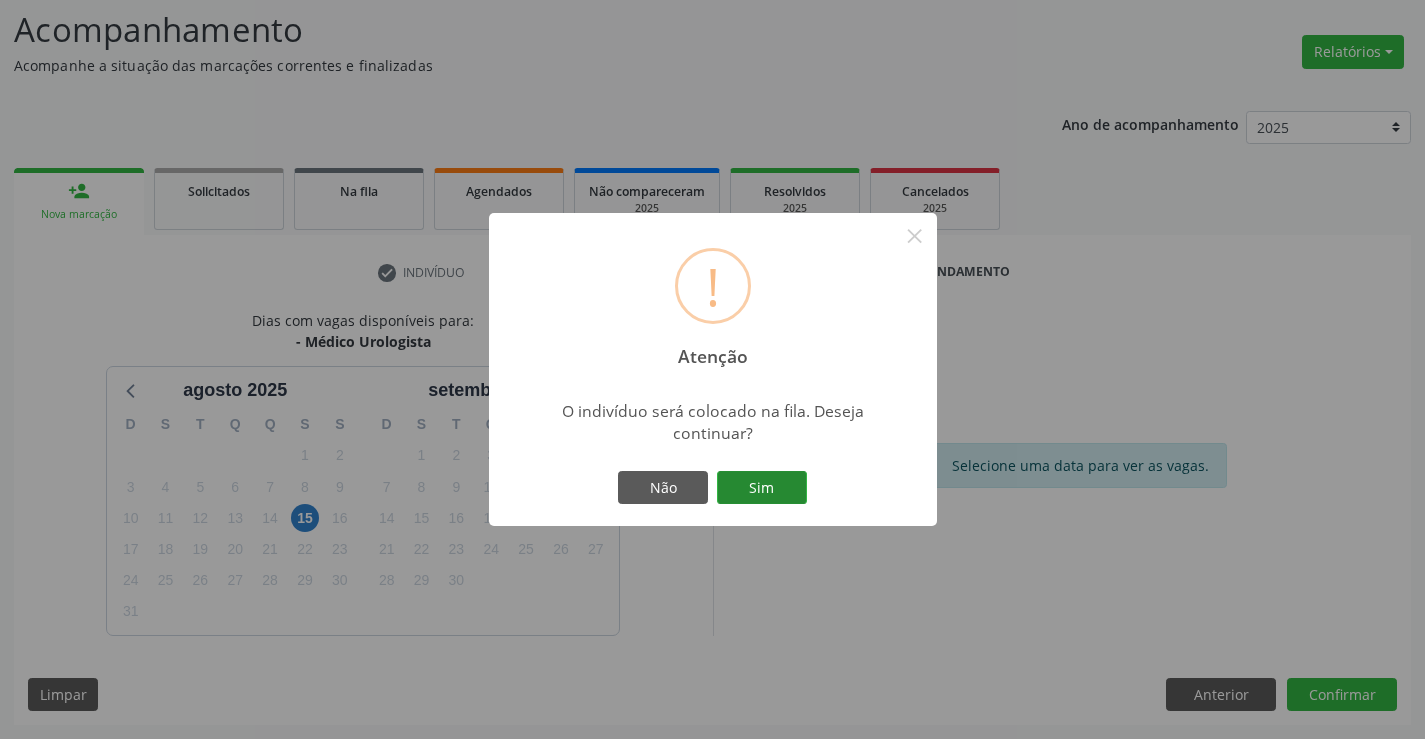 click on "Sim" at bounding box center (762, 488) 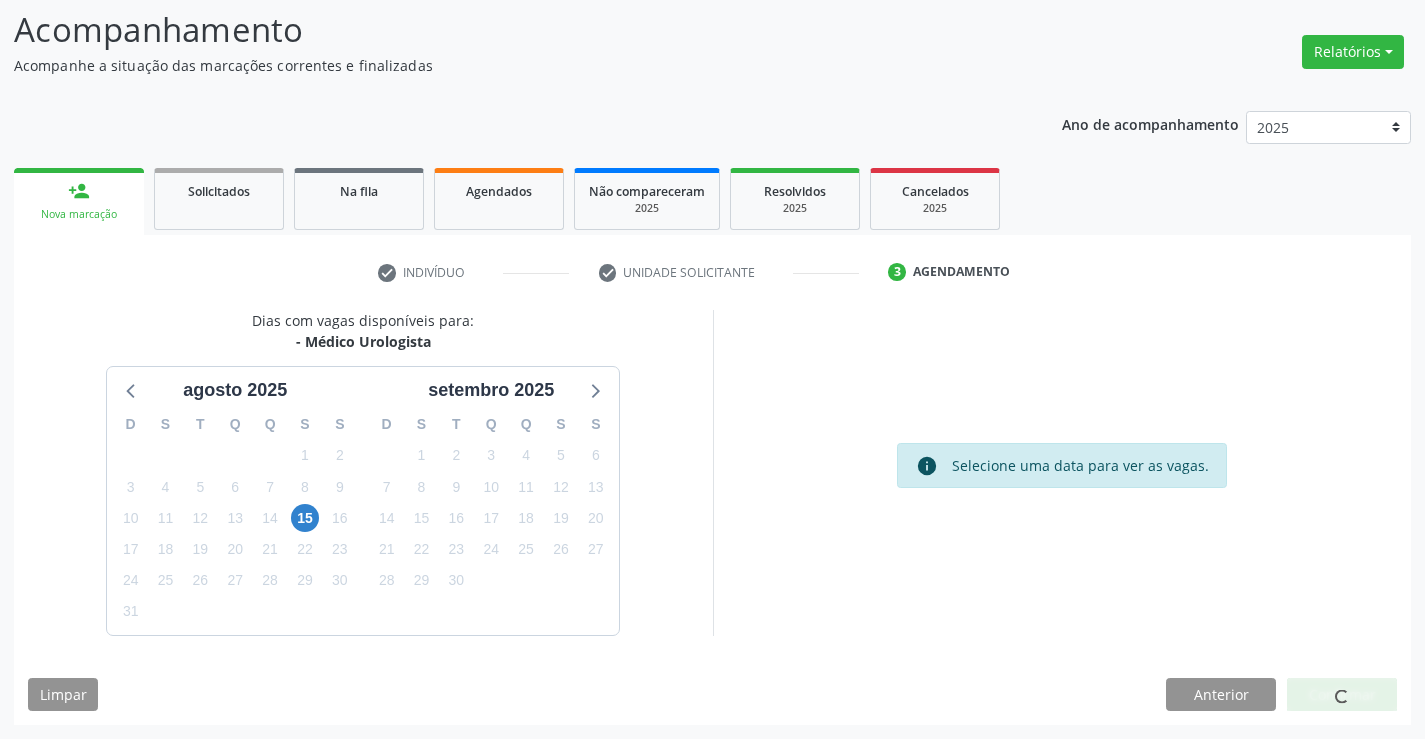 scroll, scrollTop: 0, scrollLeft: 0, axis: both 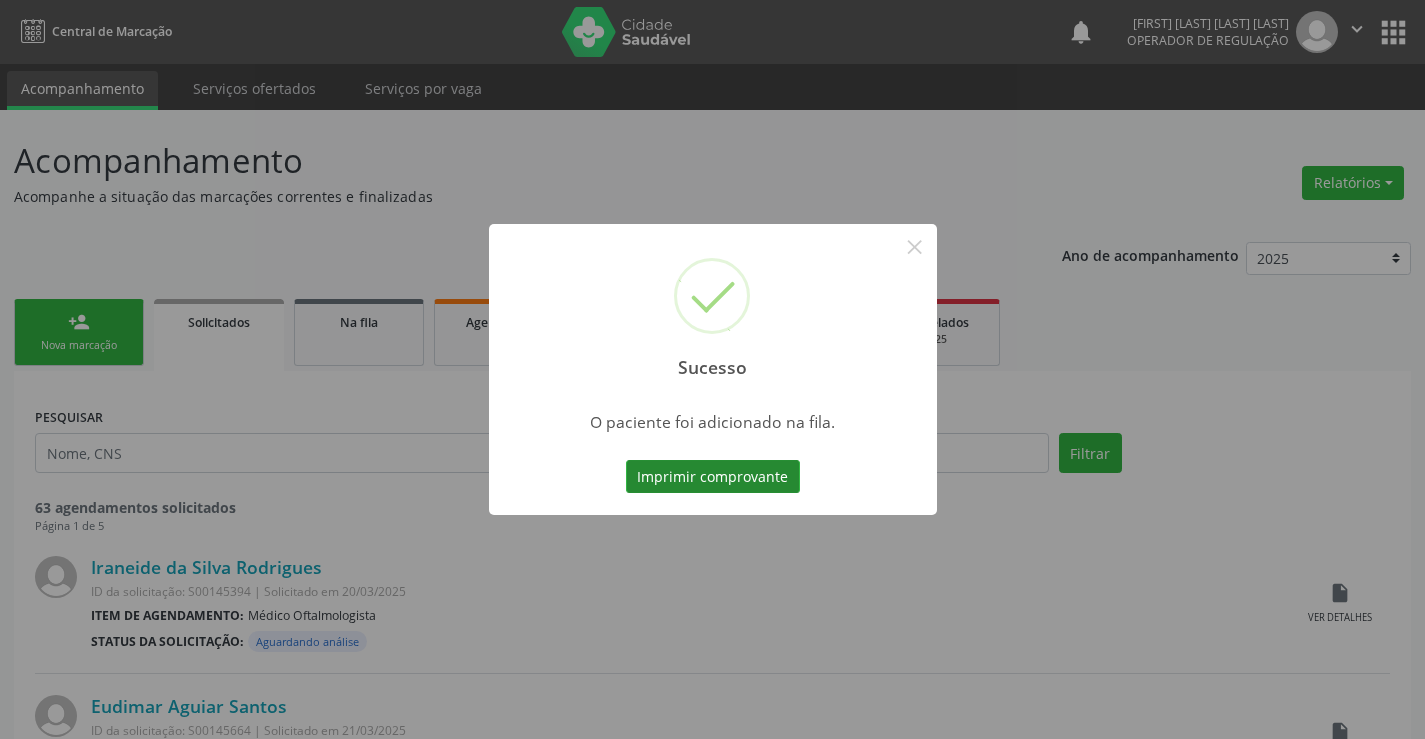 click on "Imprimir comprovante" at bounding box center [713, 477] 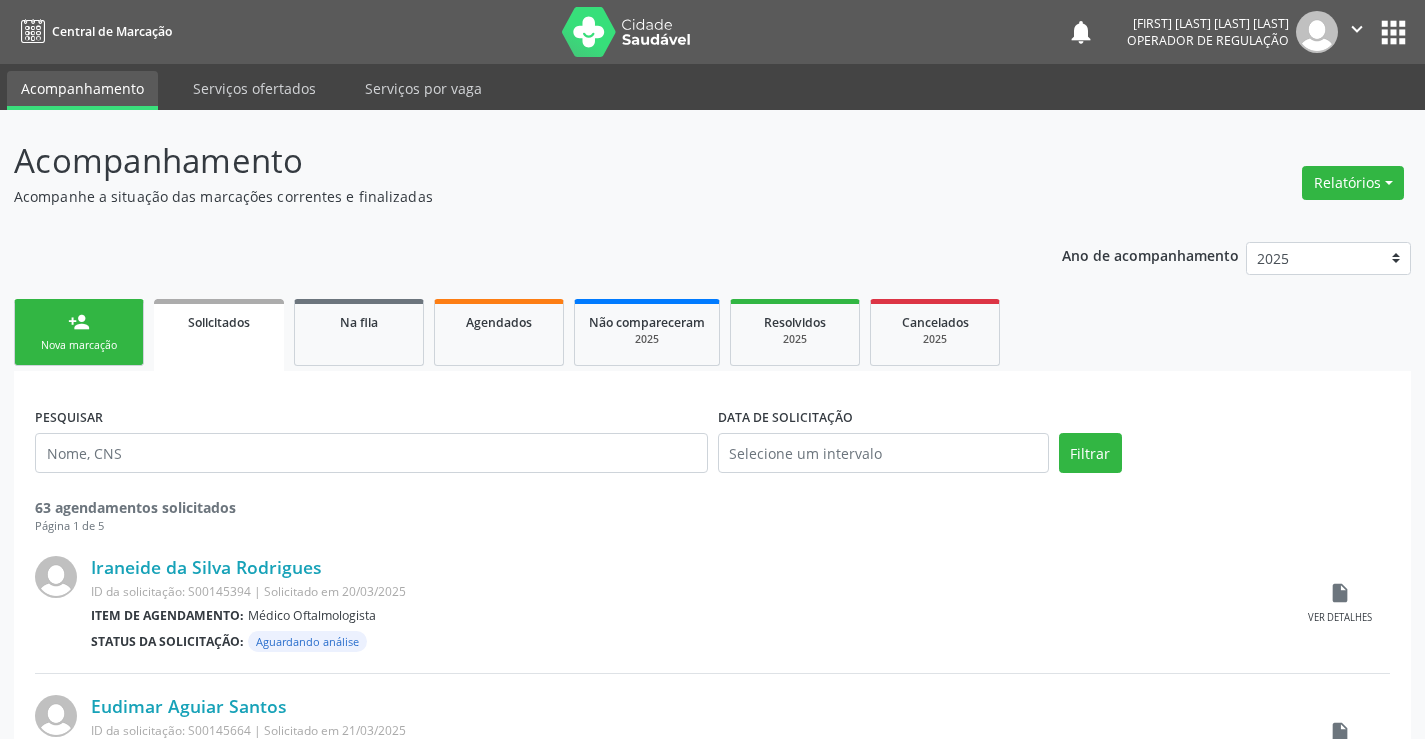 click on "Nova marcação" at bounding box center (79, 345) 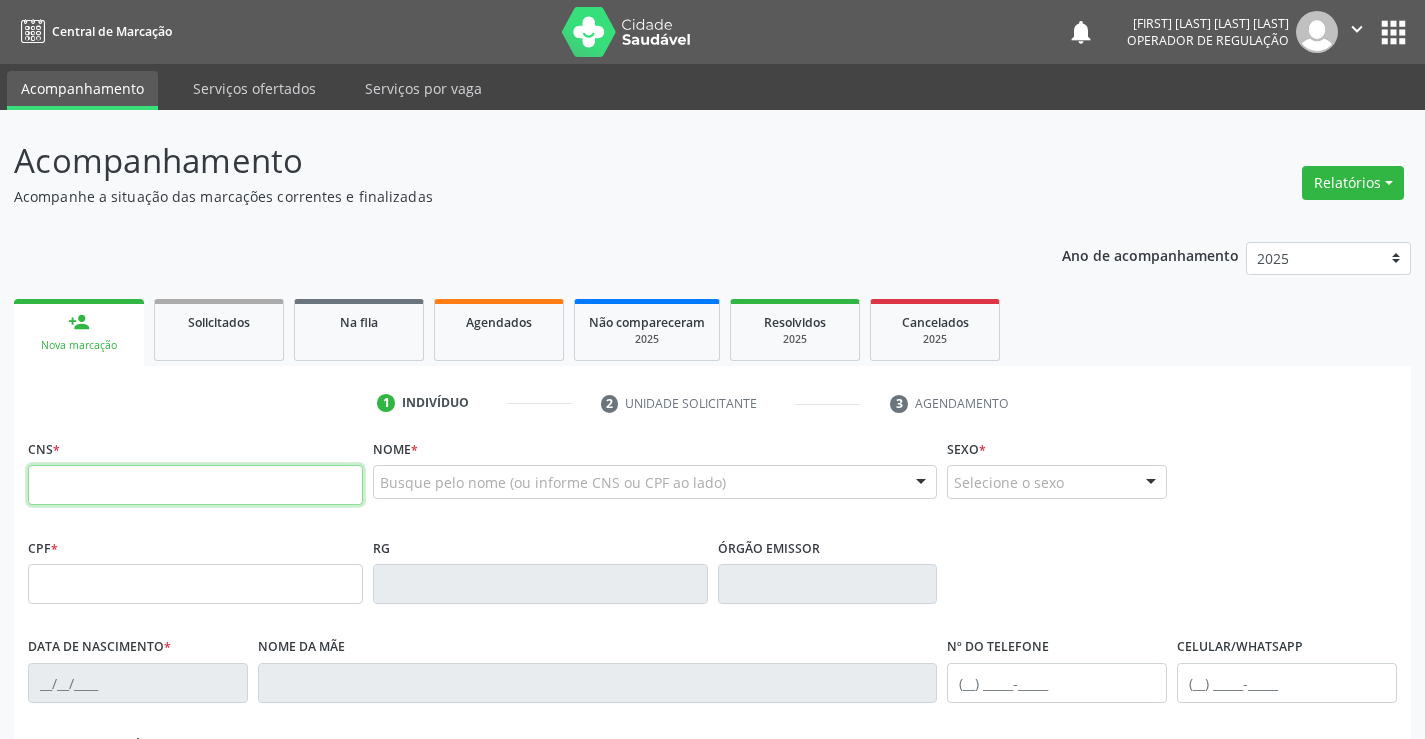 click at bounding box center (195, 485) 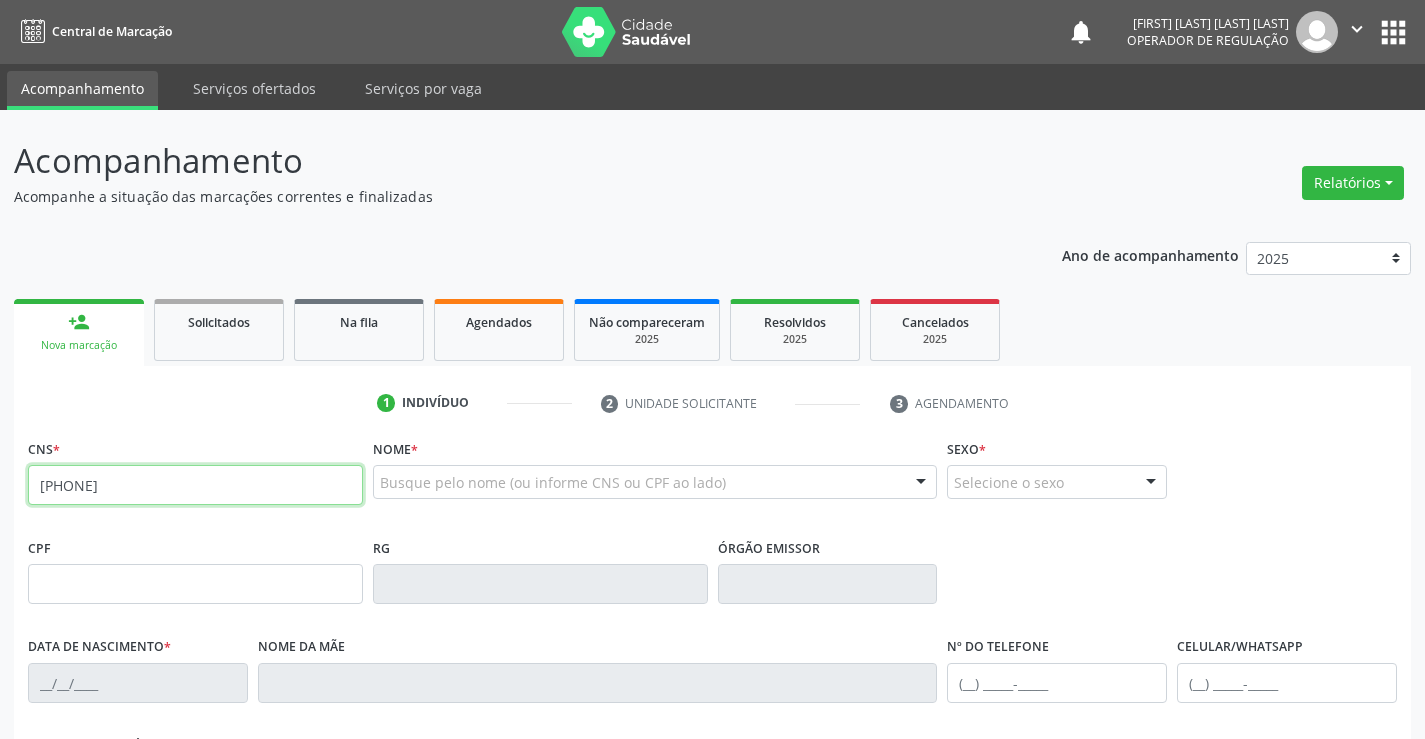 type on "704 5023 8905 3419" 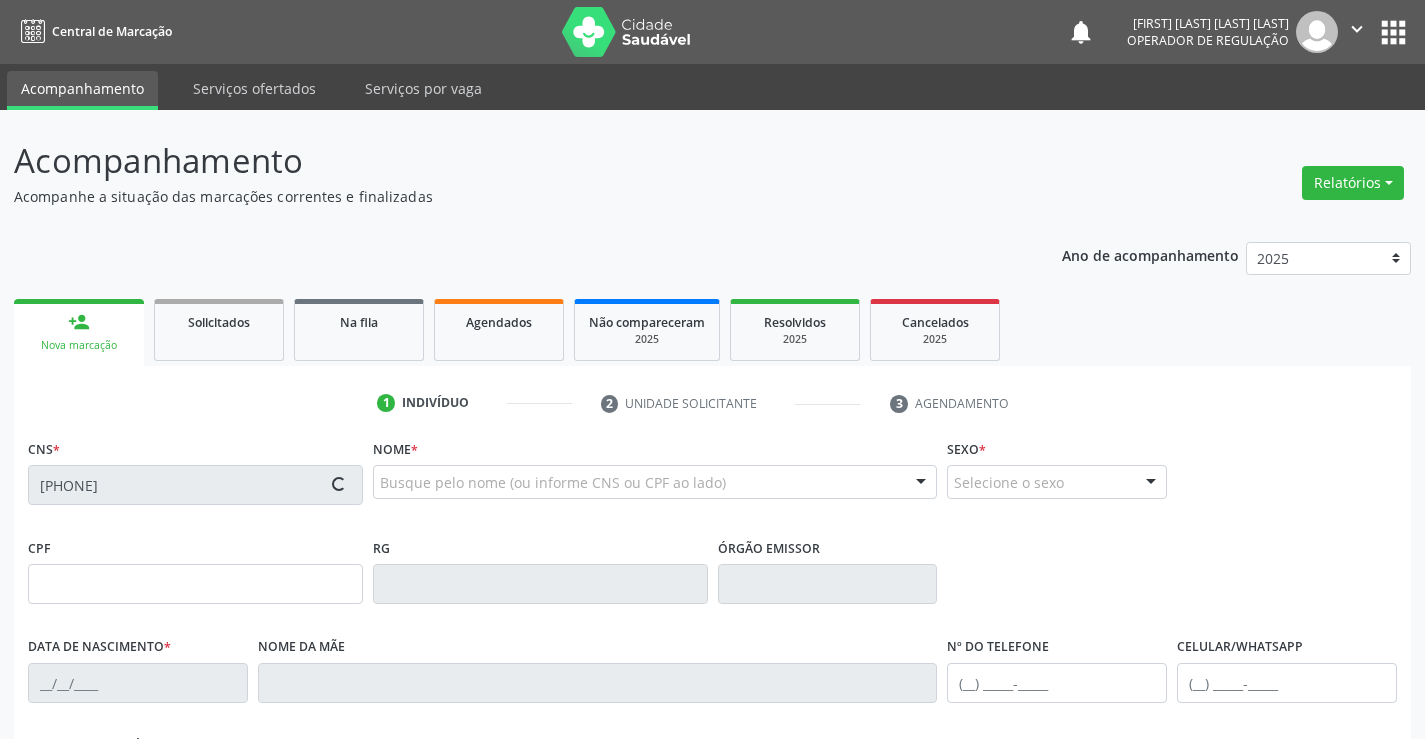 type on "1209429250" 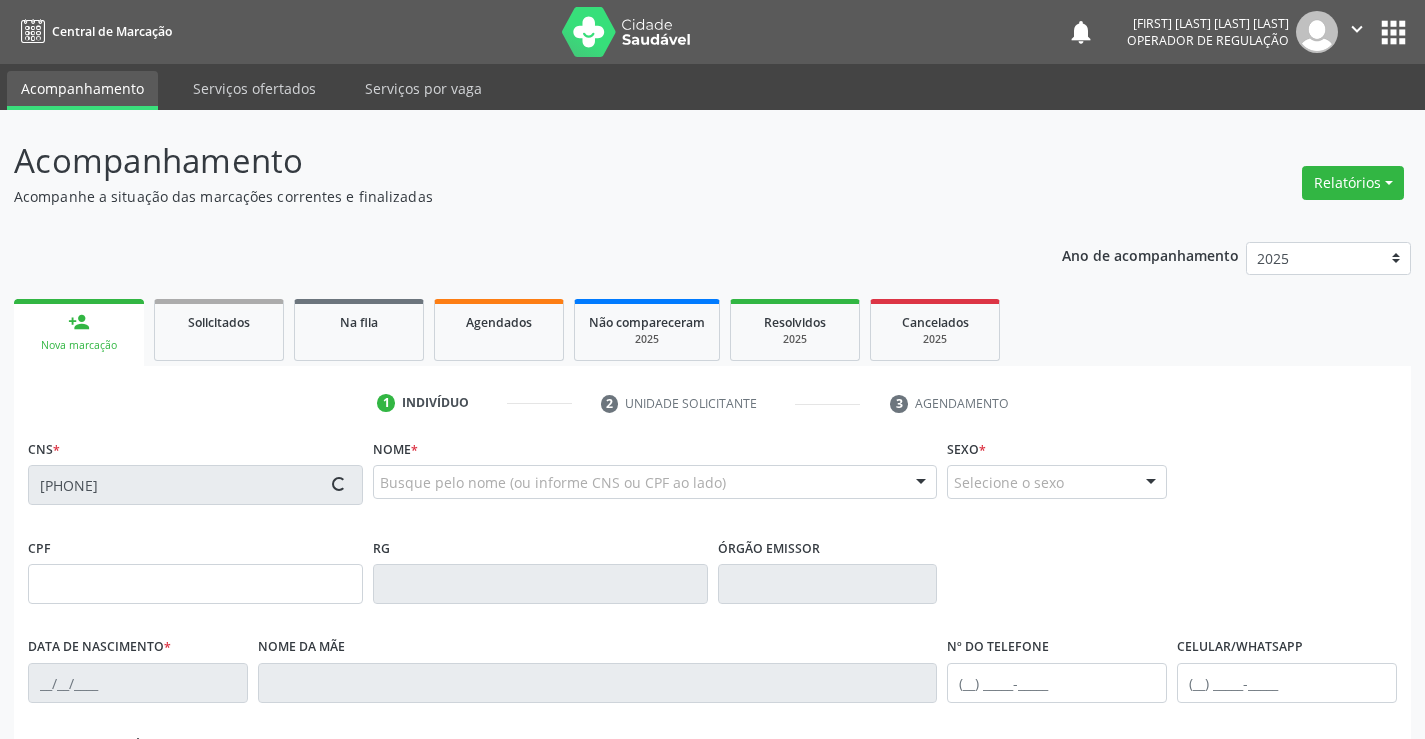 type on "09/09/1974" 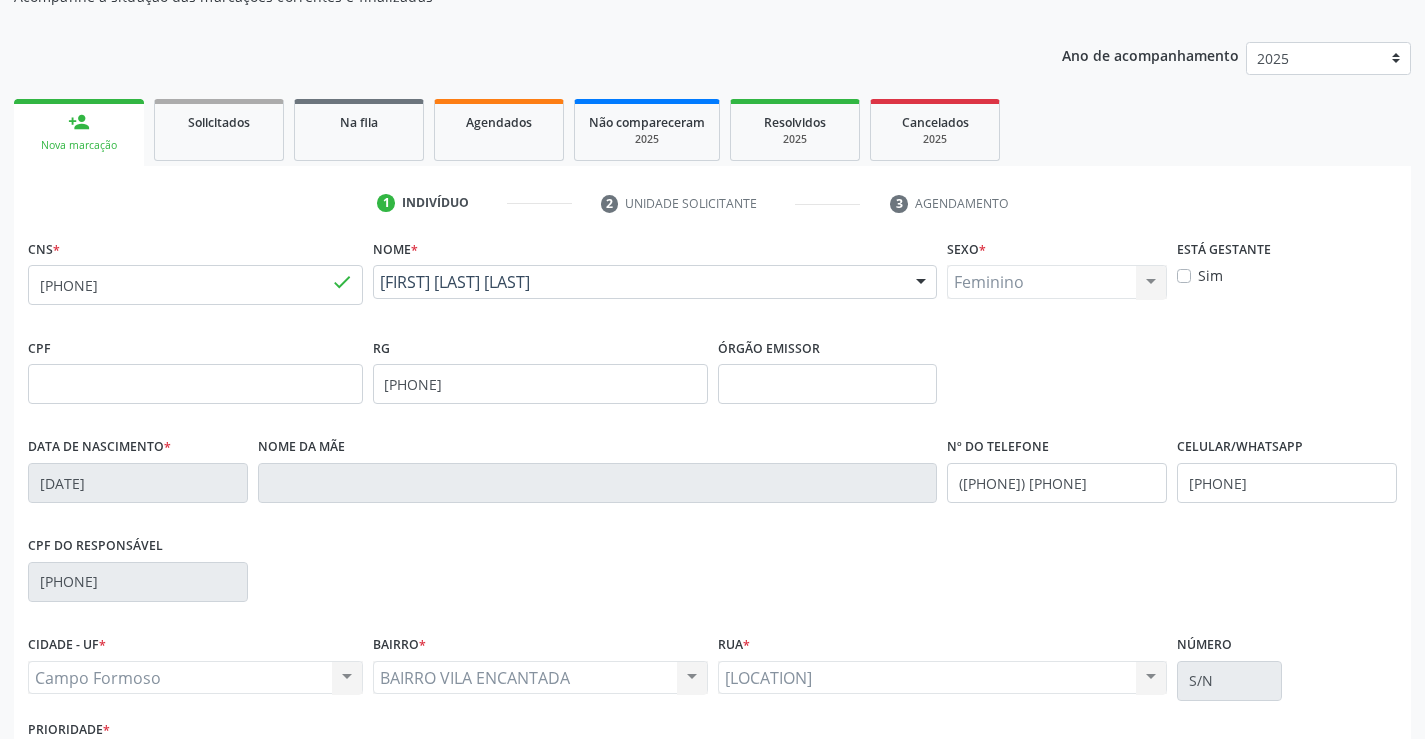 scroll, scrollTop: 345, scrollLeft: 0, axis: vertical 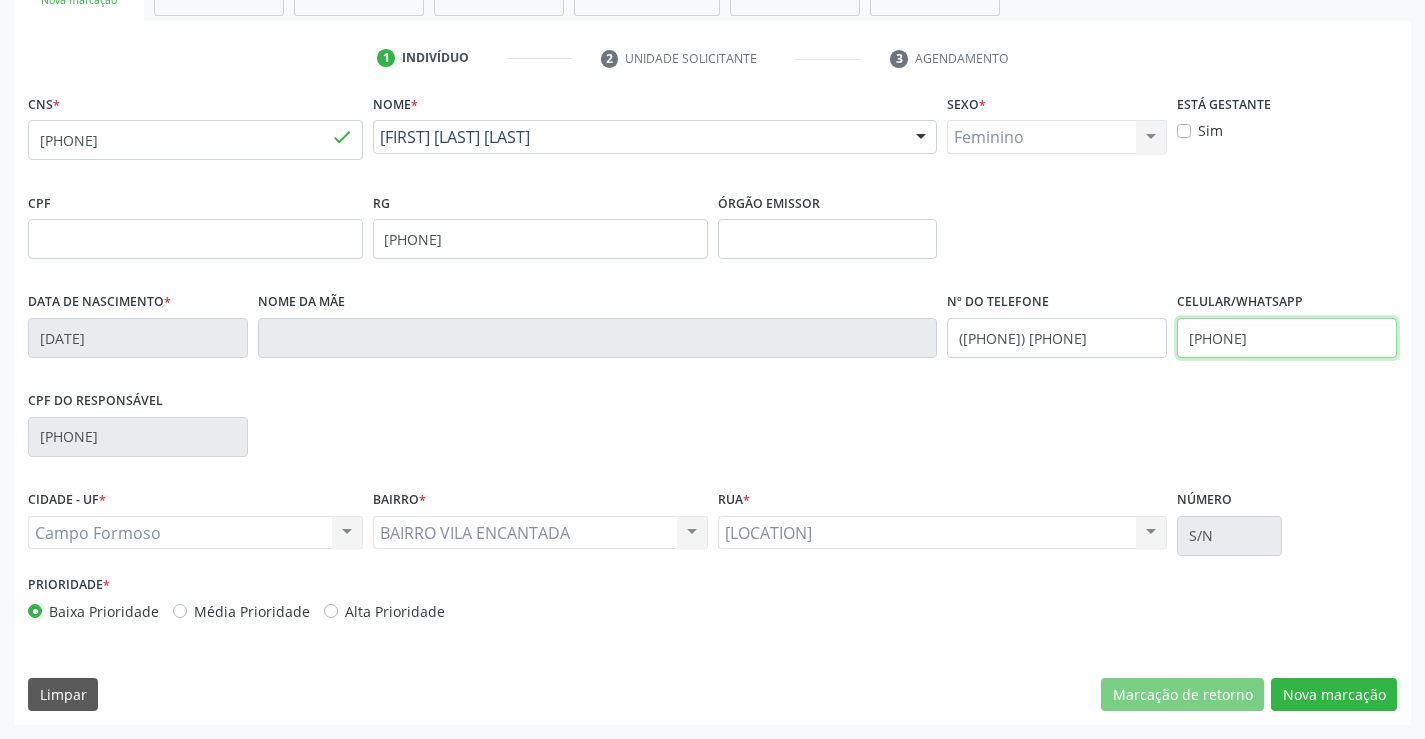 click on "(74) 99119-1616" at bounding box center [1287, 338] 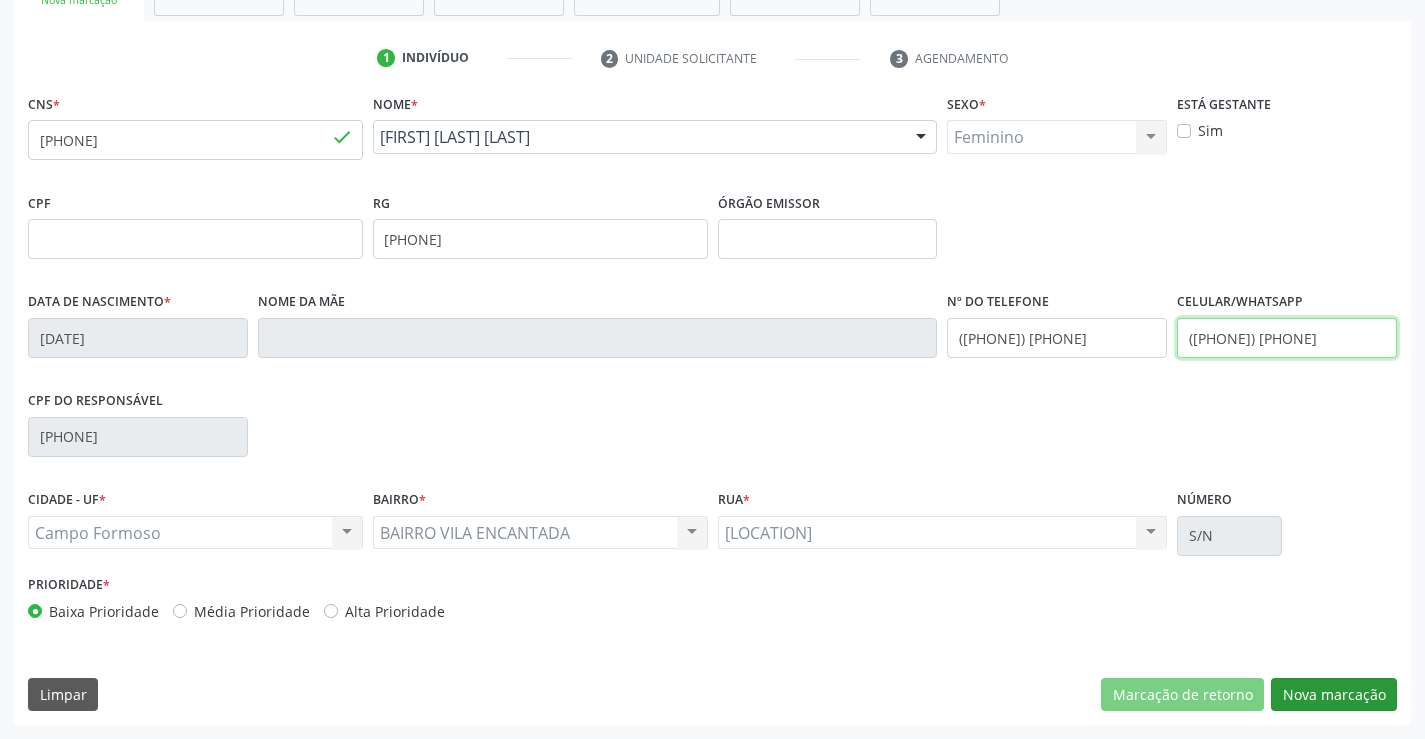 type on "(74) 99109-1616" 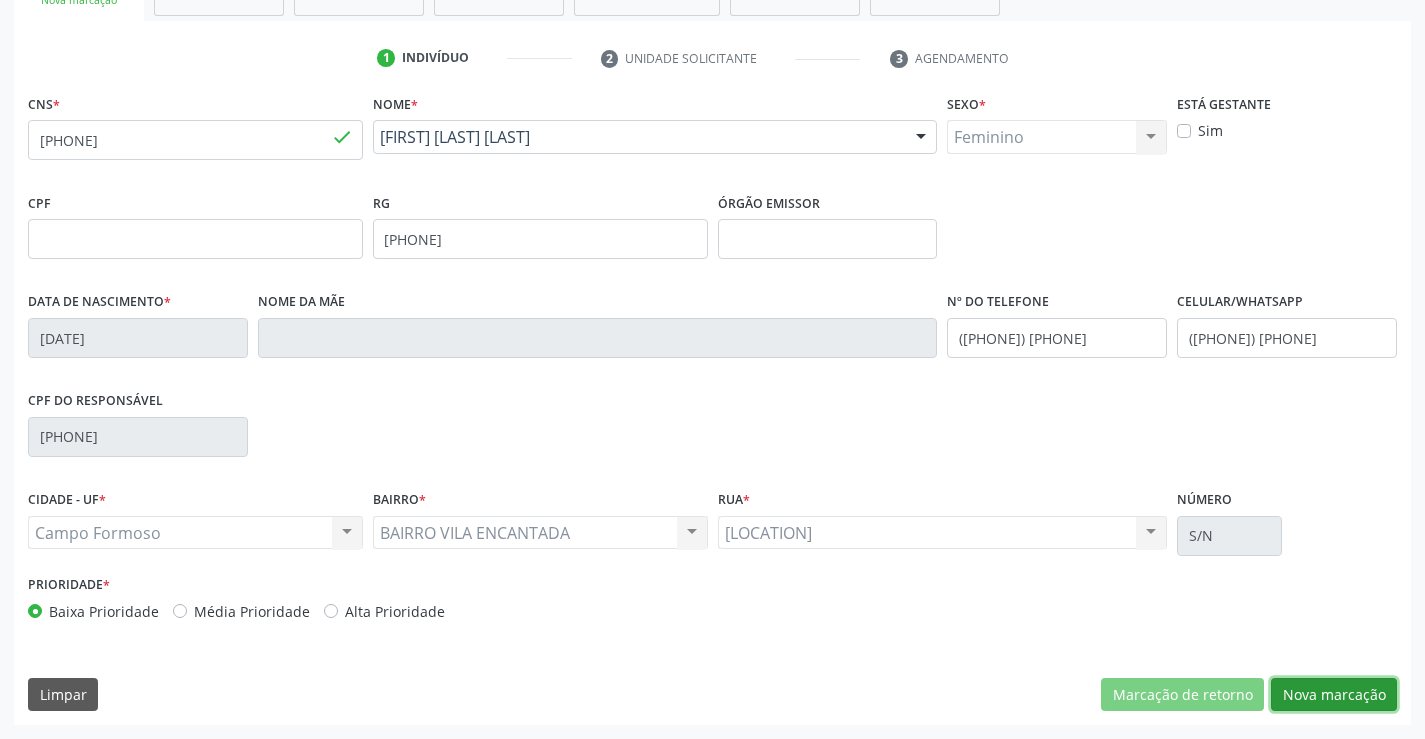 click on "Nova marcação" at bounding box center [1334, 695] 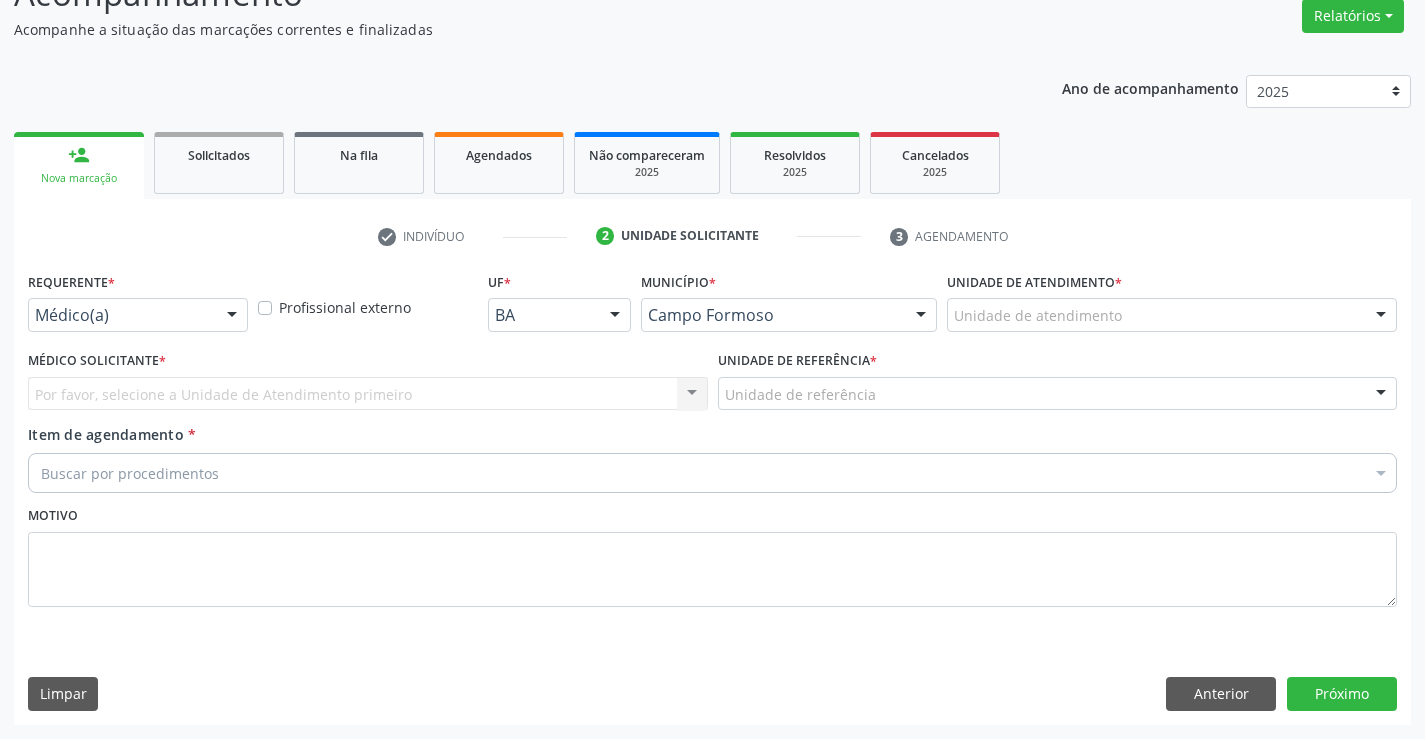 scroll, scrollTop: 167, scrollLeft: 0, axis: vertical 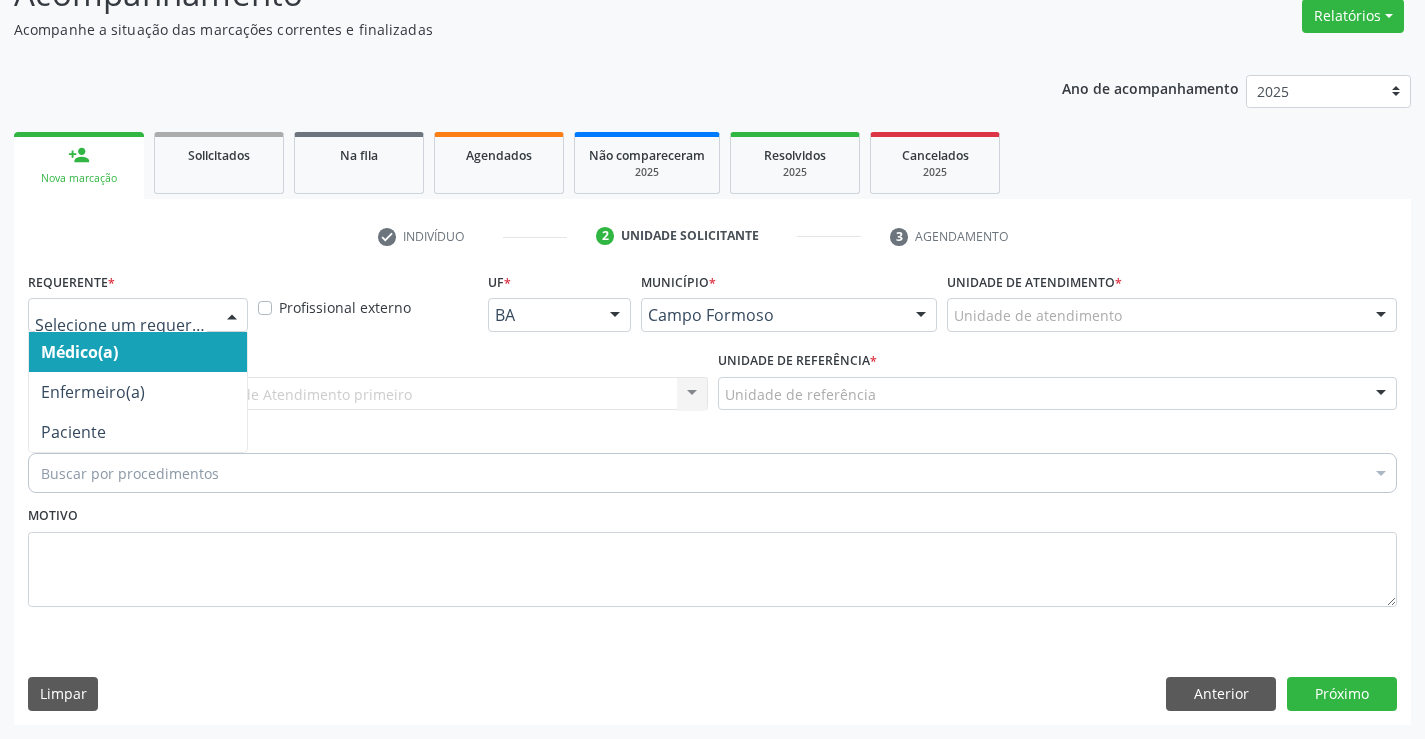 click at bounding box center (232, 316) 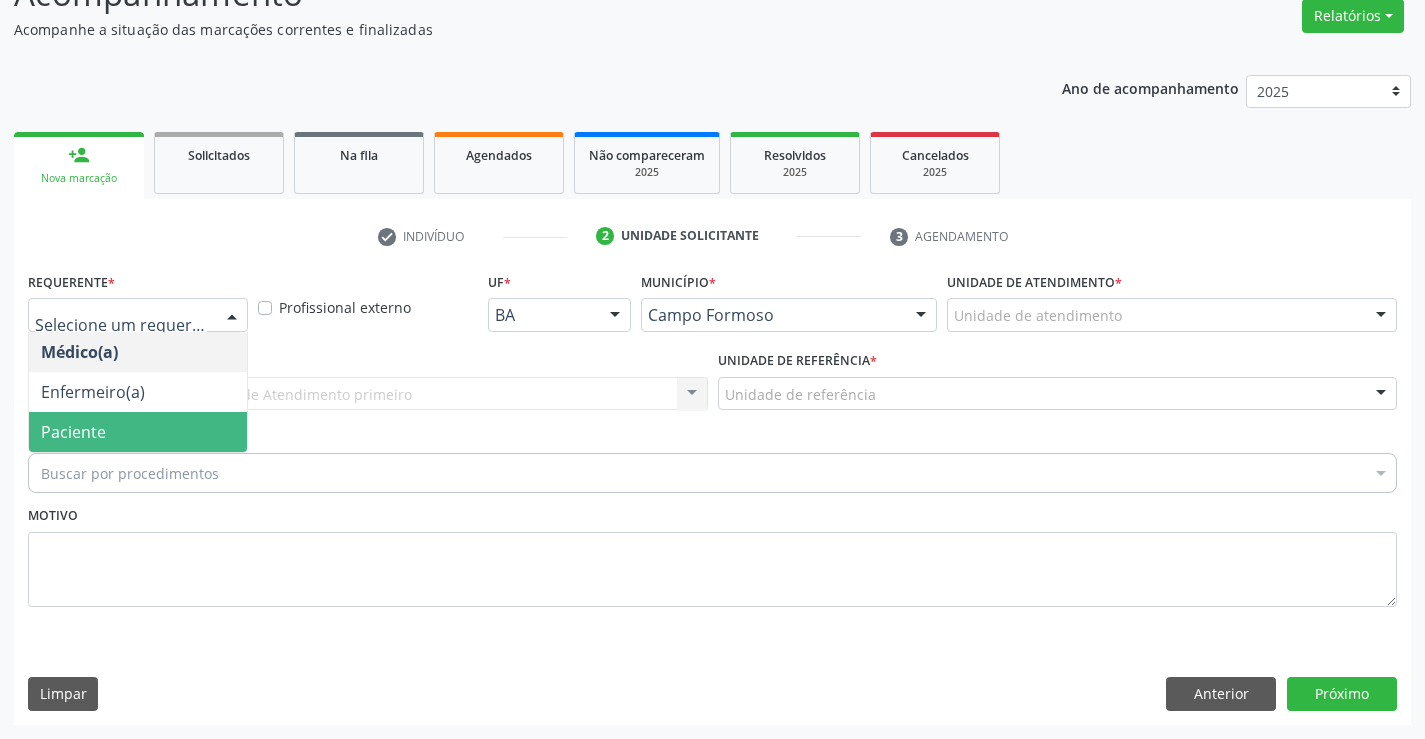drag, startPoint x: 154, startPoint y: 440, endPoint x: 917, endPoint y: 714, distance: 810.7065 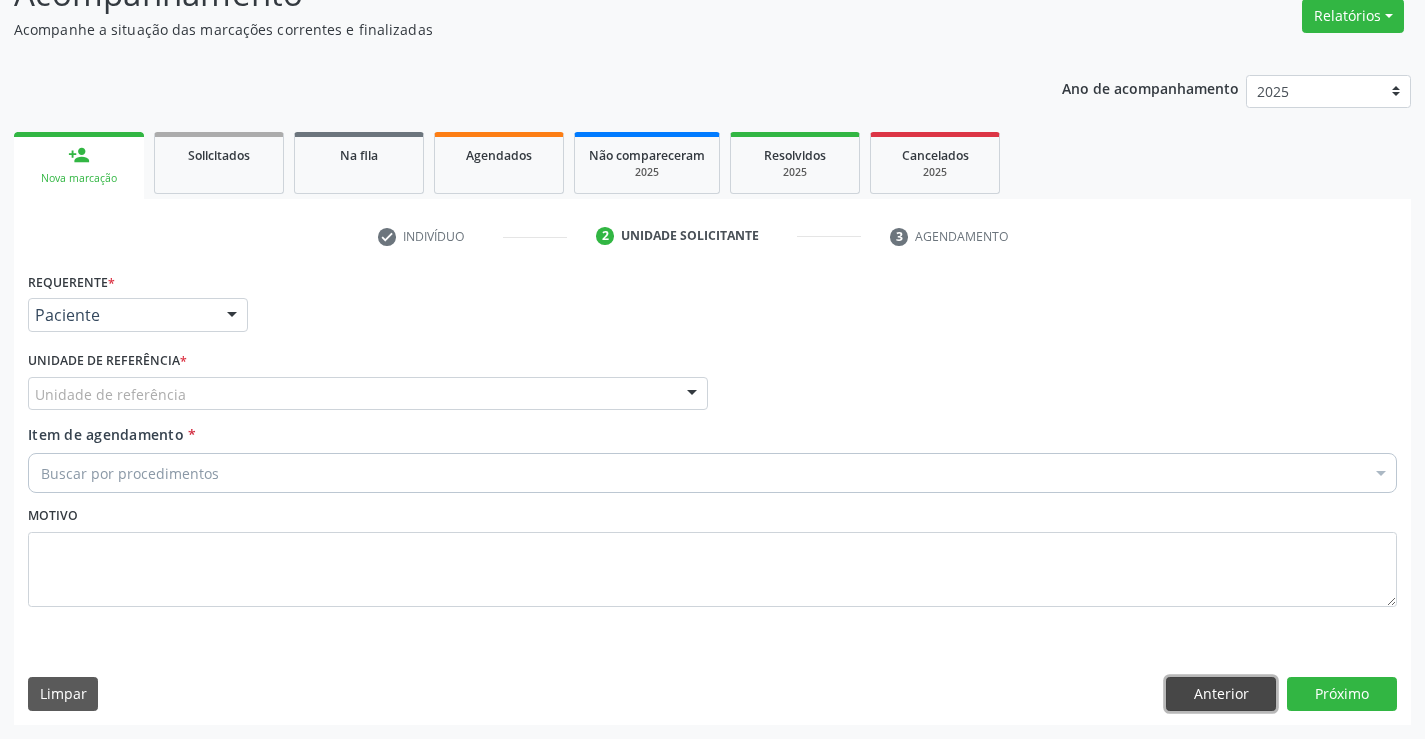 click on "Anterior" at bounding box center (1221, 694) 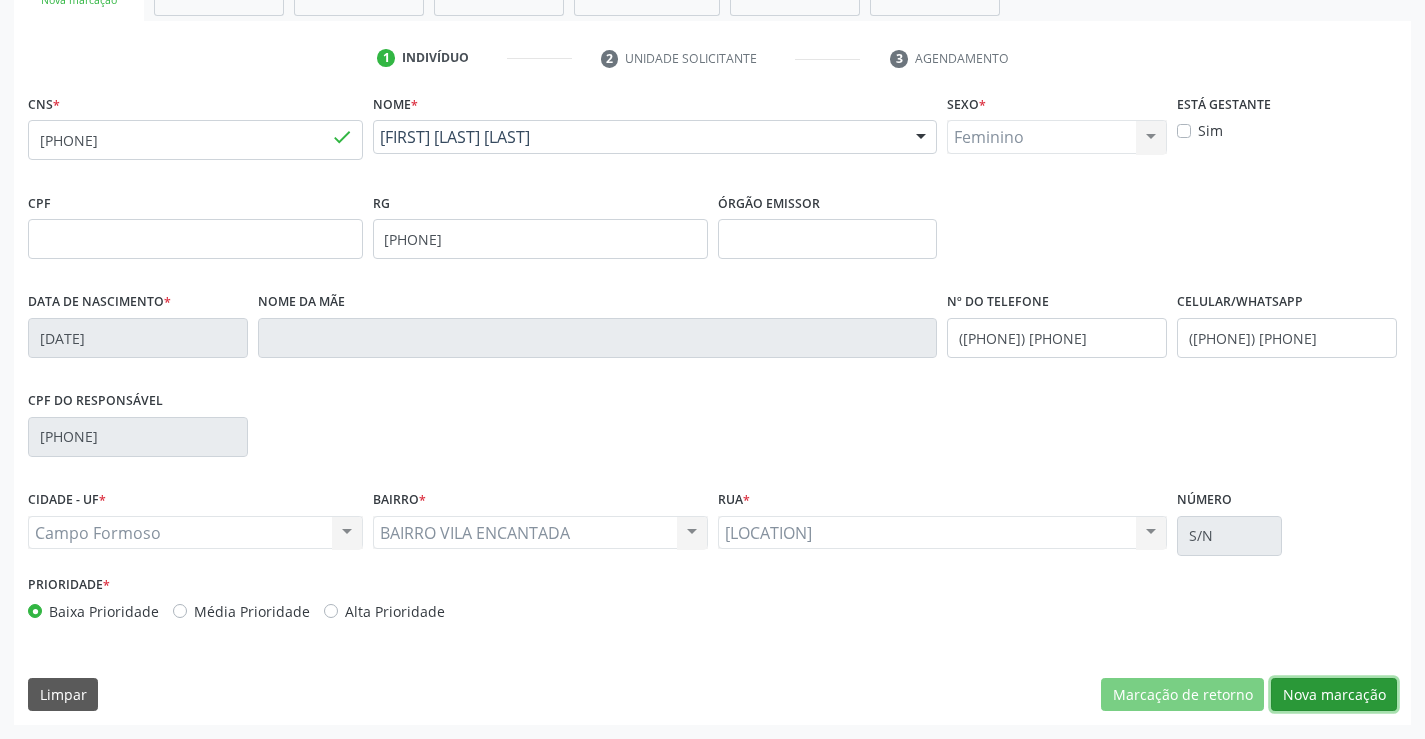 click on "Nova marcação" at bounding box center (1334, 695) 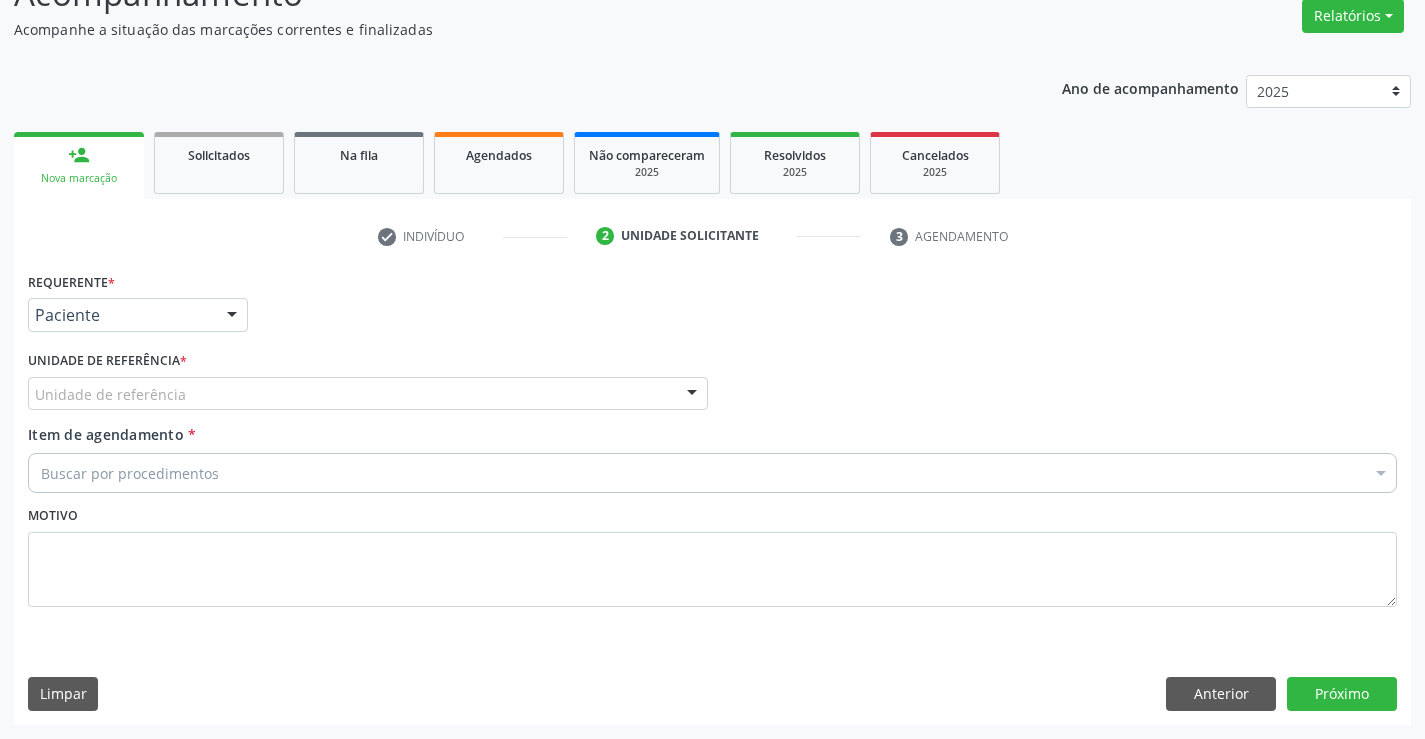 scroll, scrollTop: 167, scrollLeft: 0, axis: vertical 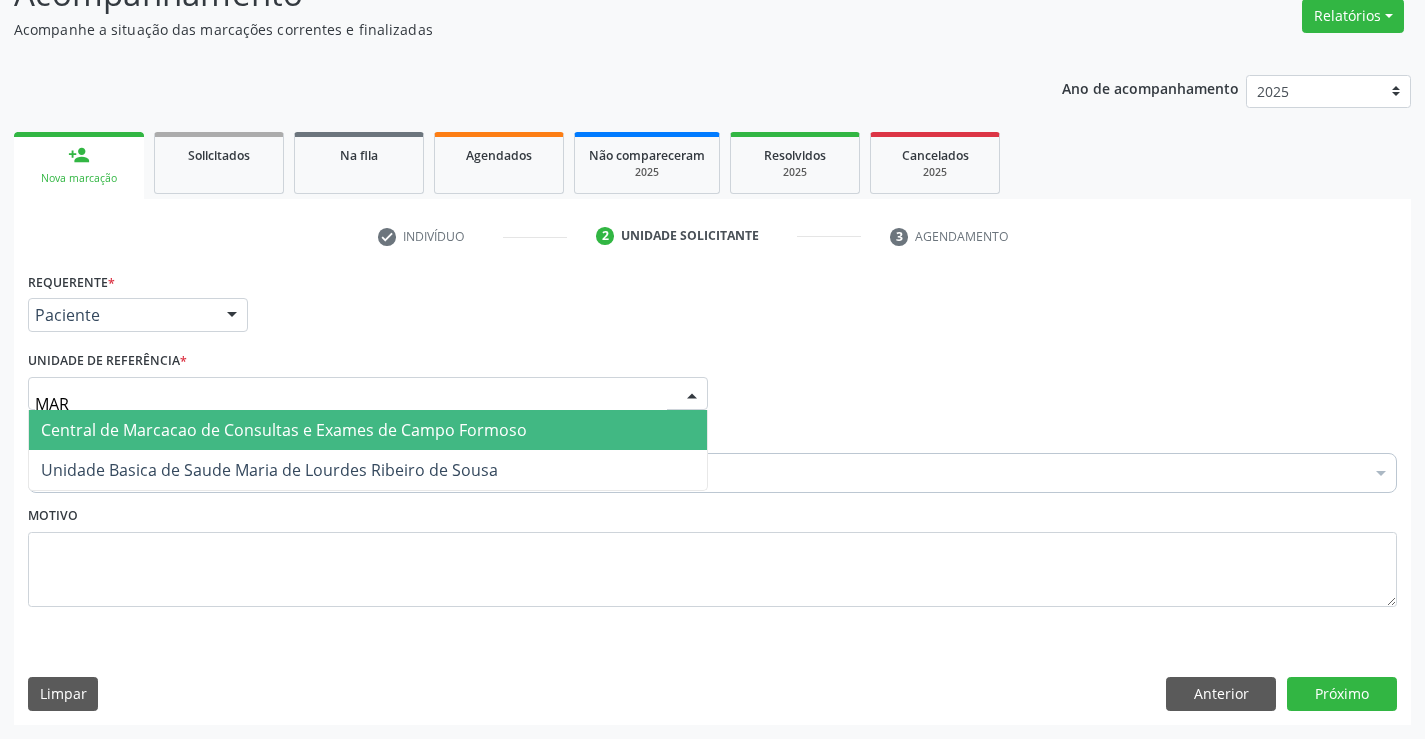 type on "MARI" 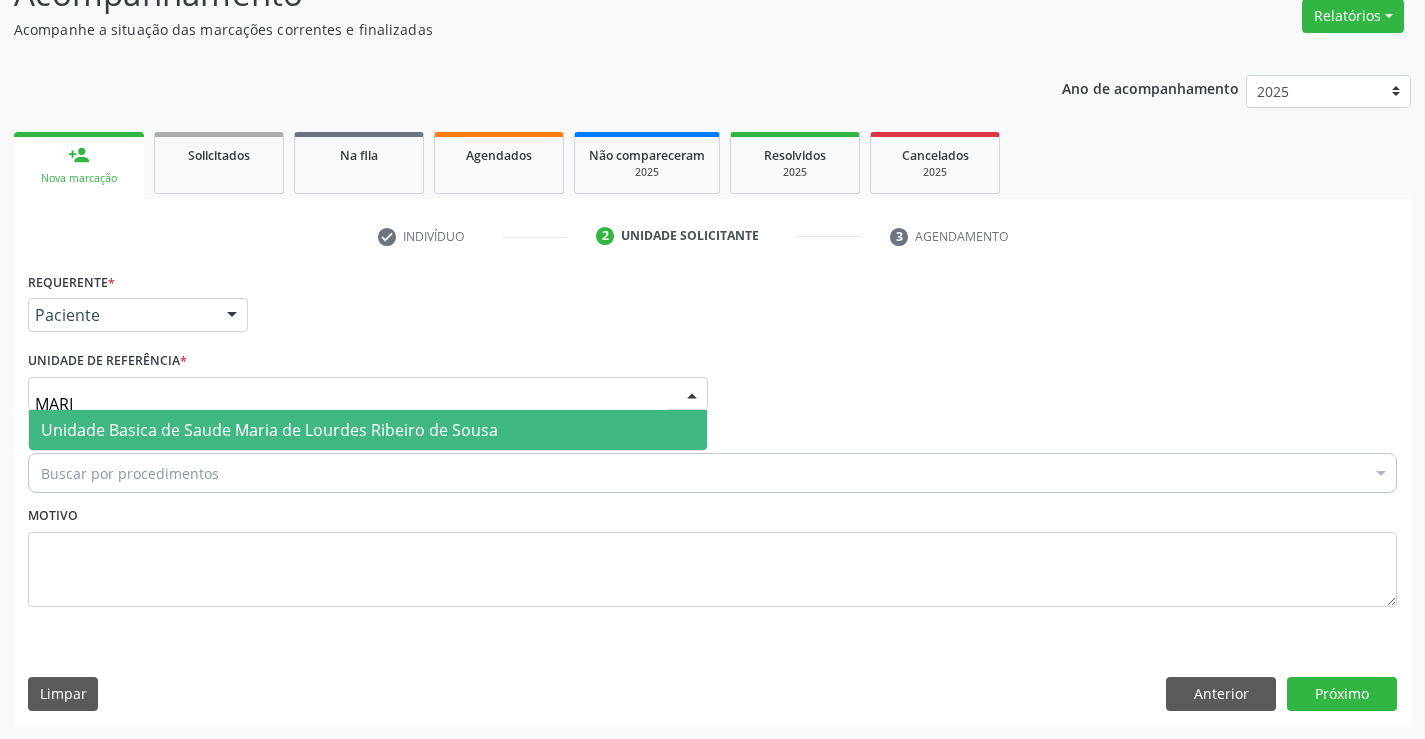 click on "Unidade Basica de Saude Maria de Lourdes Ribeiro de Sousa" at bounding box center [269, 430] 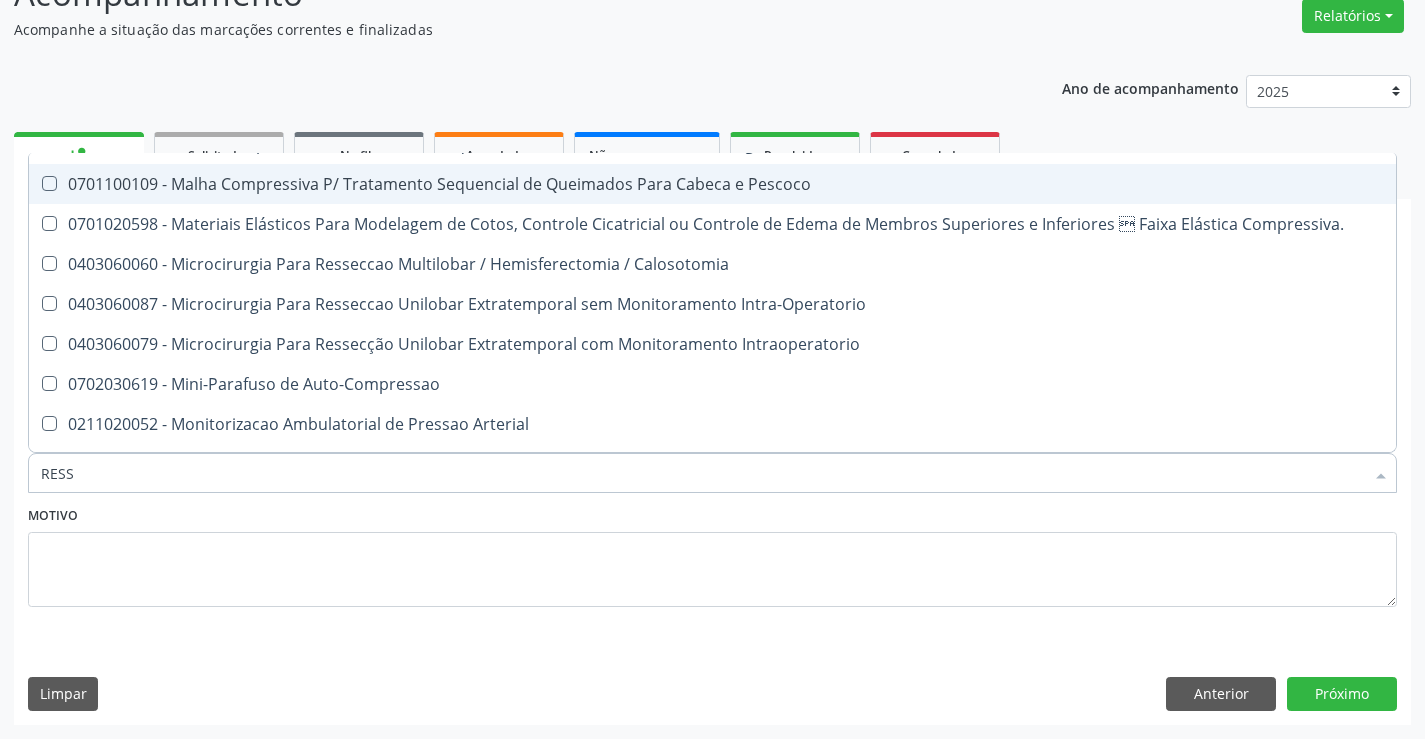 scroll, scrollTop: 1800, scrollLeft: 0, axis: vertical 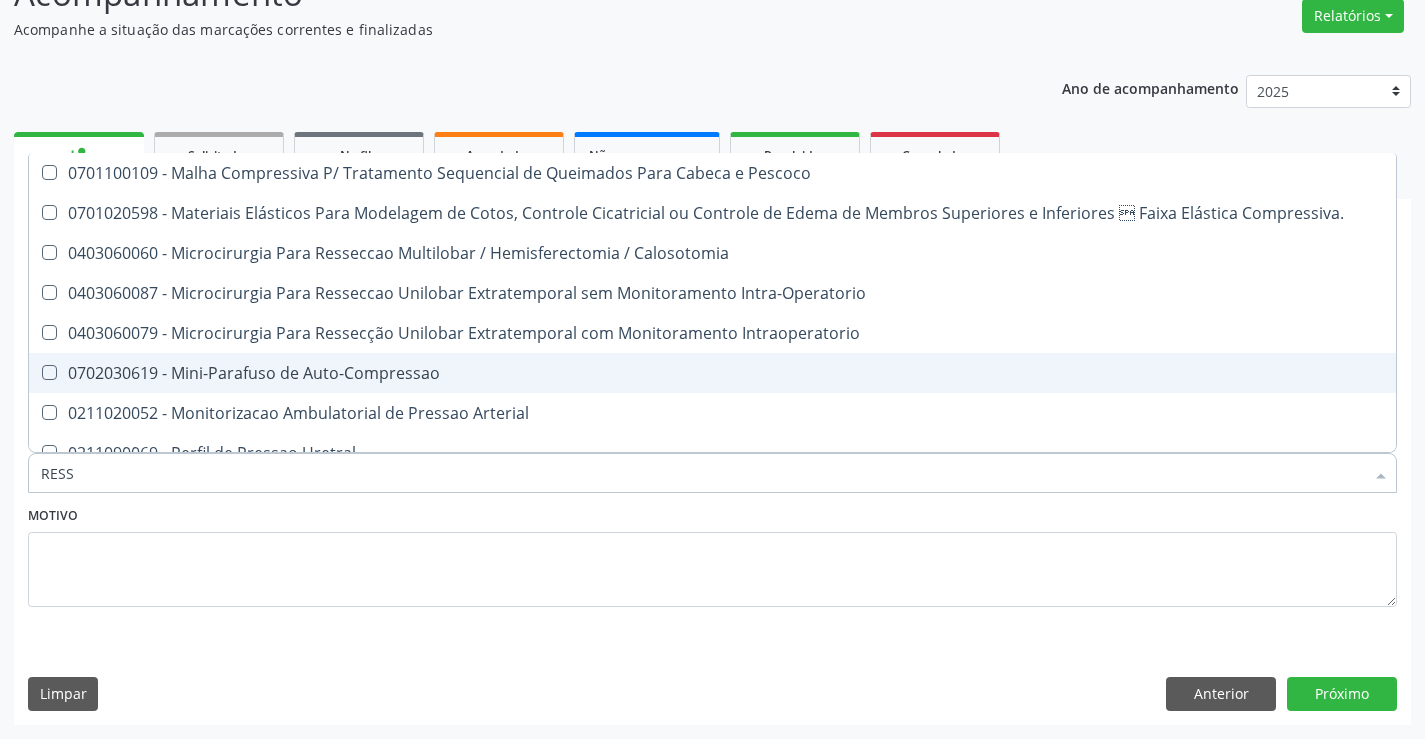 type on "RESSO" 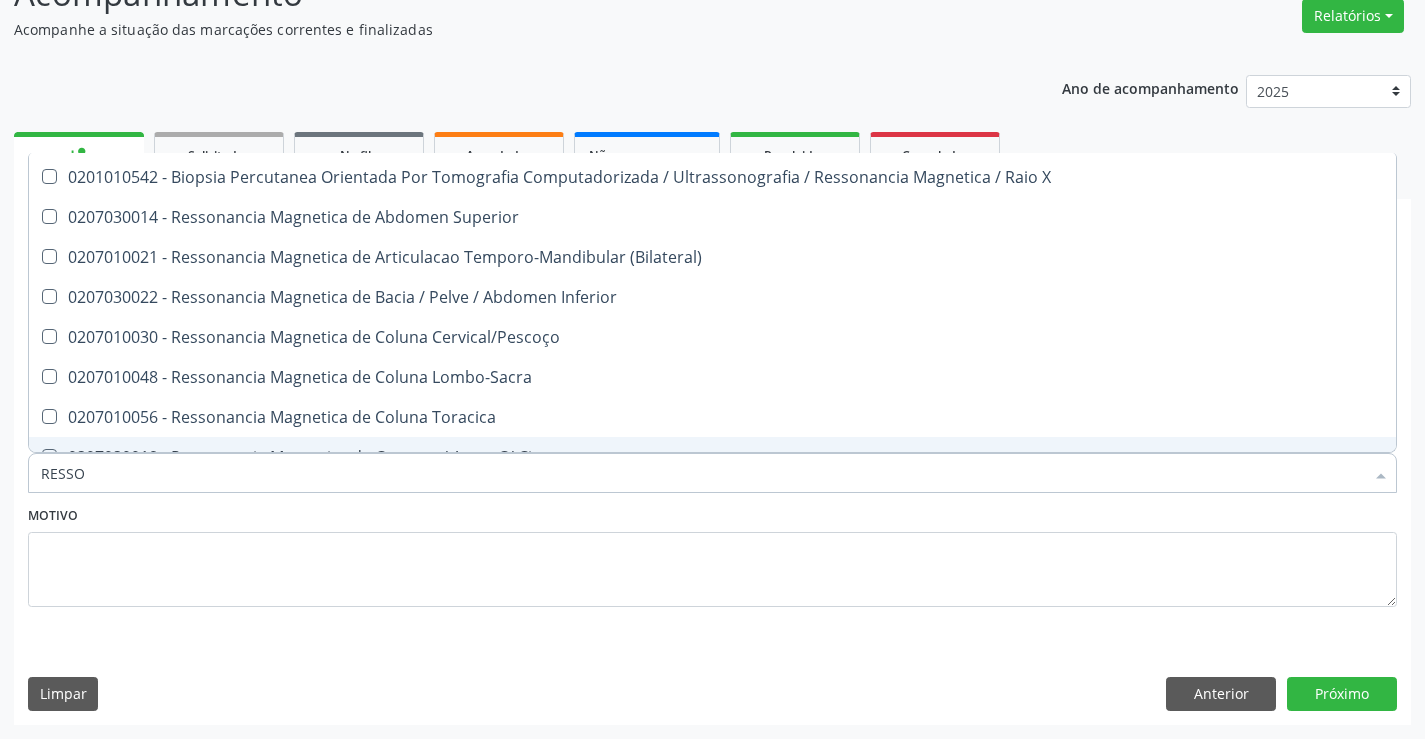 scroll, scrollTop: 1, scrollLeft: 0, axis: vertical 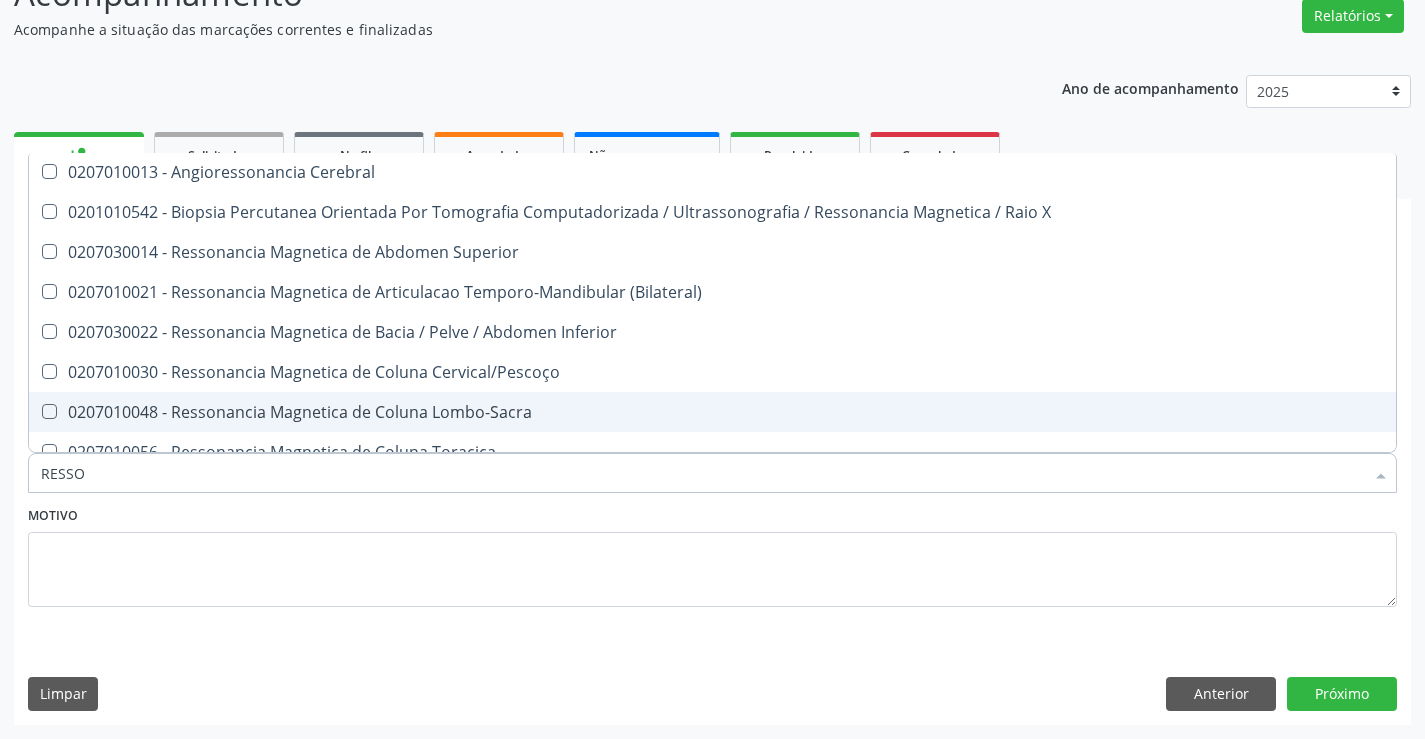 click on "0207010048 - Ressonancia Magnetica de Coluna Lombo-Sacra" at bounding box center (712, 412) 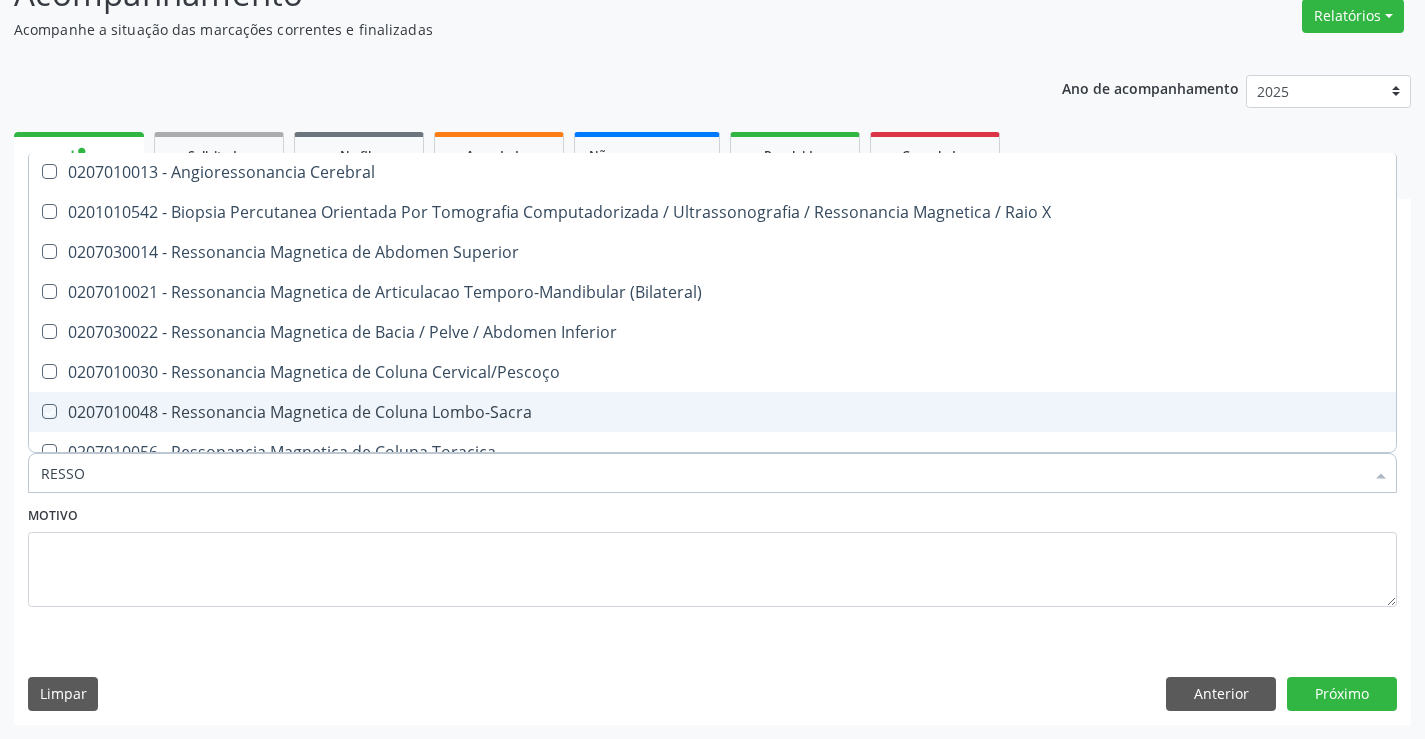 checkbox on "true" 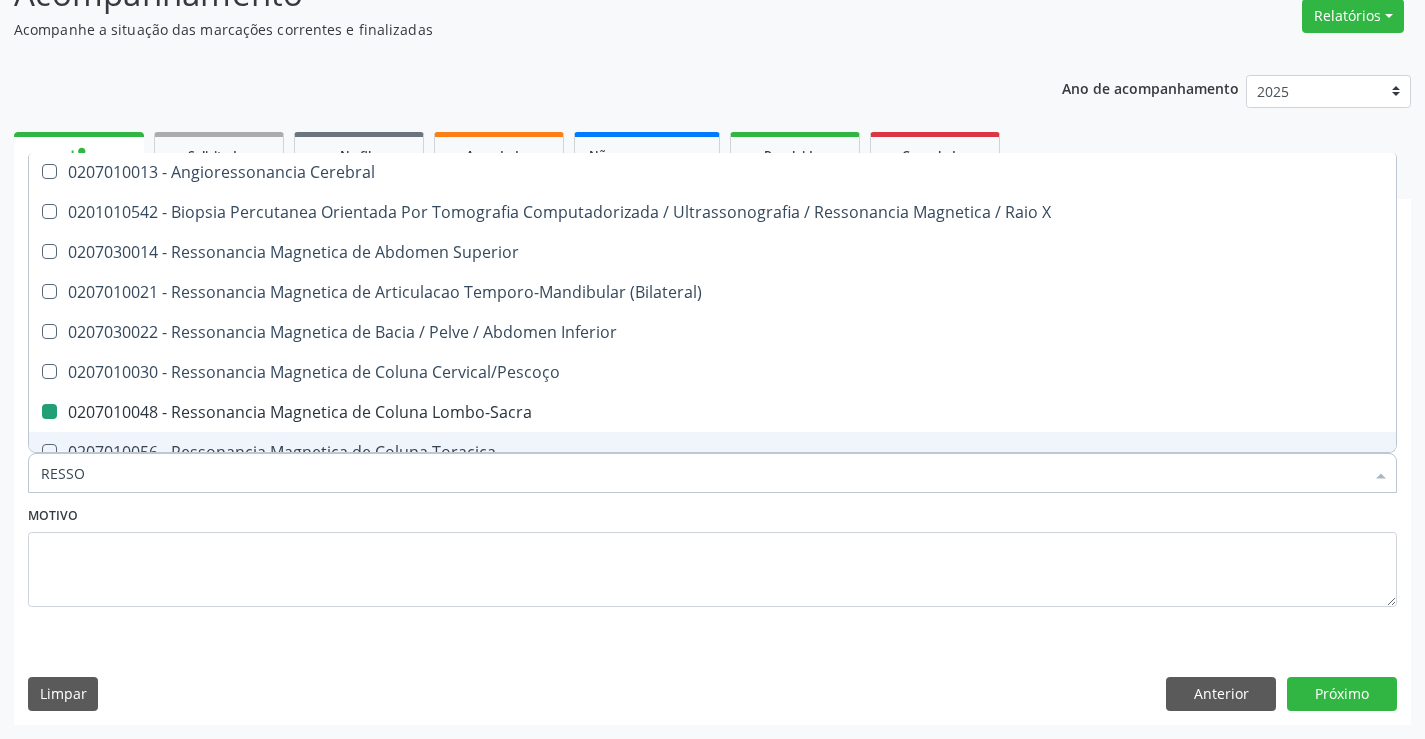 click on "Motivo" at bounding box center (712, 554) 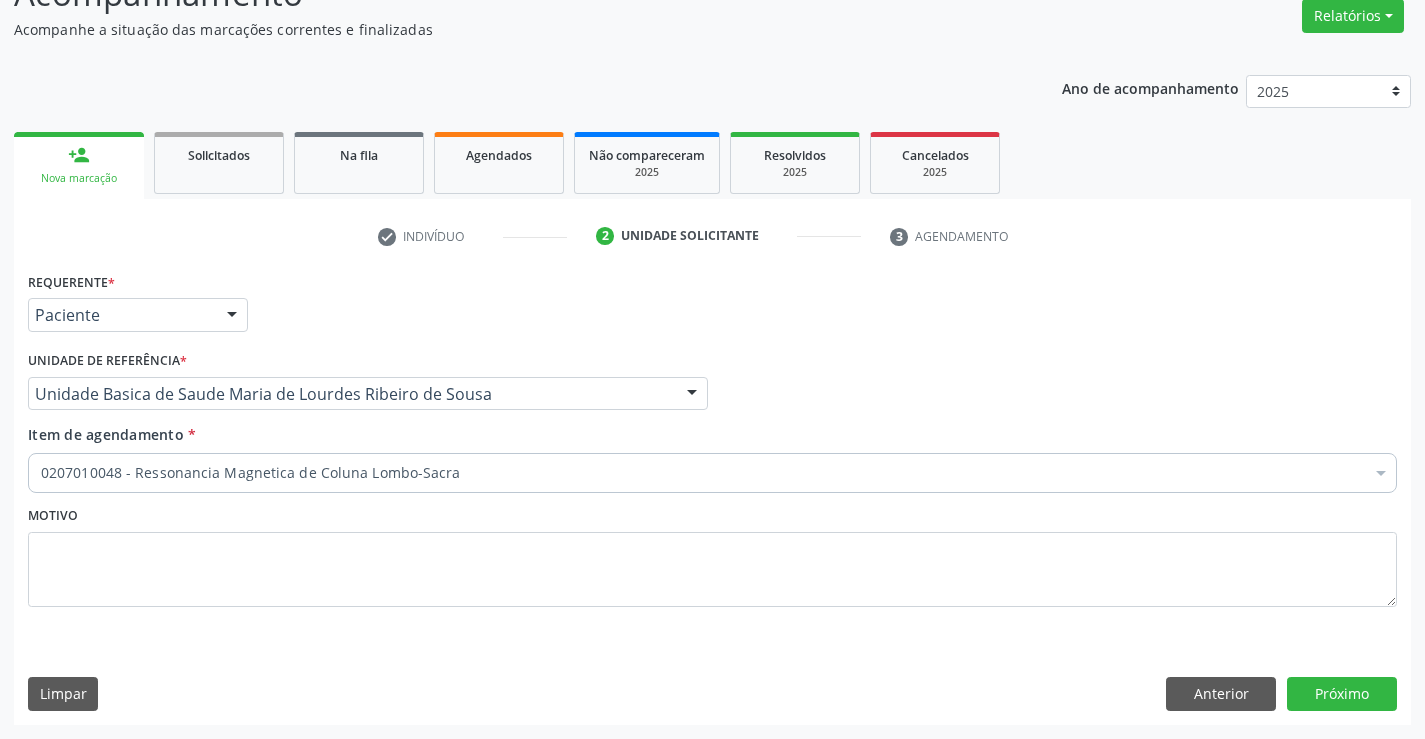 scroll, scrollTop: 0, scrollLeft: 0, axis: both 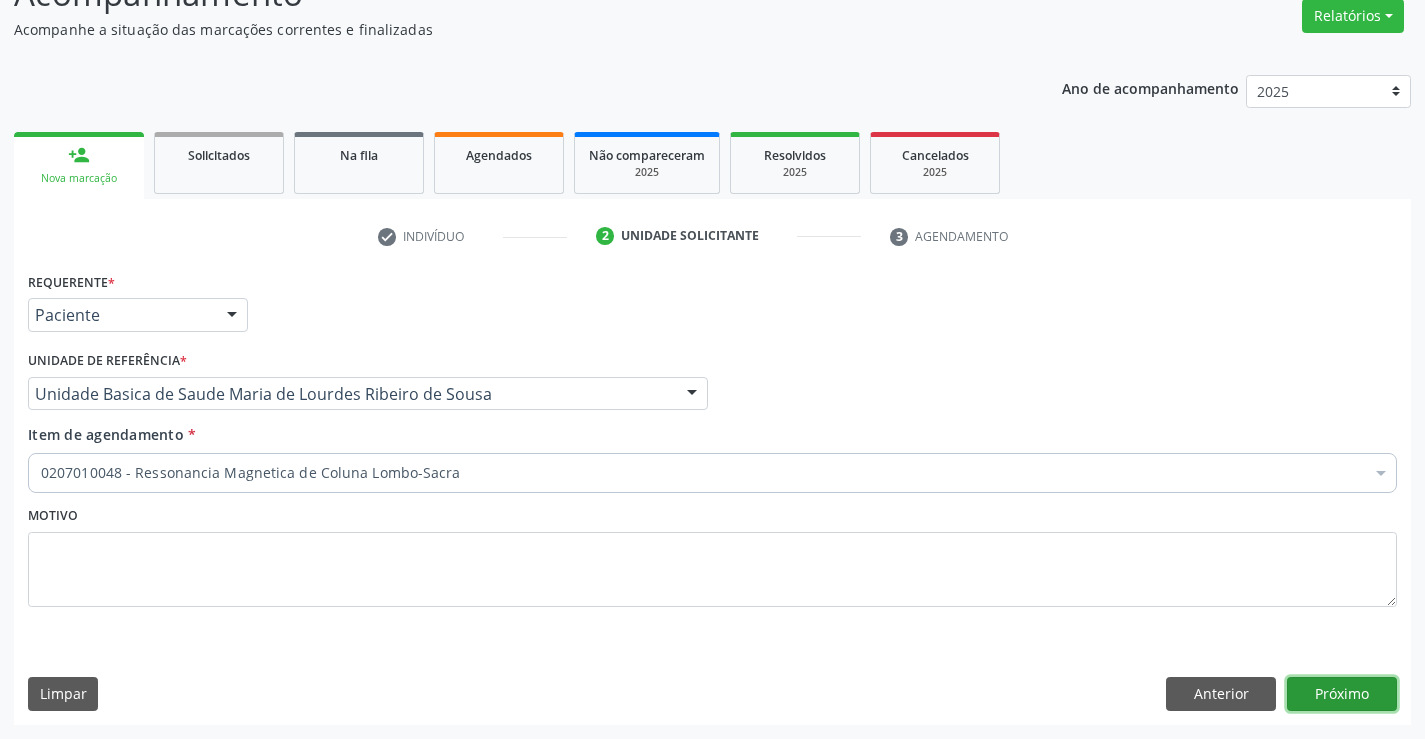click on "Próximo" at bounding box center (1342, 694) 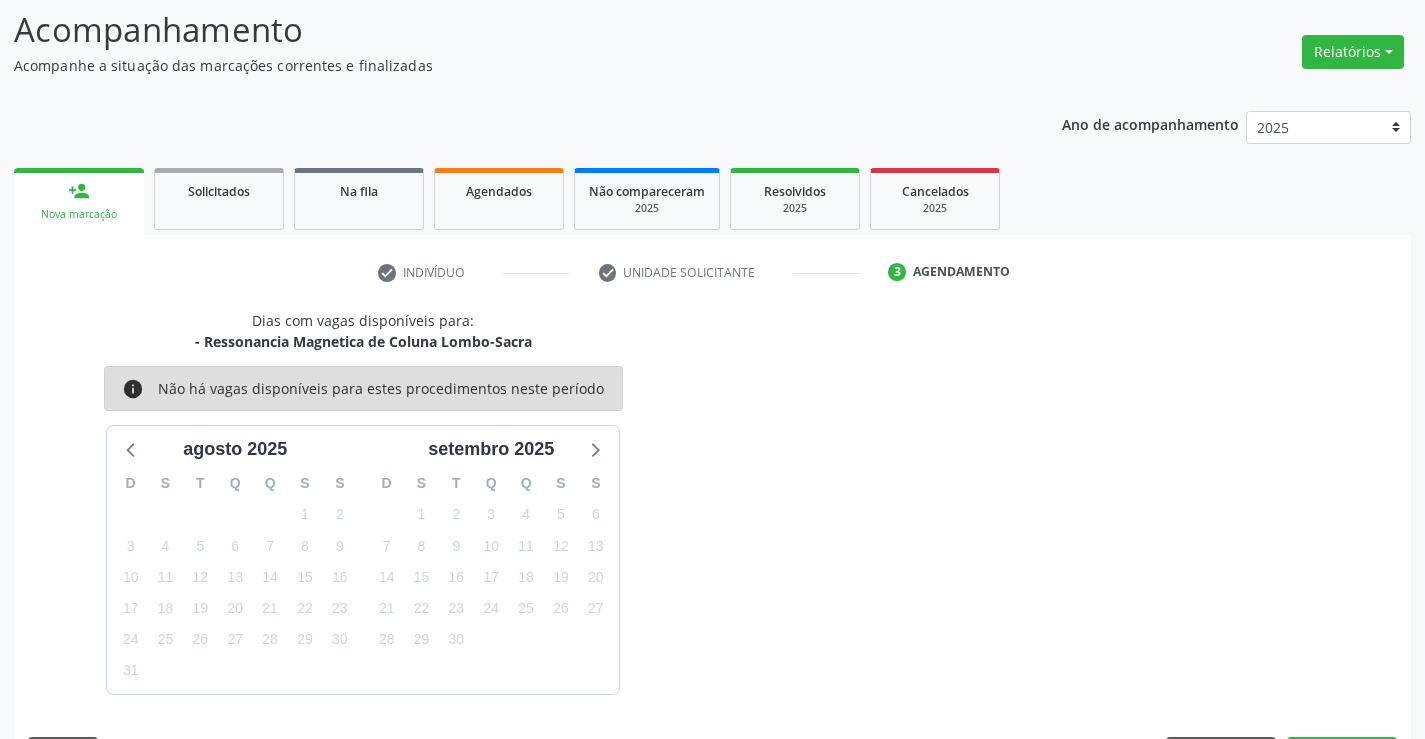 scroll, scrollTop: 167, scrollLeft: 0, axis: vertical 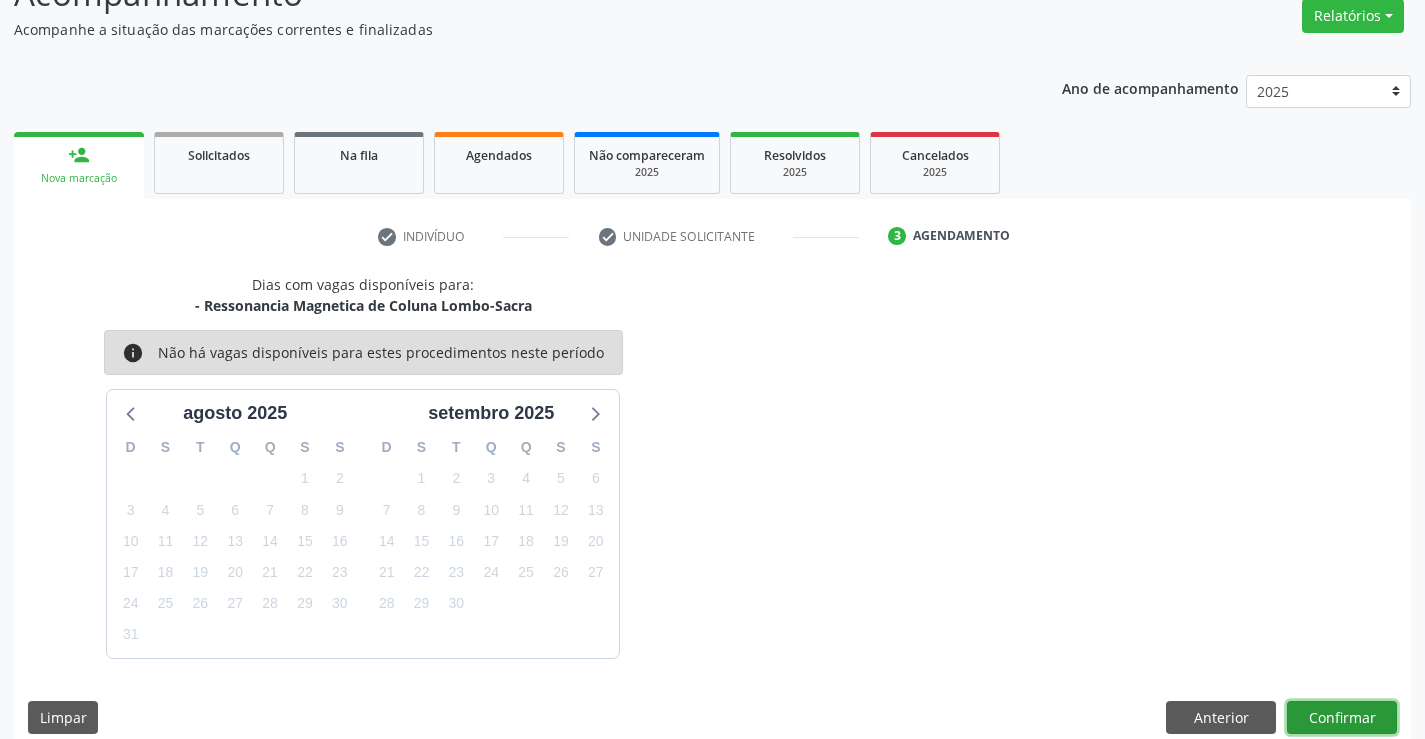 click on "Confirmar" at bounding box center (1342, 718) 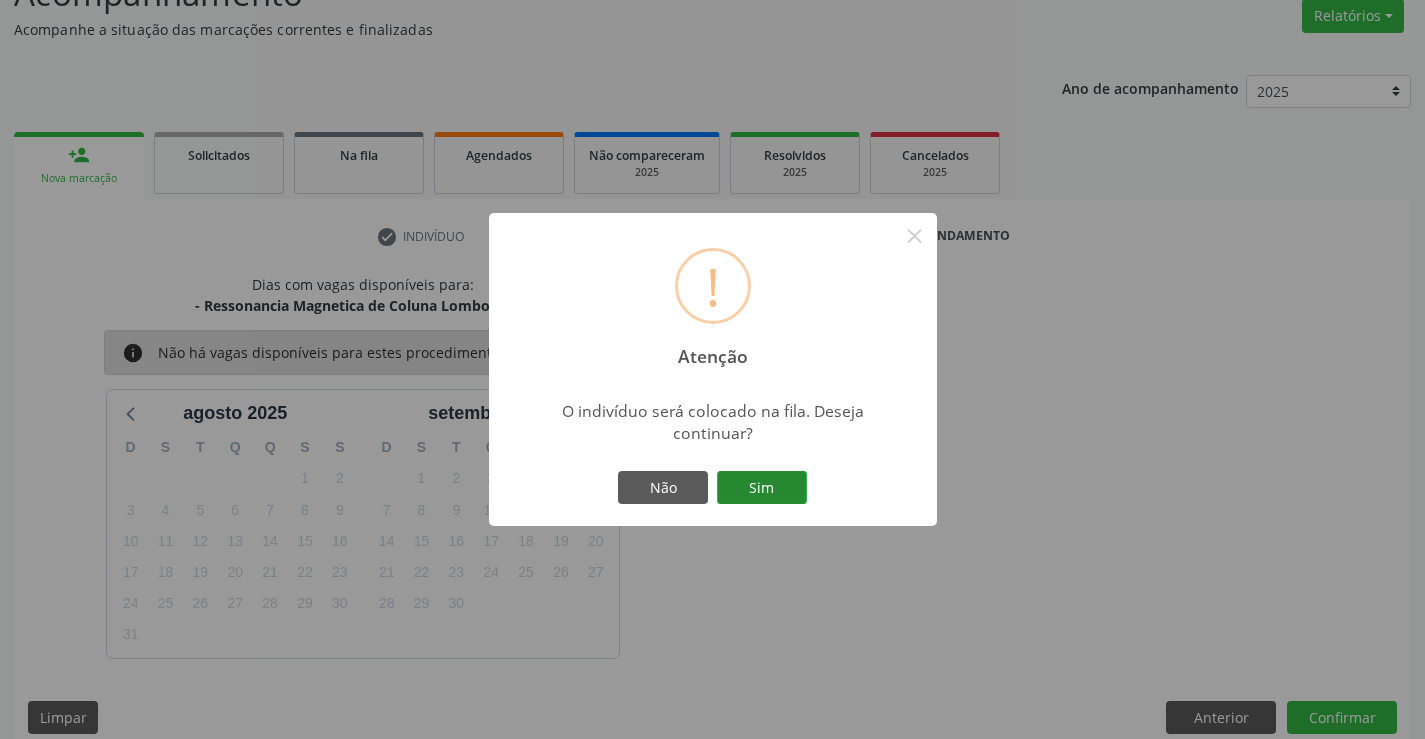 click on "Sim" at bounding box center (762, 488) 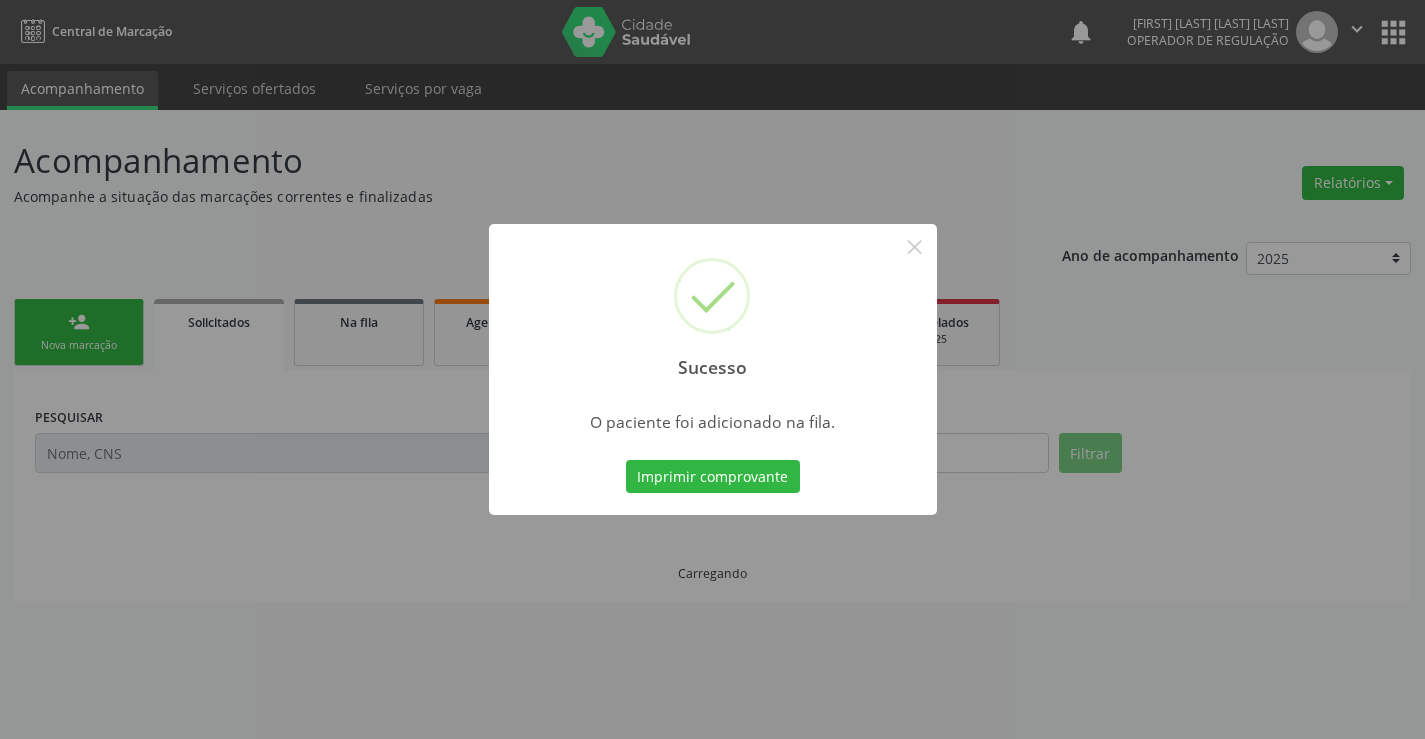 scroll, scrollTop: 0, scrollLeft: 0, axis: both 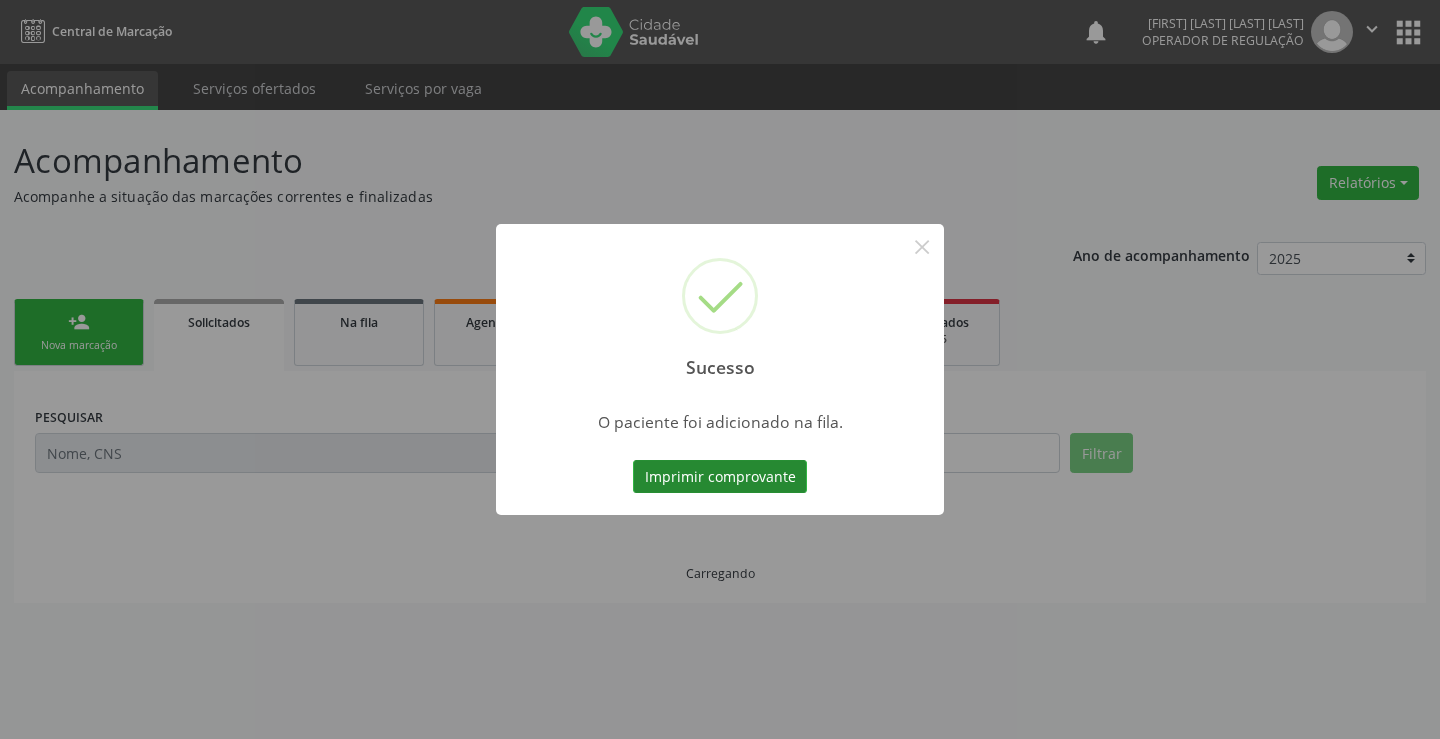 click on "Imprimir comprovante" at bounding box center (720, 477) 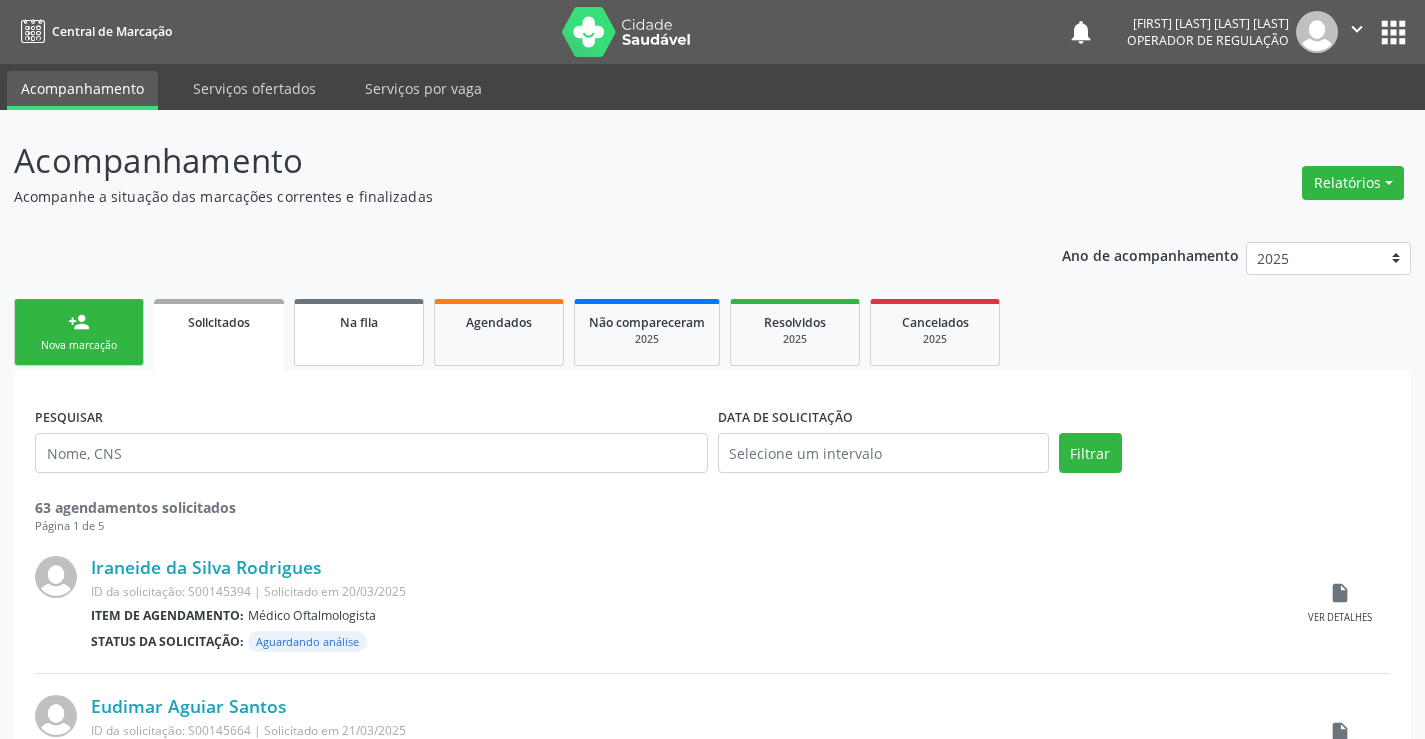 click on "Na fila" at bounding box center [359, 332] 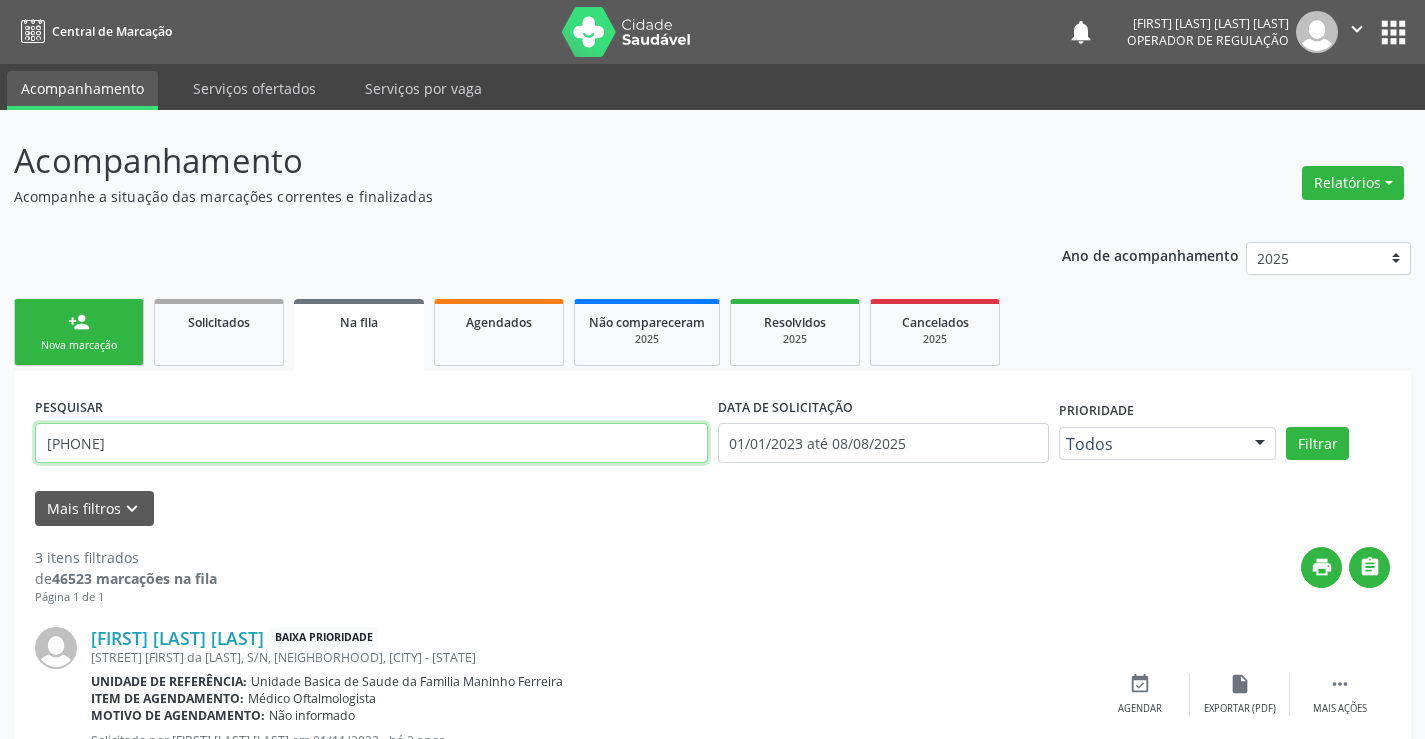 click on "[PHONE]" at bounding box center (371, 443) 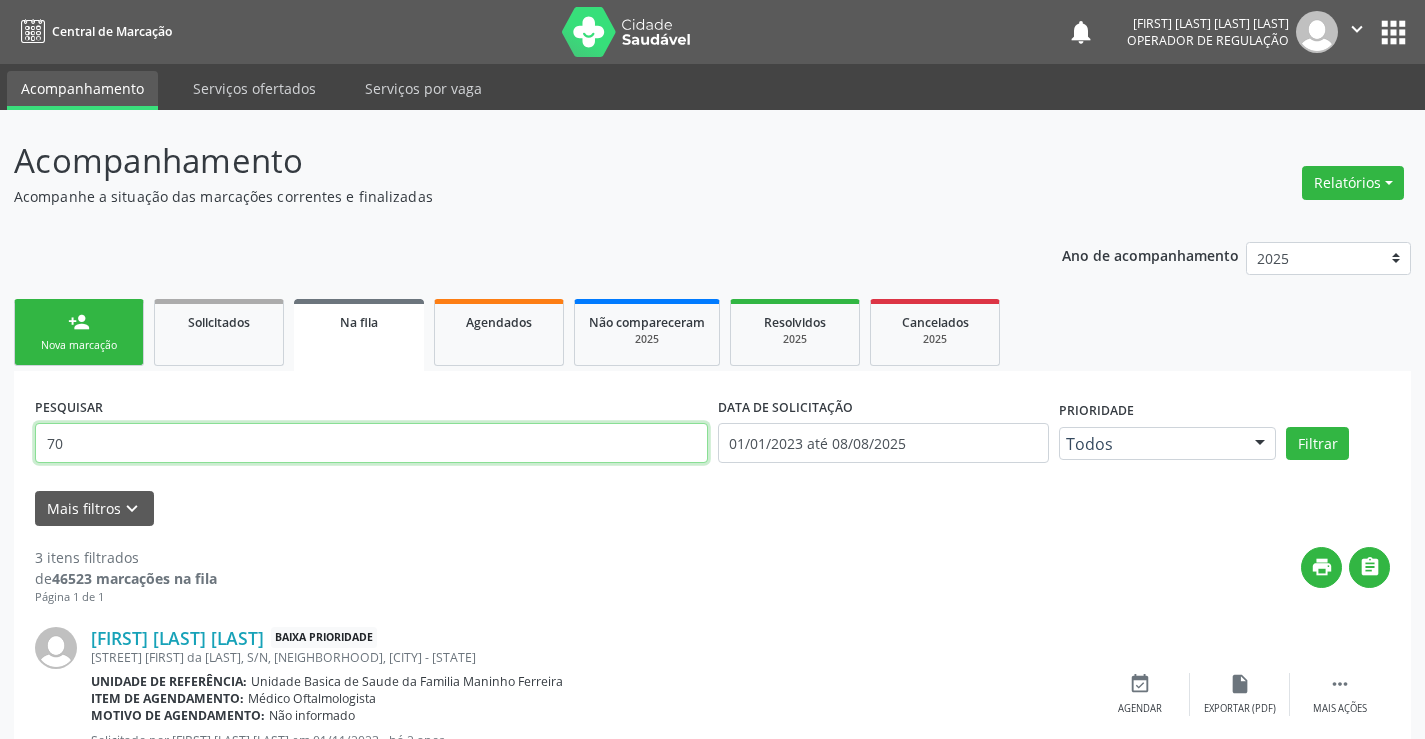 type on "7" 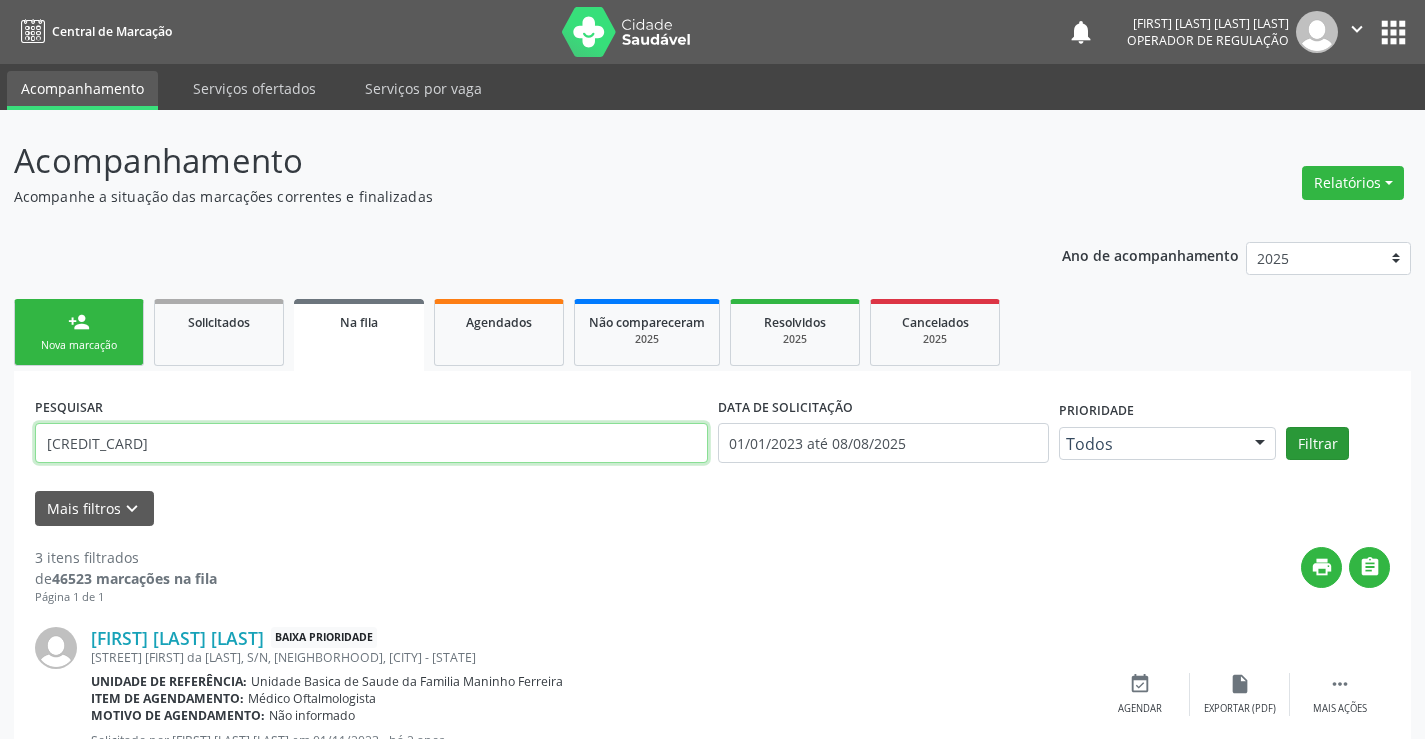 type on "700505387715759" 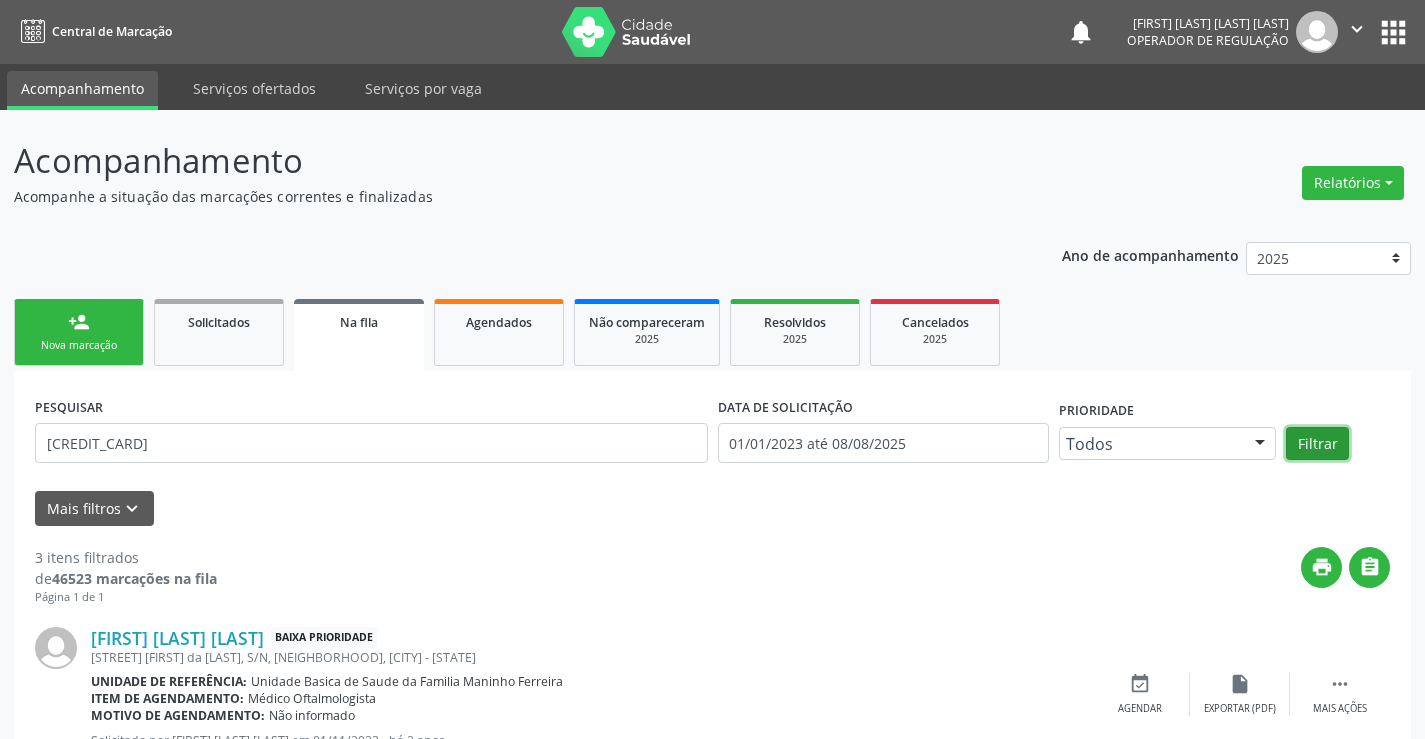 click on "Filtrar" at bounding box center [1317, 444] 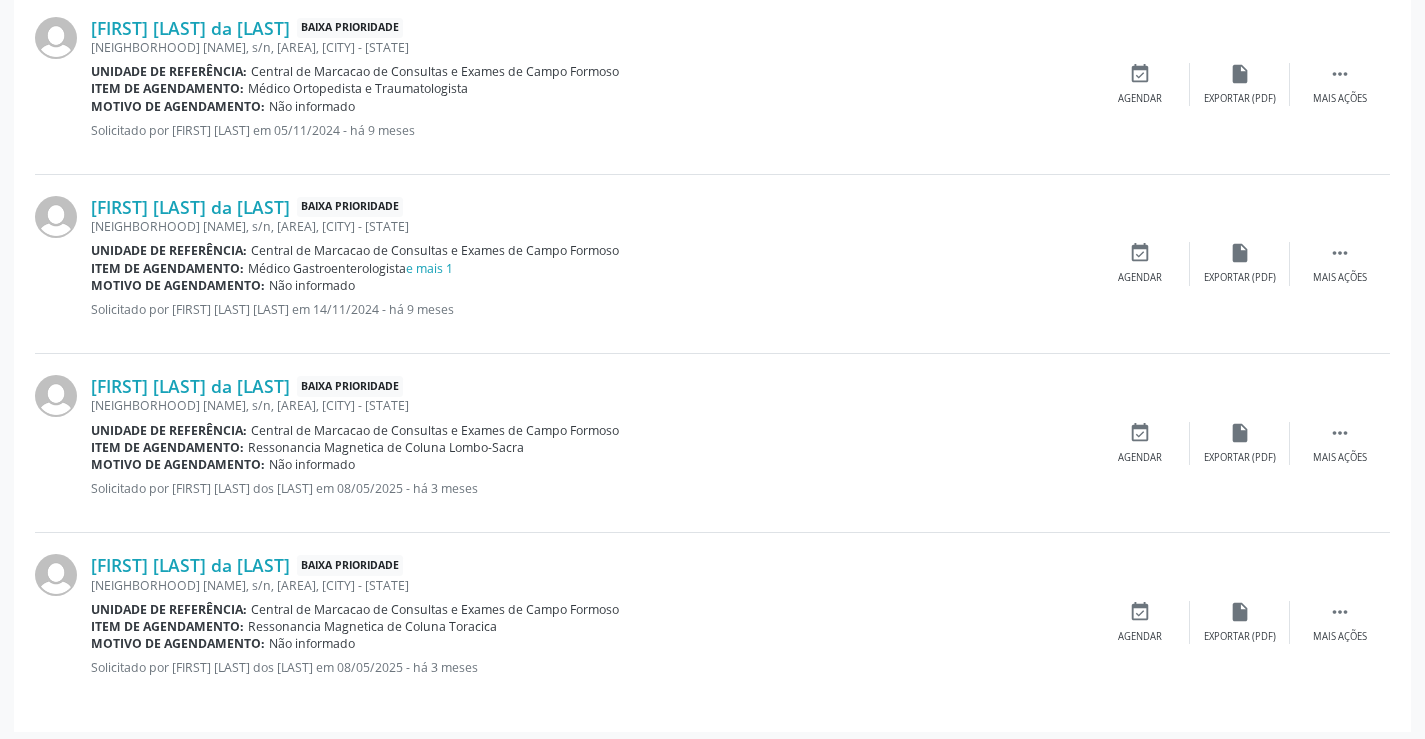 scroll, scrollTop: 1530, scrollLeft: 0, axis: vertical 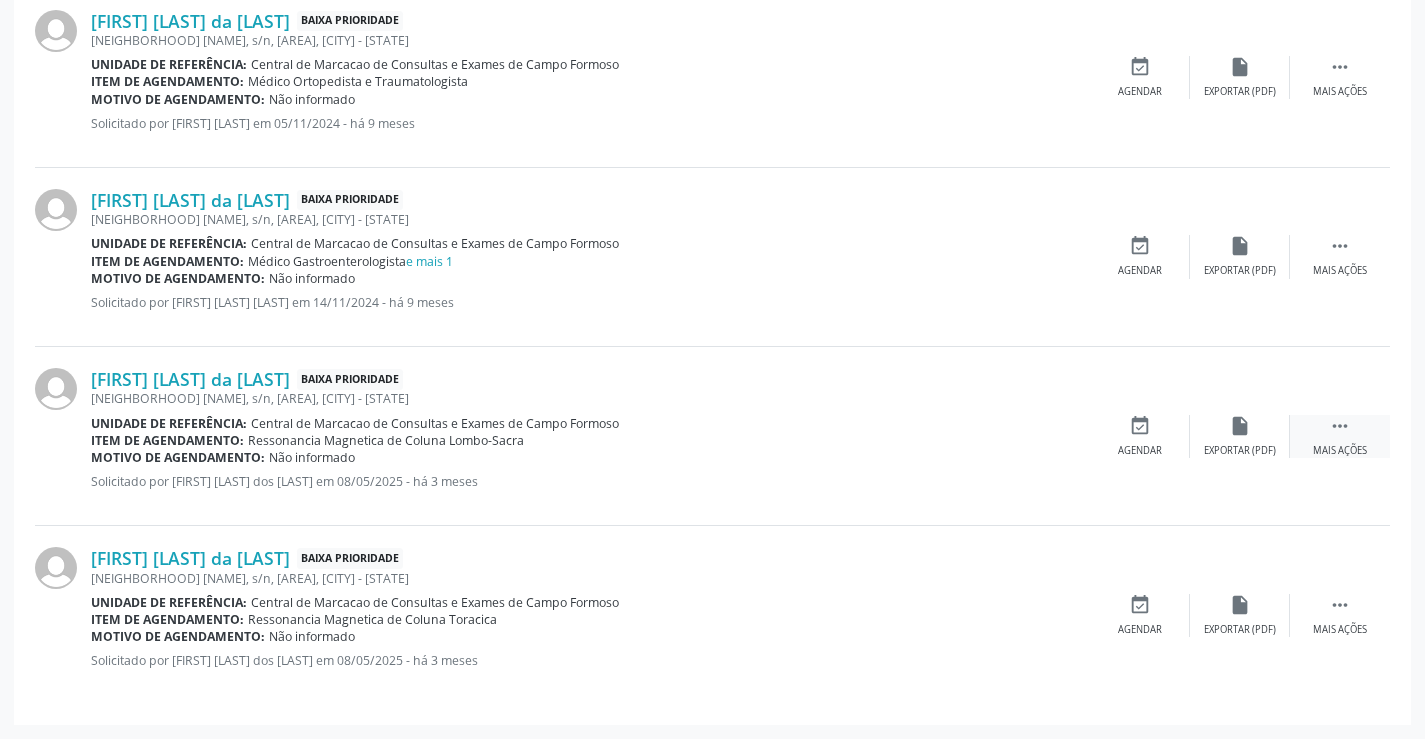 click on "" at bounding box center [1340, 426] 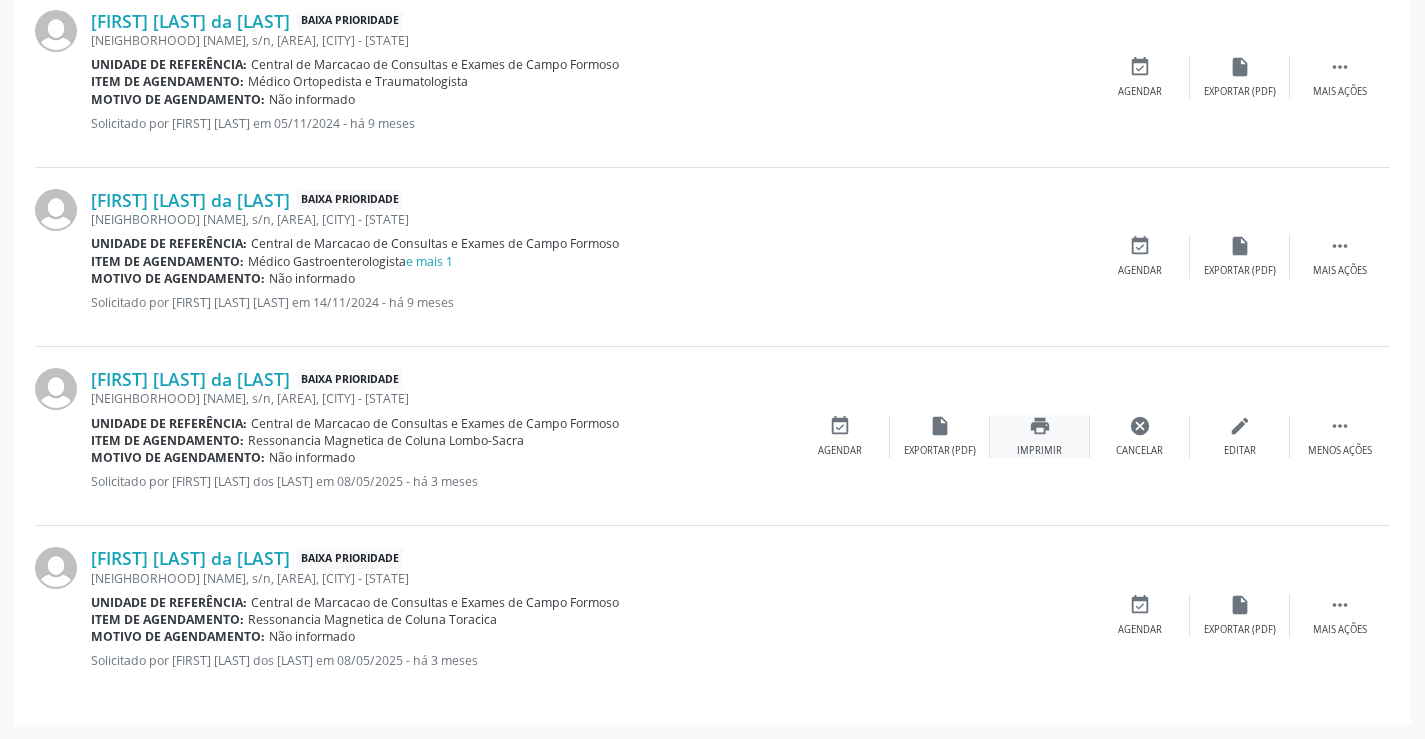 click on "print" at bounding box center [1040, 426] 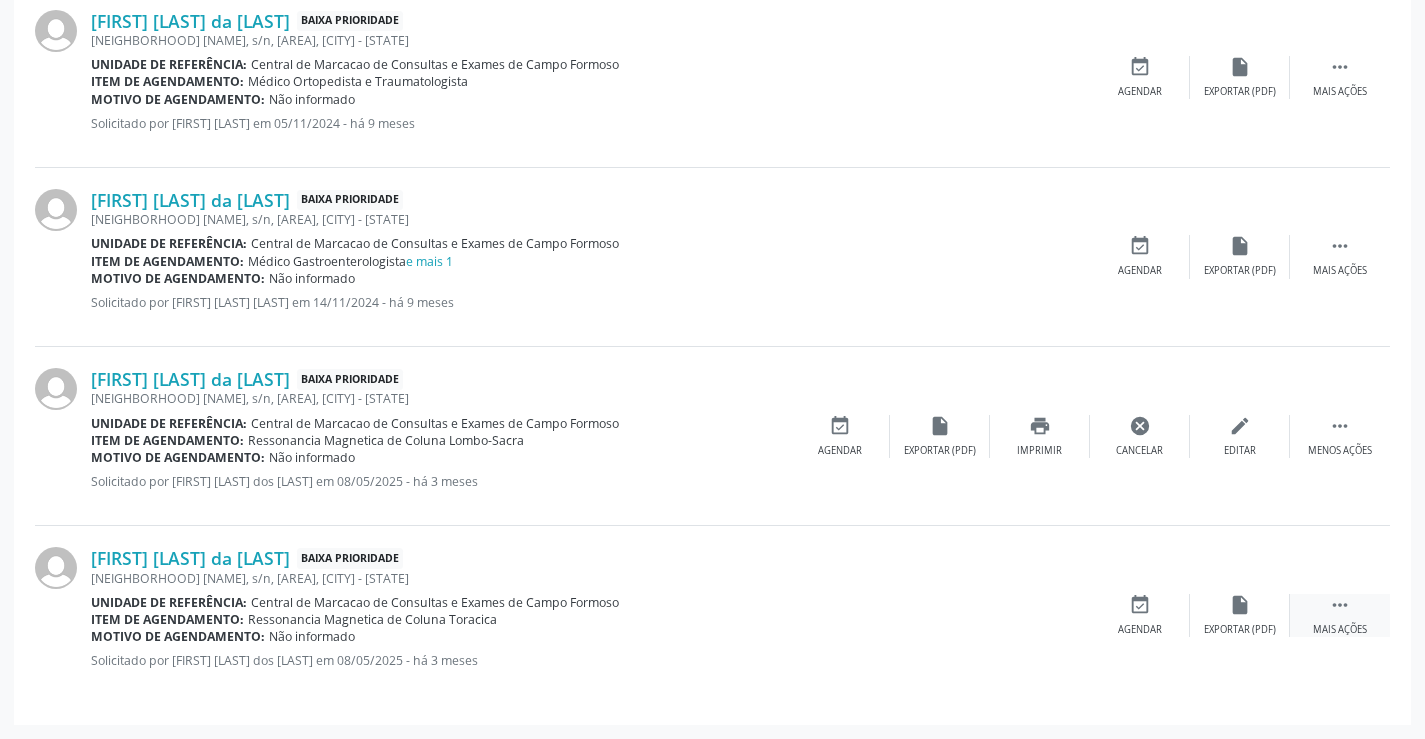 click on "" at bounding box center (1340, 605) 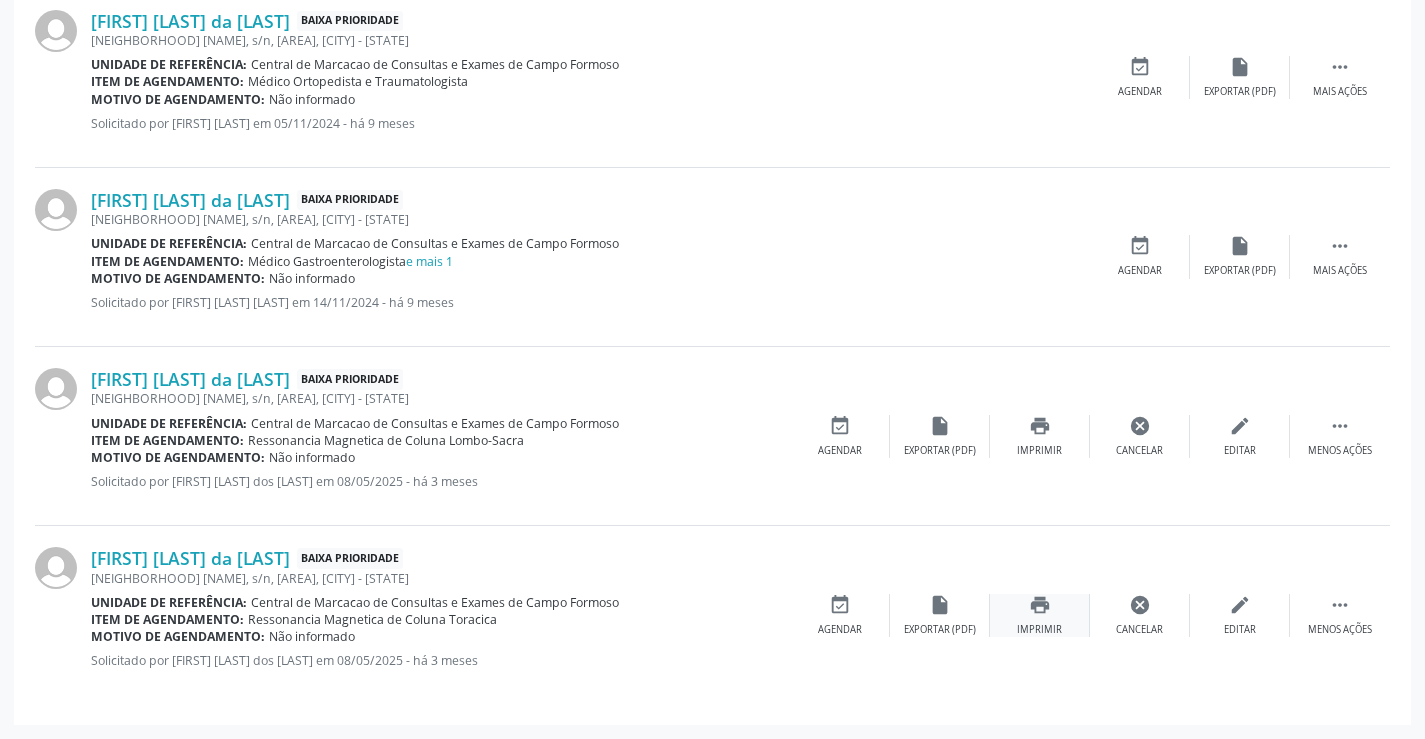click on "print" at bounding box center (1040, 605) 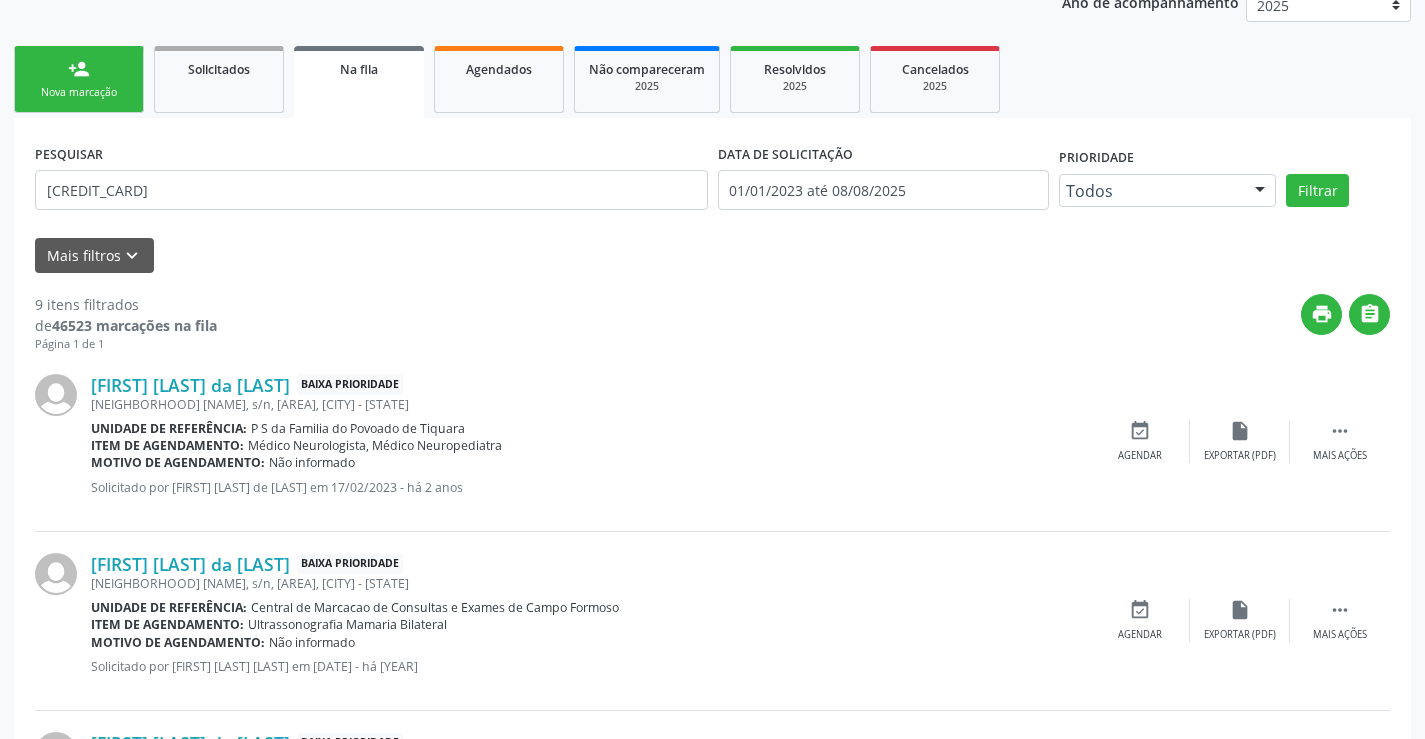 scroll, scrollTop: 0, scrollLeft: 0, axis: both 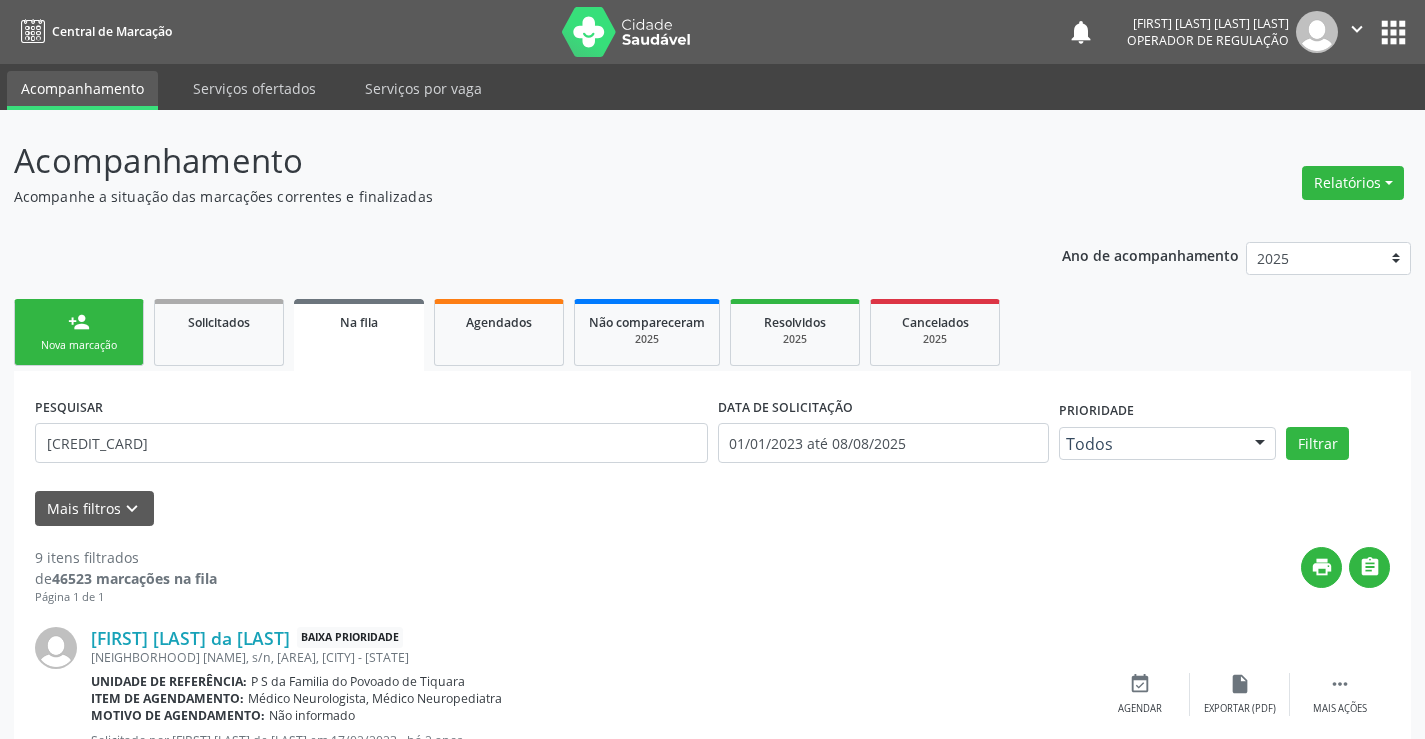 click on "person_add
Nova marcação" at bounding box center (79, 332) 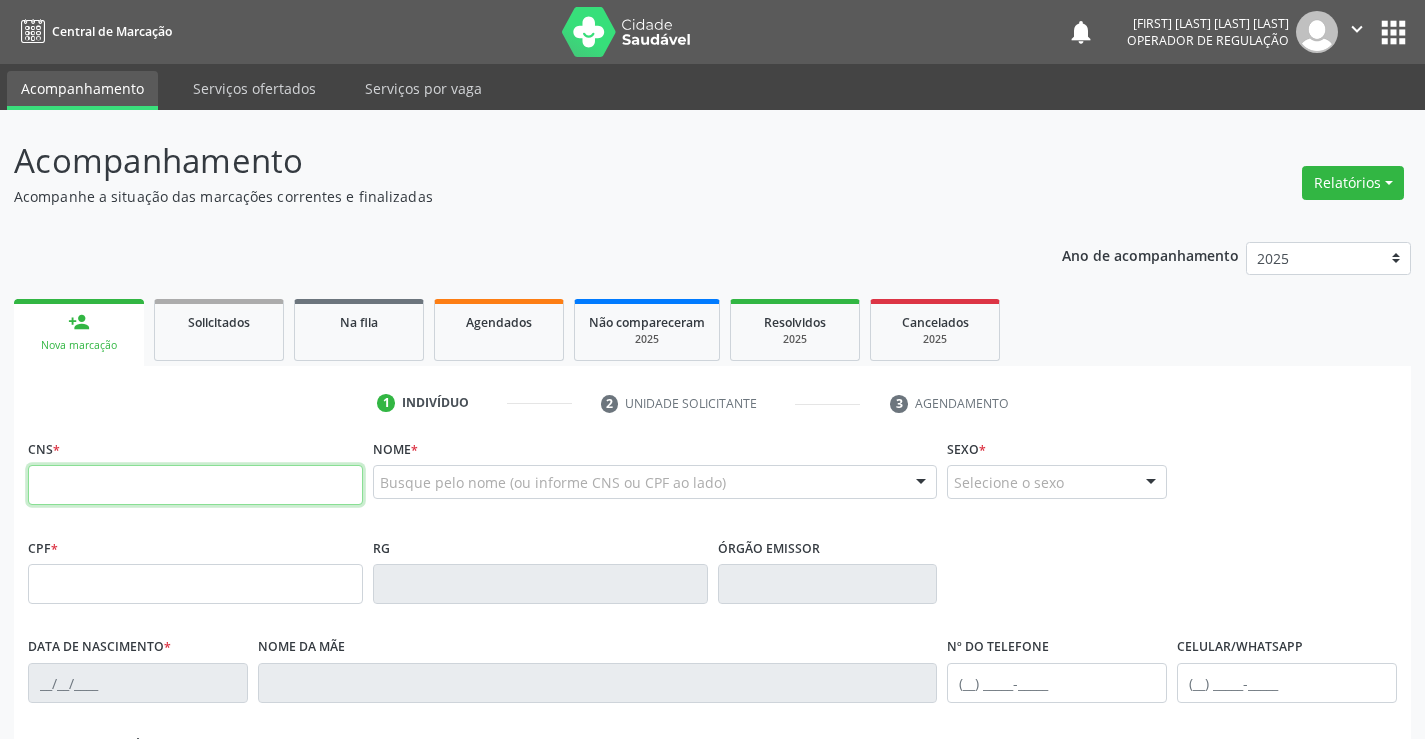 drag, startPoint x: 160, startPoint y: 495, endPoint x: 160, endPoint y: 507, distance: 12 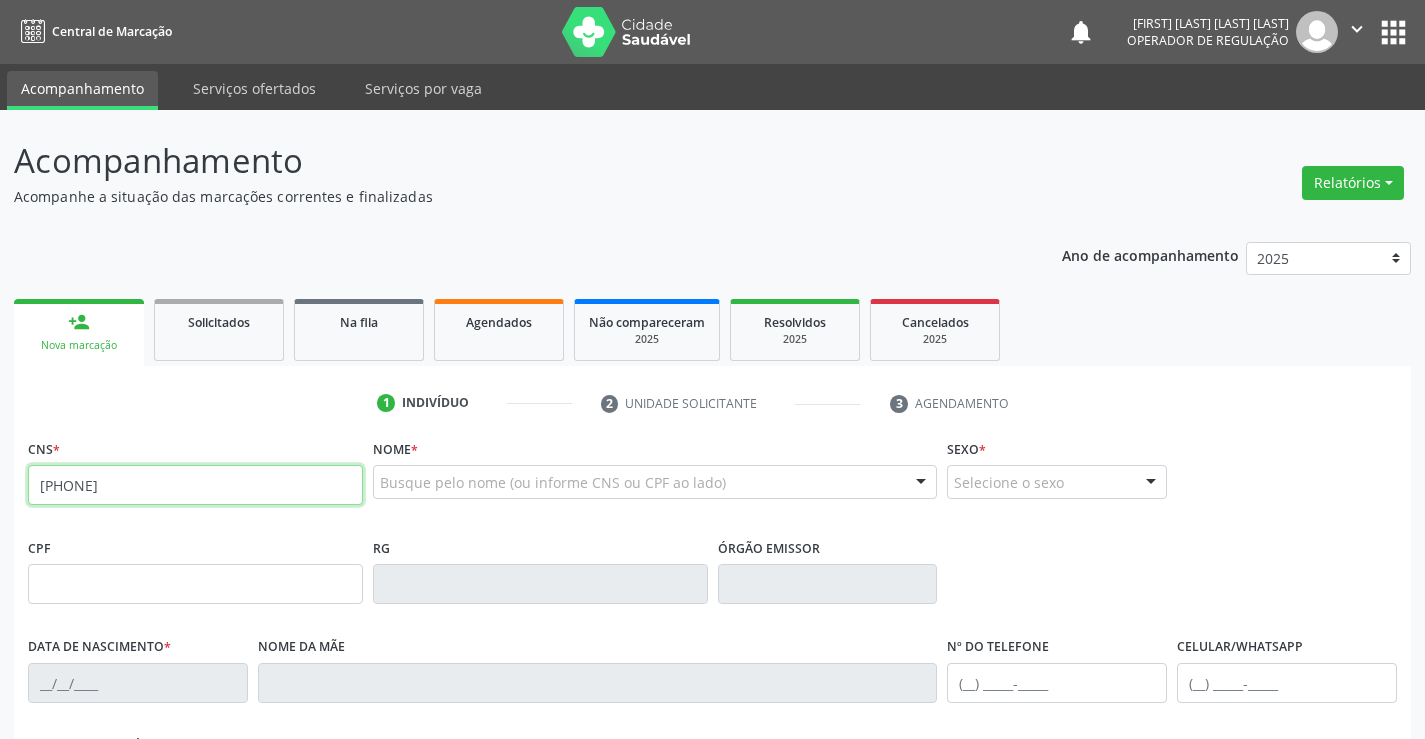 type on "700 5053 8771 5759" 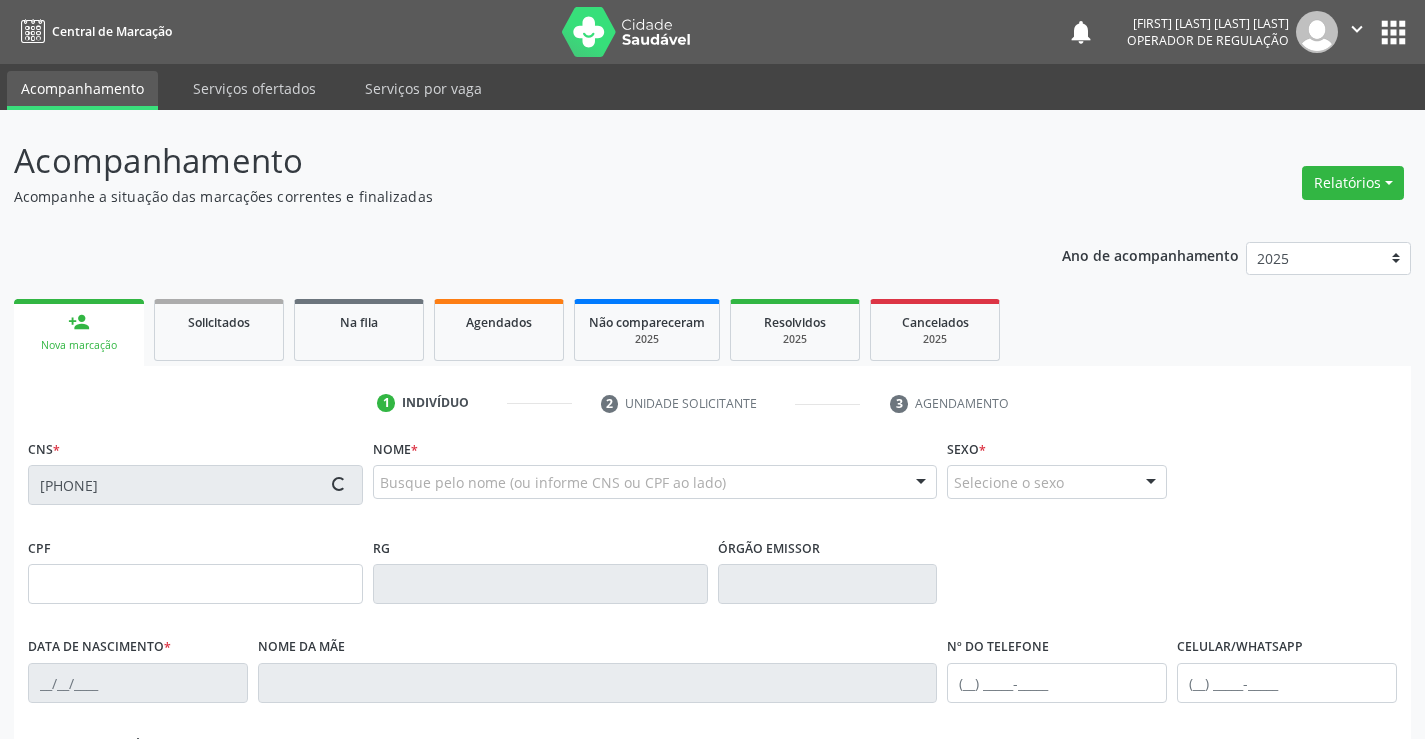 type on "1191404544" 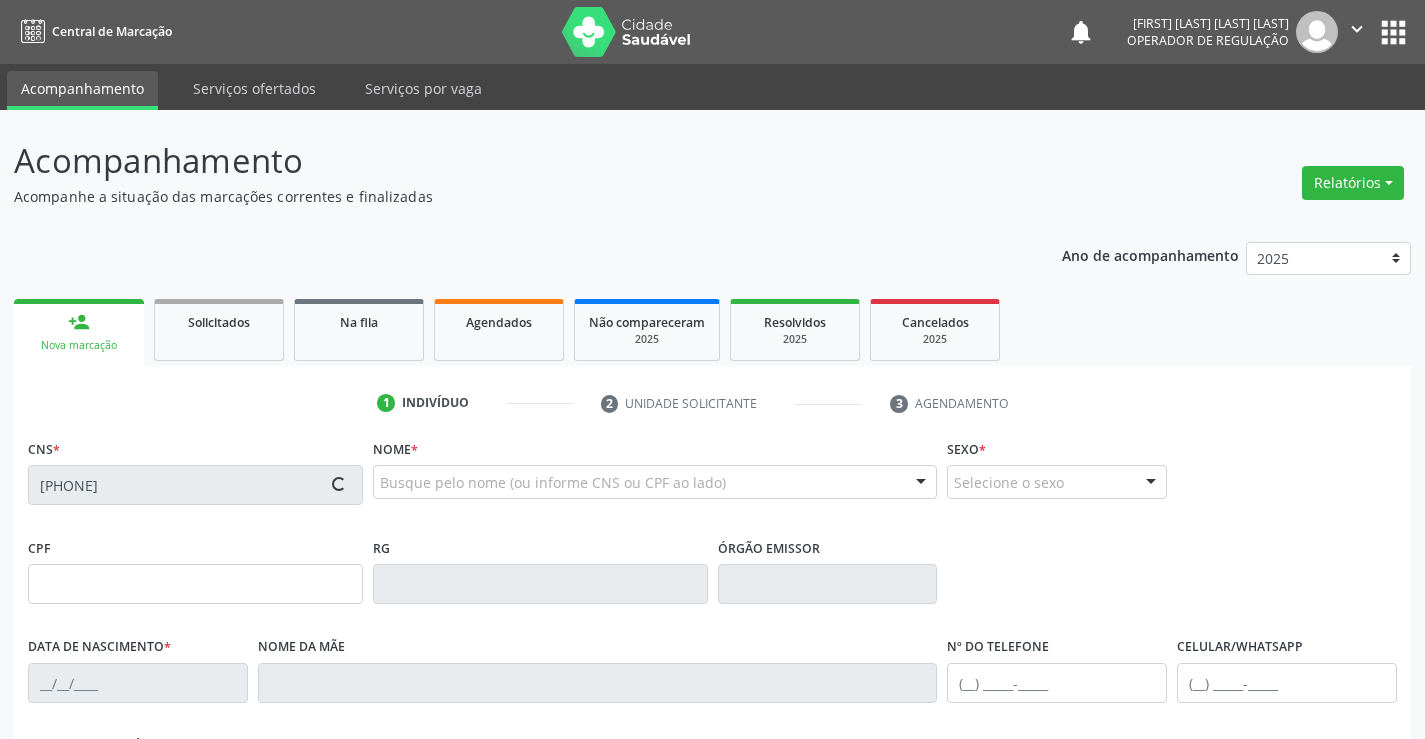 type on "14/10/1981" 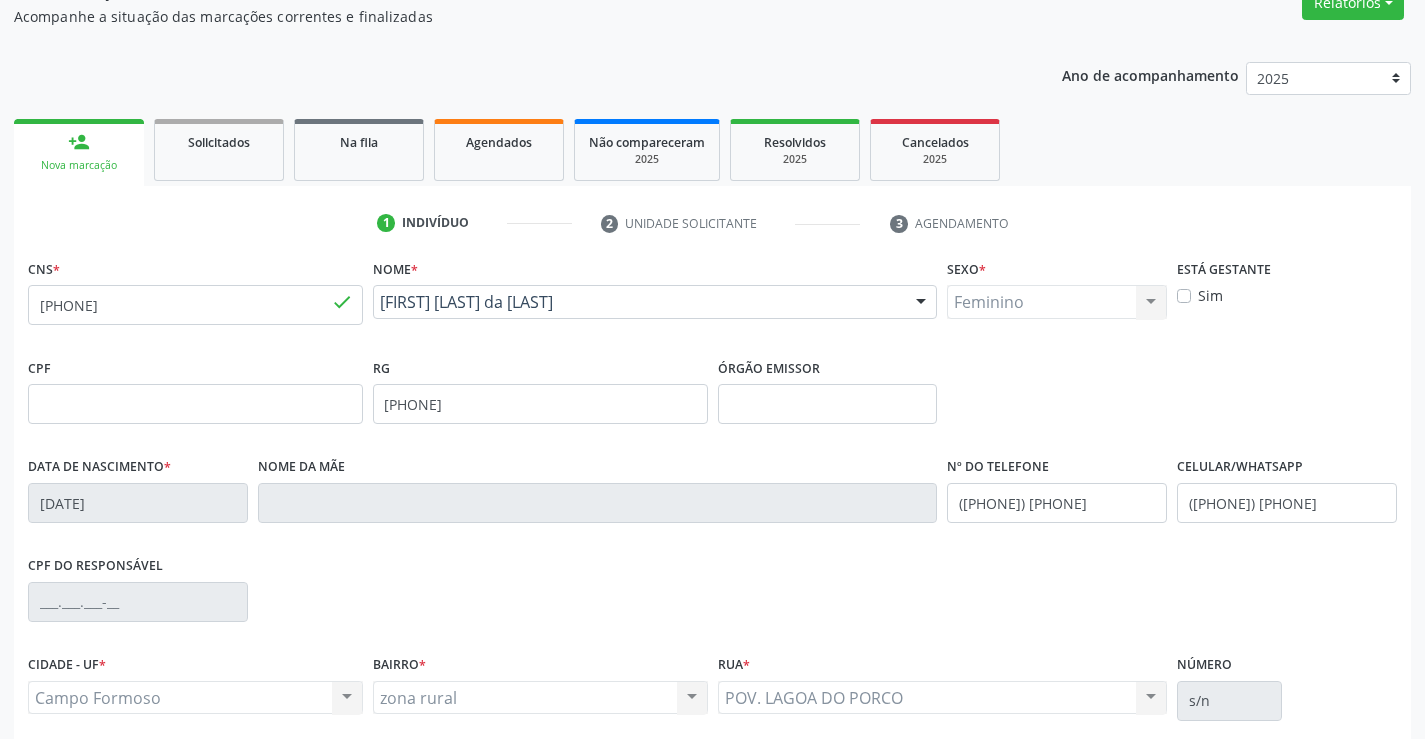 scroll, scrollTop: 145, scrollLeft: 0, axis: vertical 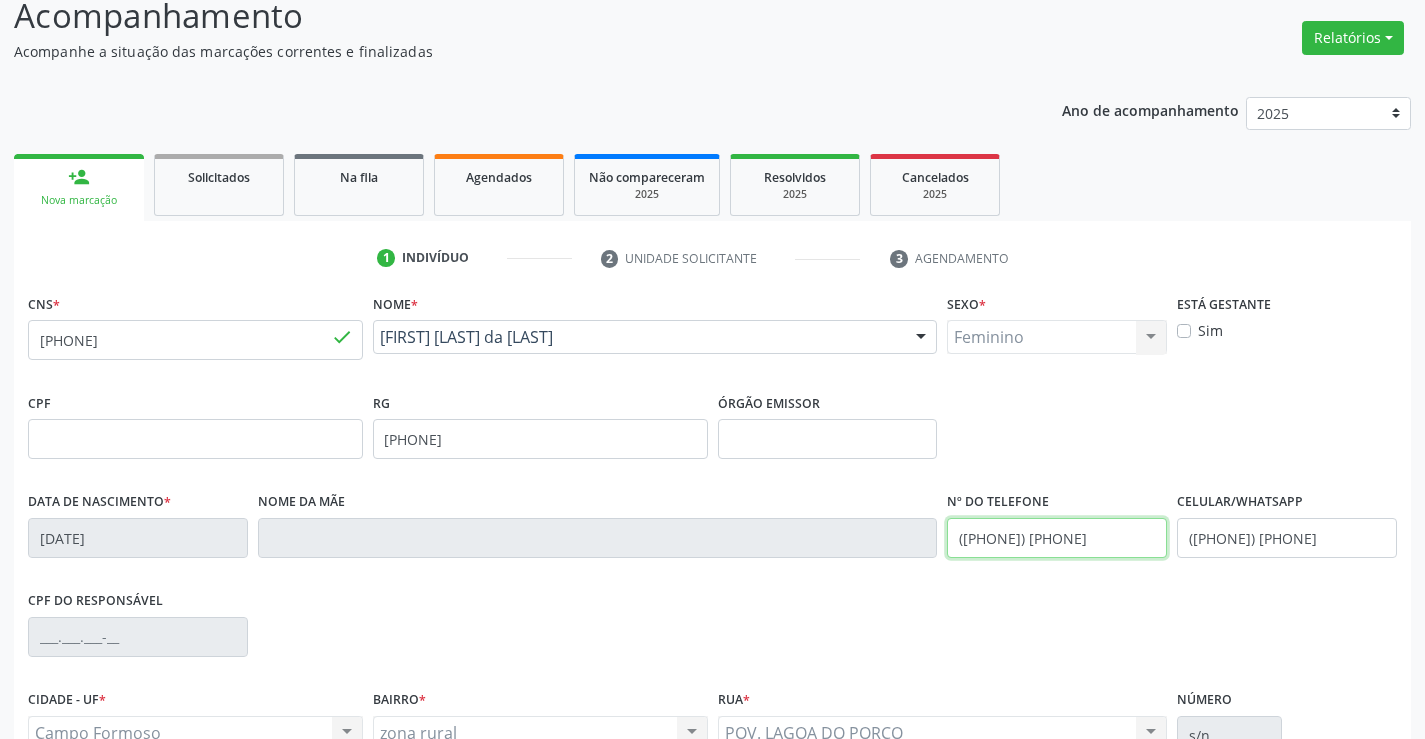 click on "(74) 98812-6991" at bounding box center [1057, 538] 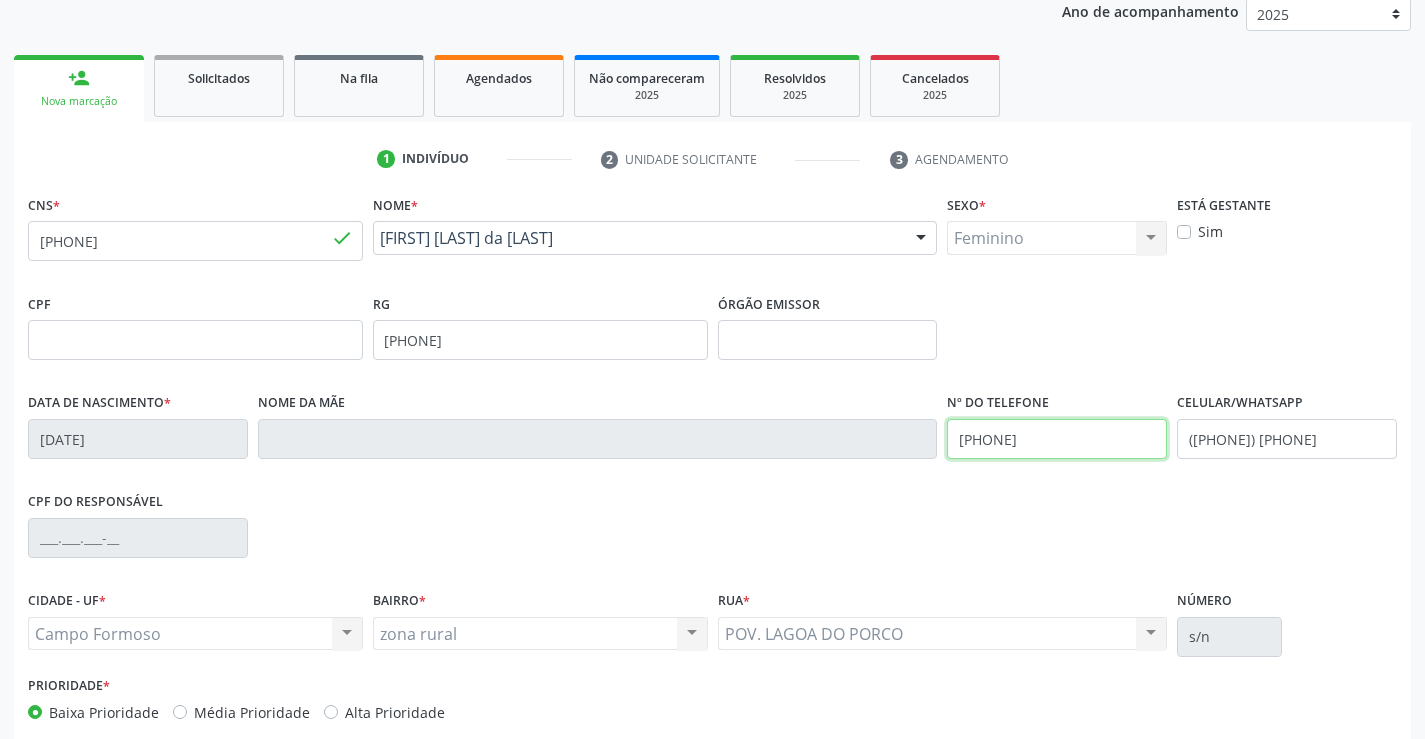 scroll, scrollTop: 345, scrollLeft: 0, axis: vertical 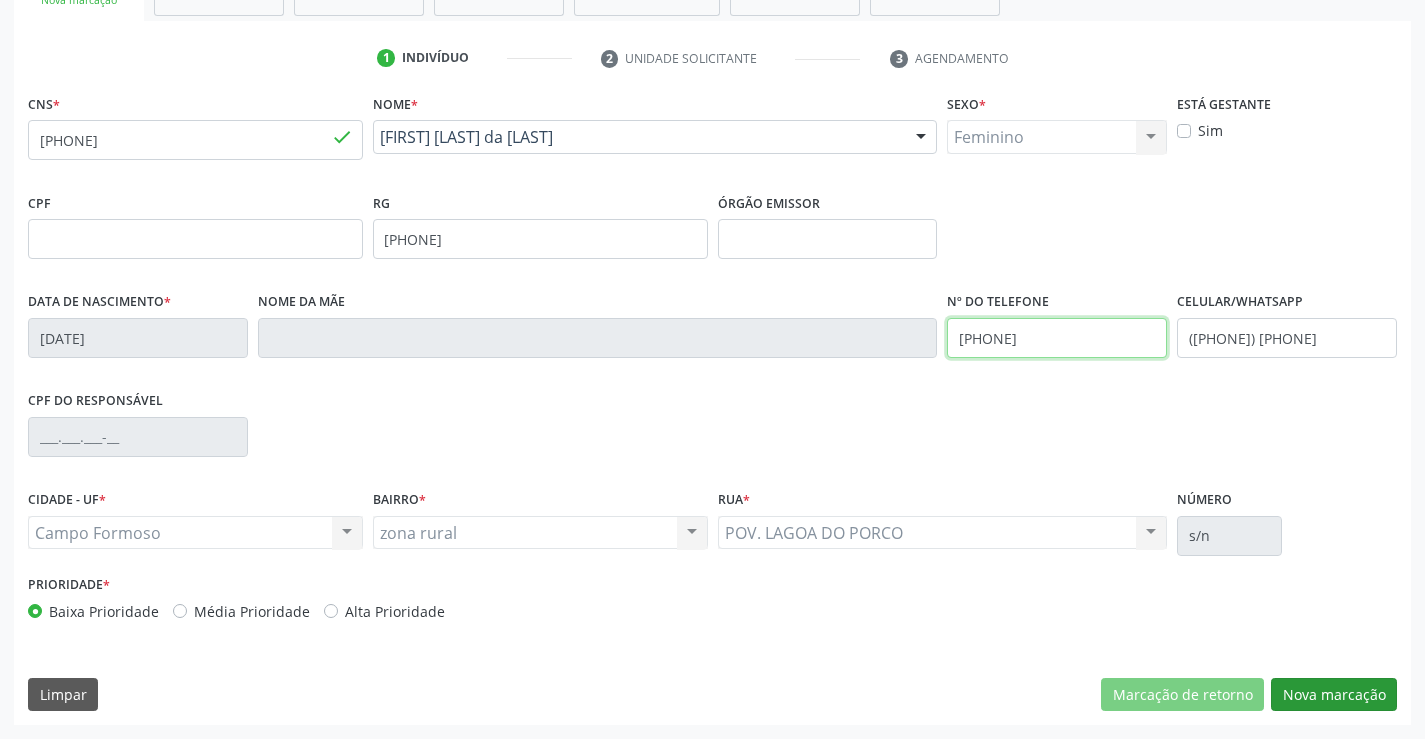 type on "(74) 98157-4014" 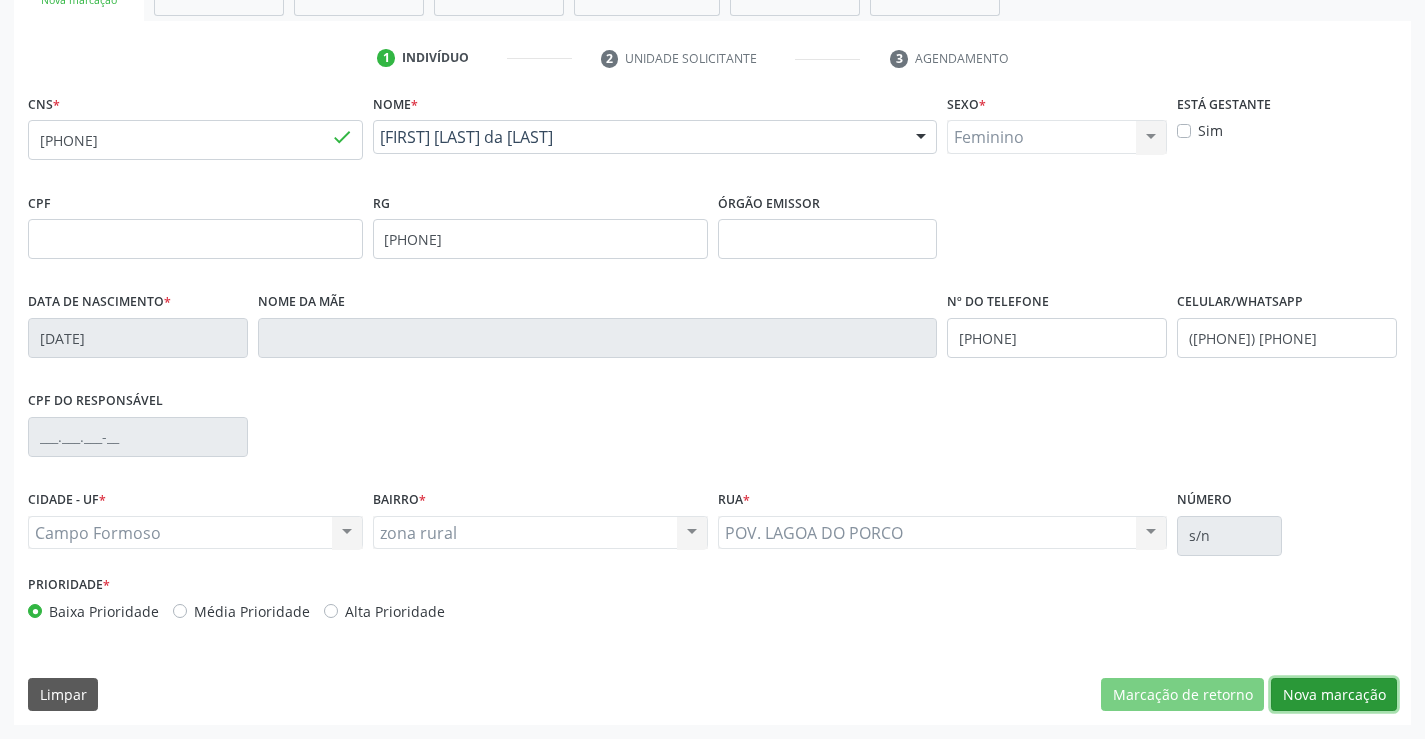 click on "Nova marcação" at bounding box center (1334, 695) 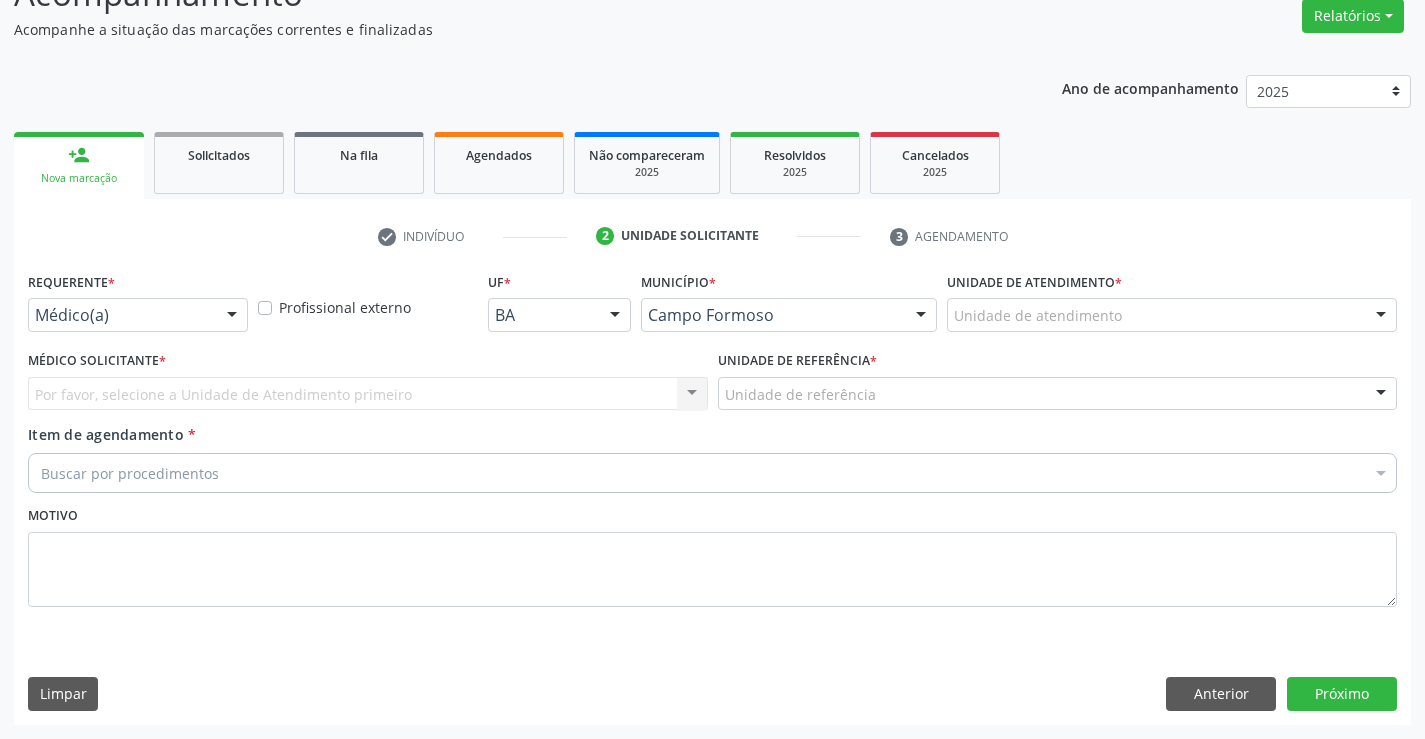 scroll, scrollTop: 167, scrollLeft: 0, axis: vertical 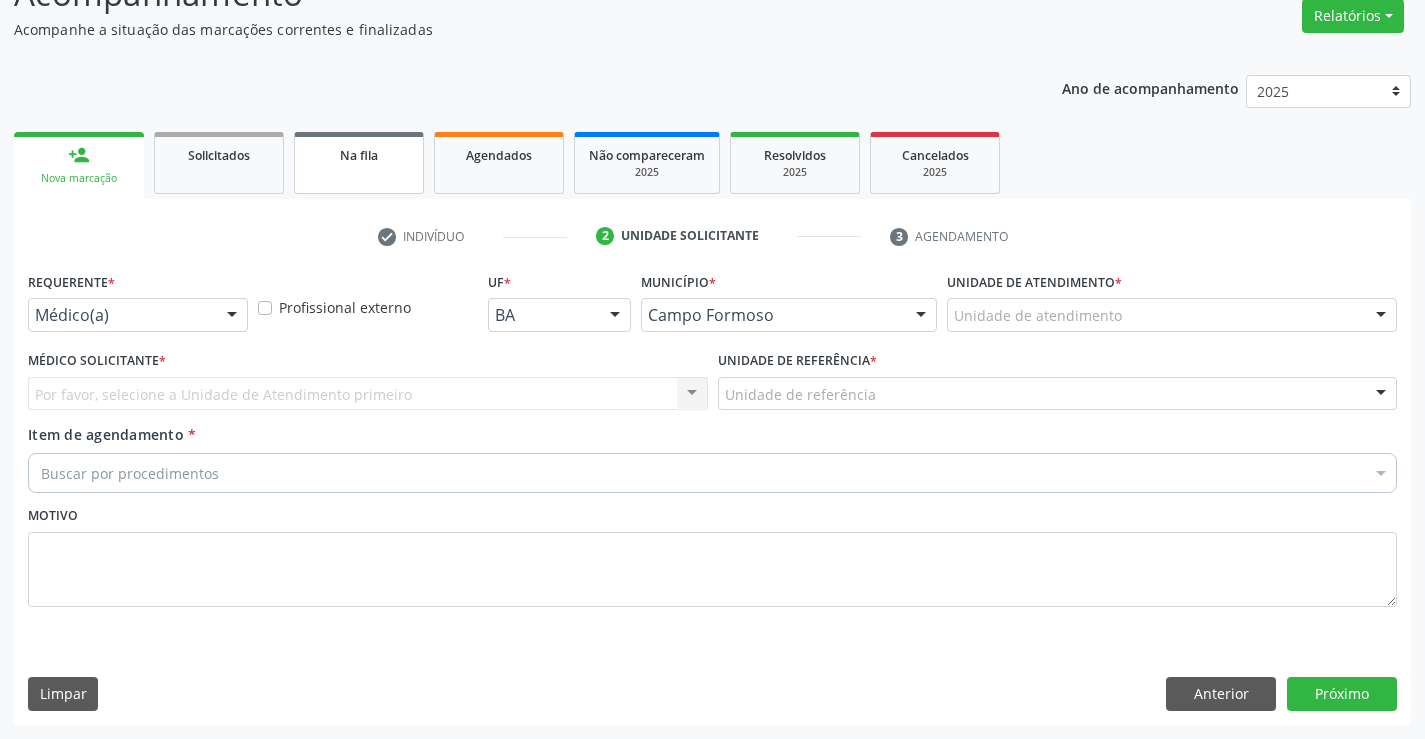 click on "Na fila" at bounding box center [359, 163] 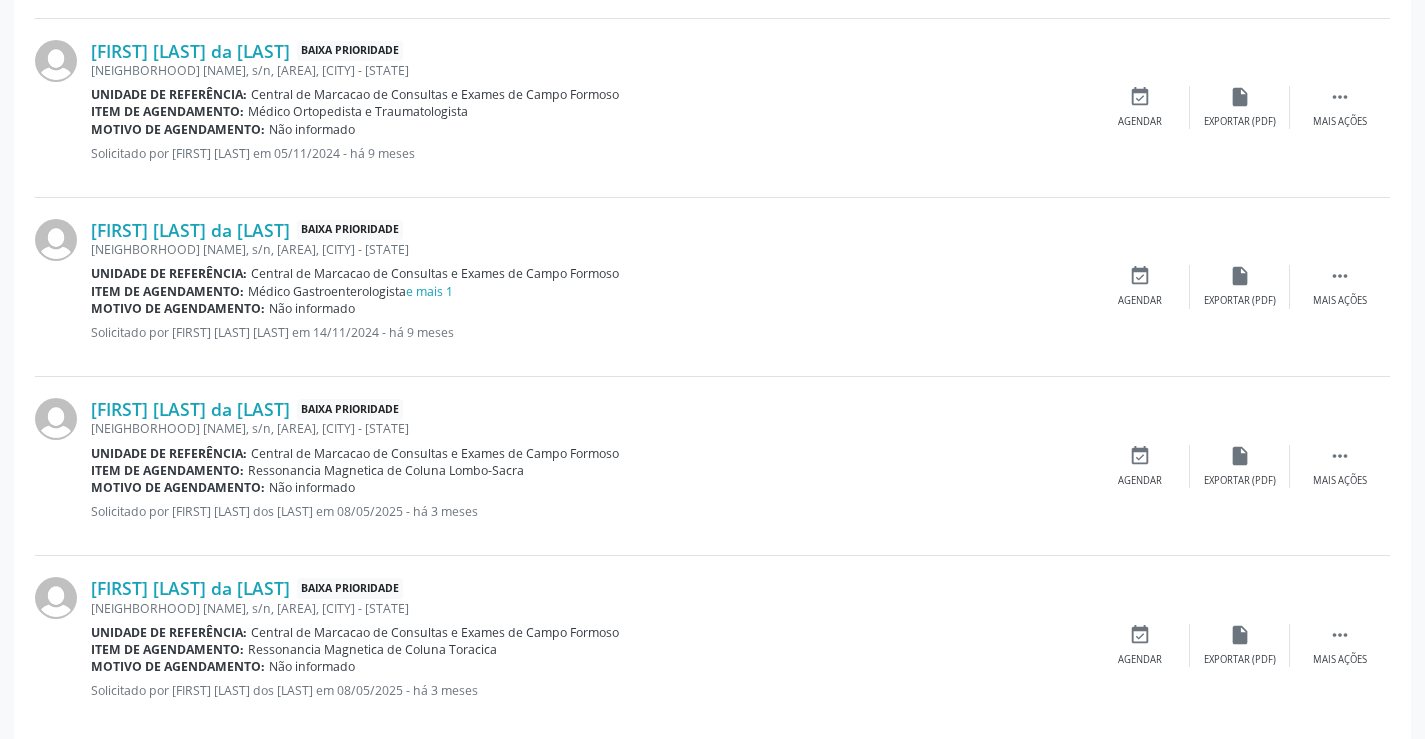 scroll, scrollTop: 1530, scrollLeft: 0, axis: vertical 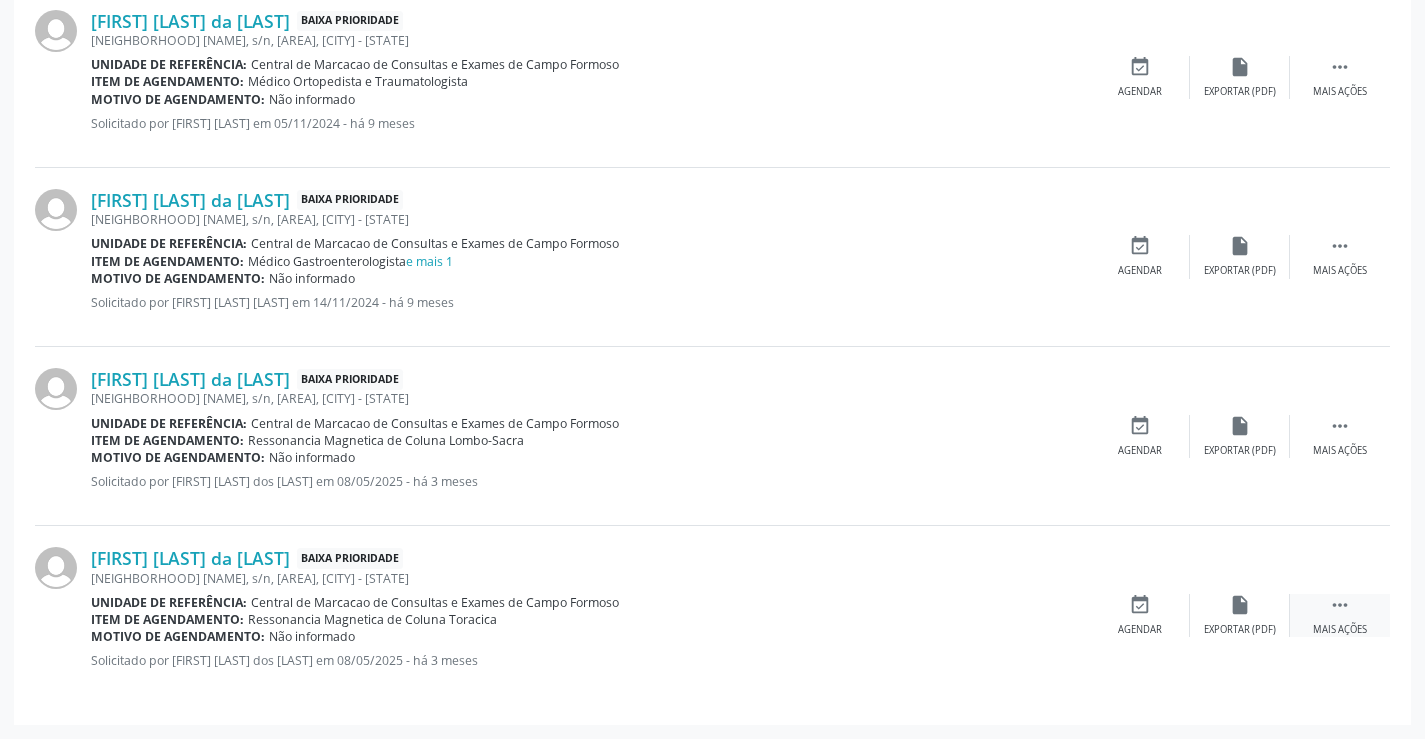 click on "" at bounding box center [1340, 605] 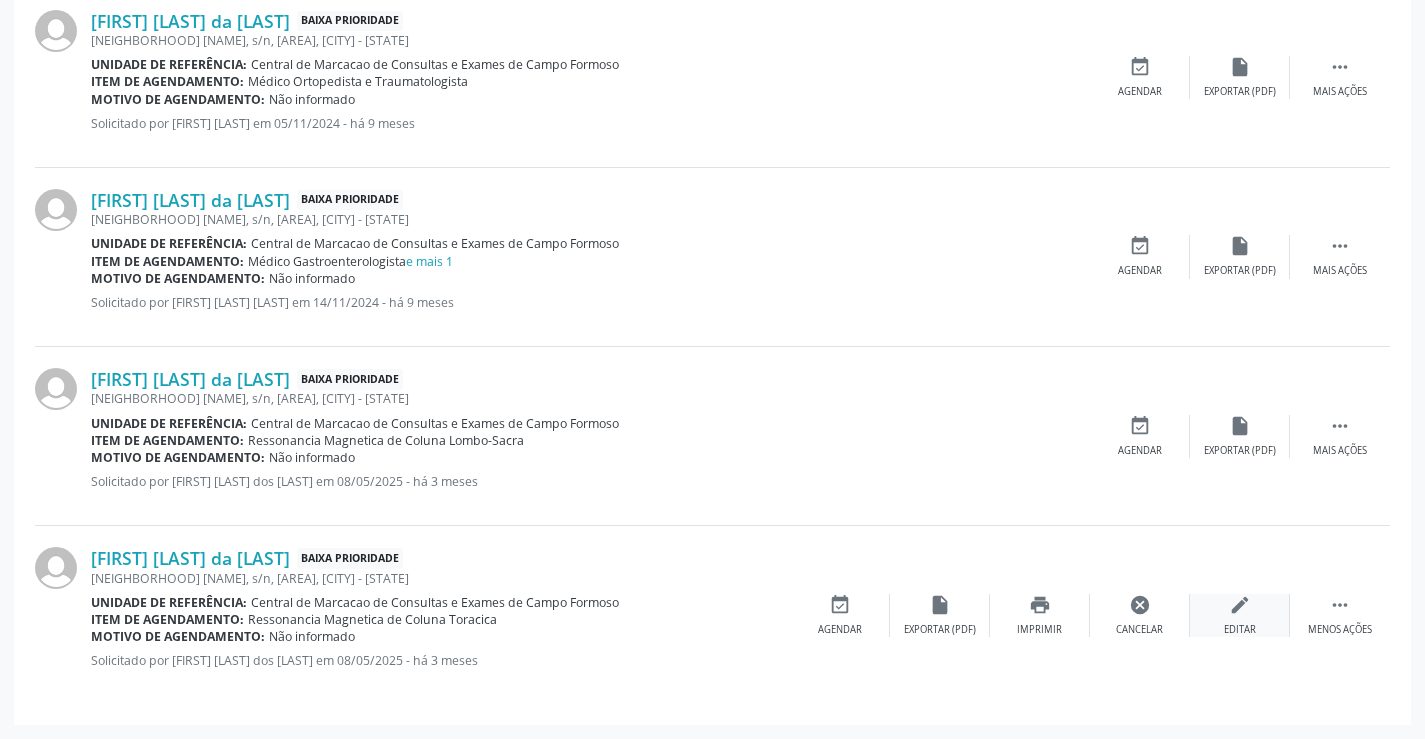 click on "edit" at bounding box center [1240, 605] 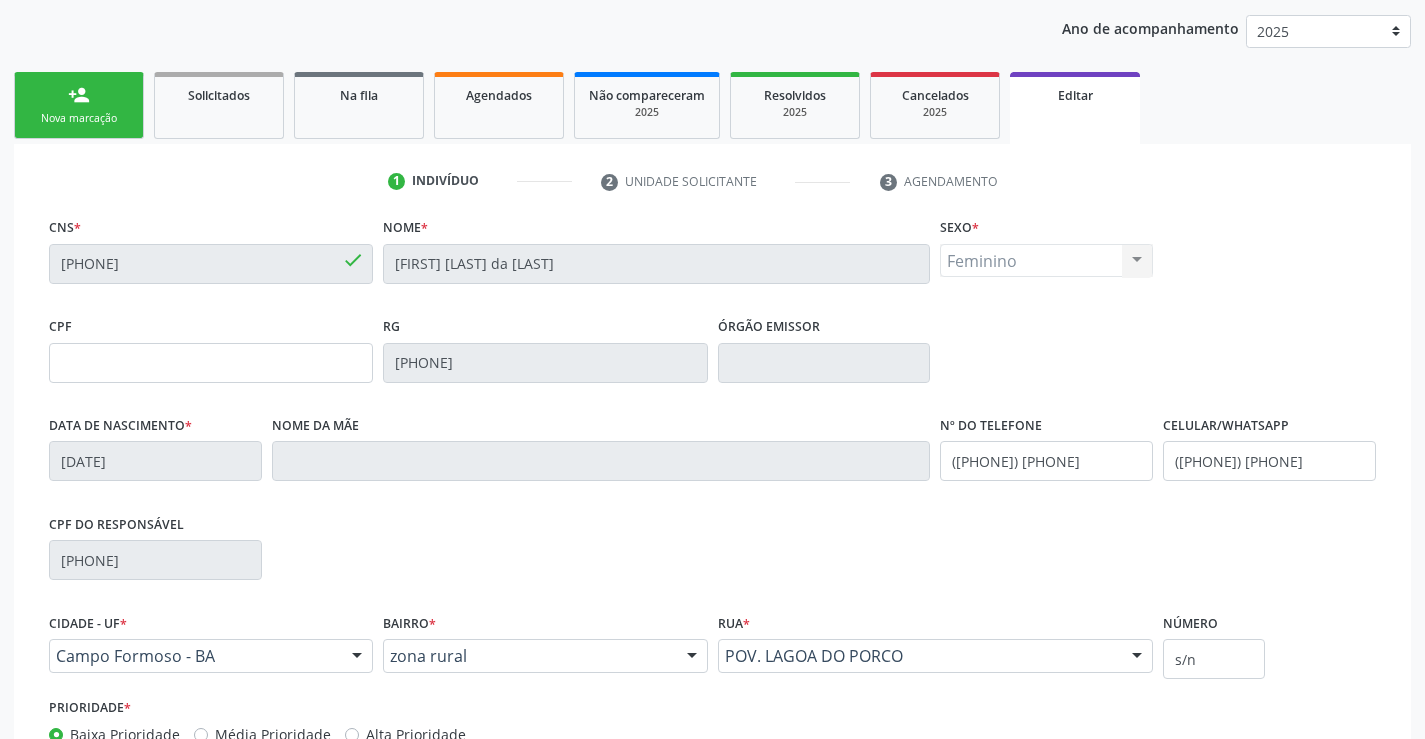 scroll, scrollTop: 300, scrollLeft: 0, axis: vertical 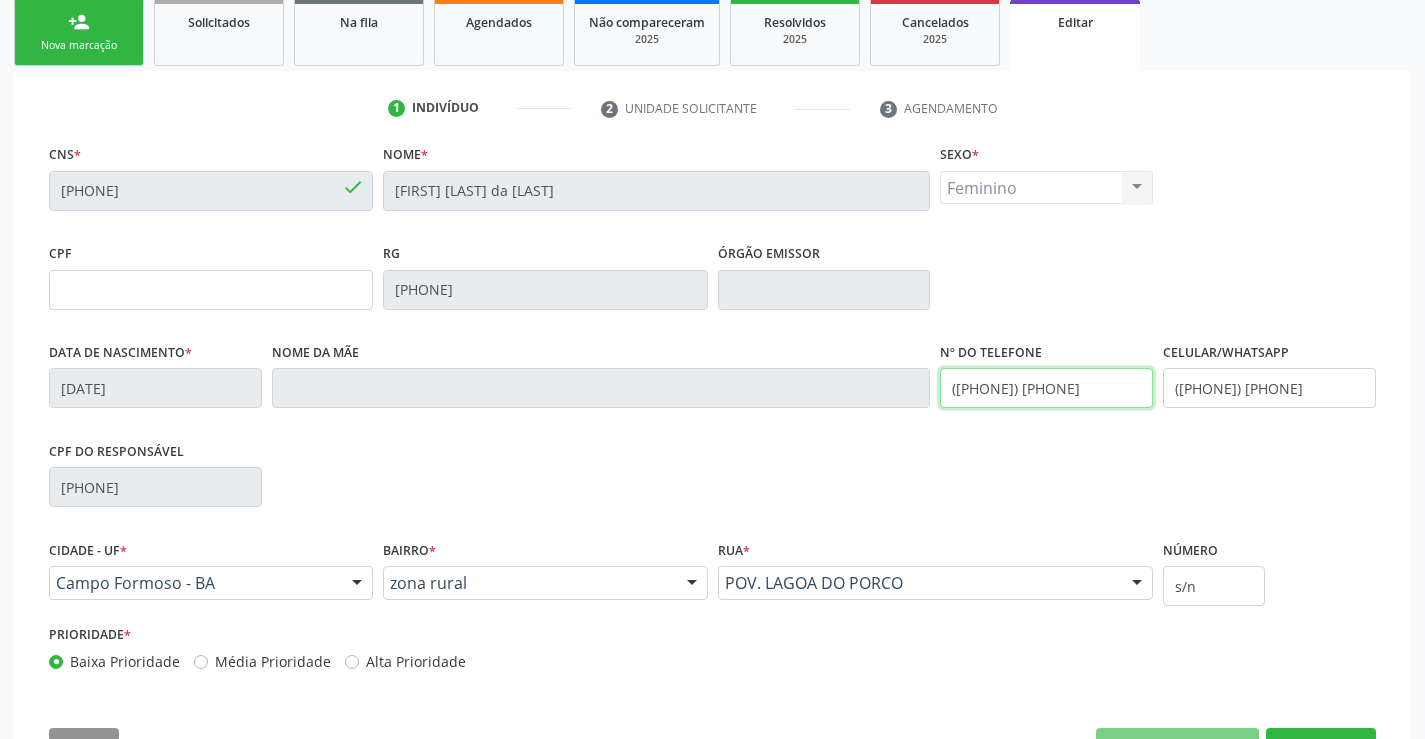 click on "(74) 98812-6991" at bounding box center (1046, 388) 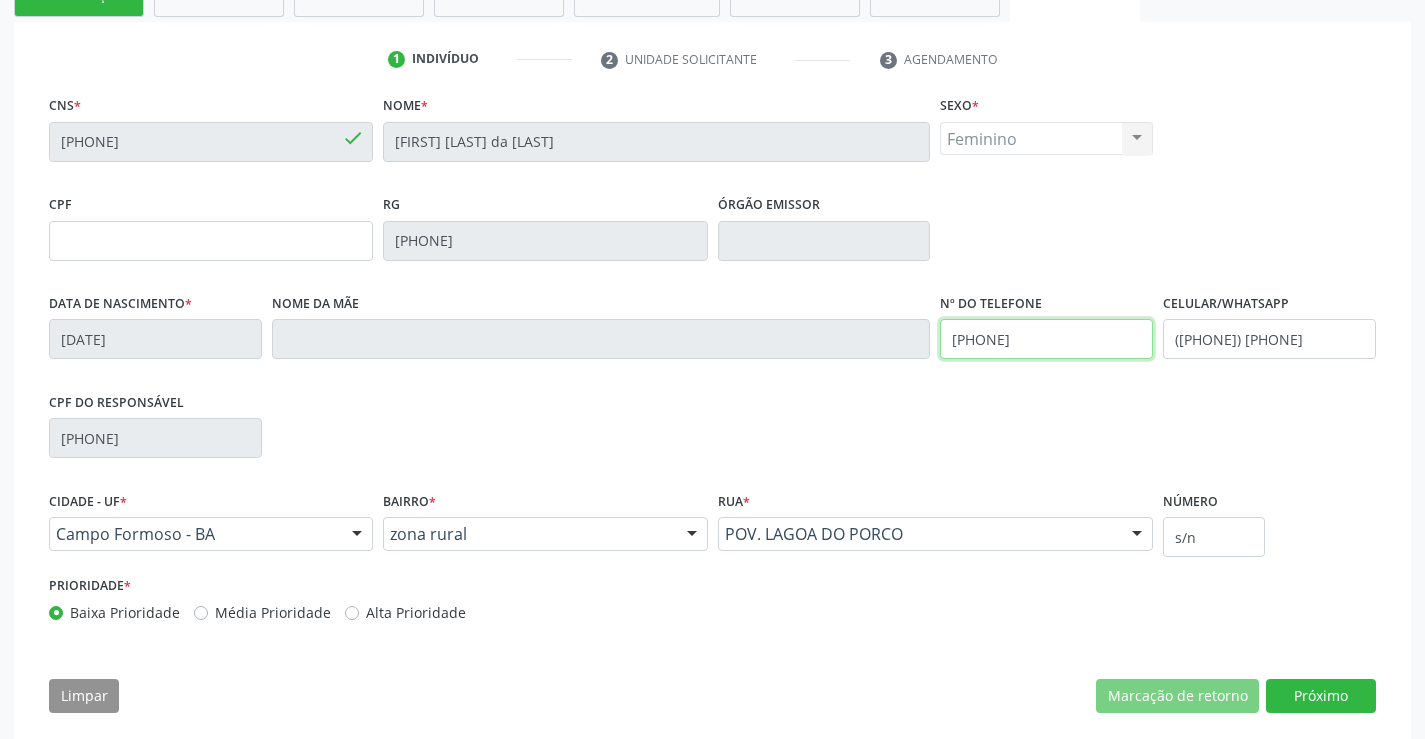 scroll, scrollTop: 372, scrollLeft: 0, axis: vertical 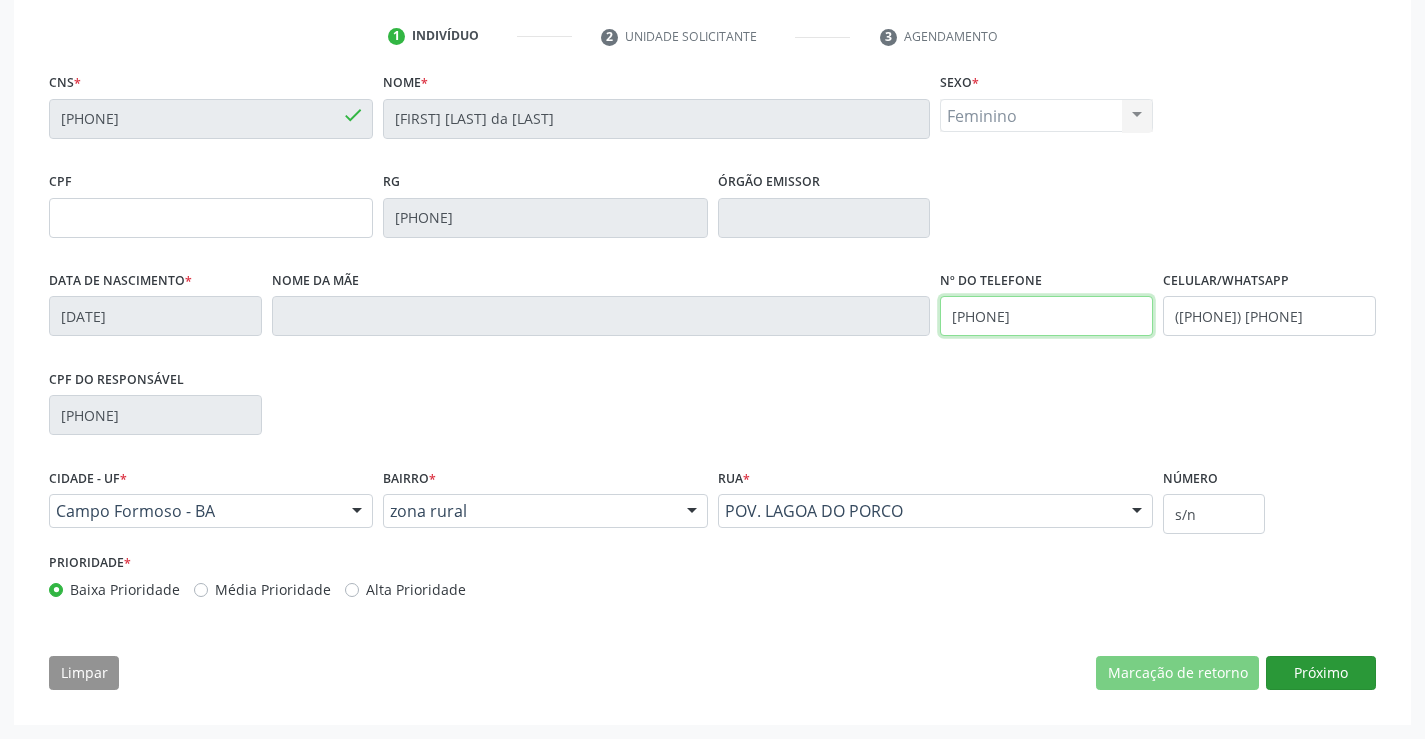 type on "(74) 98157-4014" 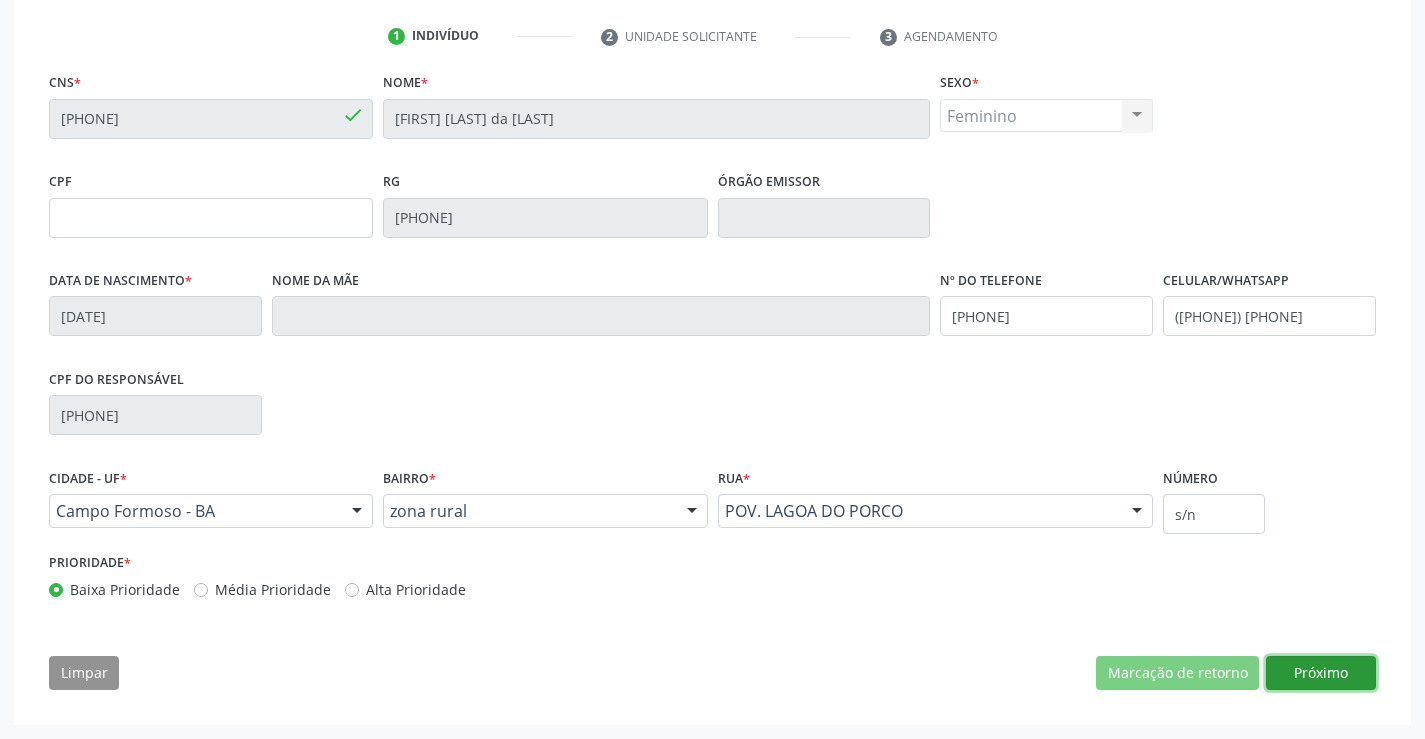 click on "Próximo" at bounding box center [1321, 673] 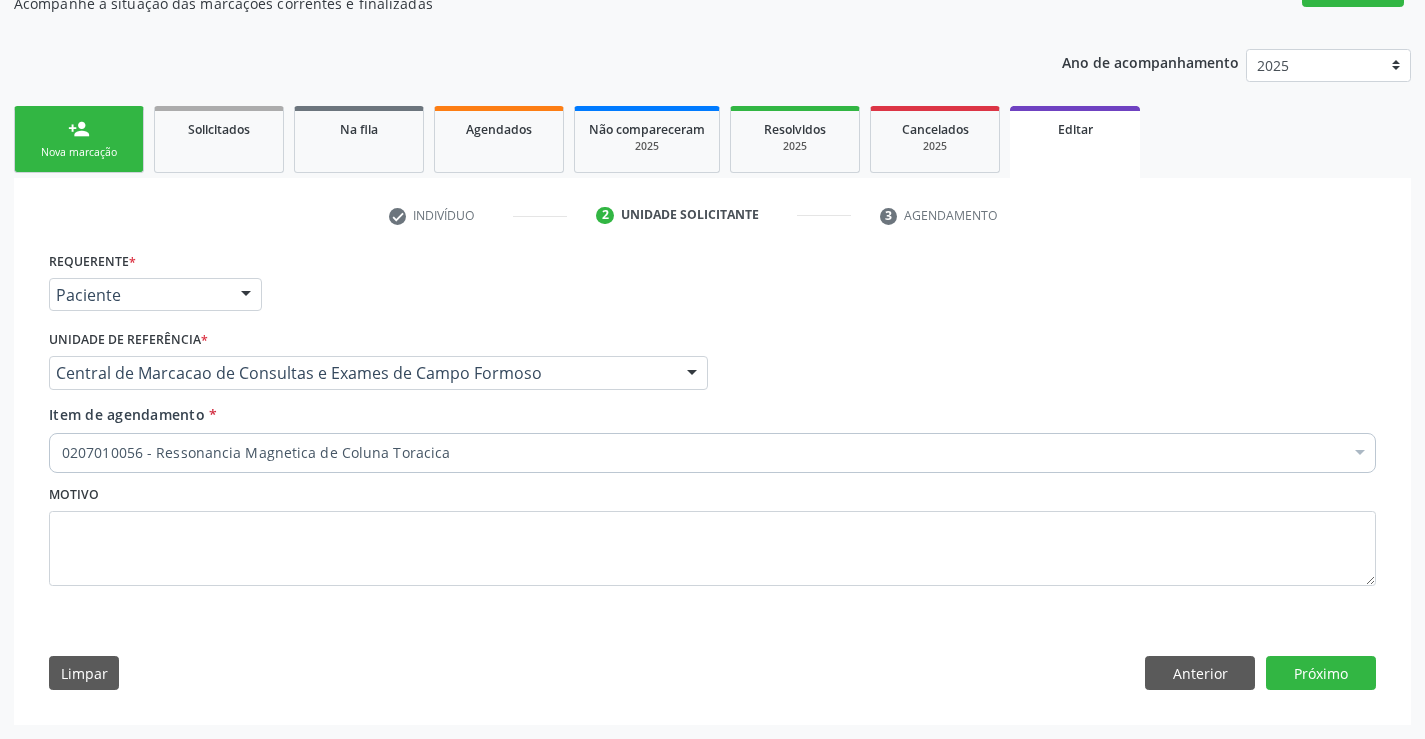 scroll, scrollTop: 193, scrollLeft: 0, axis: vertical 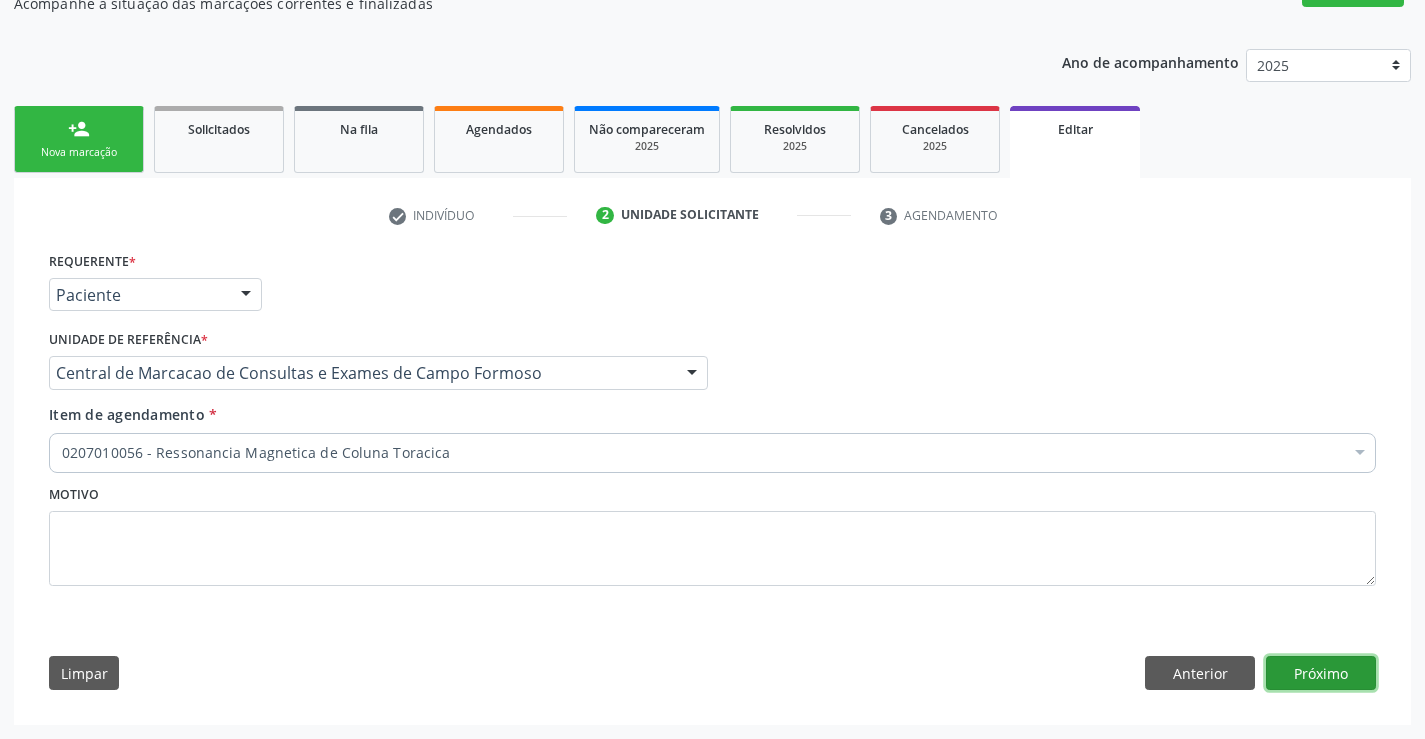 click on "Próximo" at bounding box center [1321, 673] 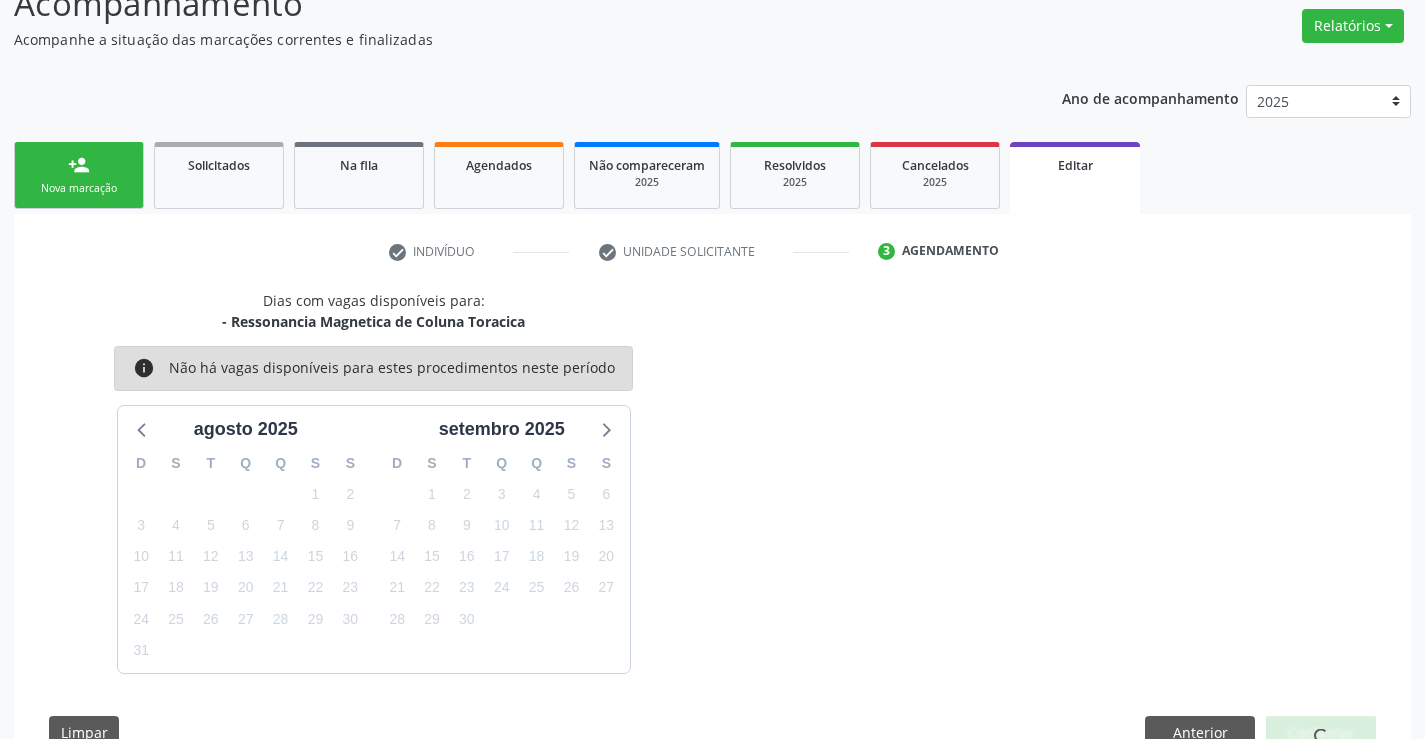 scroll, scrollTop: 193, scrollLeft: 0, axis: vertical 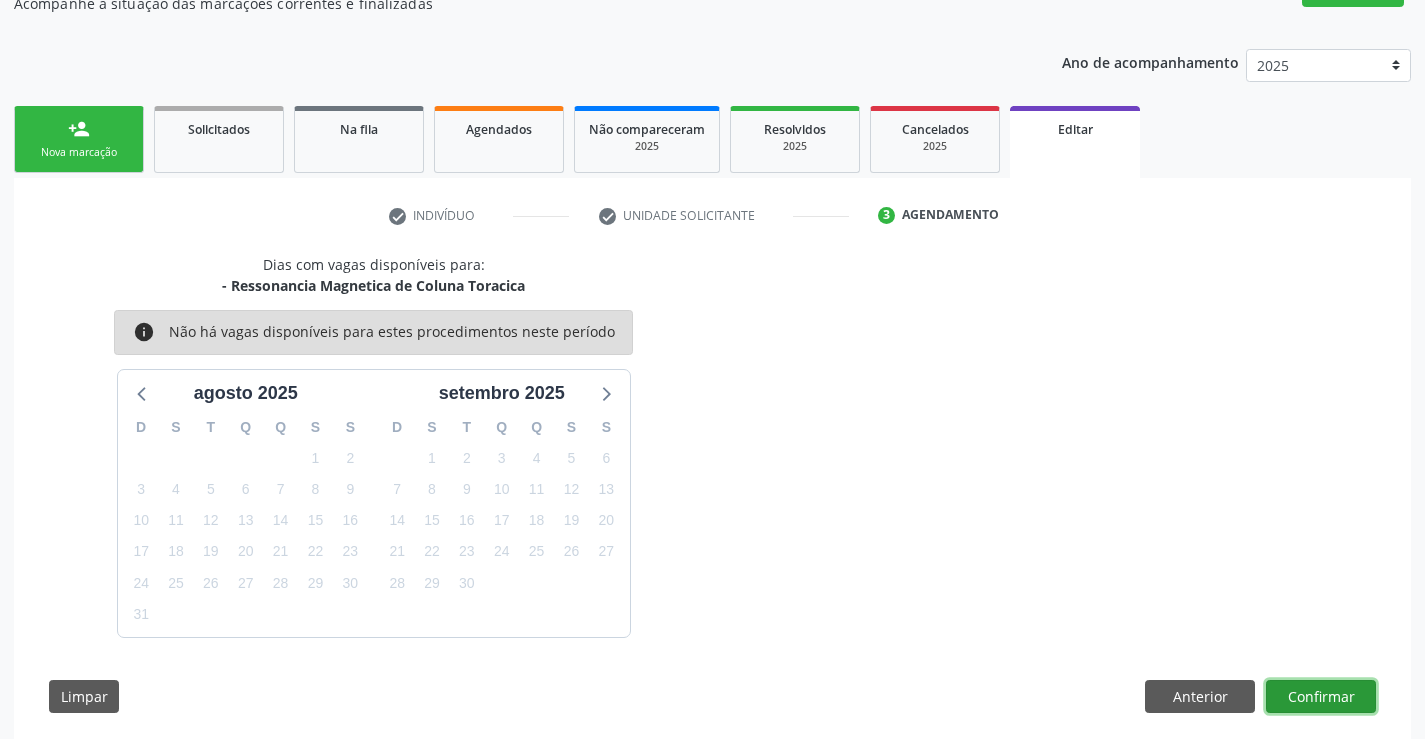 click on "Confirmar" at bounding box center (1321, 697) 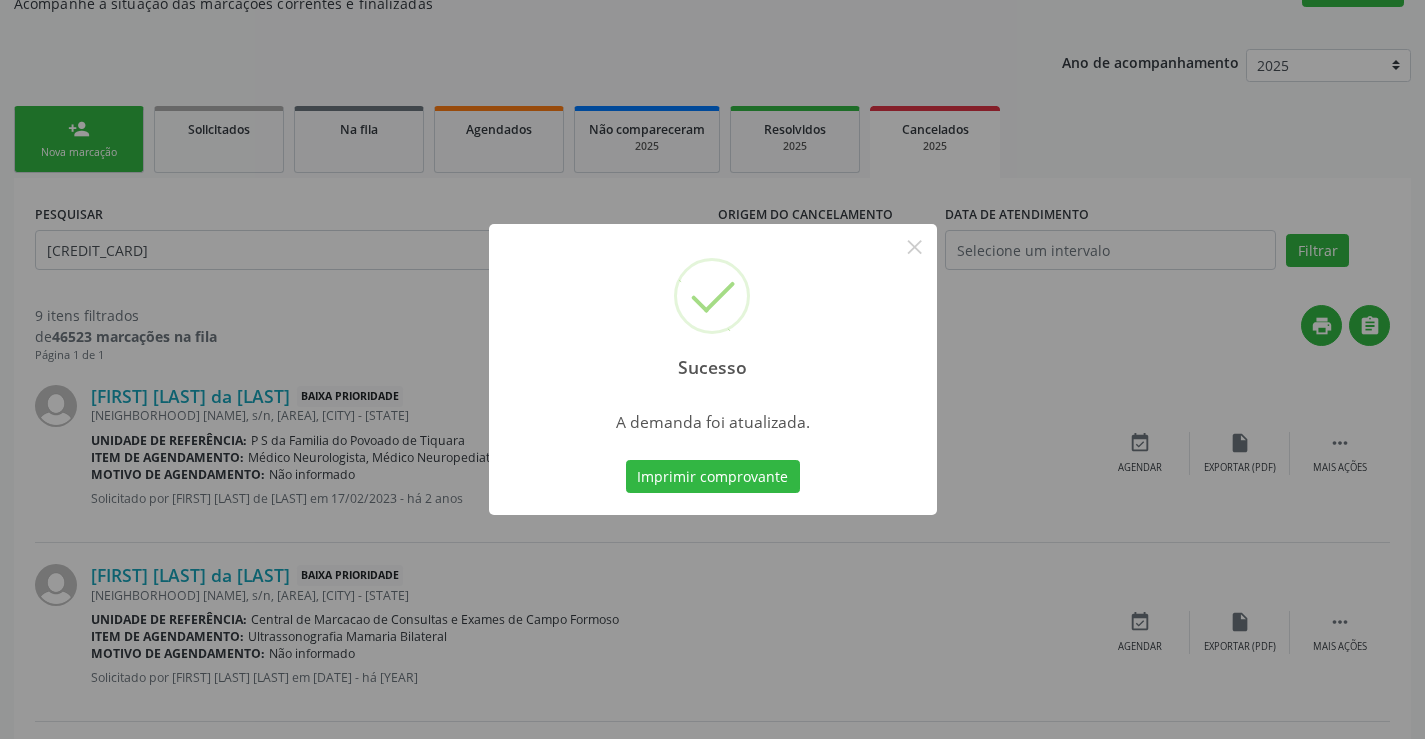 scroll, scrollTop: 0, scrollLeft: 0, axis: both 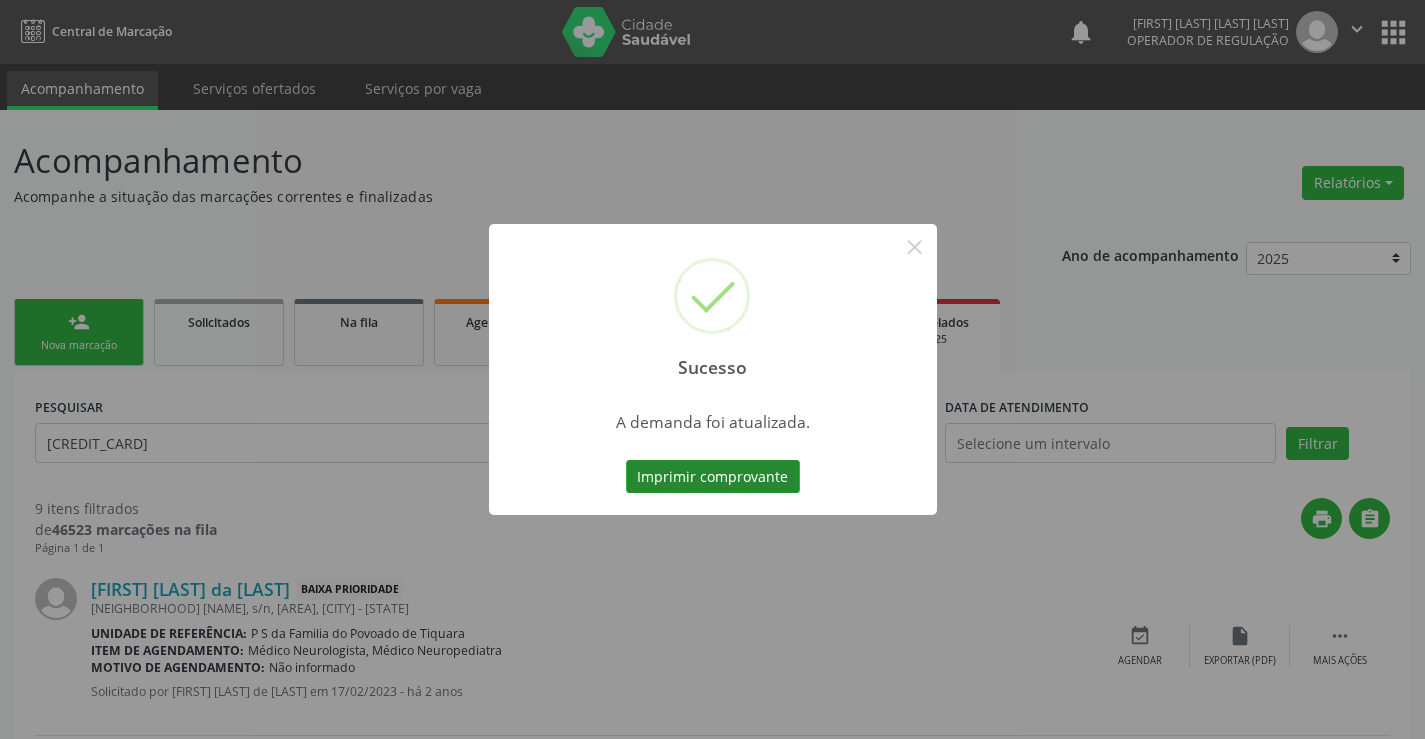 click on "Imprimir comprovante" at bounding box center (713, 477) 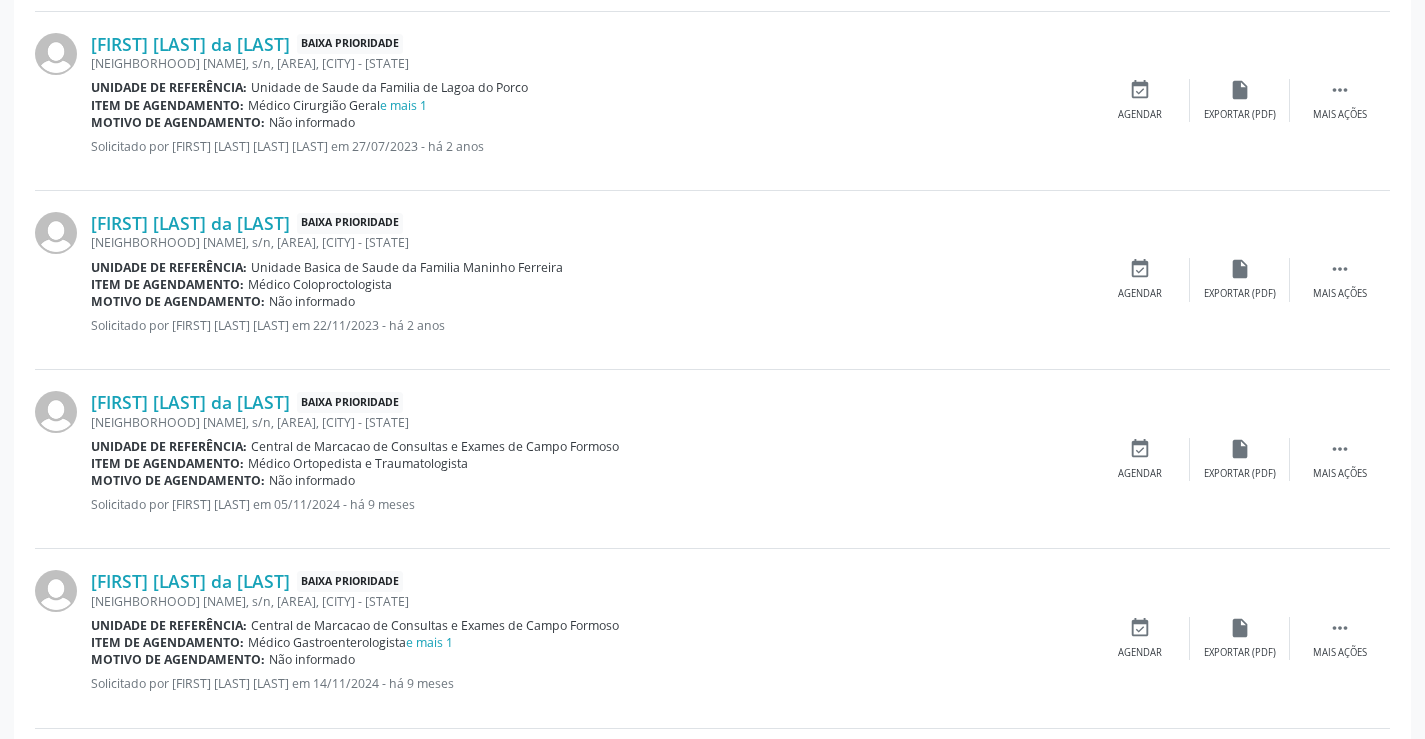 scroll, scrollTop: 1482, scrollLeft: 0, axis: vertical 